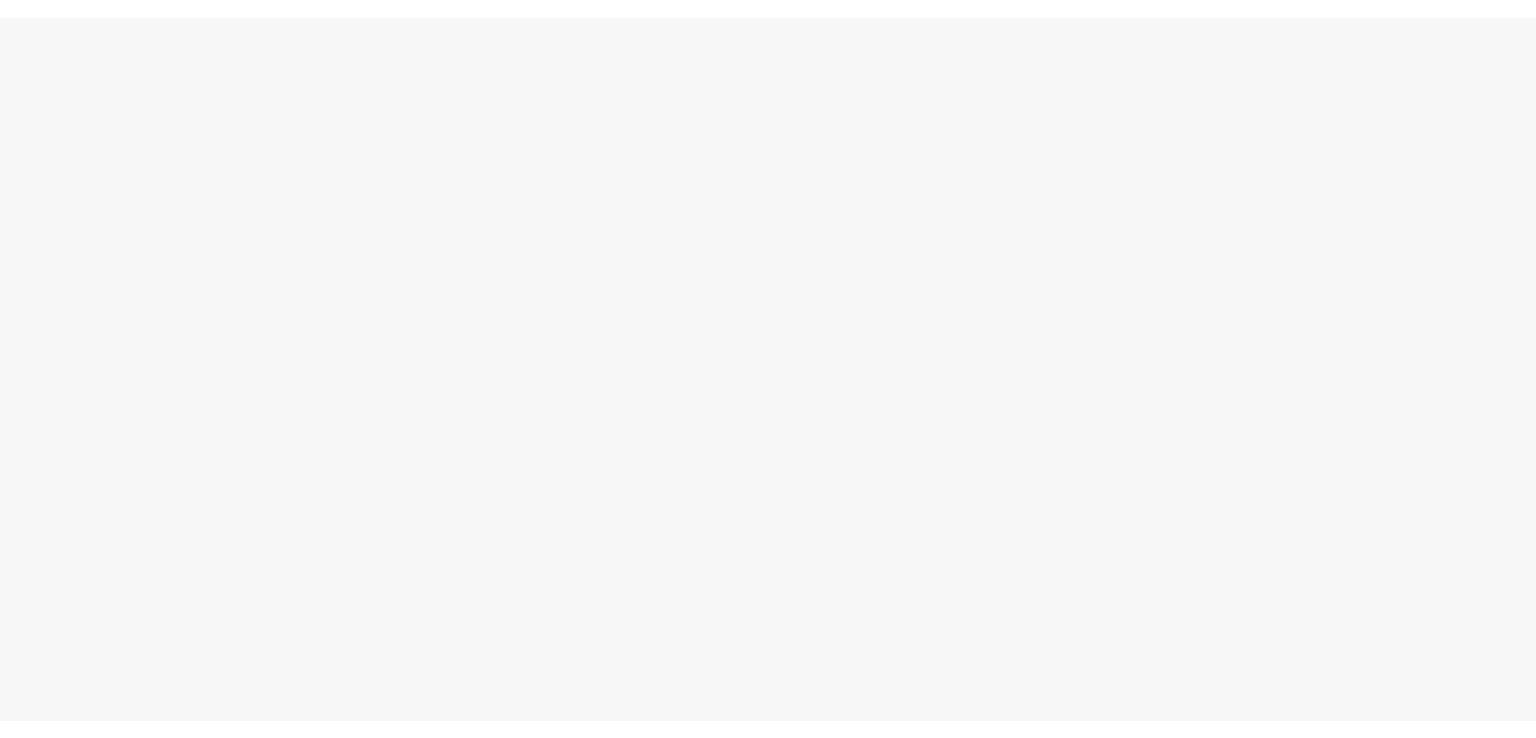scroll, scrollTop: 0, scrollLeft: 0, axis: both 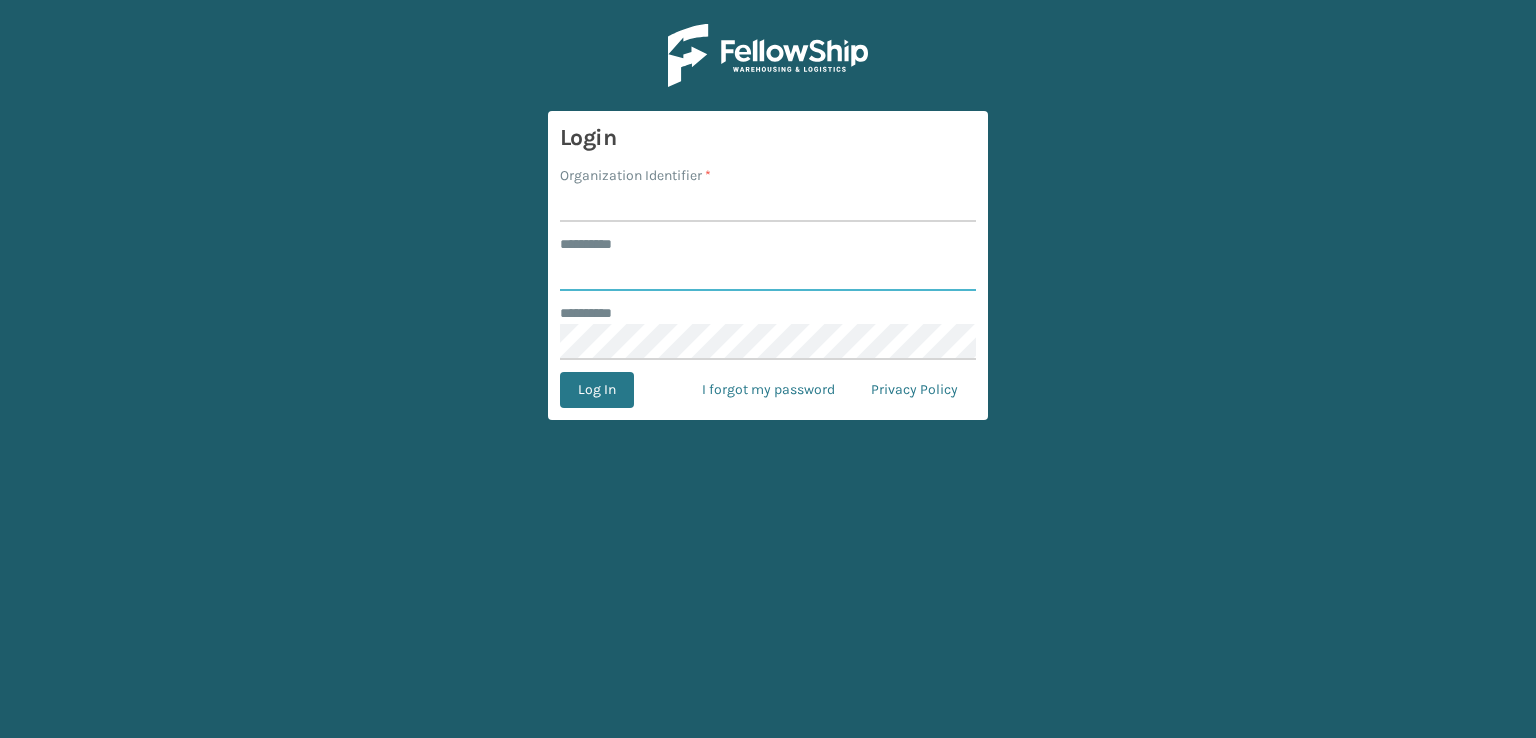 type on "***" 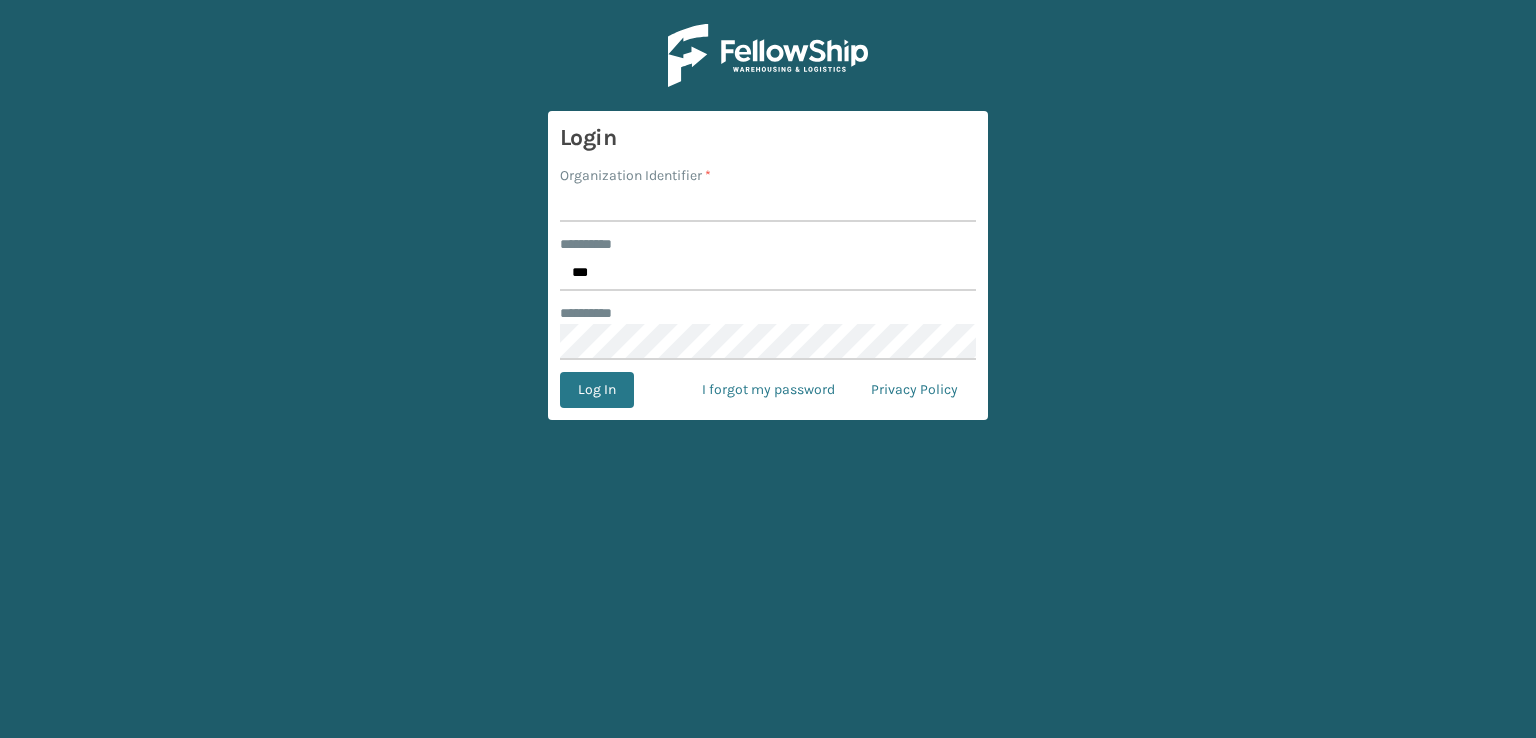 click on "Organization Identifier   *" at bounding box center [768, 204] 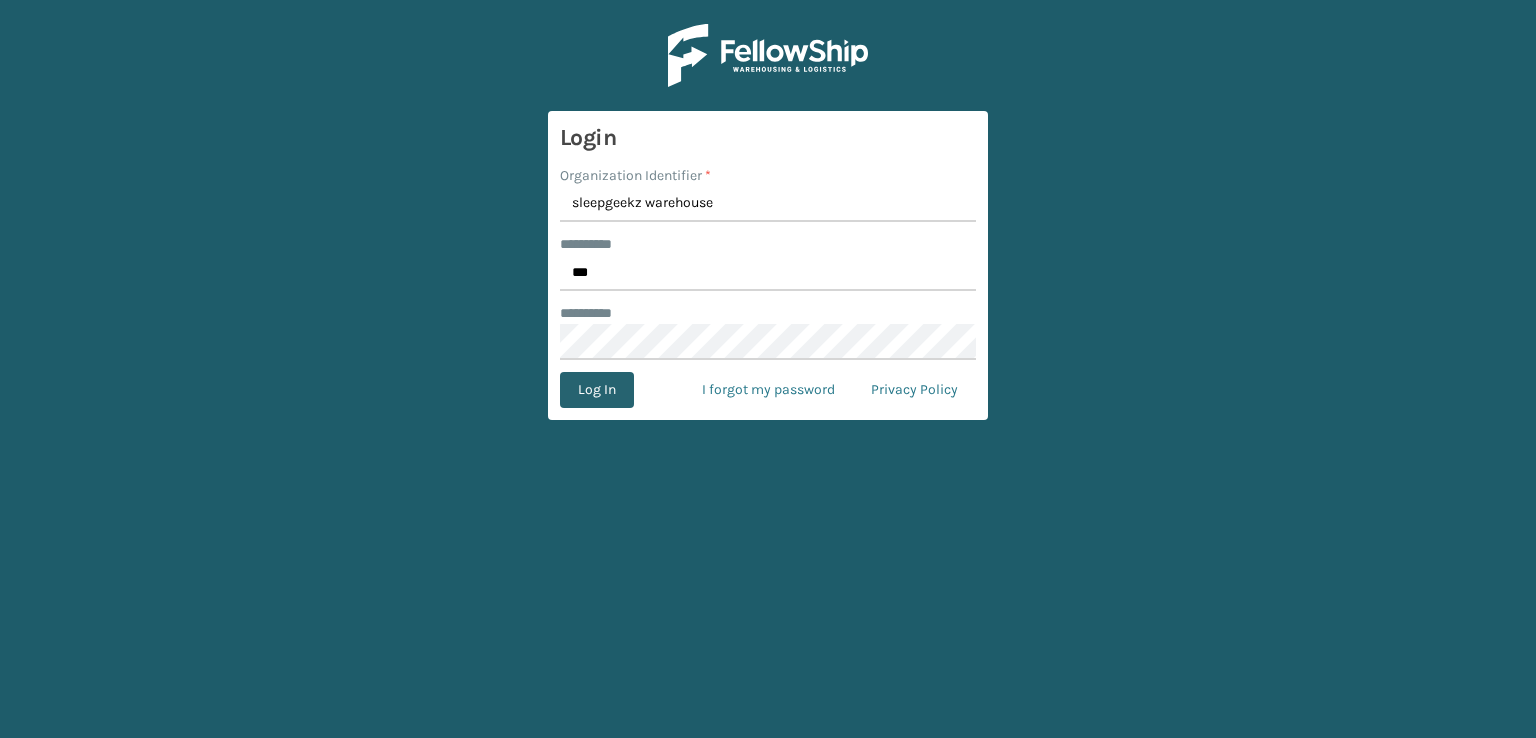 click on "Log In" at bounding box center [597, 390] 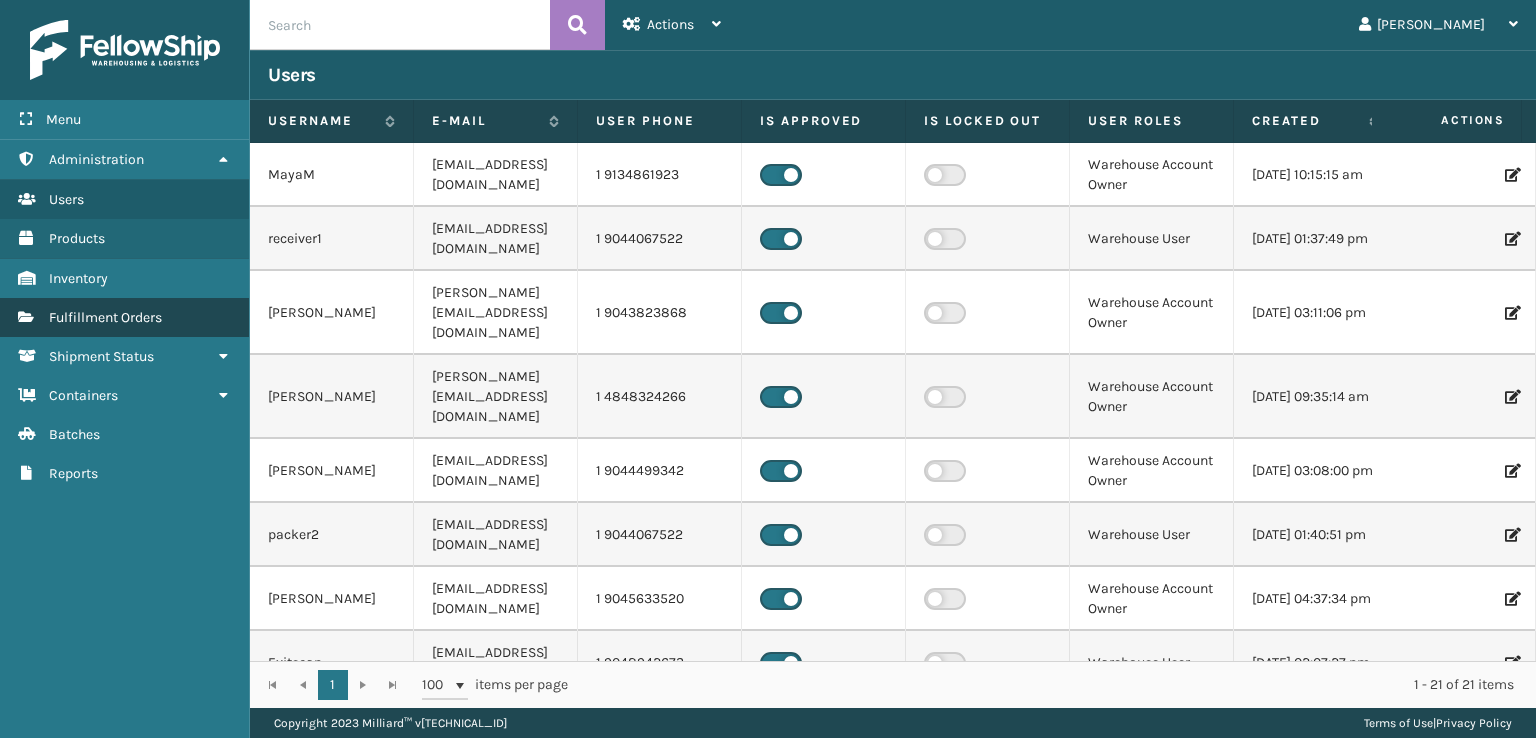 click on "Fulfillment Orders" at bounding box center [124, 317] 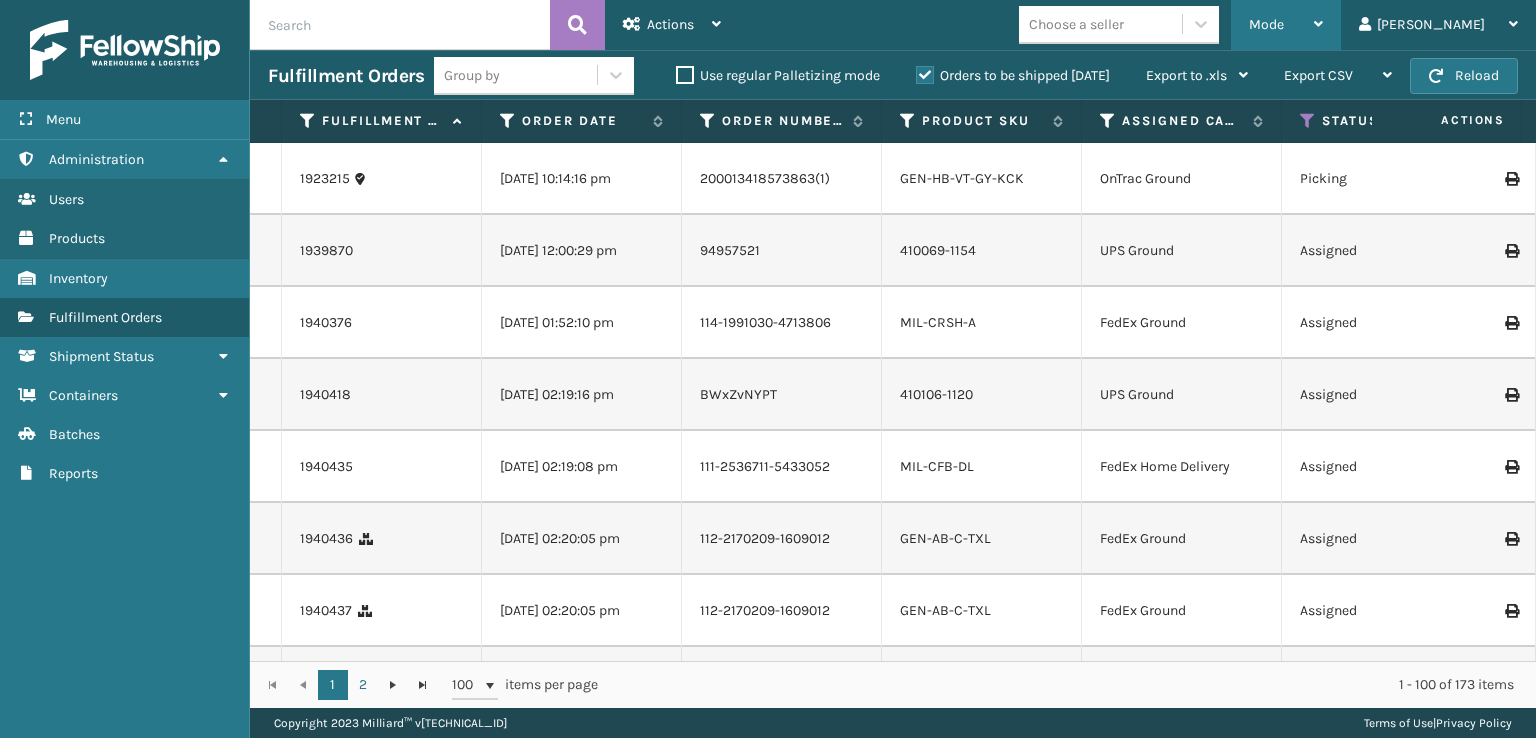 click on "Mode" at bounding box center [1266, 24] 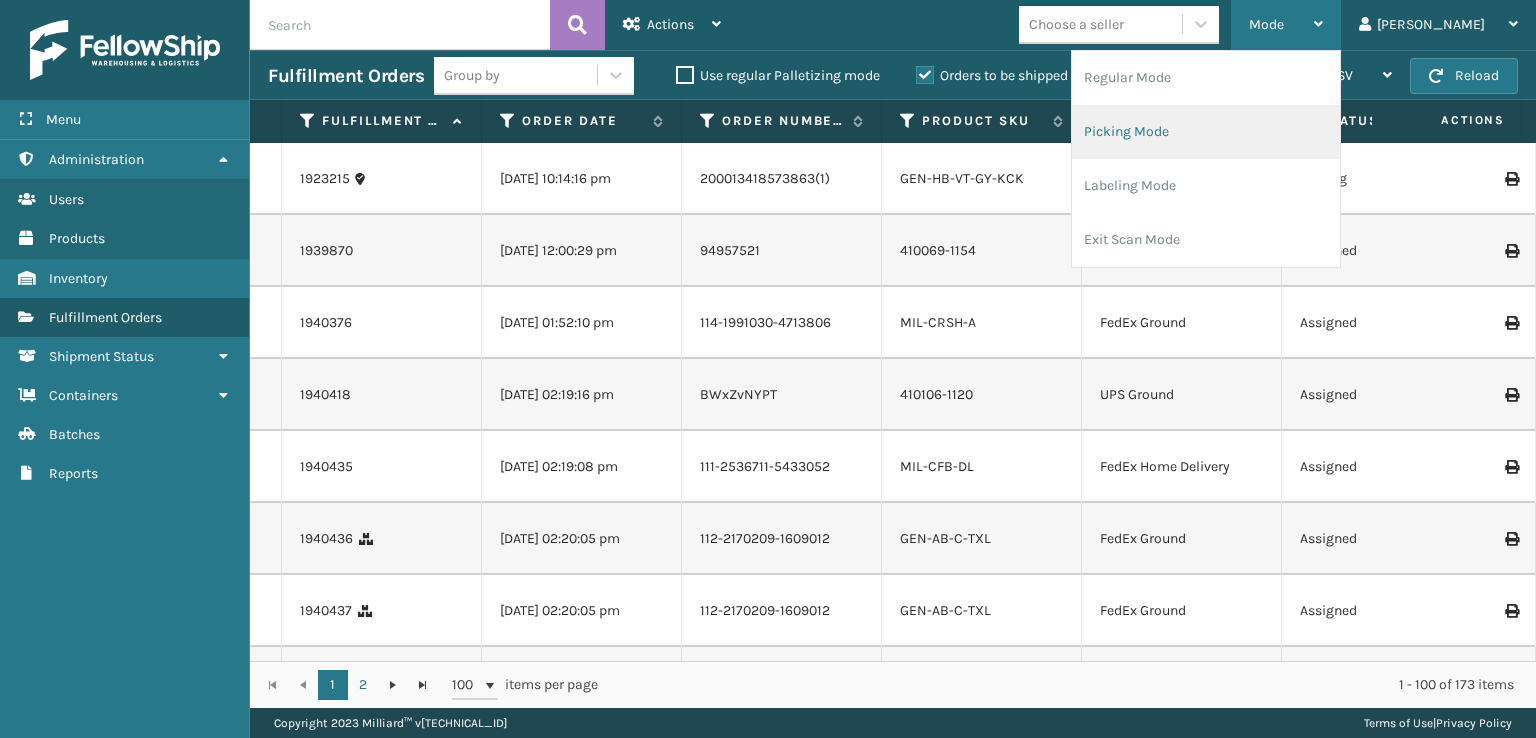 click on "Picking Mode" at bounding box center [1206, 132] 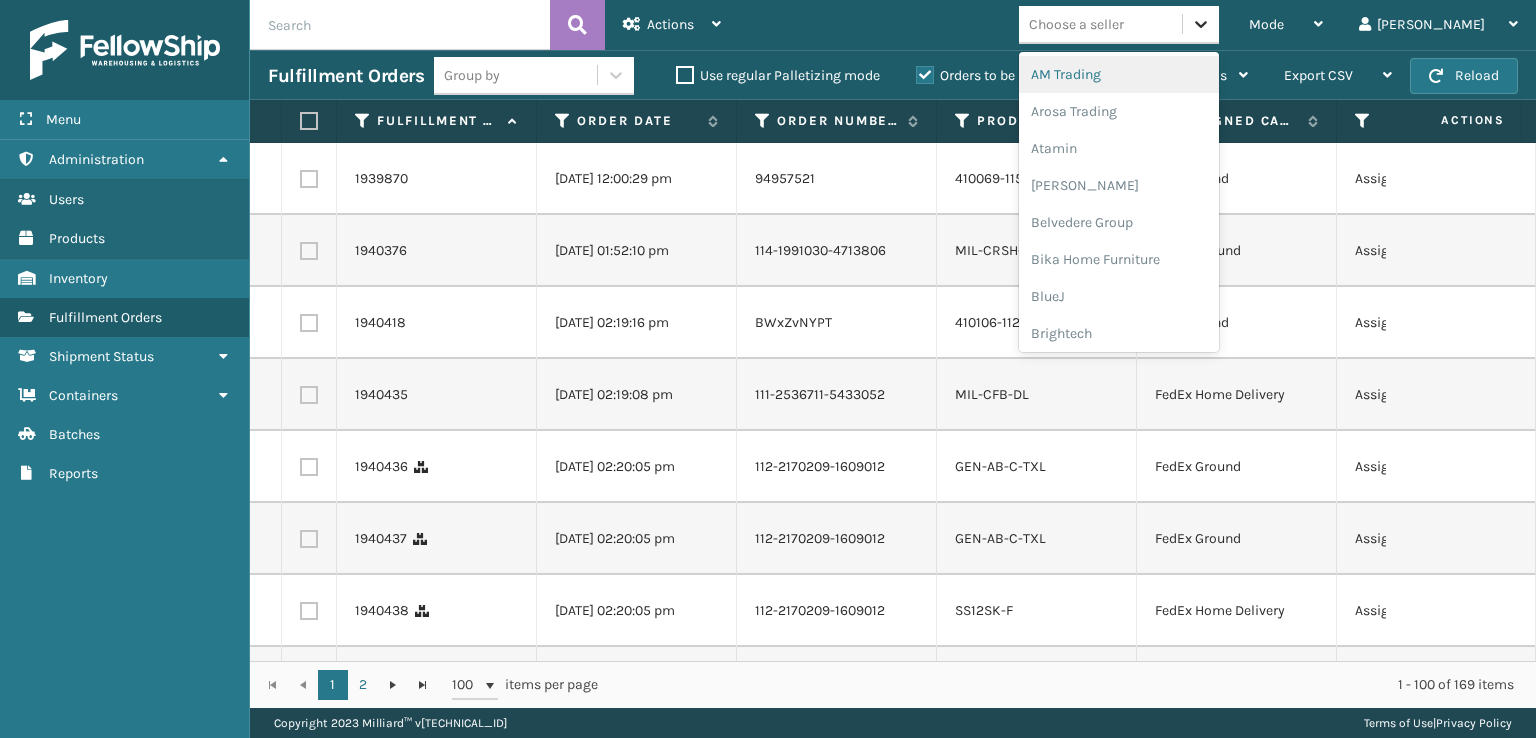 click at bounding box center (1201, 24) 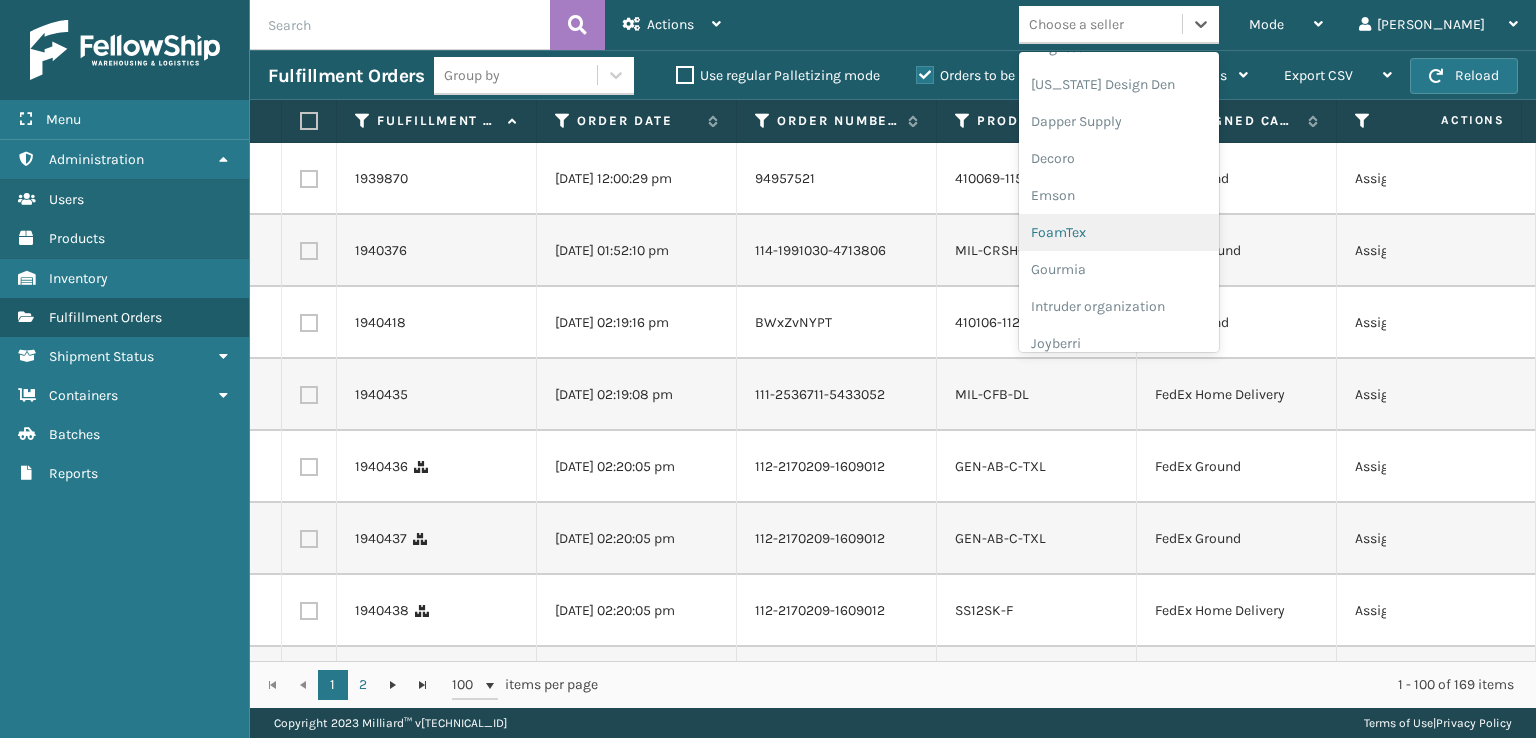 scroll, scrollTop: 300, scrollLeft: 0, axis: vertical 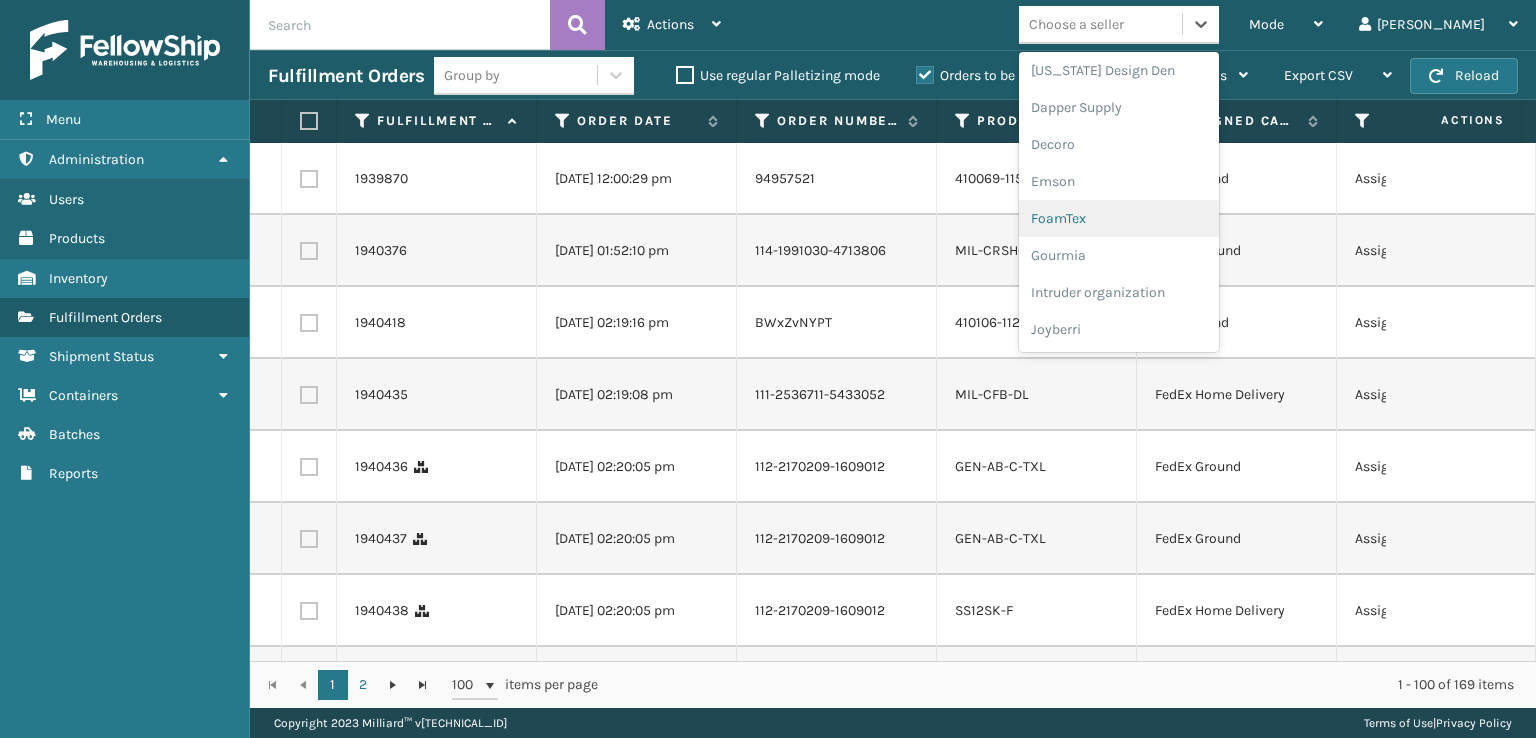click on "FoamTex" at bounding box center [1119, 218] 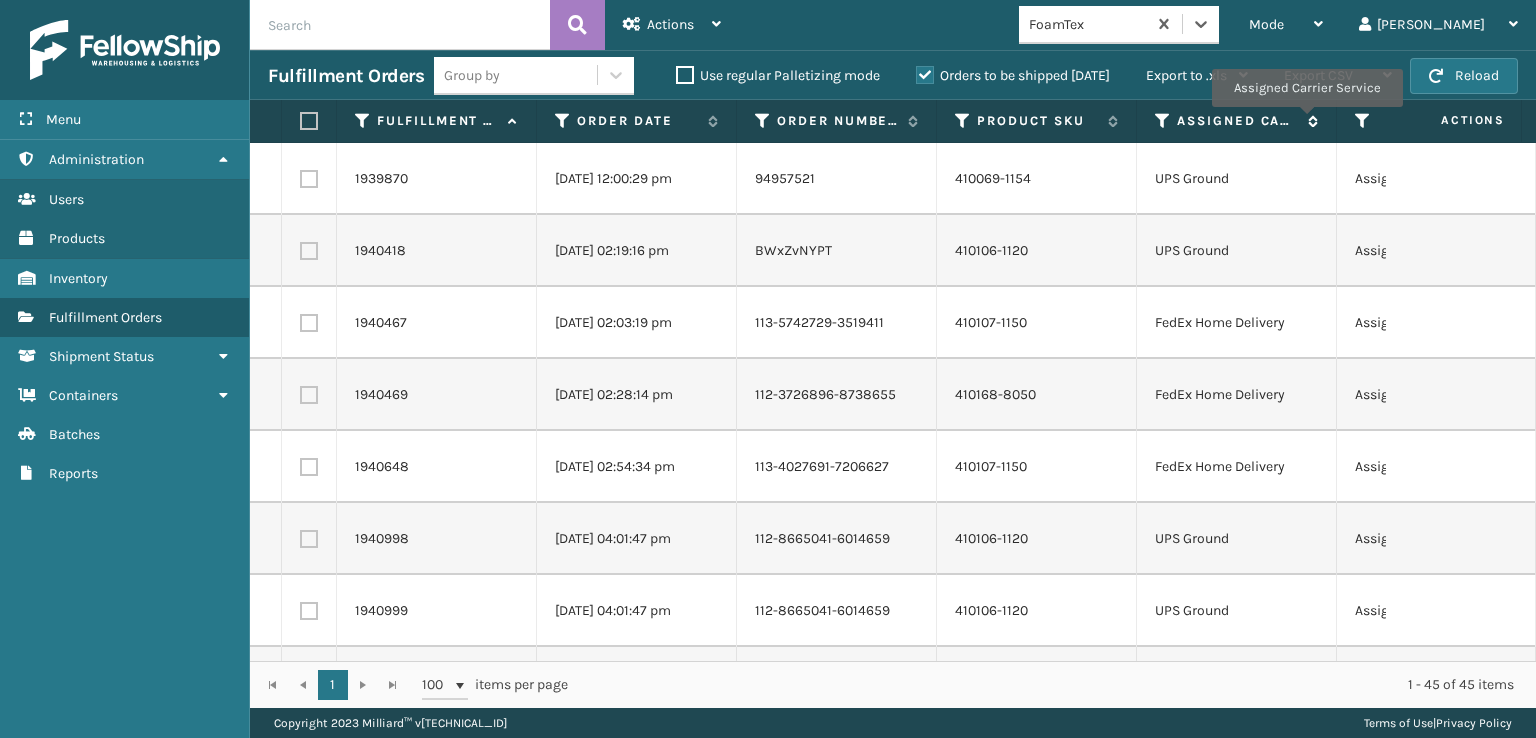 click at bounding box center (1310, 121) 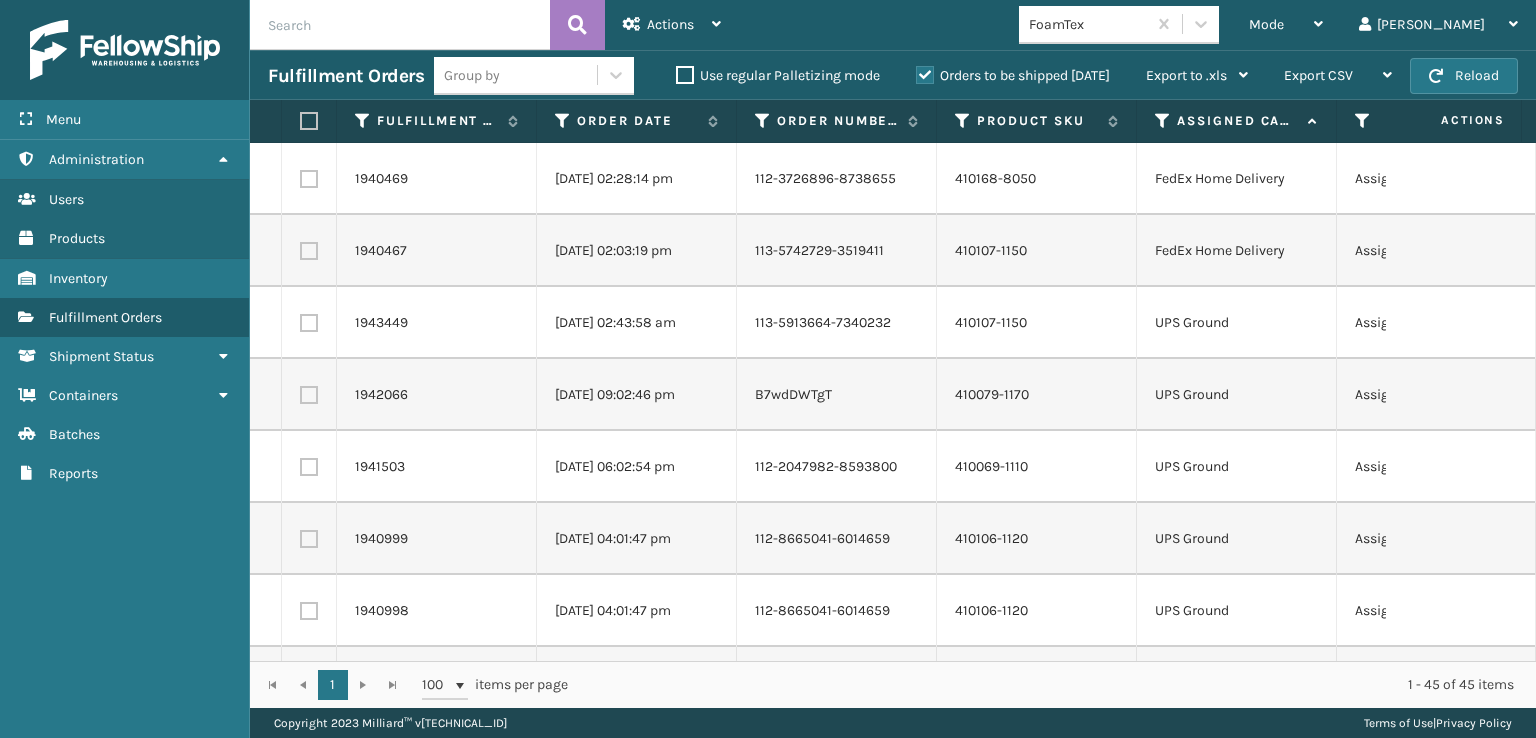scroll, scrollTop: 2436, scrollLeft: 0, axis: vertical 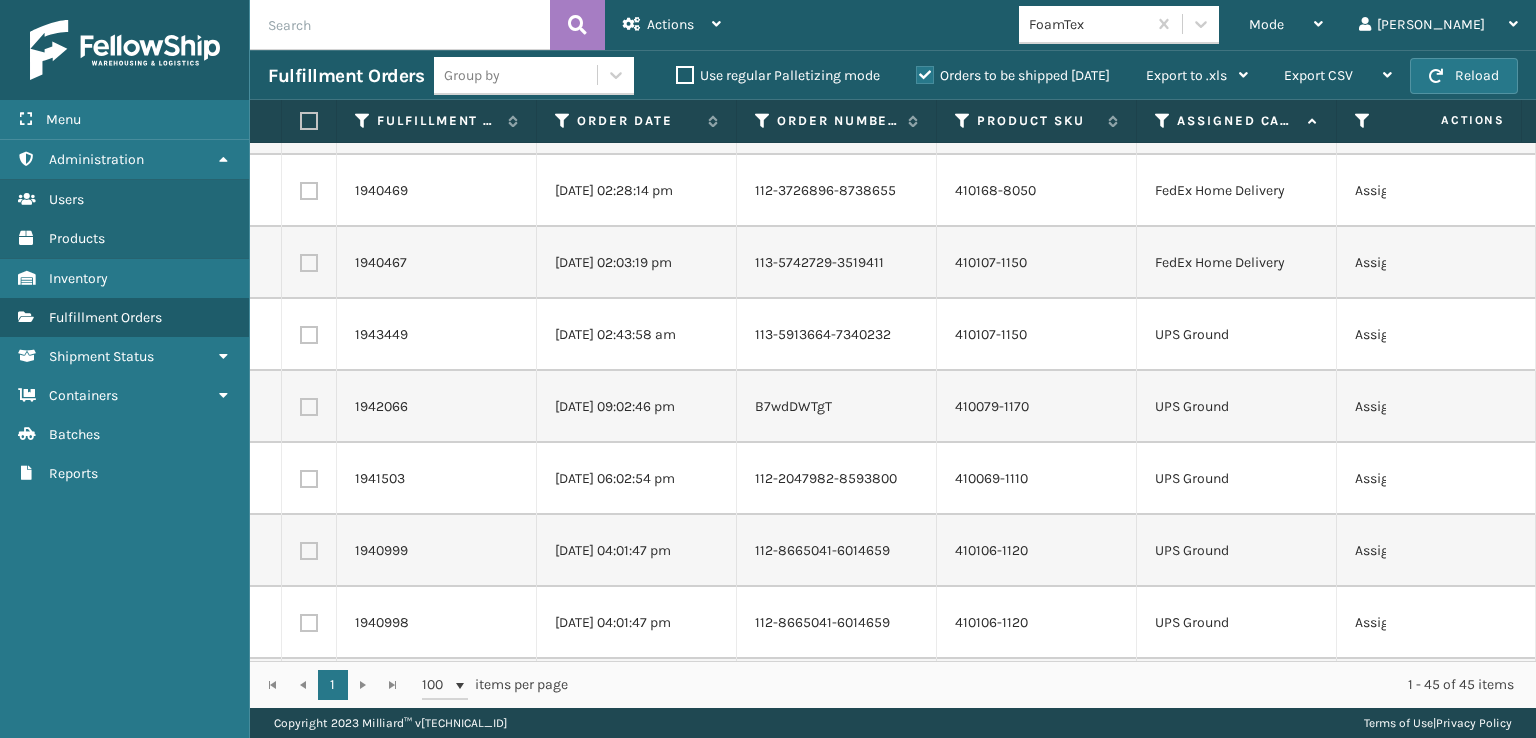 click at bounding box center (309, 263) 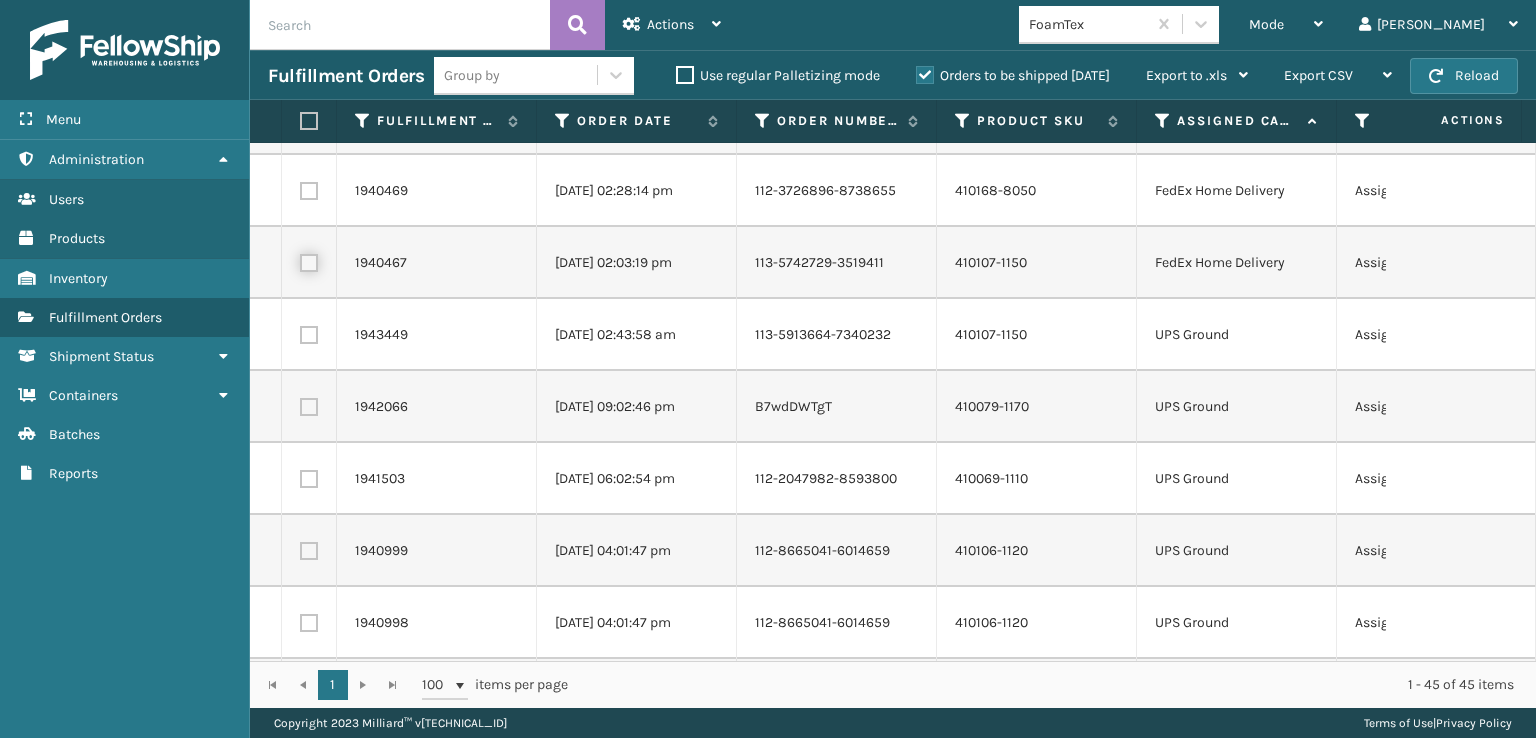 click at bounding box center (300, 260) 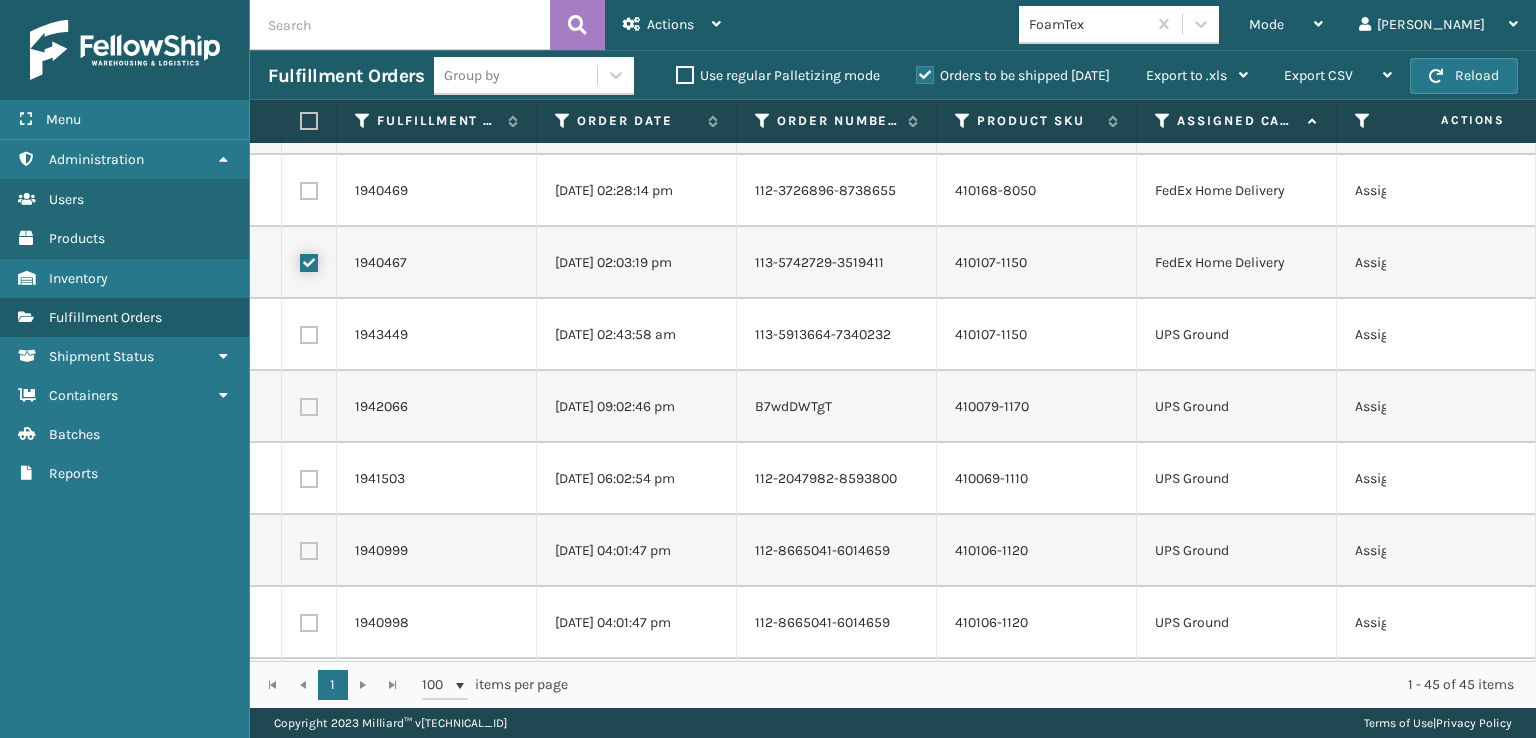 checkbox on "true" 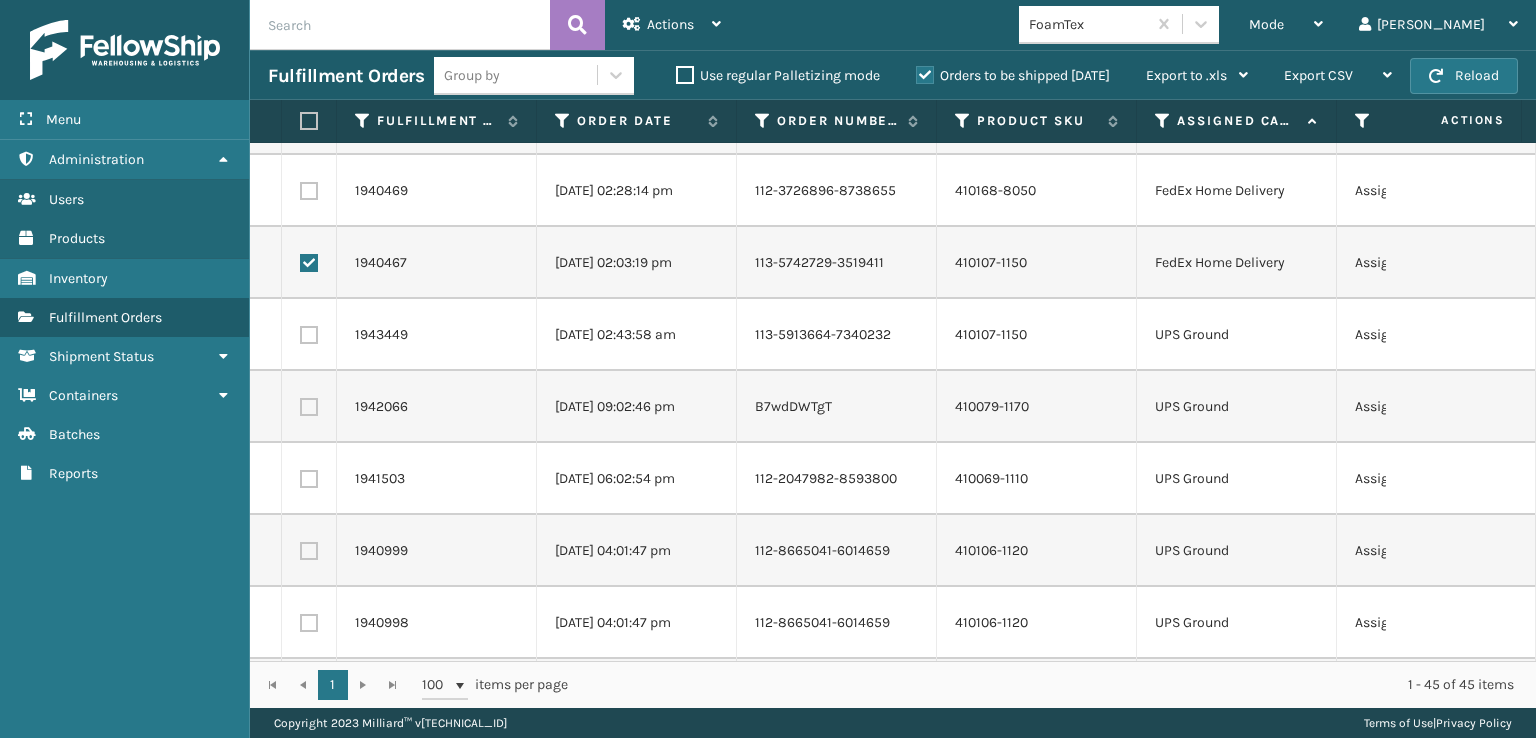 click at bounding box center [309, 191] 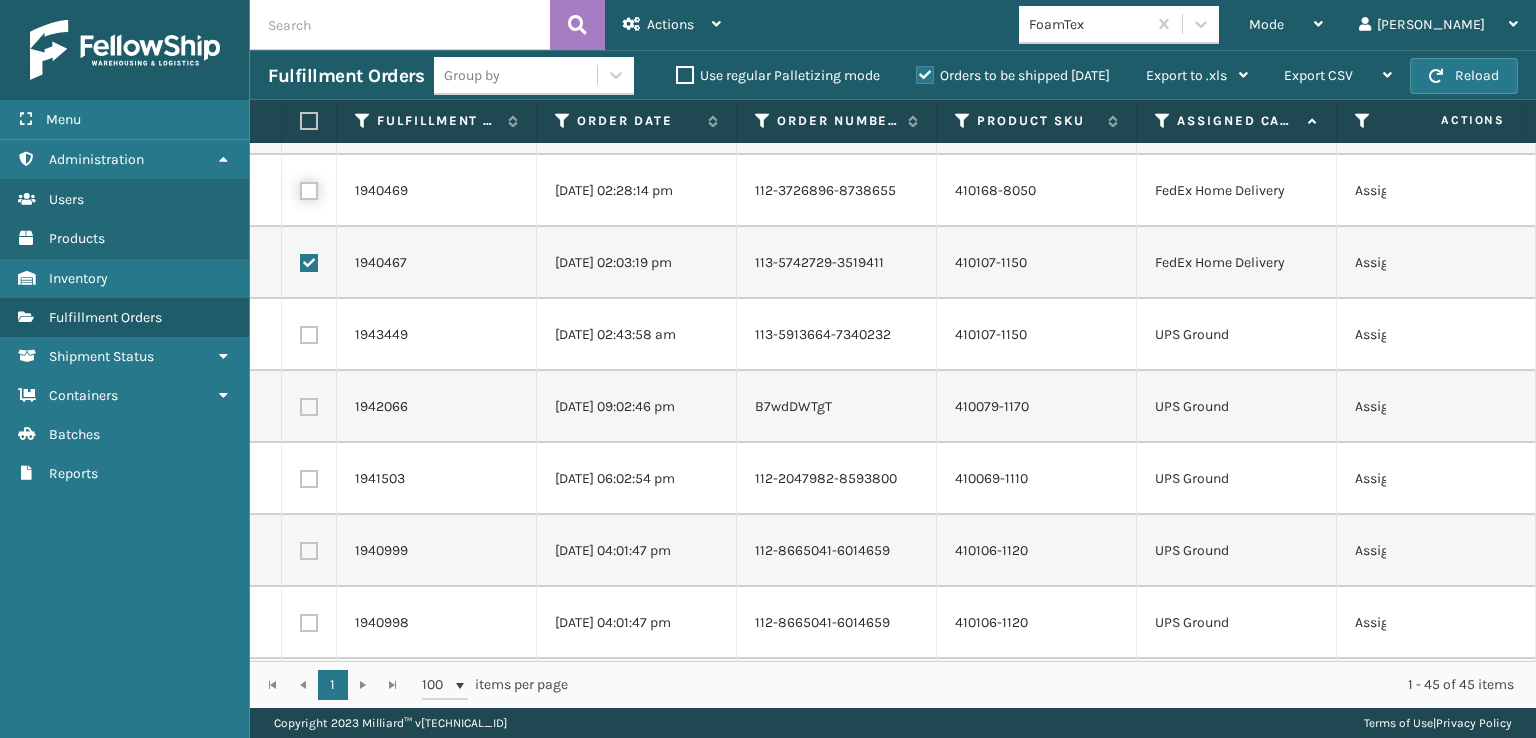 click at bounding box center [300, 188] 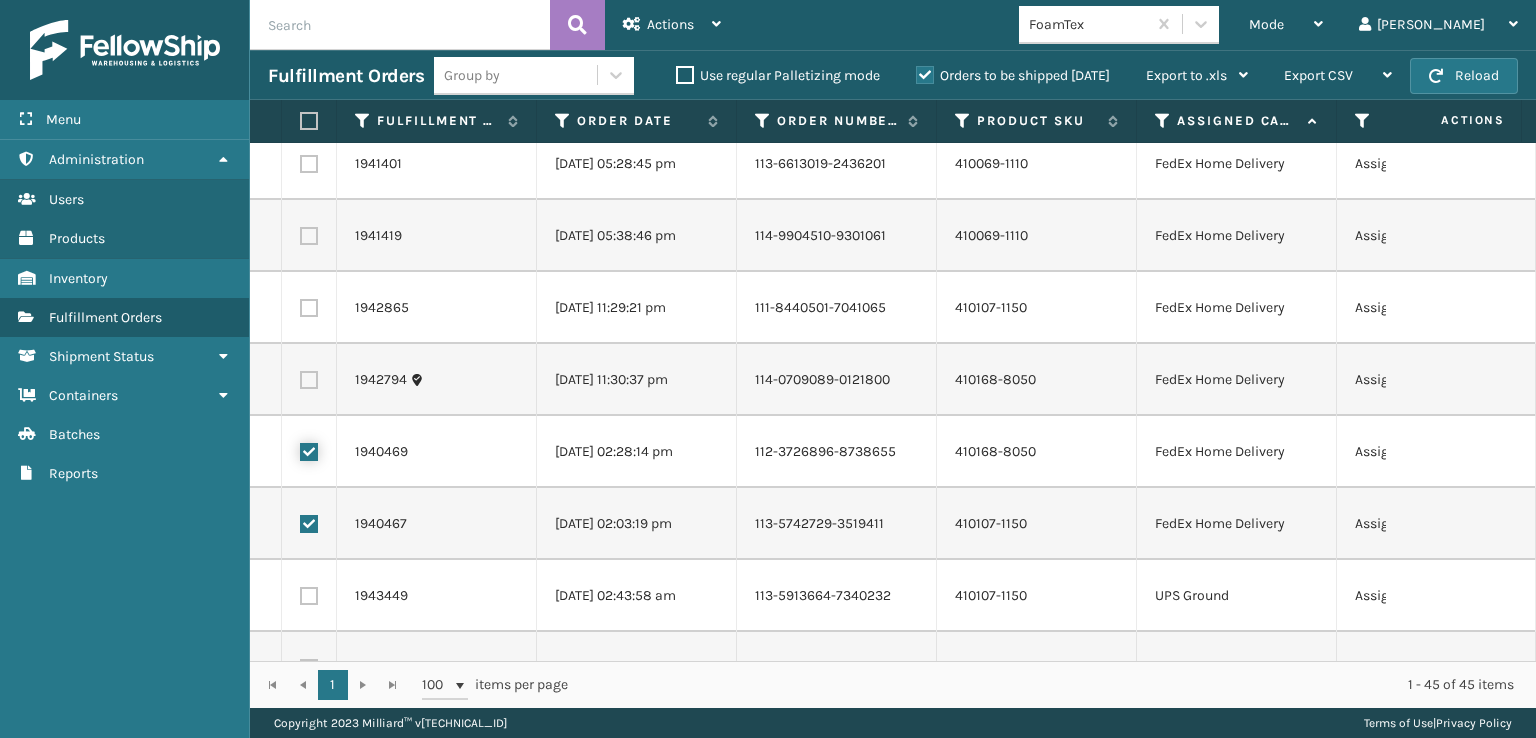 scroll, scrollTop: 2136, scrollLeft: 0, axis: vertical 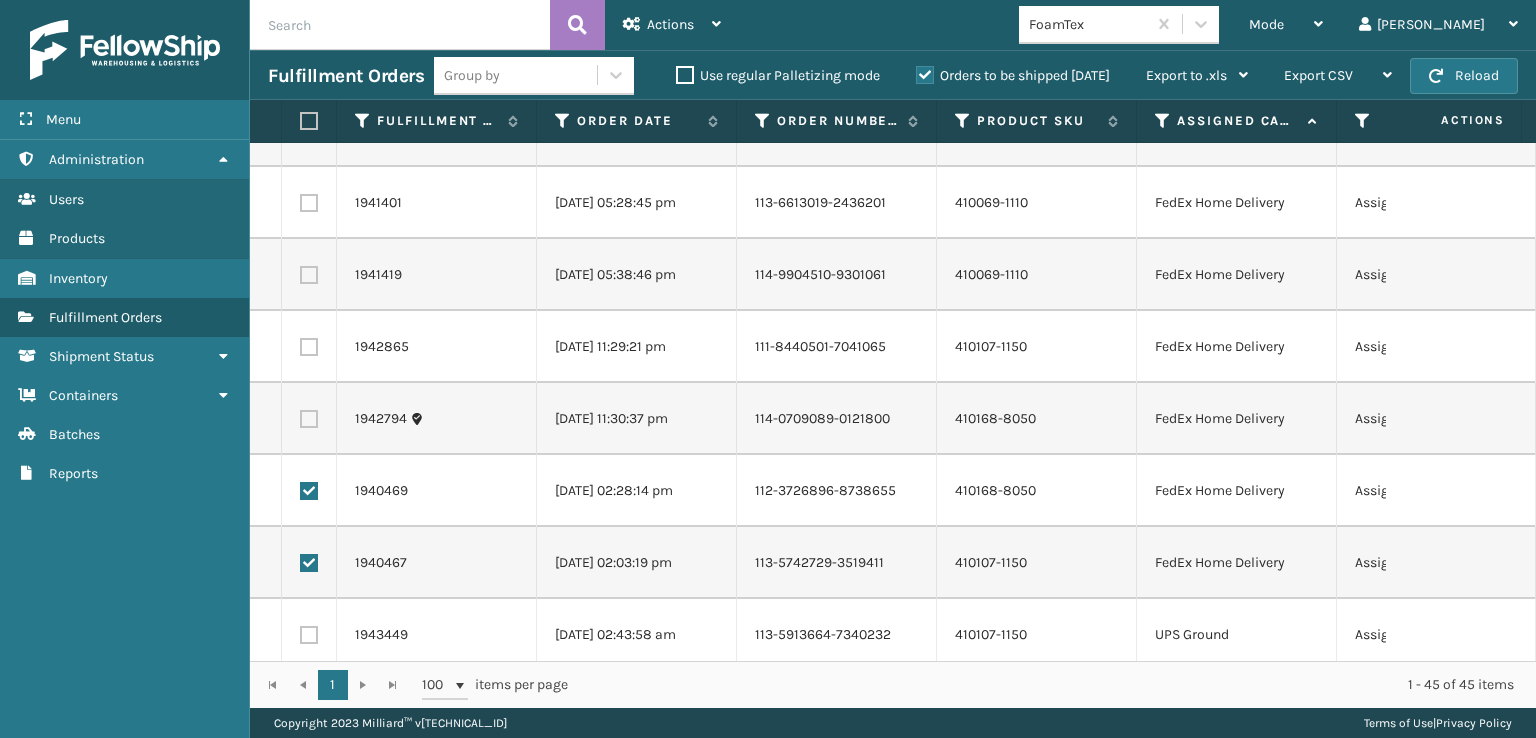 click at bounding box center (309, 419) 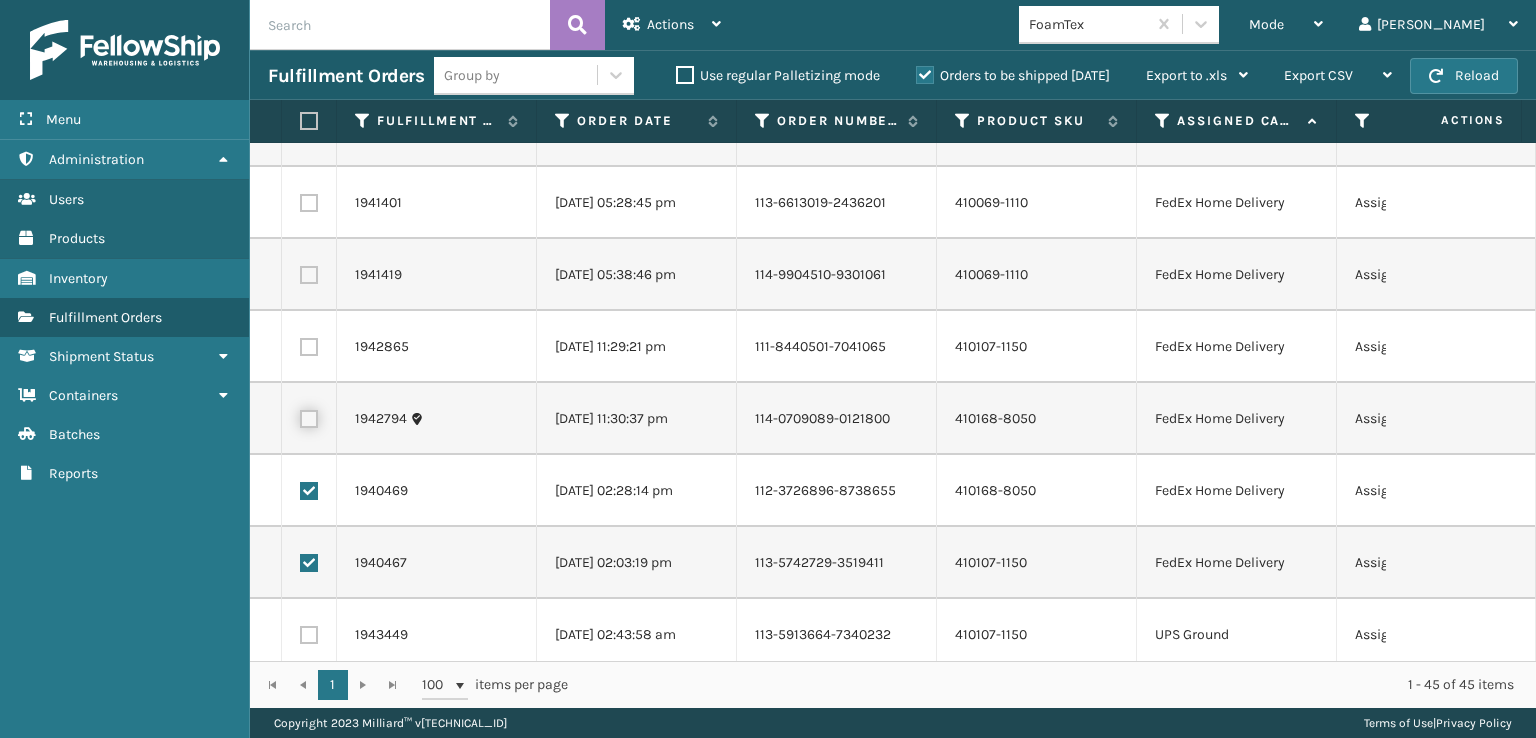 click at bounding box center (300, 416) 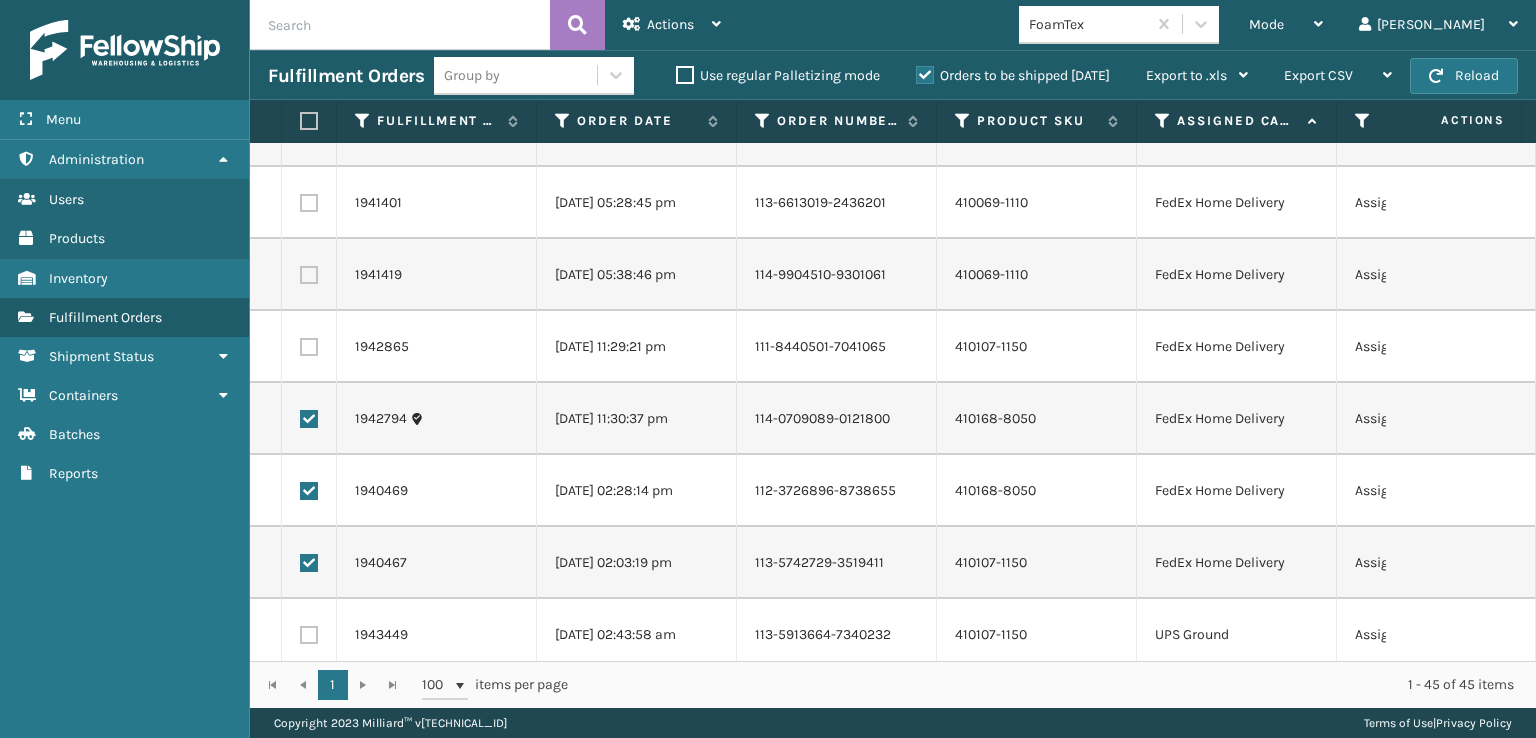 click at bounding box center [309, 347] 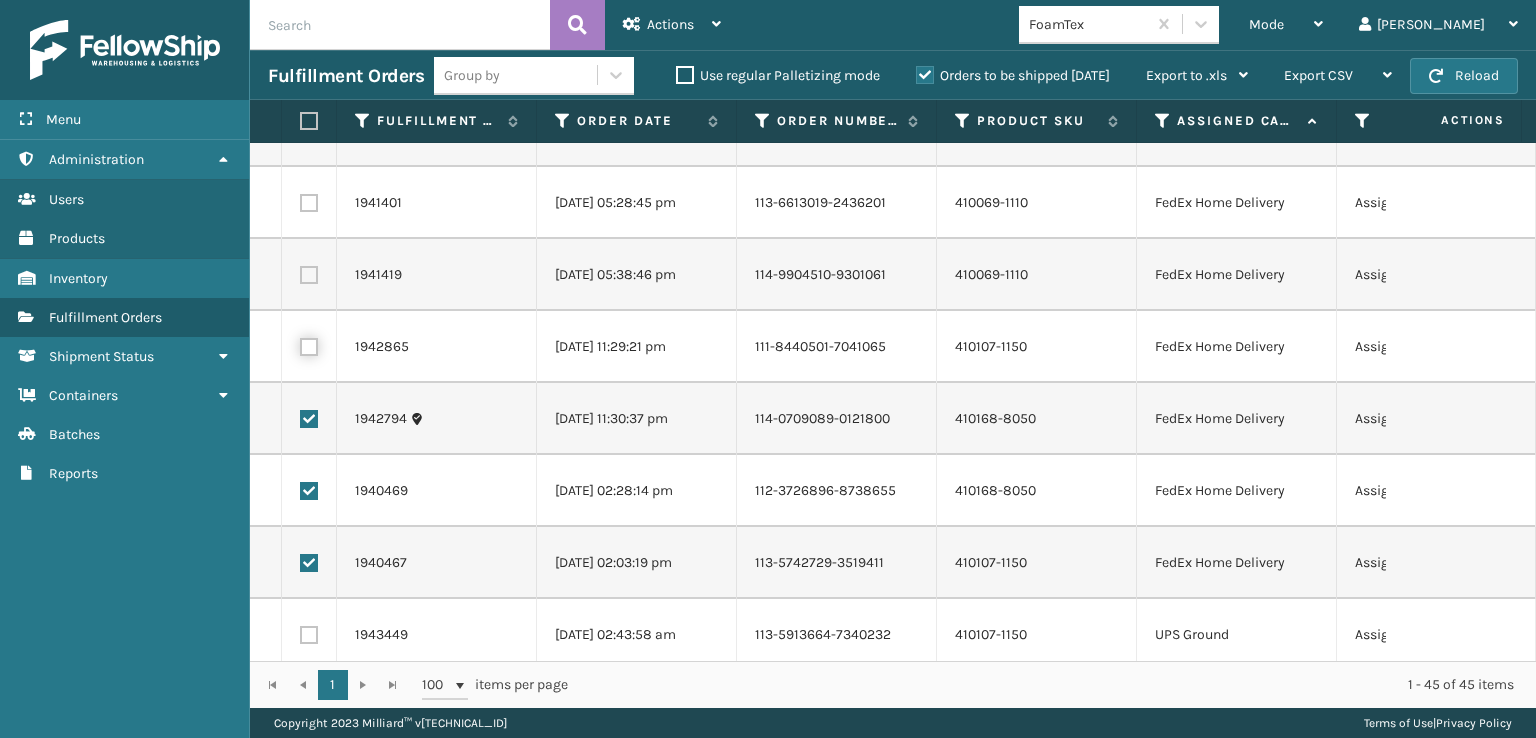 click at bounding box center [300, 344] 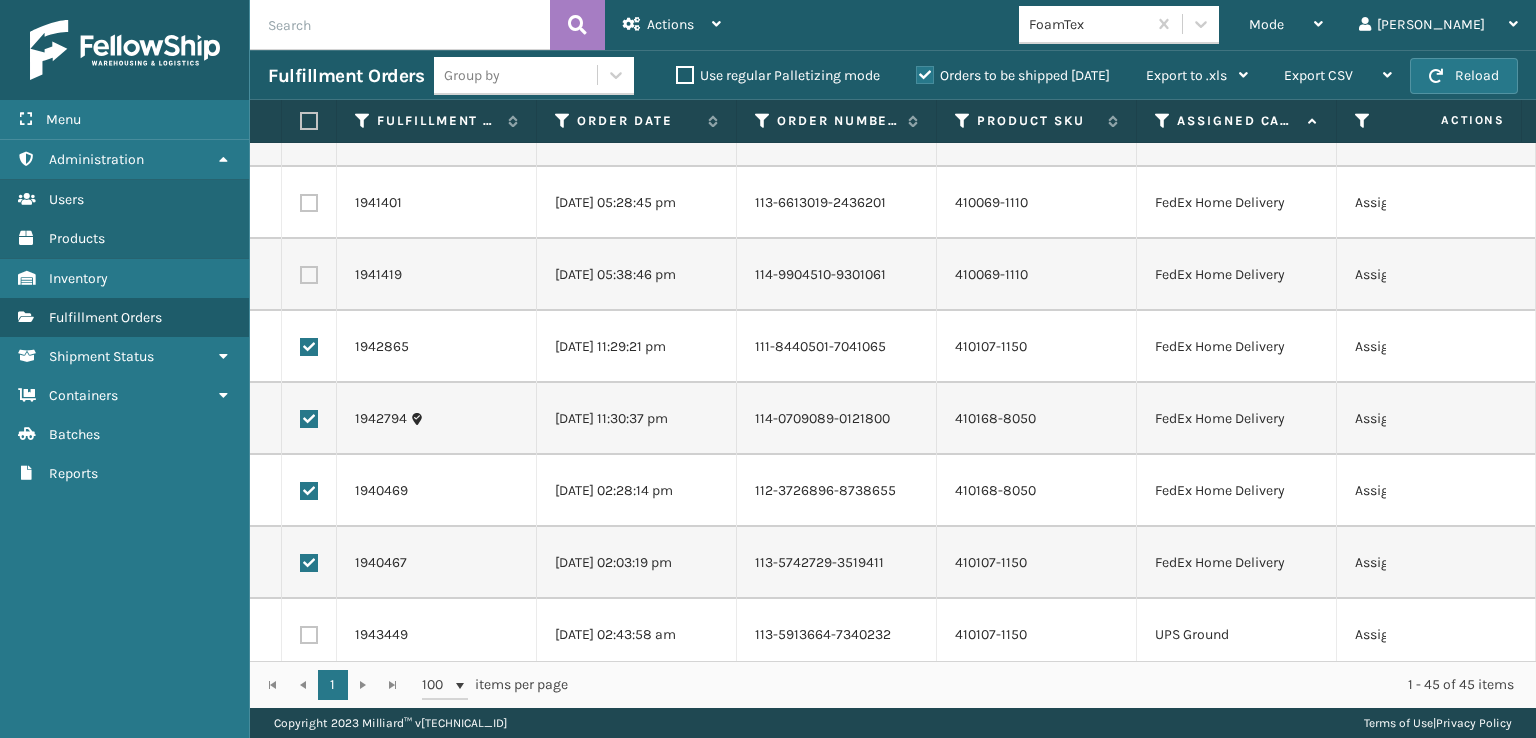 click at bounding box center [309, 275] 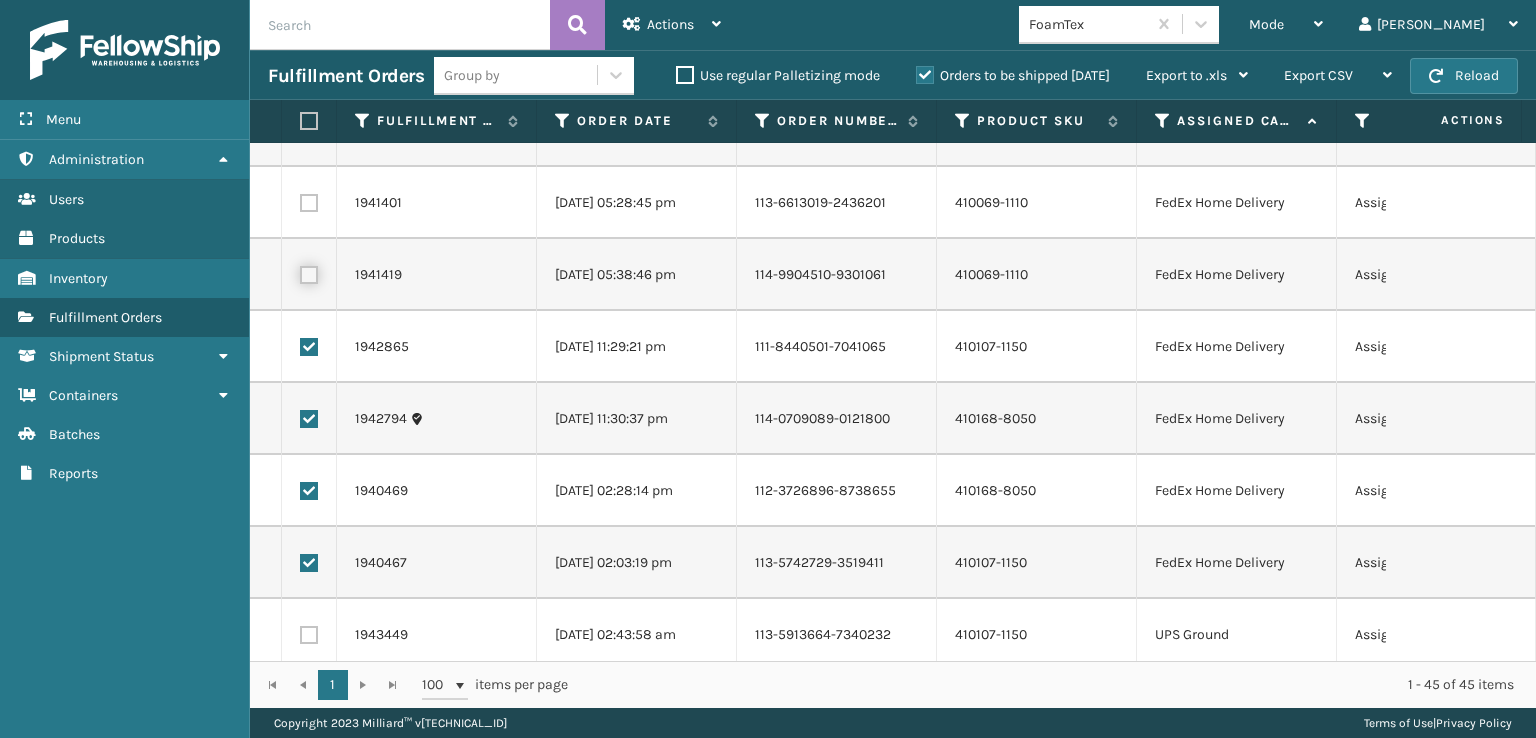 click at bounding box center [300, 272] 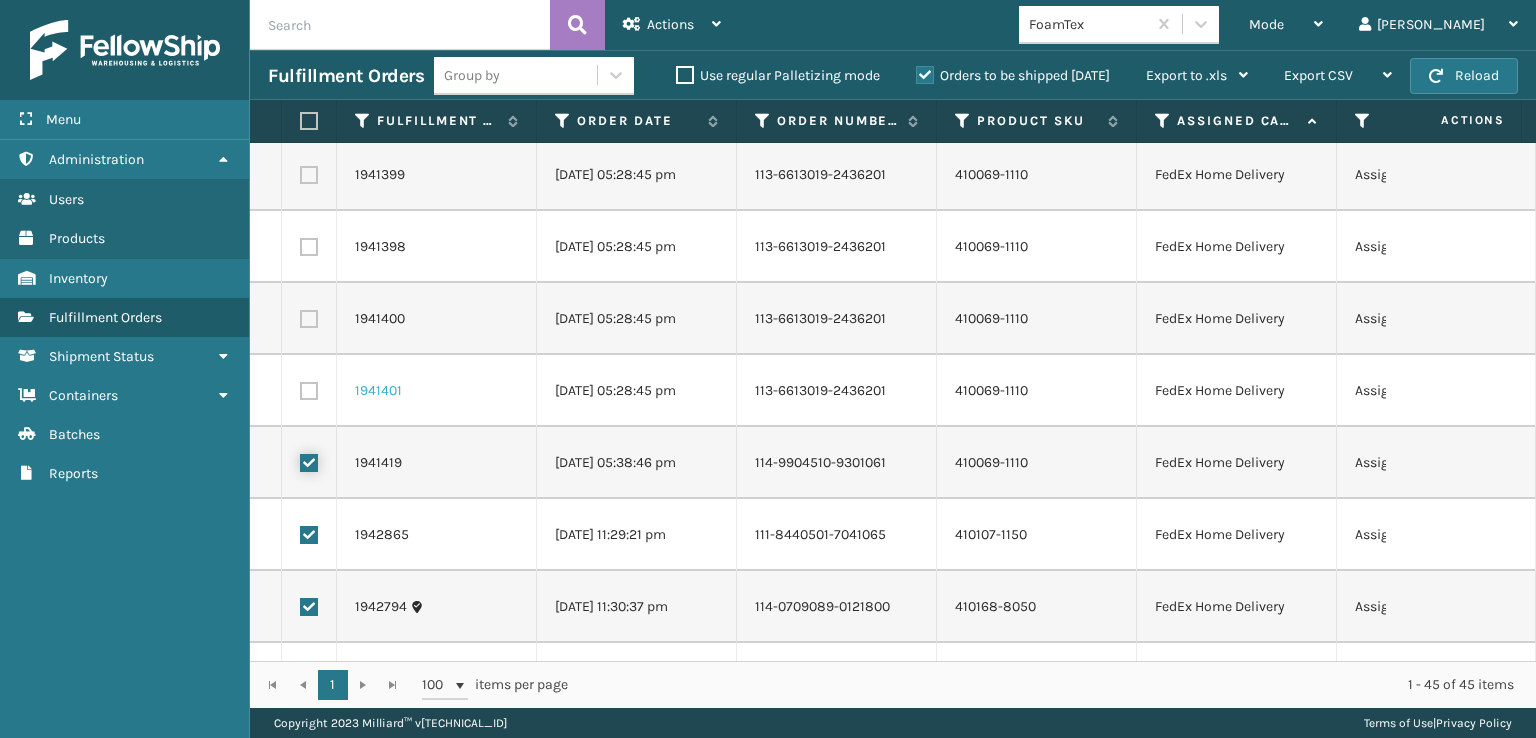 scroll, scrollTop: 1936, scrollLeft: 0, axis: vertical 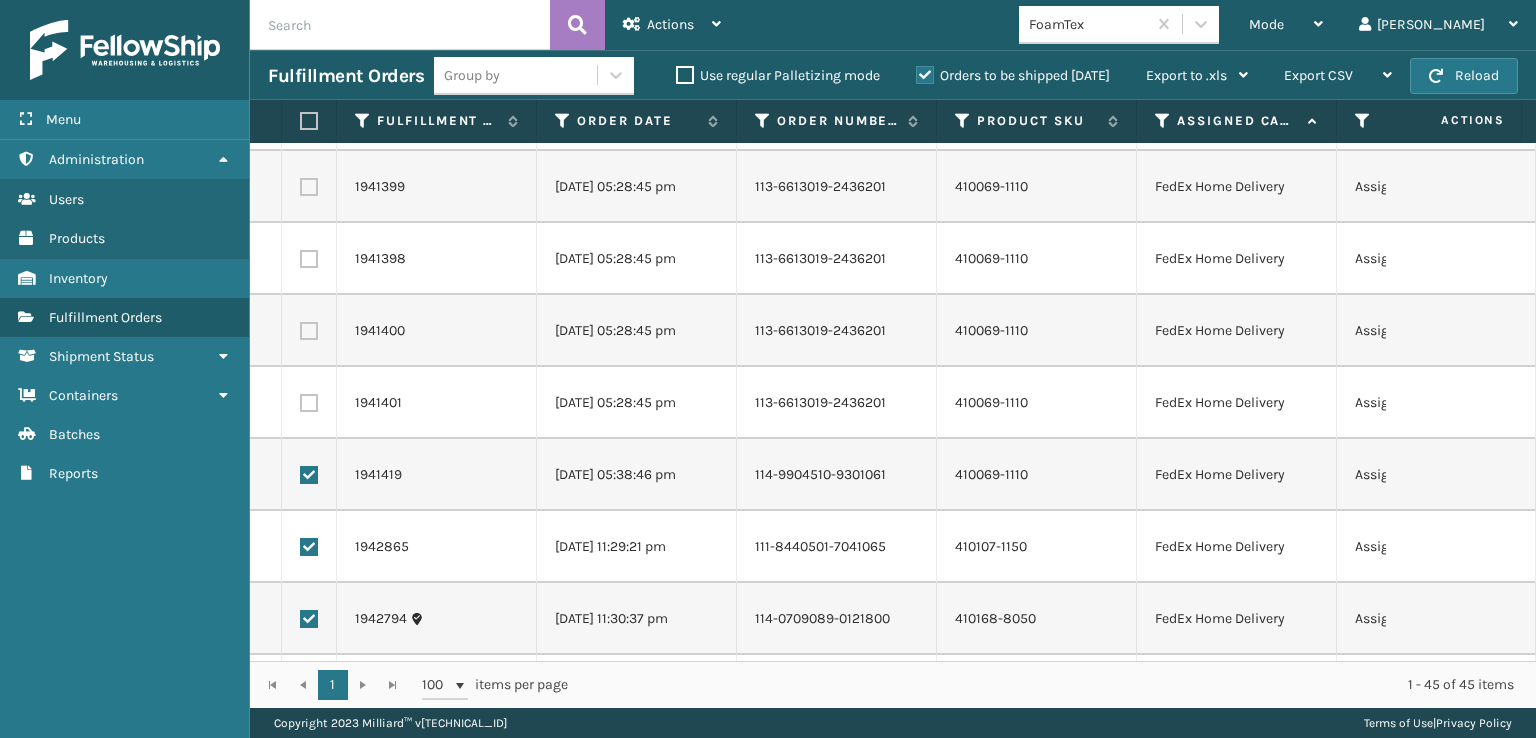 click at bounding box center (309, 403) 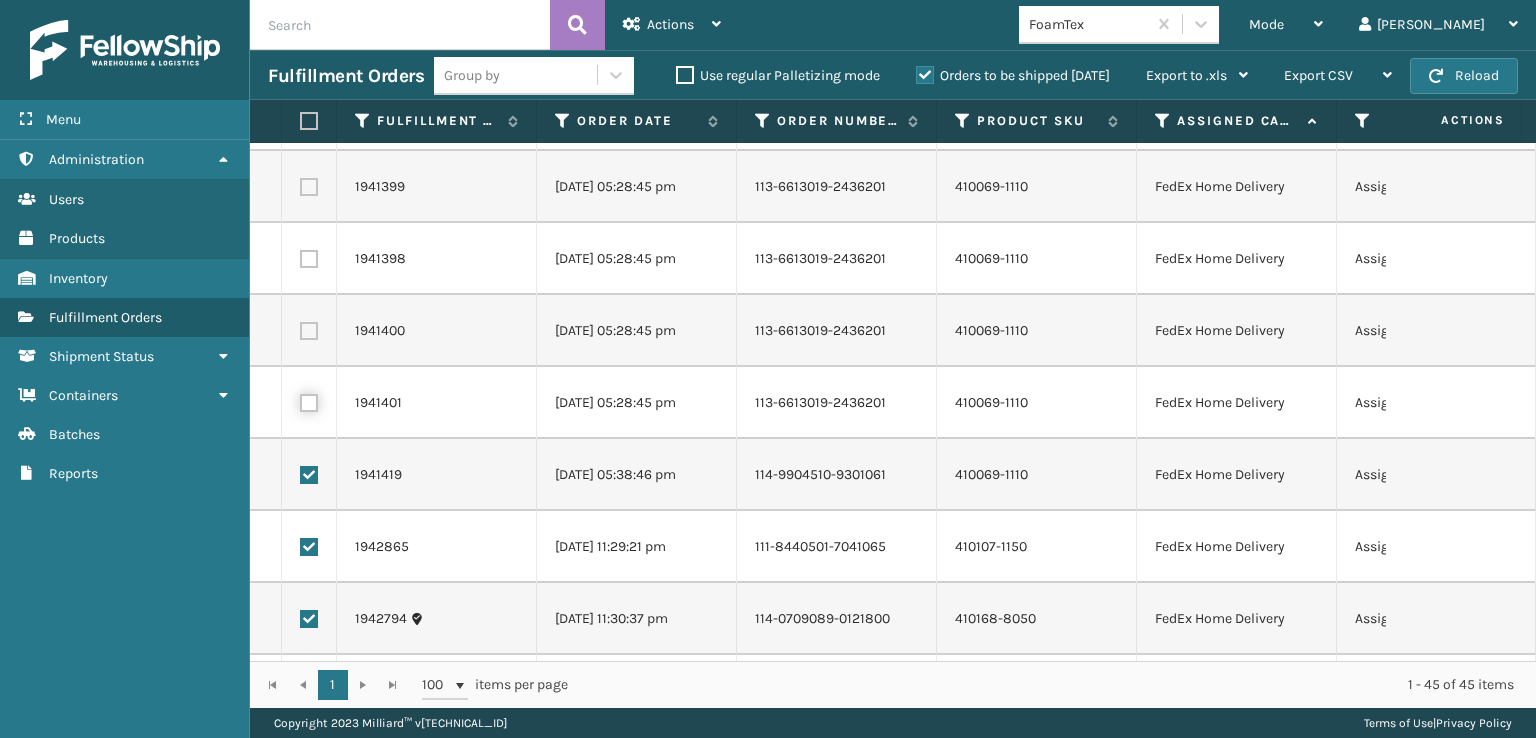 click at bounding box center (300, 400) 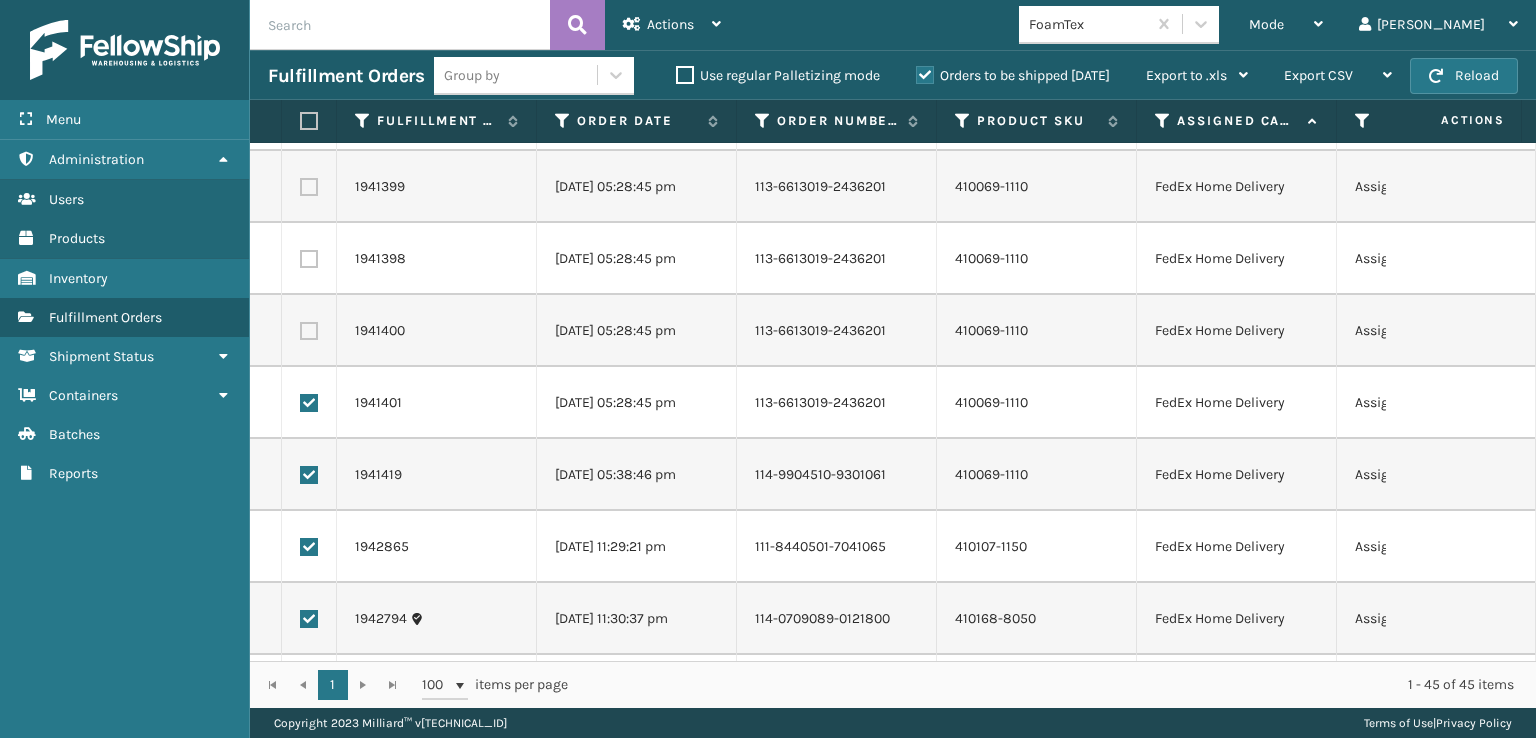 click at bounding box center [309, 331] 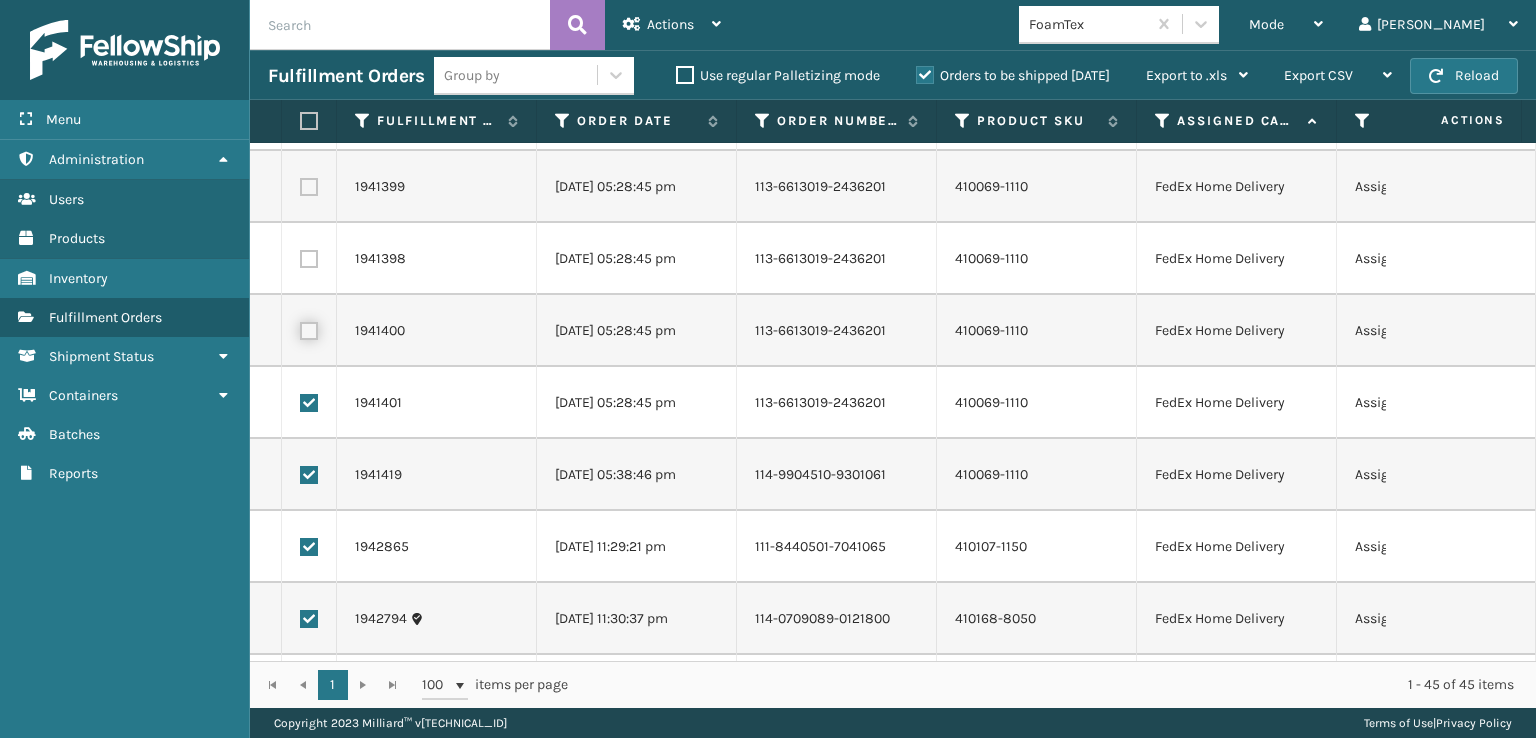 click at bounding box center [300, 328] 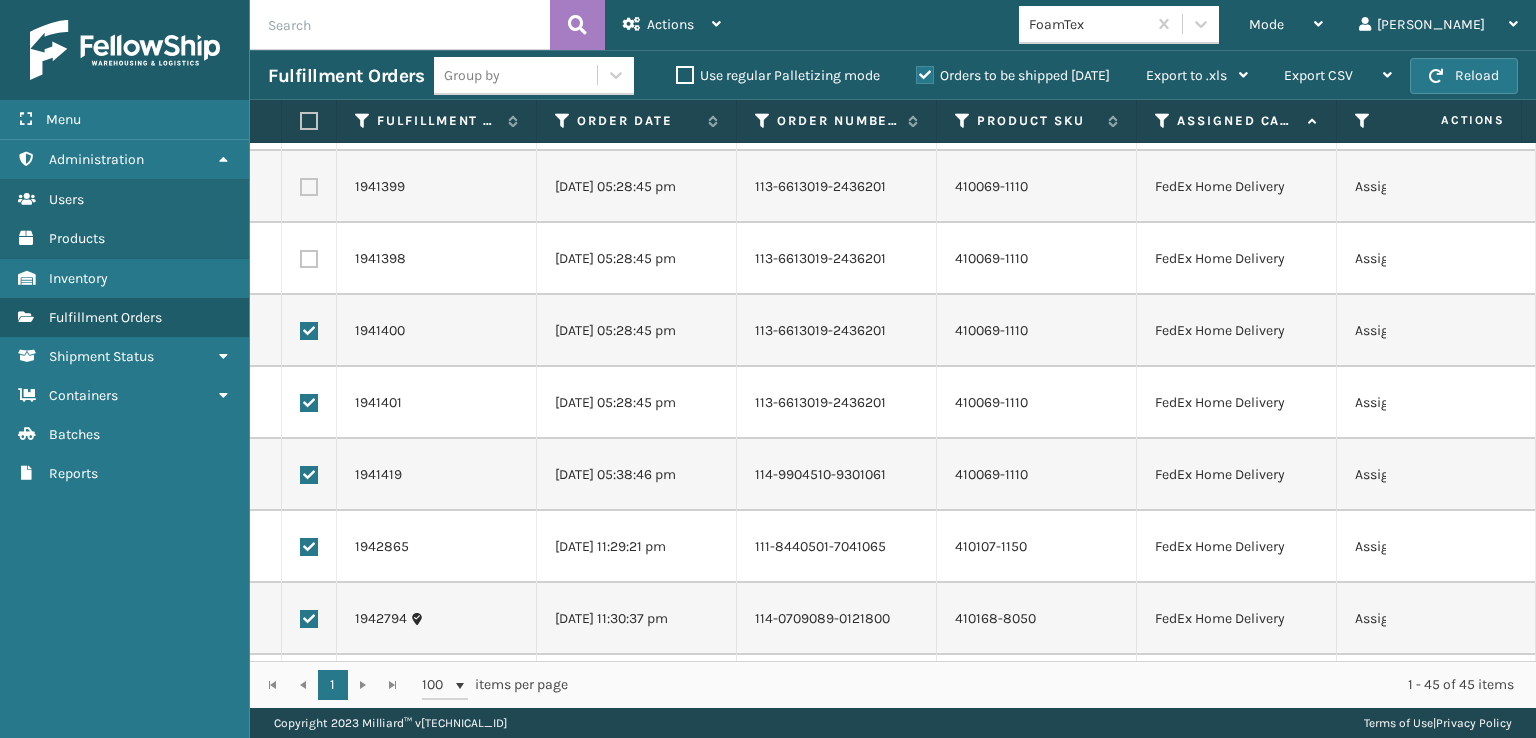 click at bounding box center (309, 259) 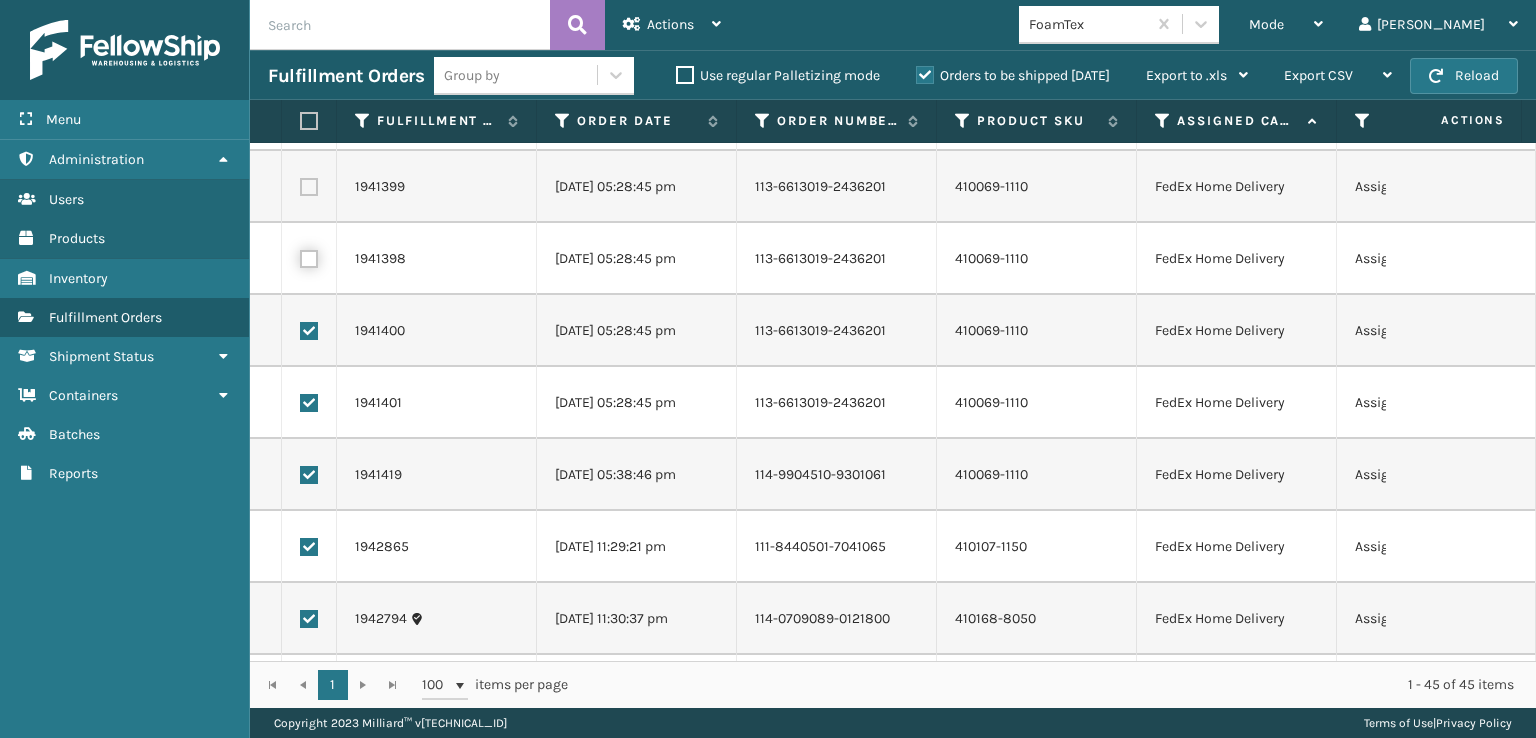 click at bounding box center (300, 256) 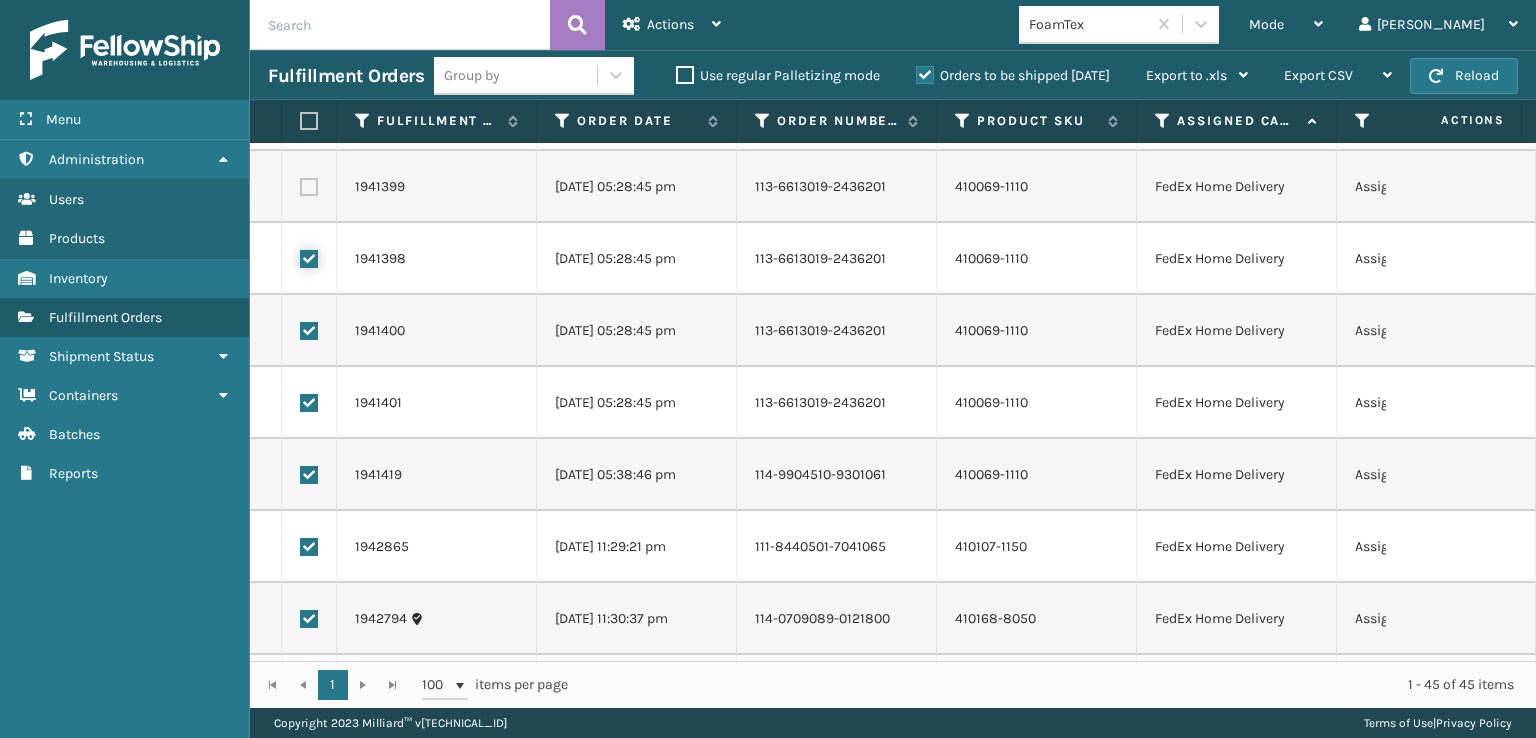checkbox on "true" 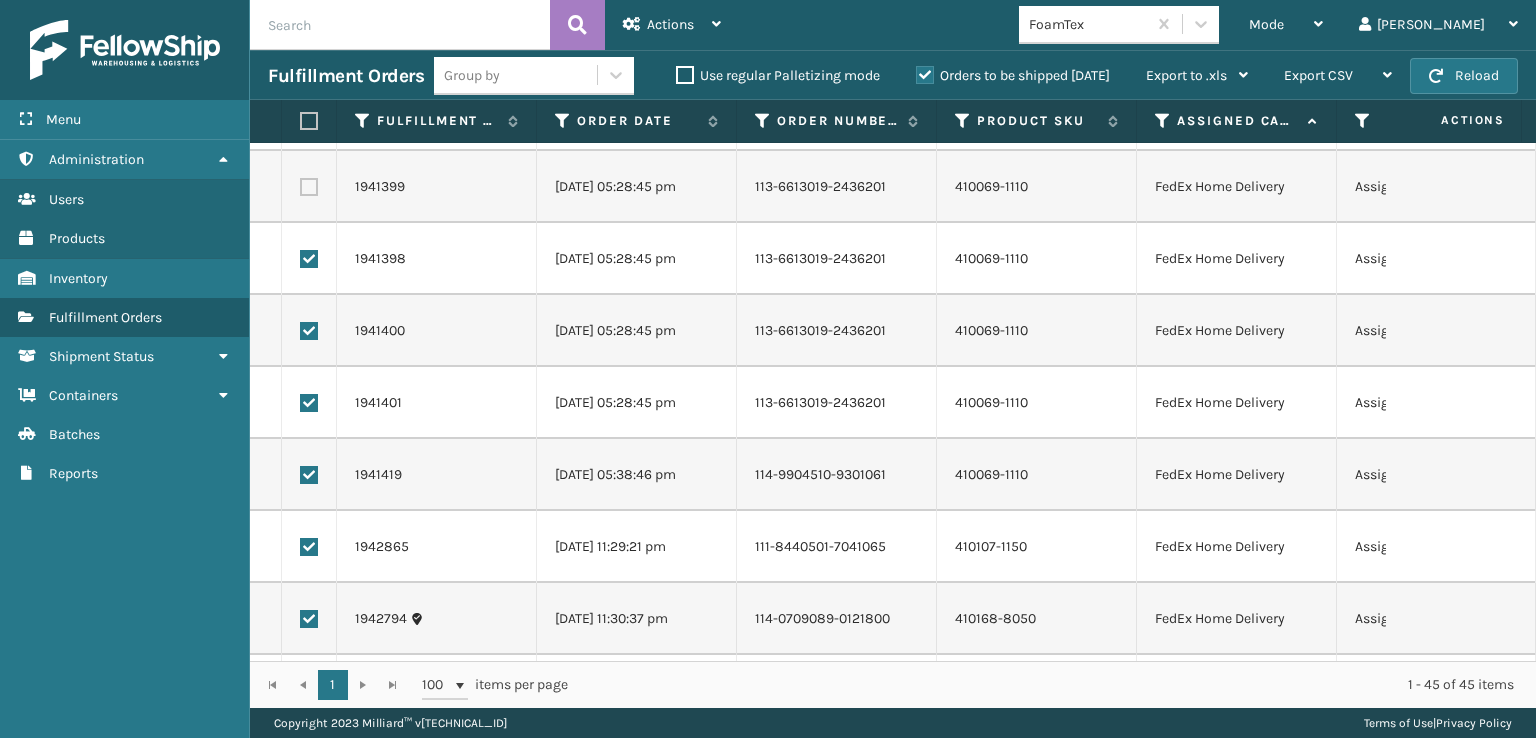 click at bounding box center [309, 187] 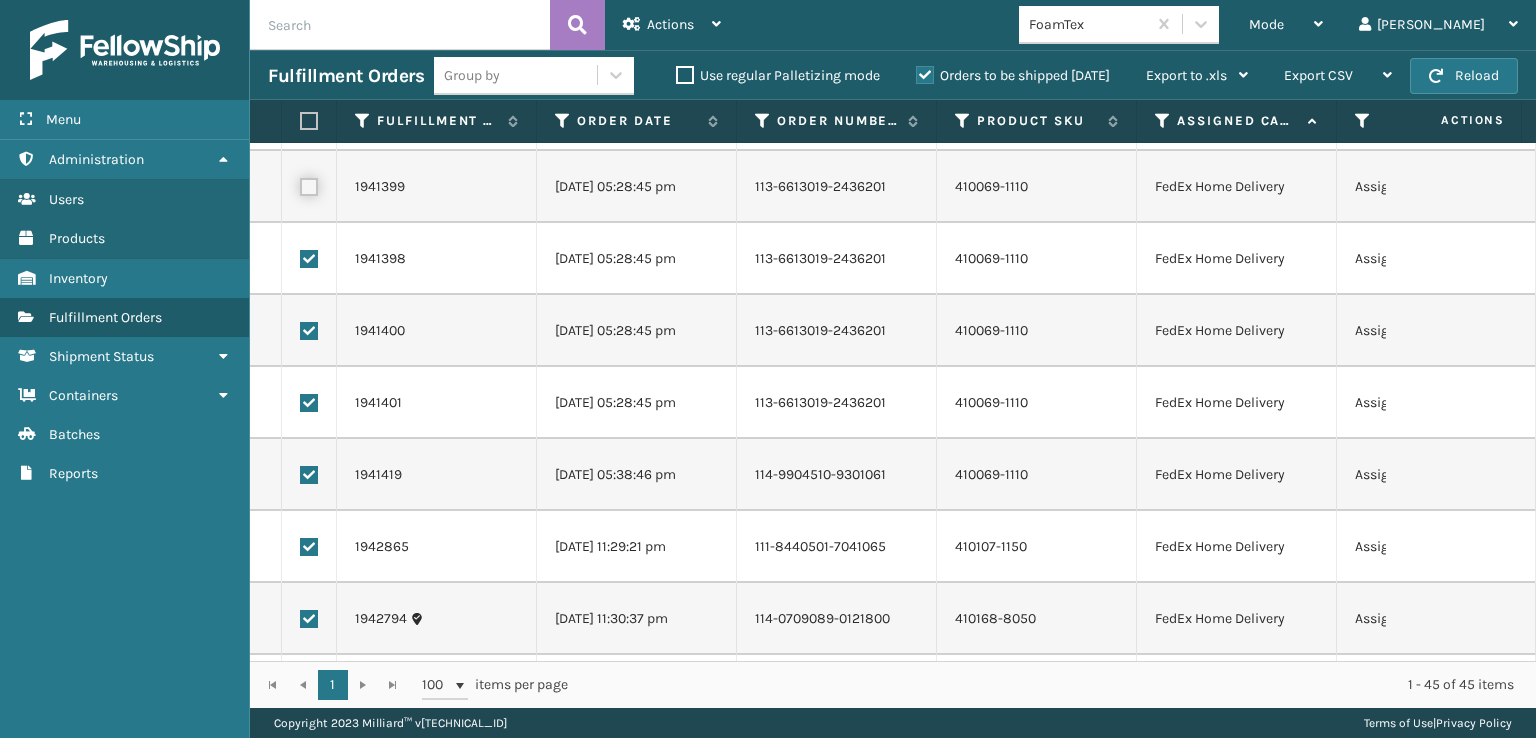 click at bounding box center [300, 184] 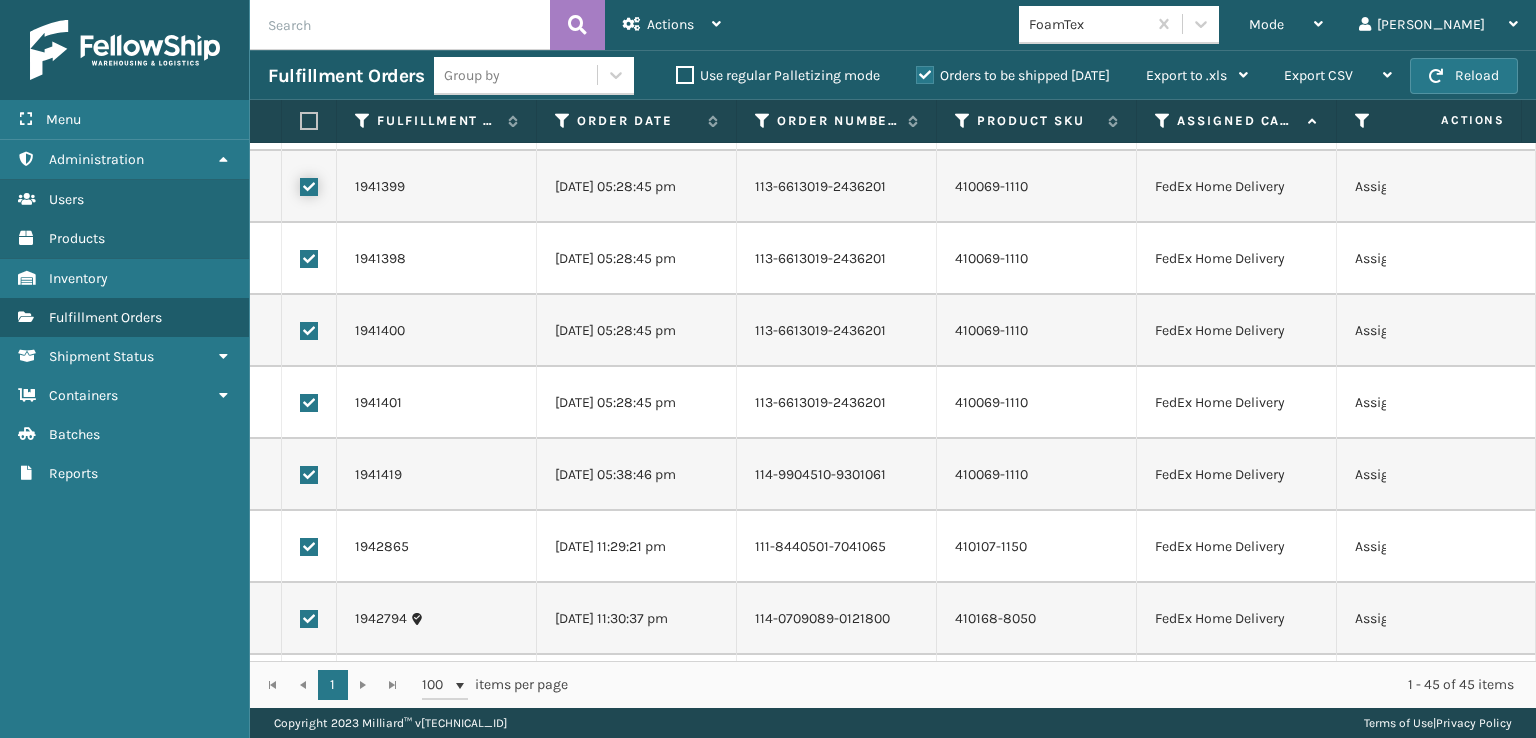 checkbox on "true" 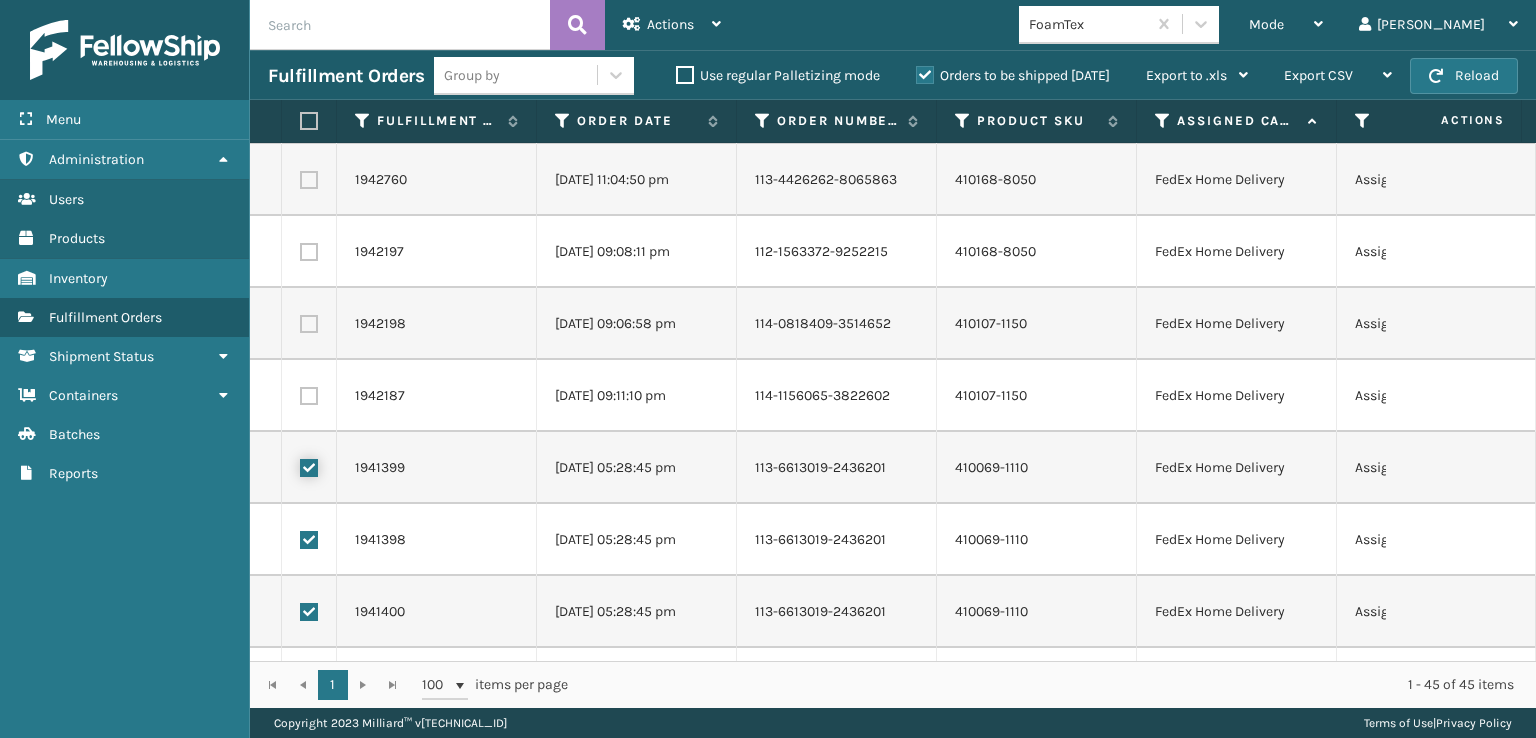 scroll, scrollTop: 1636, scrollLeft: 0, axis: vertical 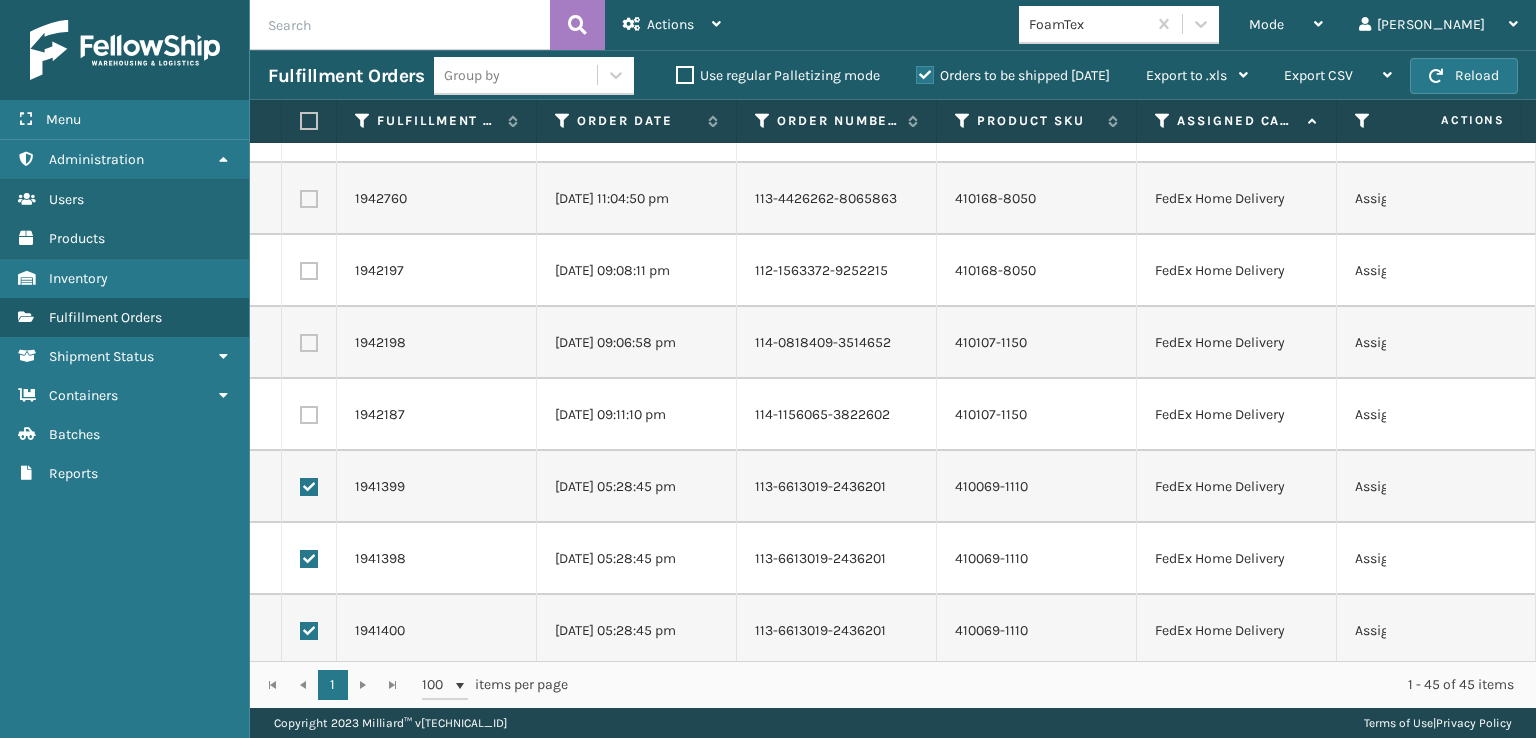 click at bounding box center (309, 415) 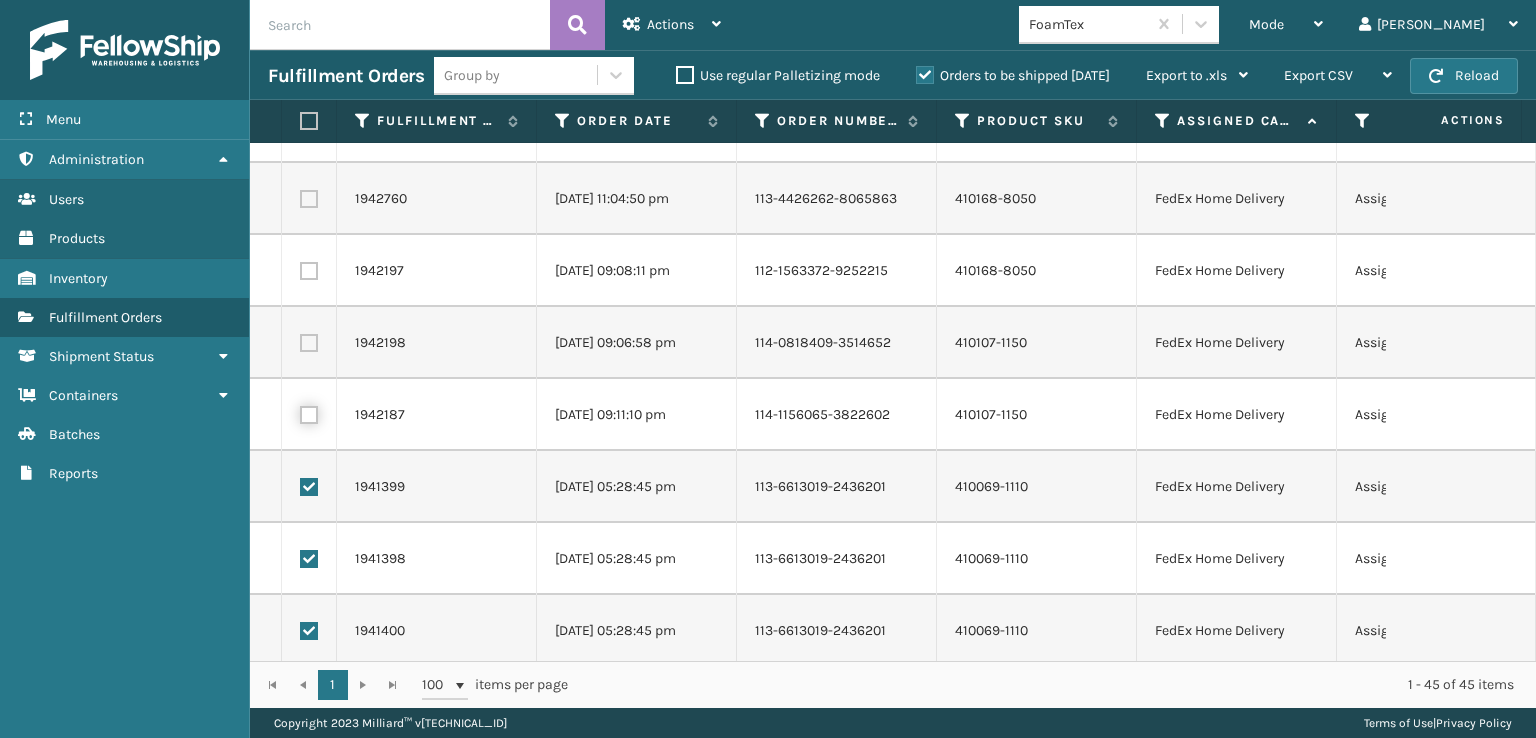 click at bounding box center (300, 412) 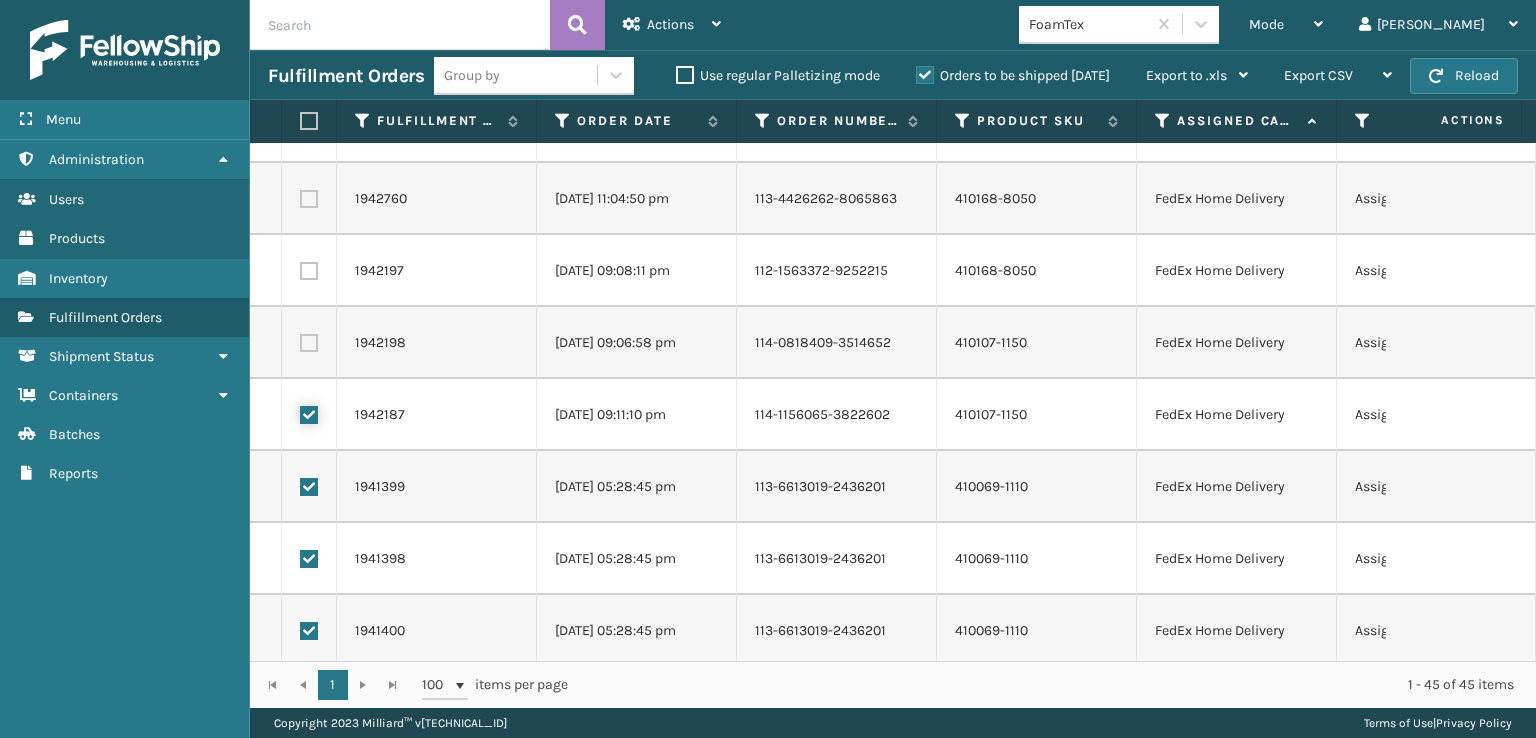 checkbox on "true" 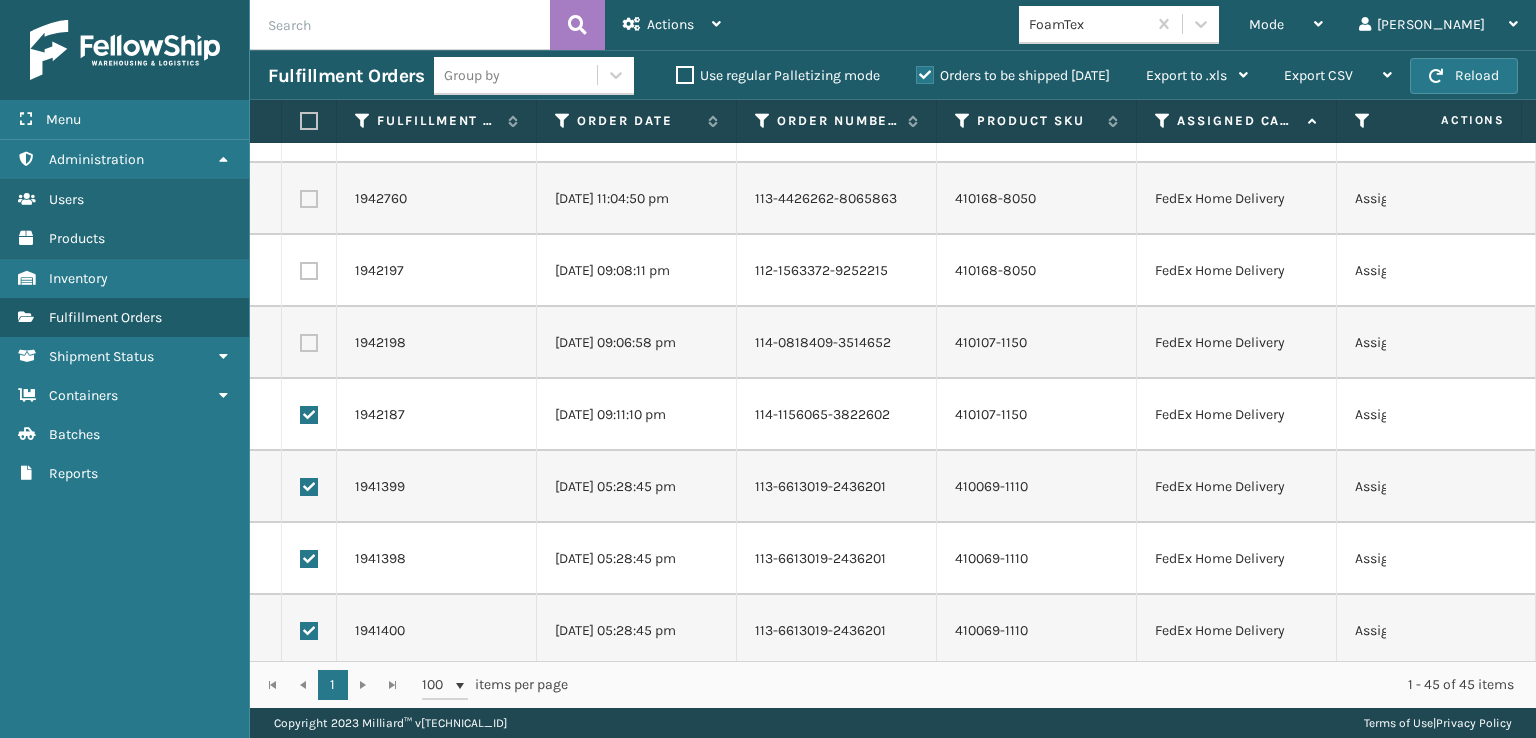 click at bounding box center [309, 343] 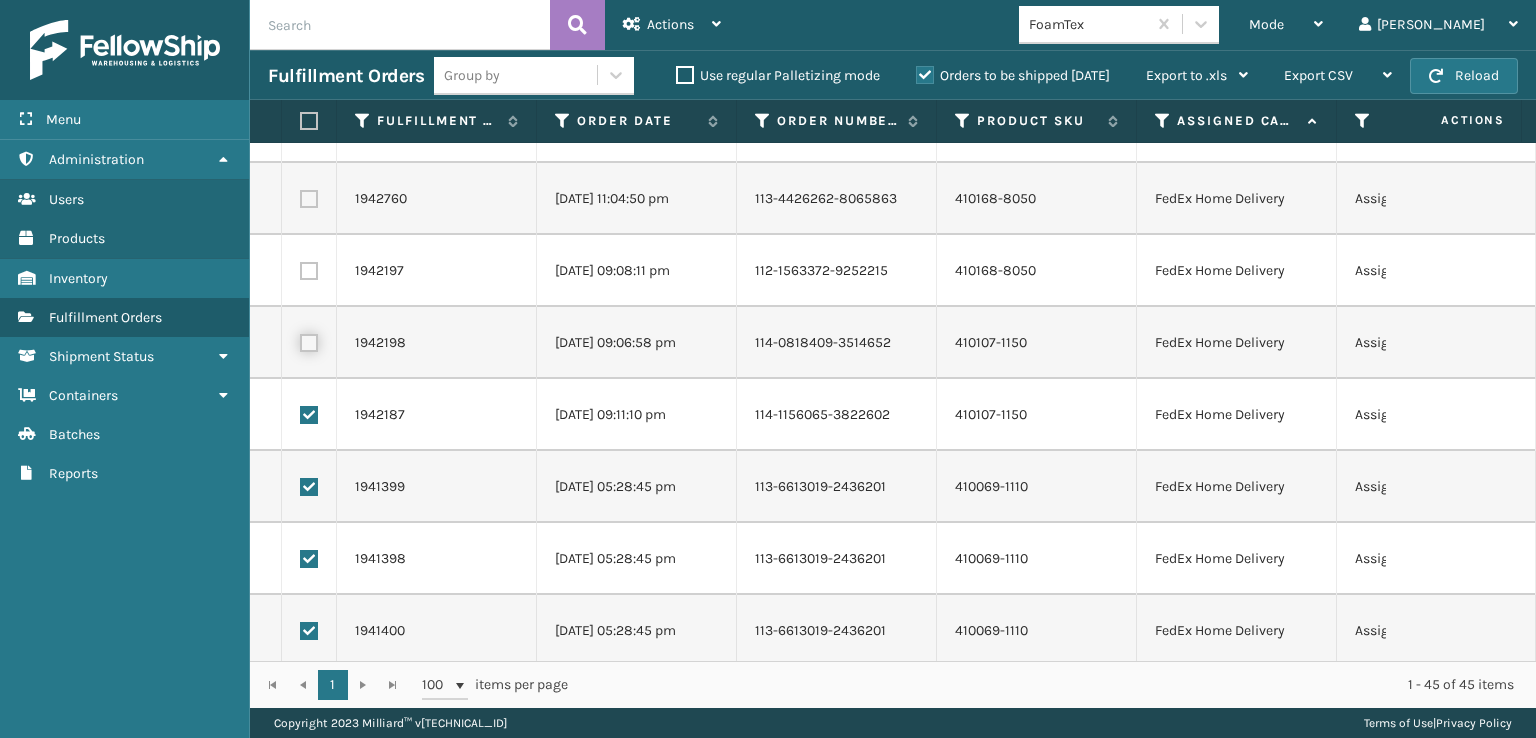click at bounding box center (300, 340) 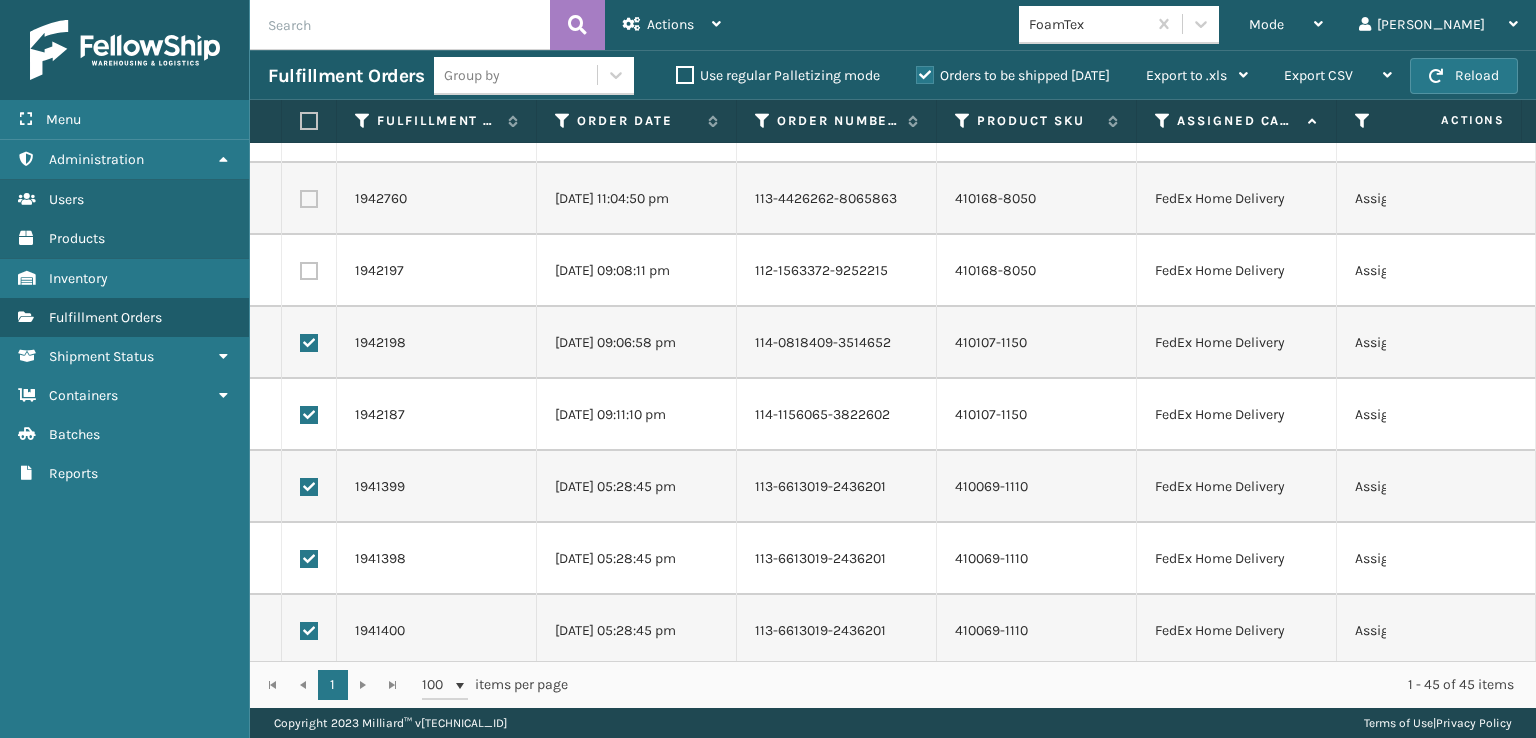 click at bounding box center (309, 271) 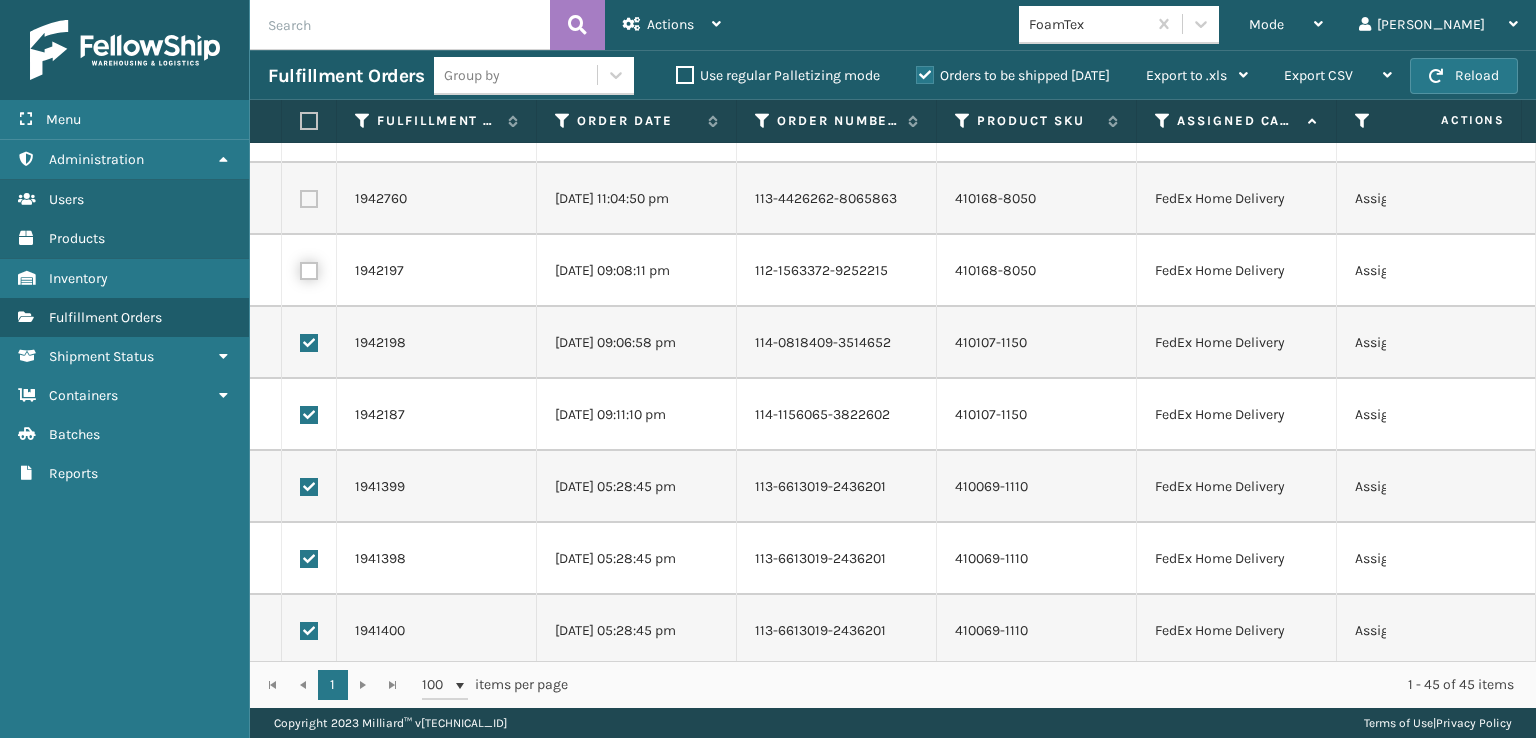 click at bounding box center [300, 268] 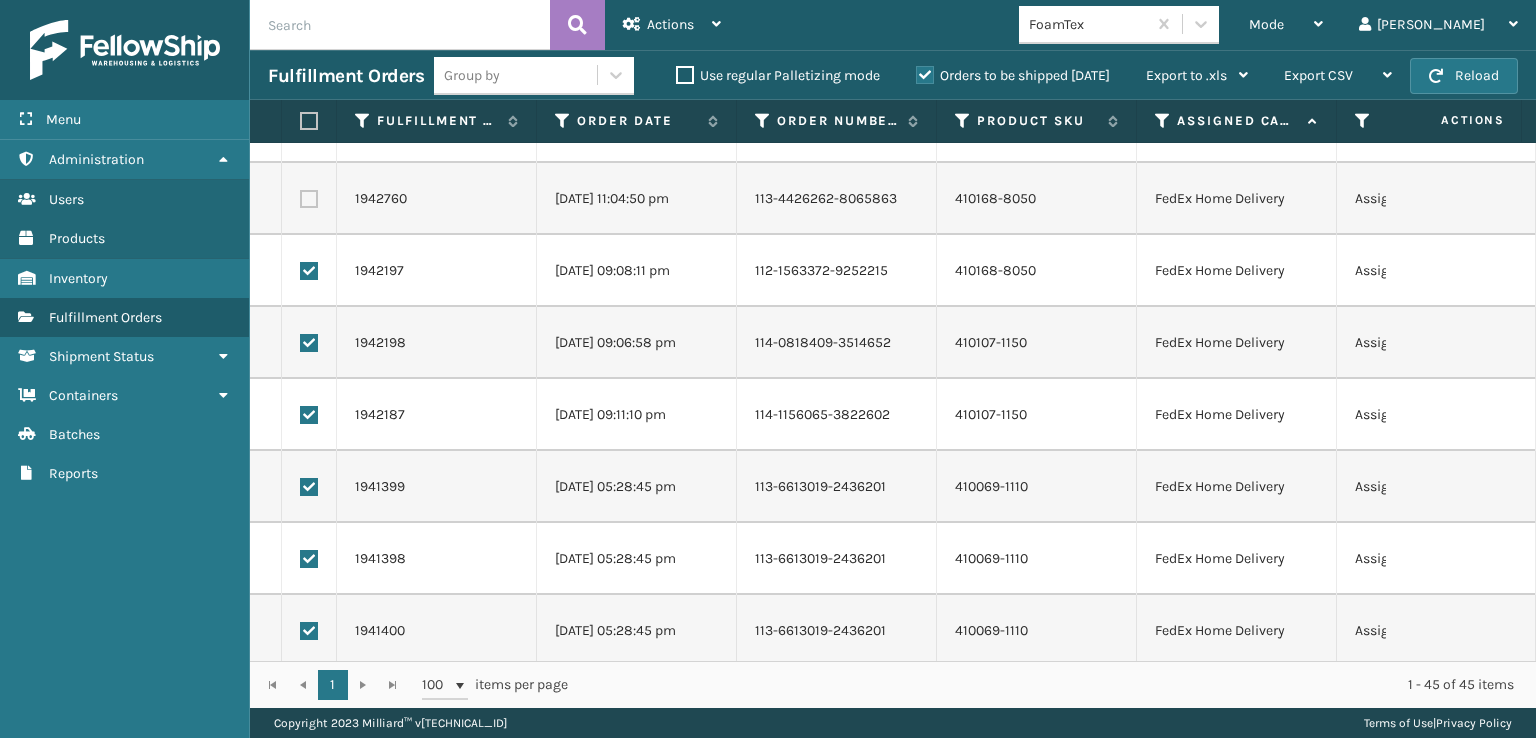 click at bounding box center [309, 199] 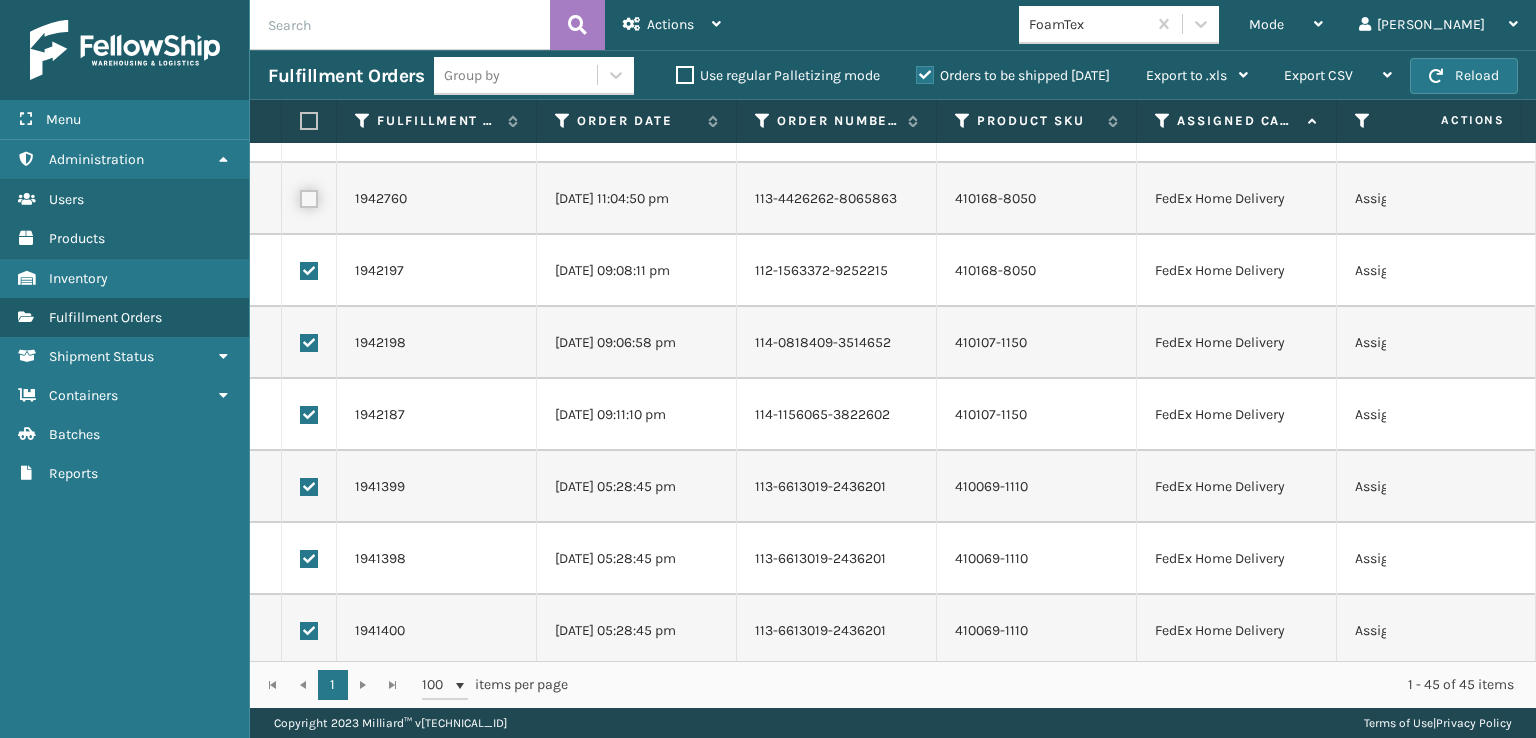 click at bounding box center (300, 196) 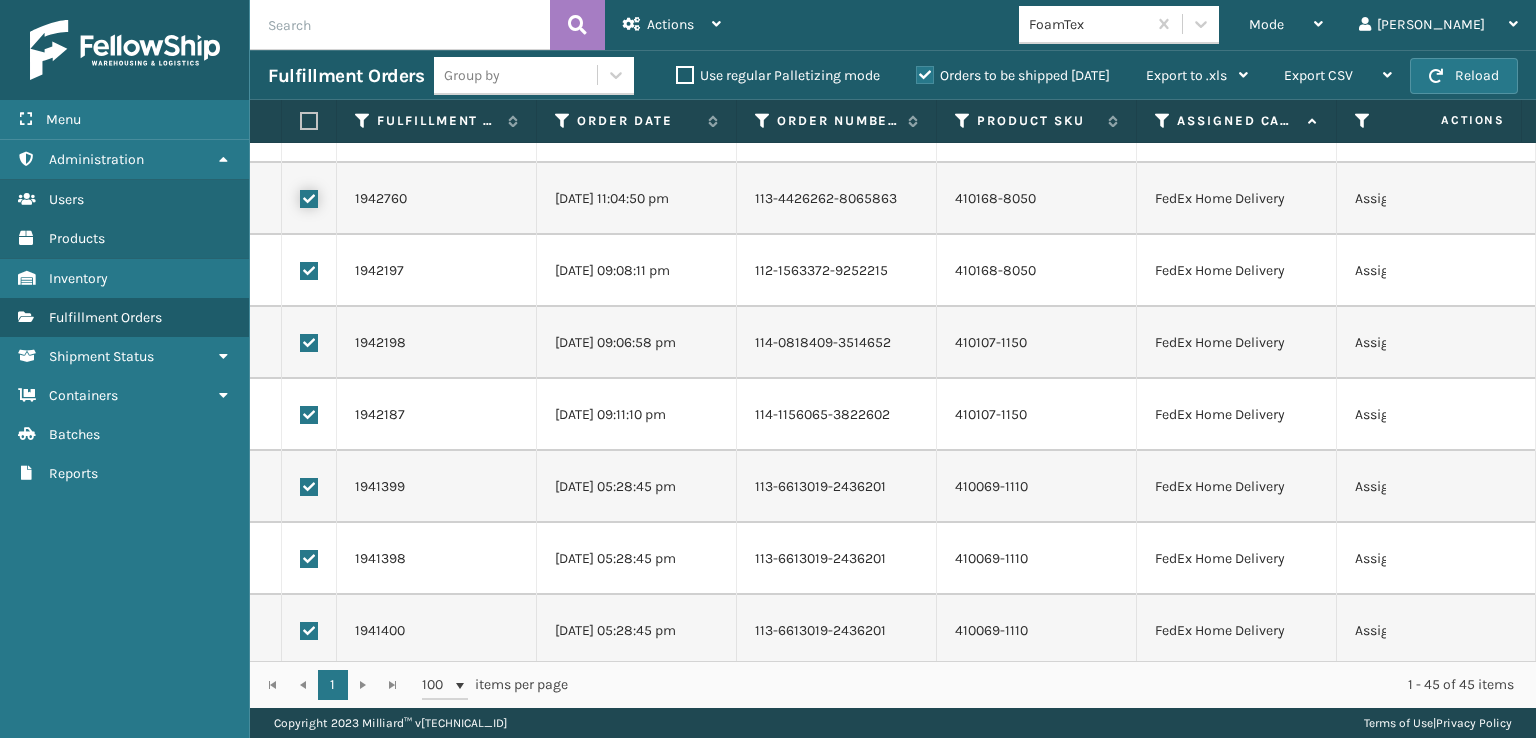 checkbox on "true" 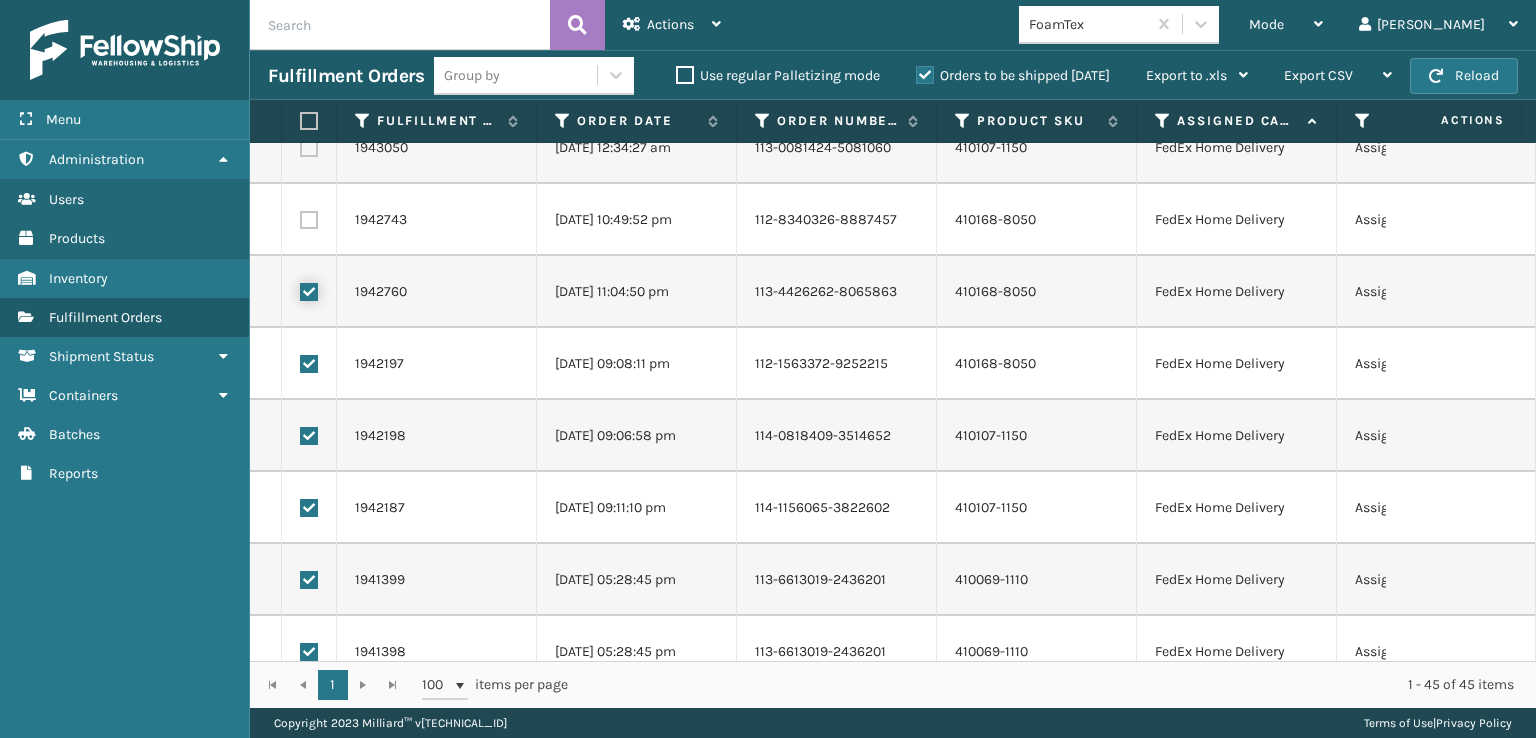 scroll, scrollTop: 1336, scrollLeft: 0, axis: vertical 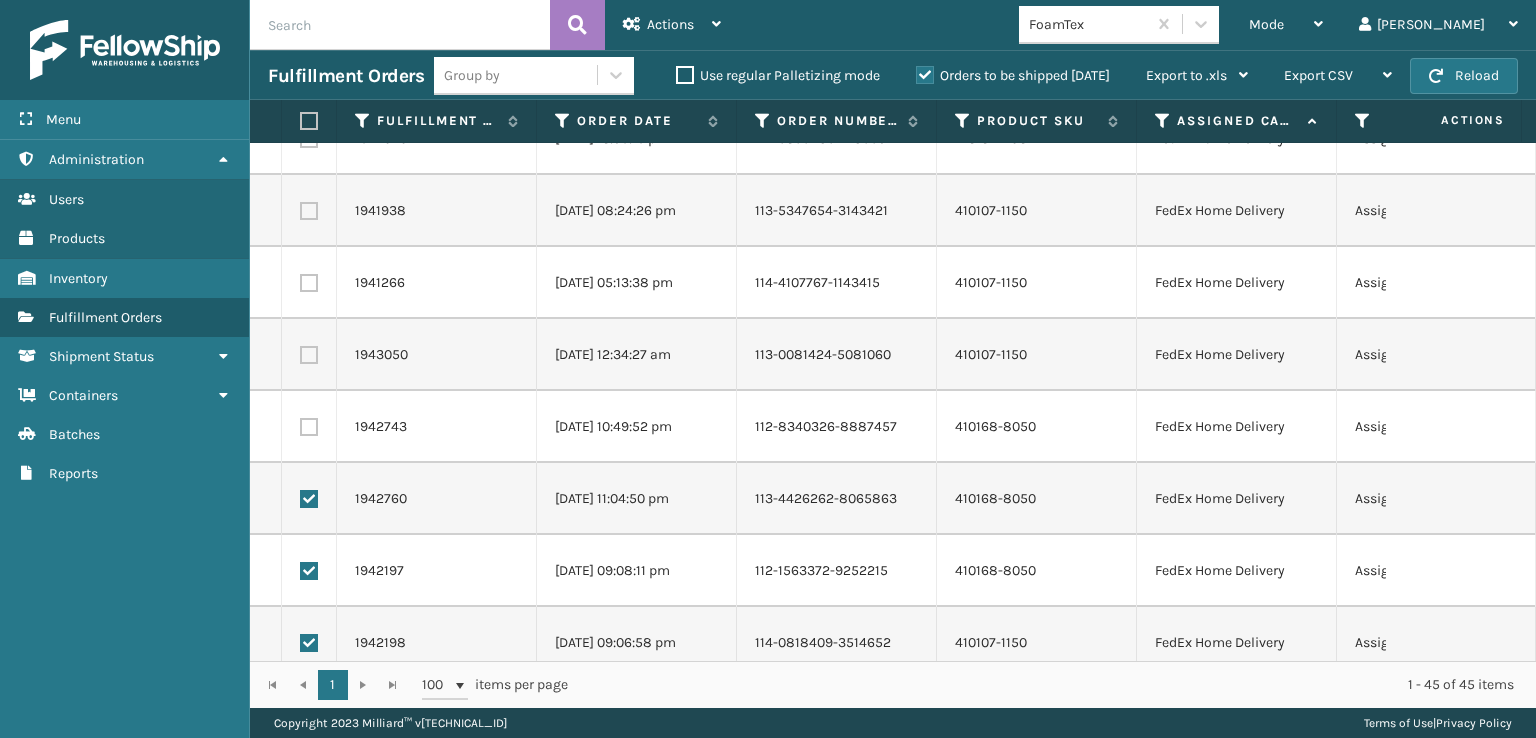 click at bounding box center [309, 427] 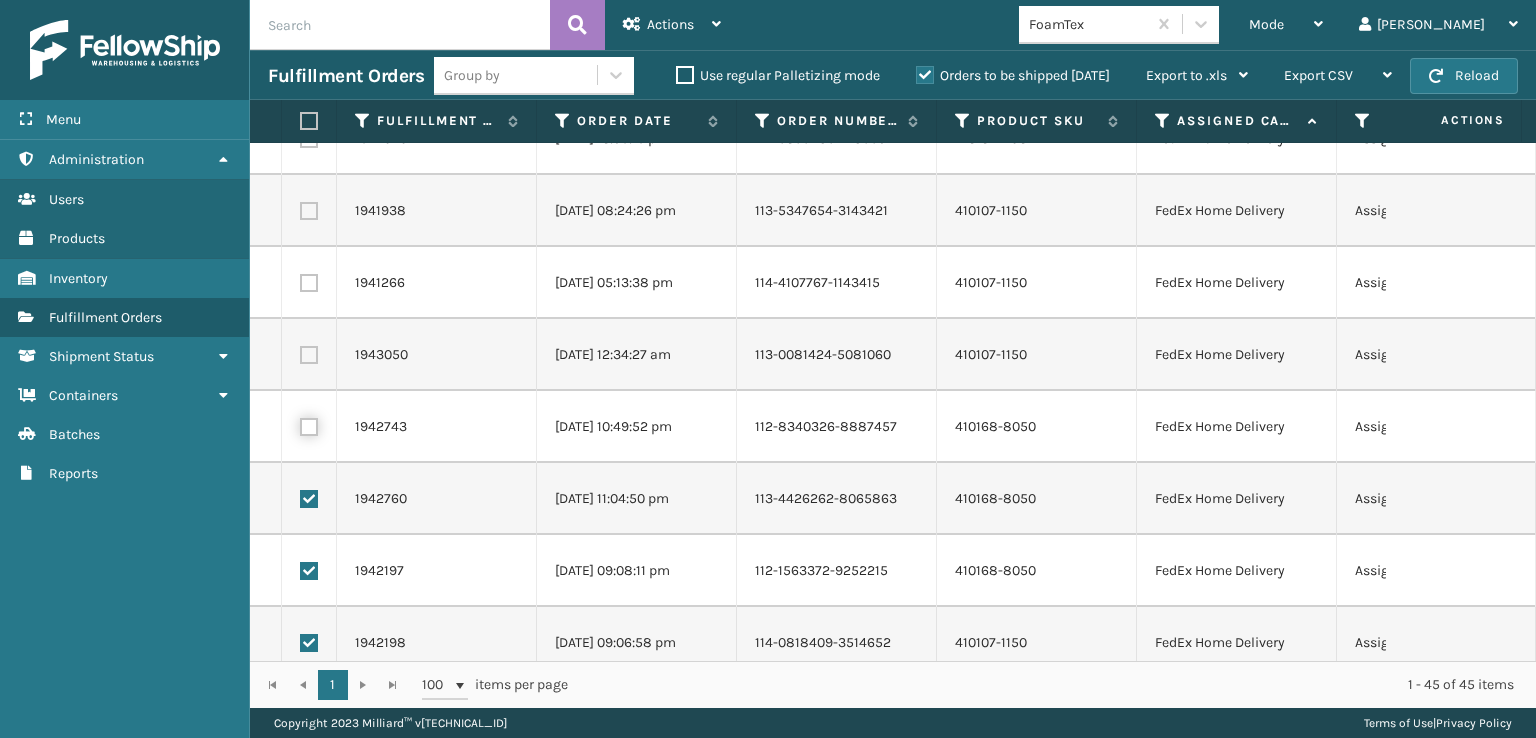 click at bounding box center (300, 424) 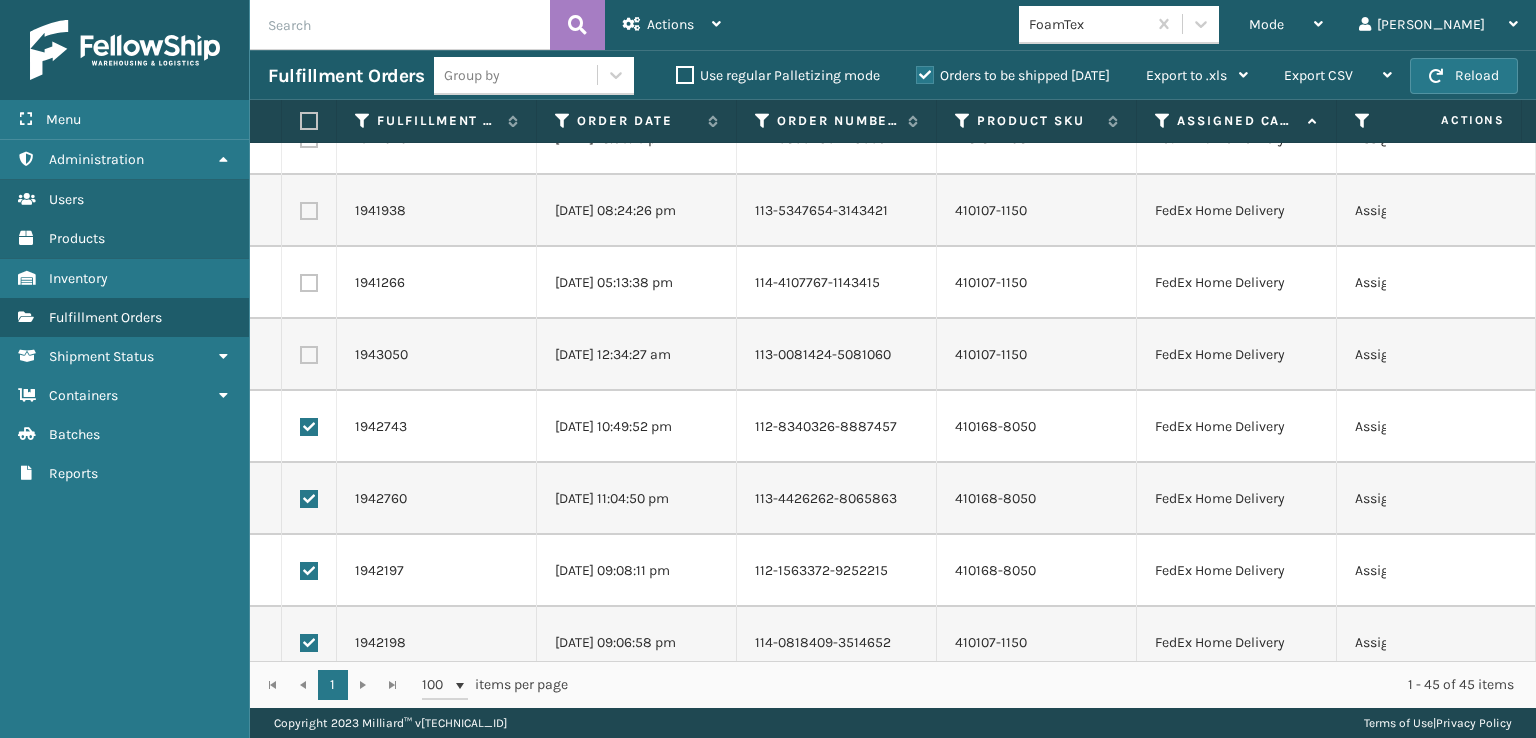 click at bounding box center (309, 355) 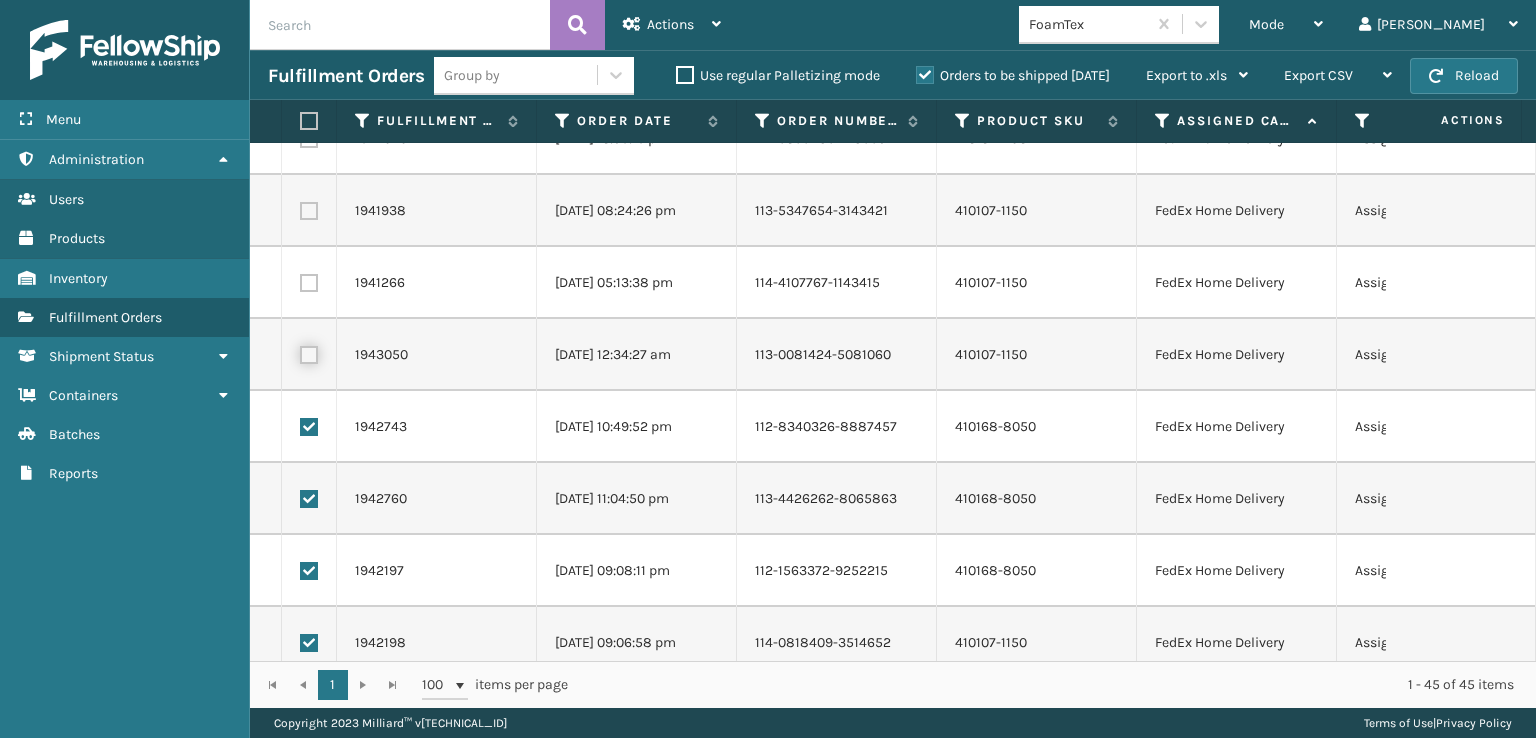 click at bounding box center (300, 352) 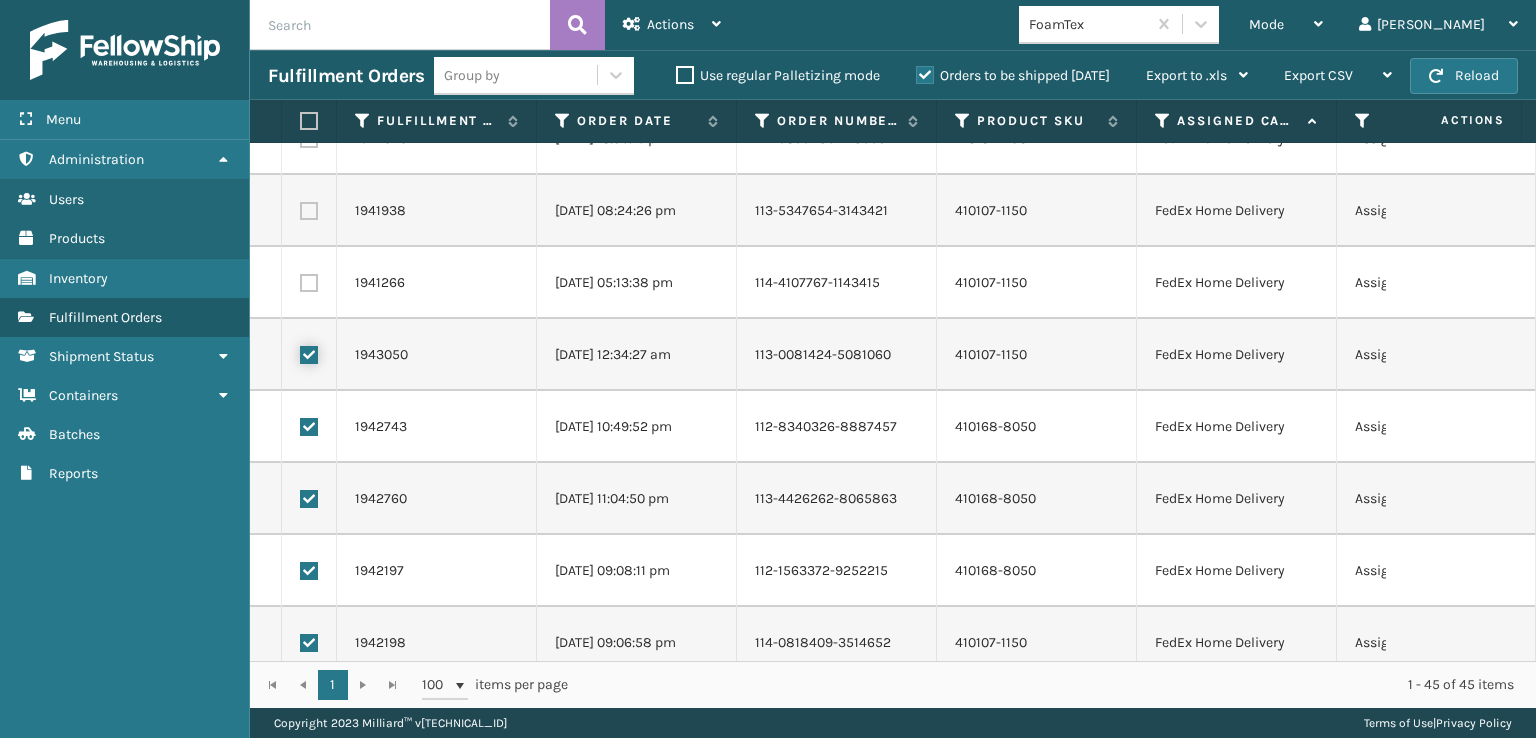 checkbox on "true" 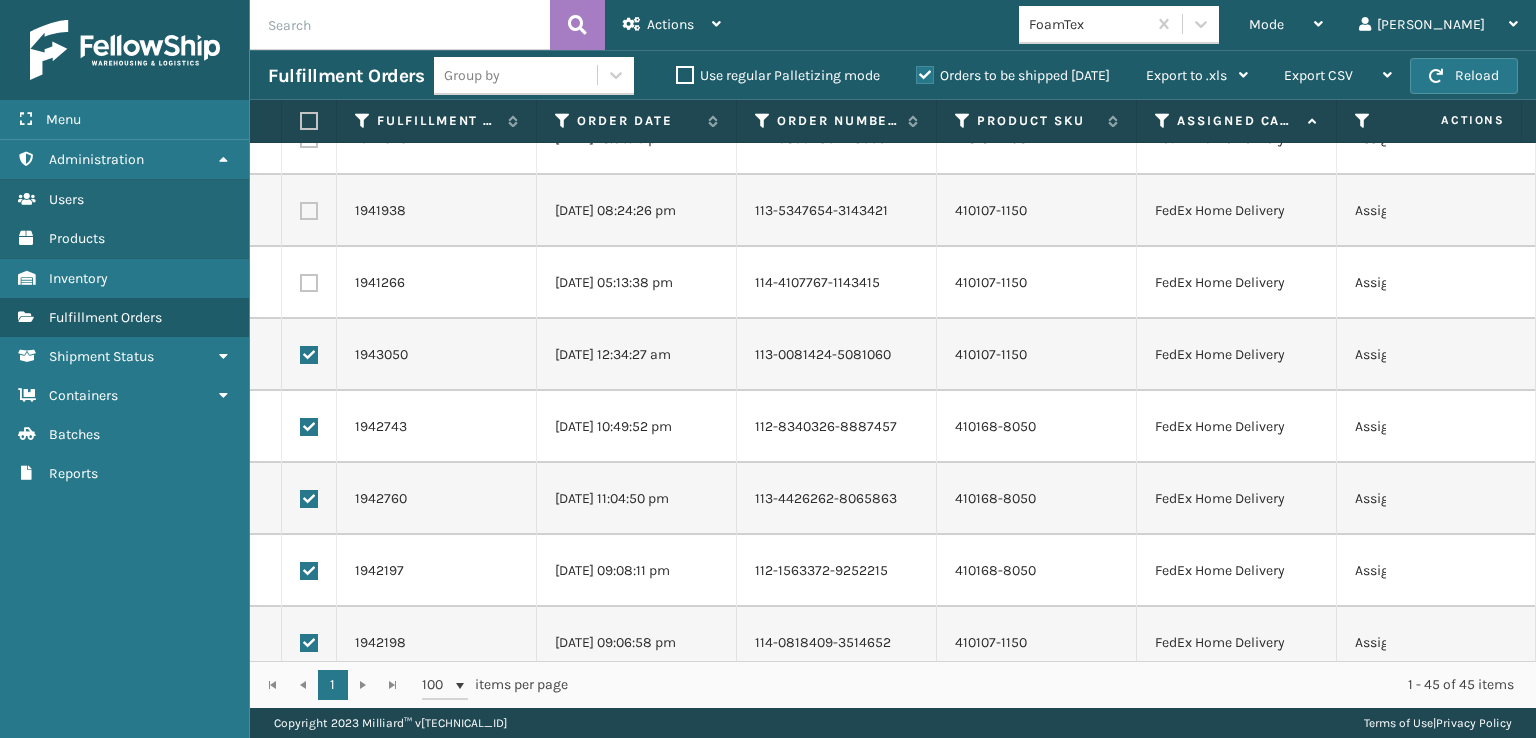 click at bounding box center (309, 283) 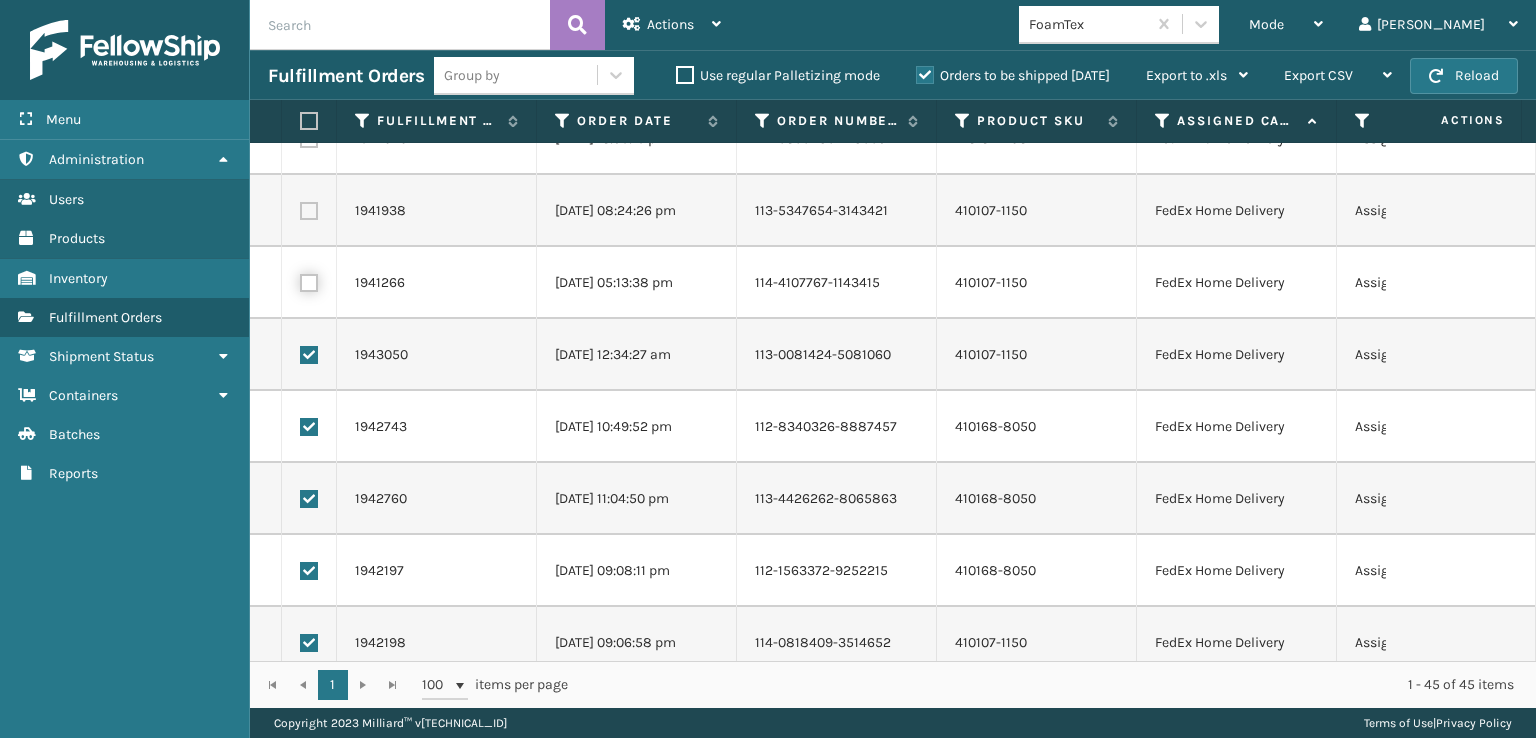 click at bounding box center [300, 280] 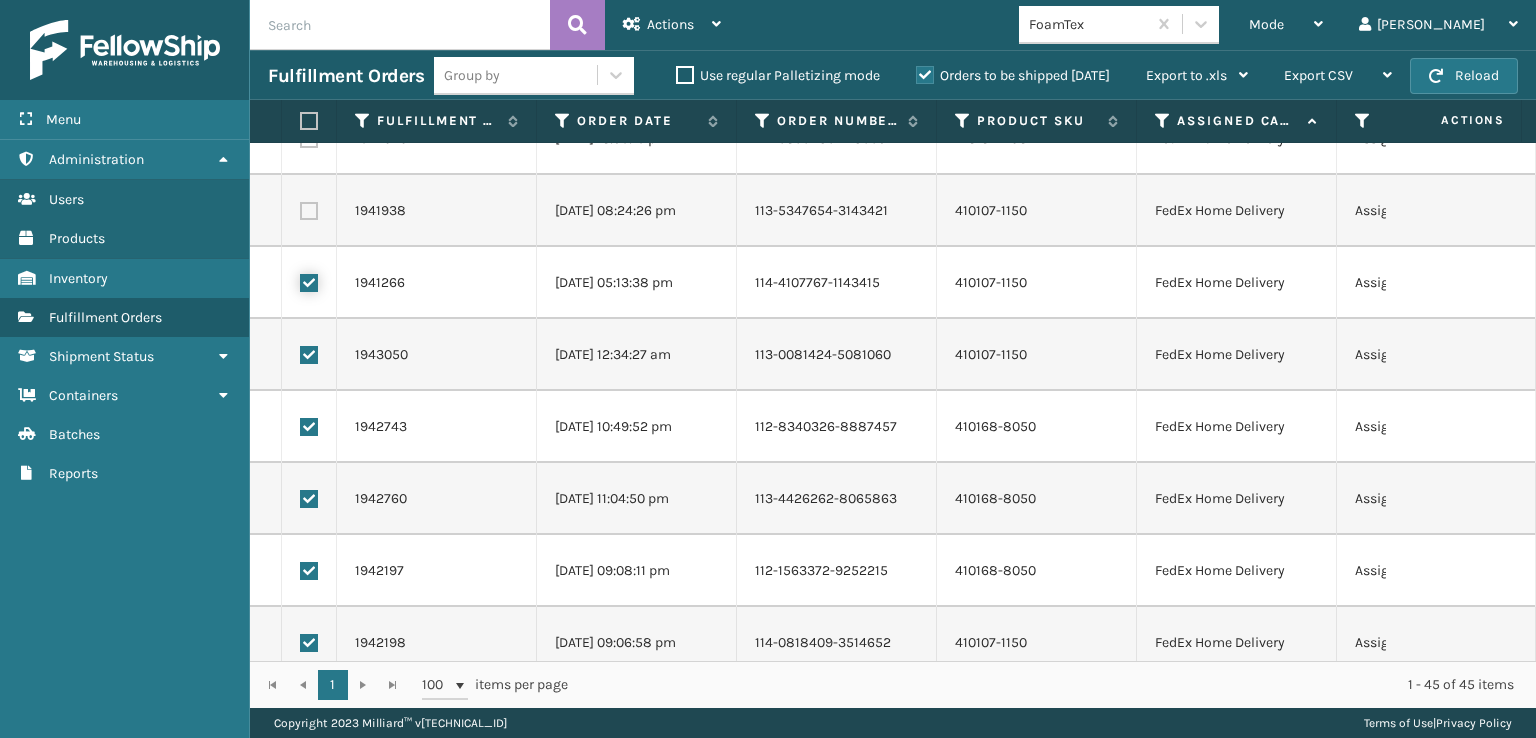 checkbox on "true" 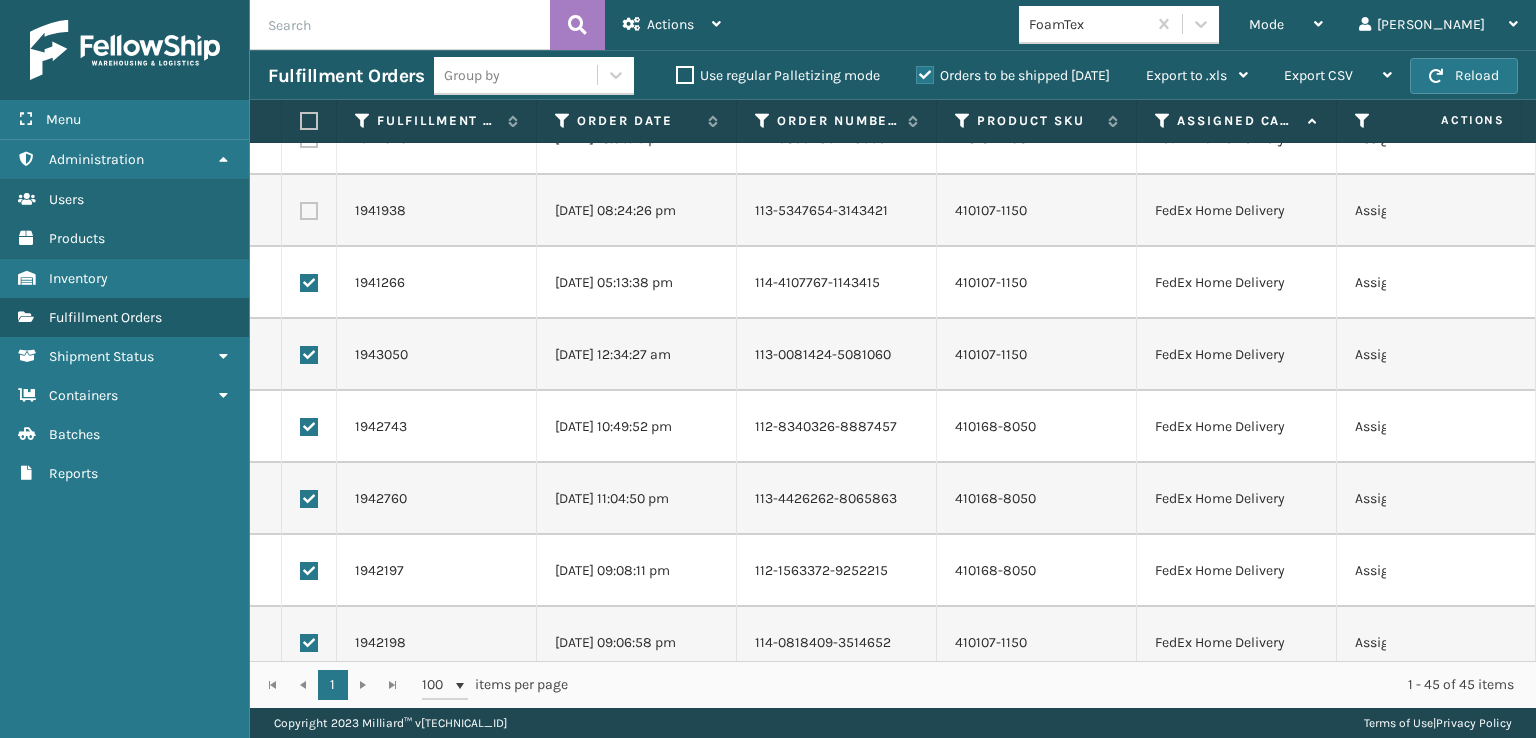click at bounding box center [309, 211] 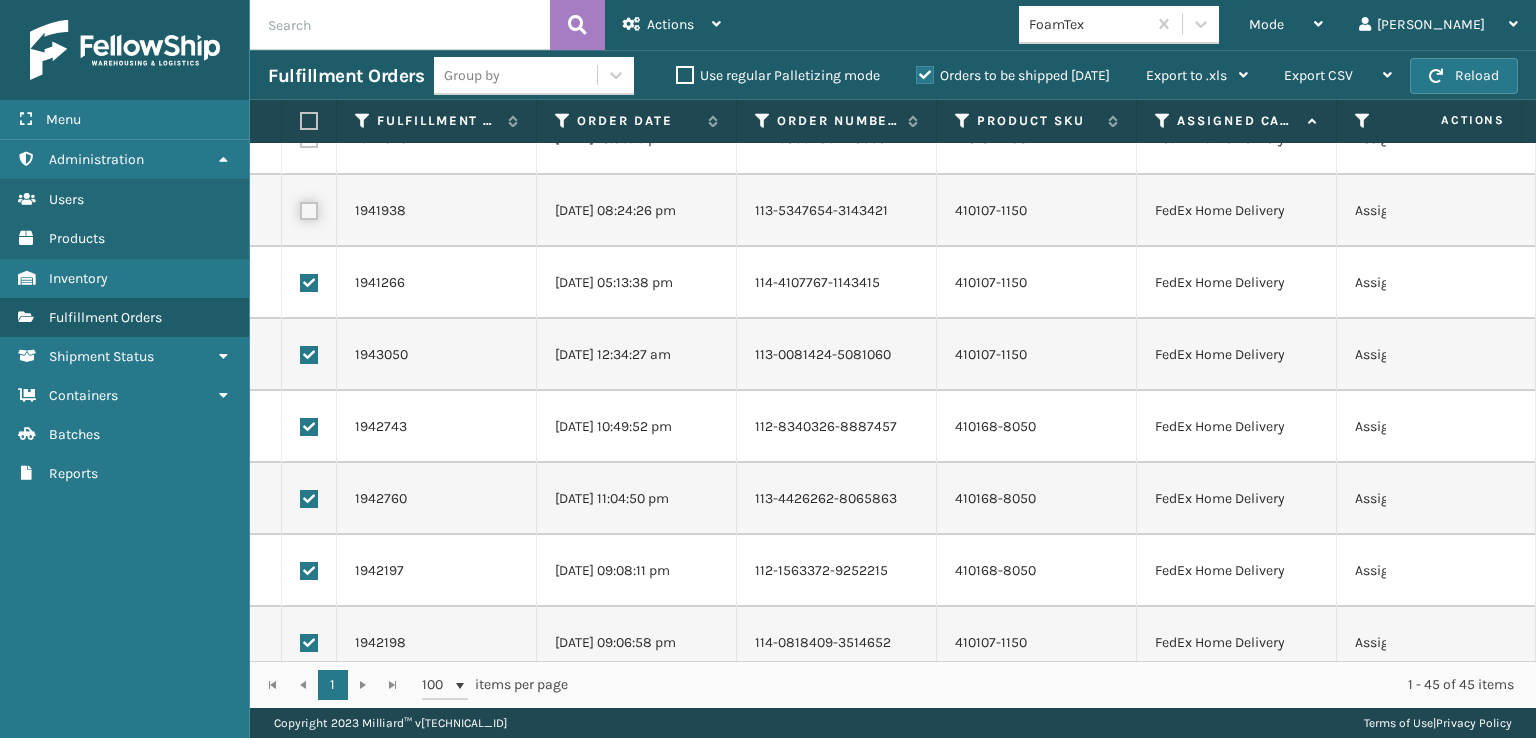 click at bounding box center (300, 208) 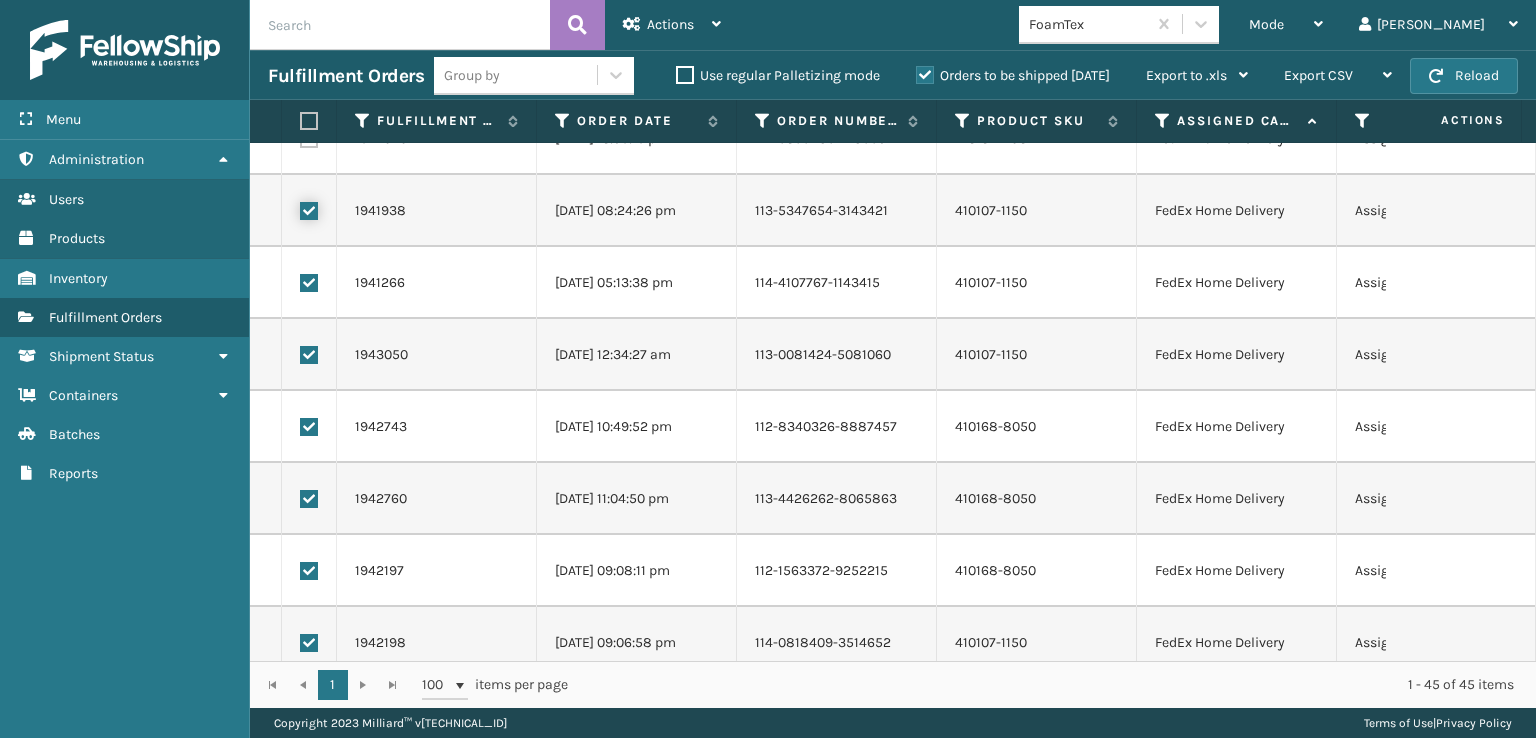 checkbox on "true" 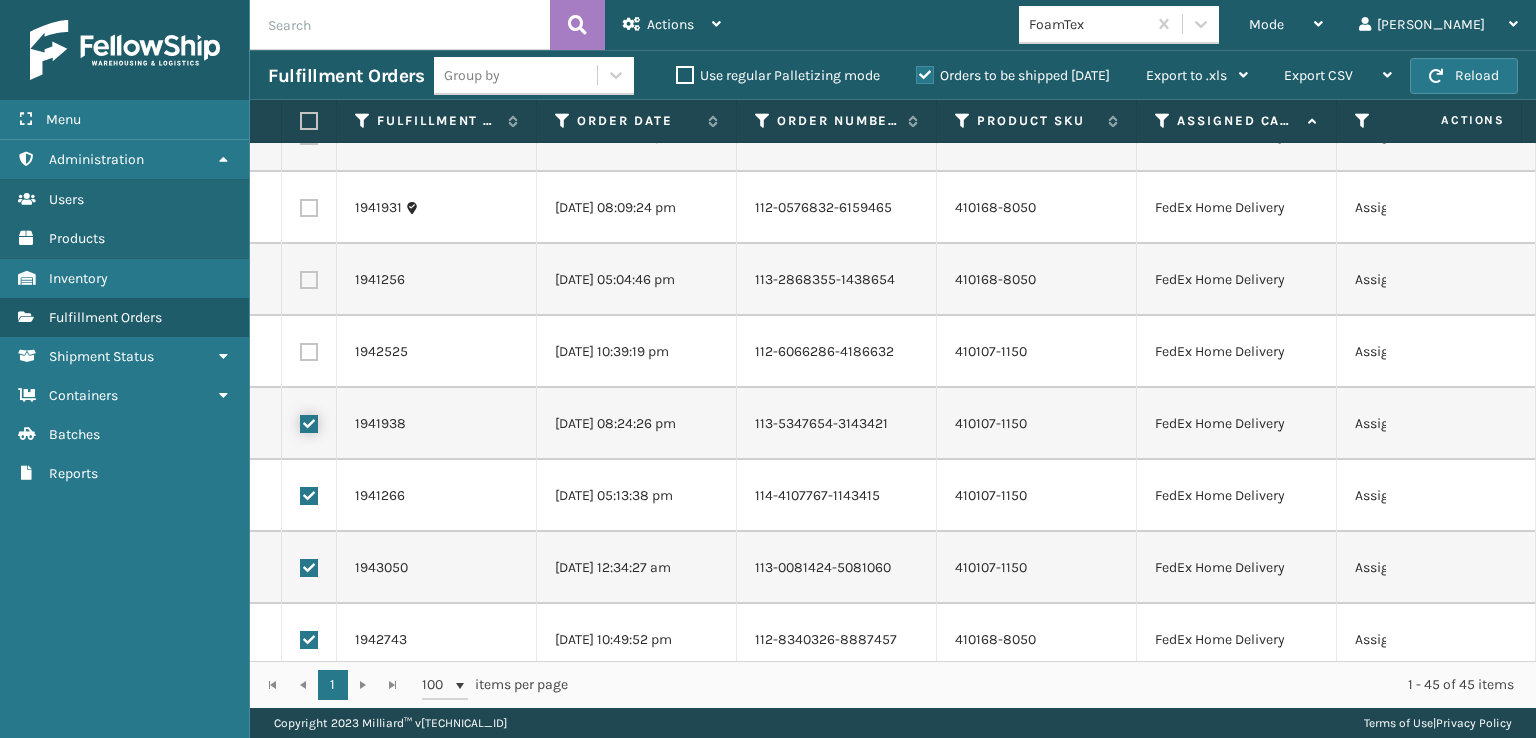 scroll, scrollTop: 1036, scrollLeft: 0, axis: vertical 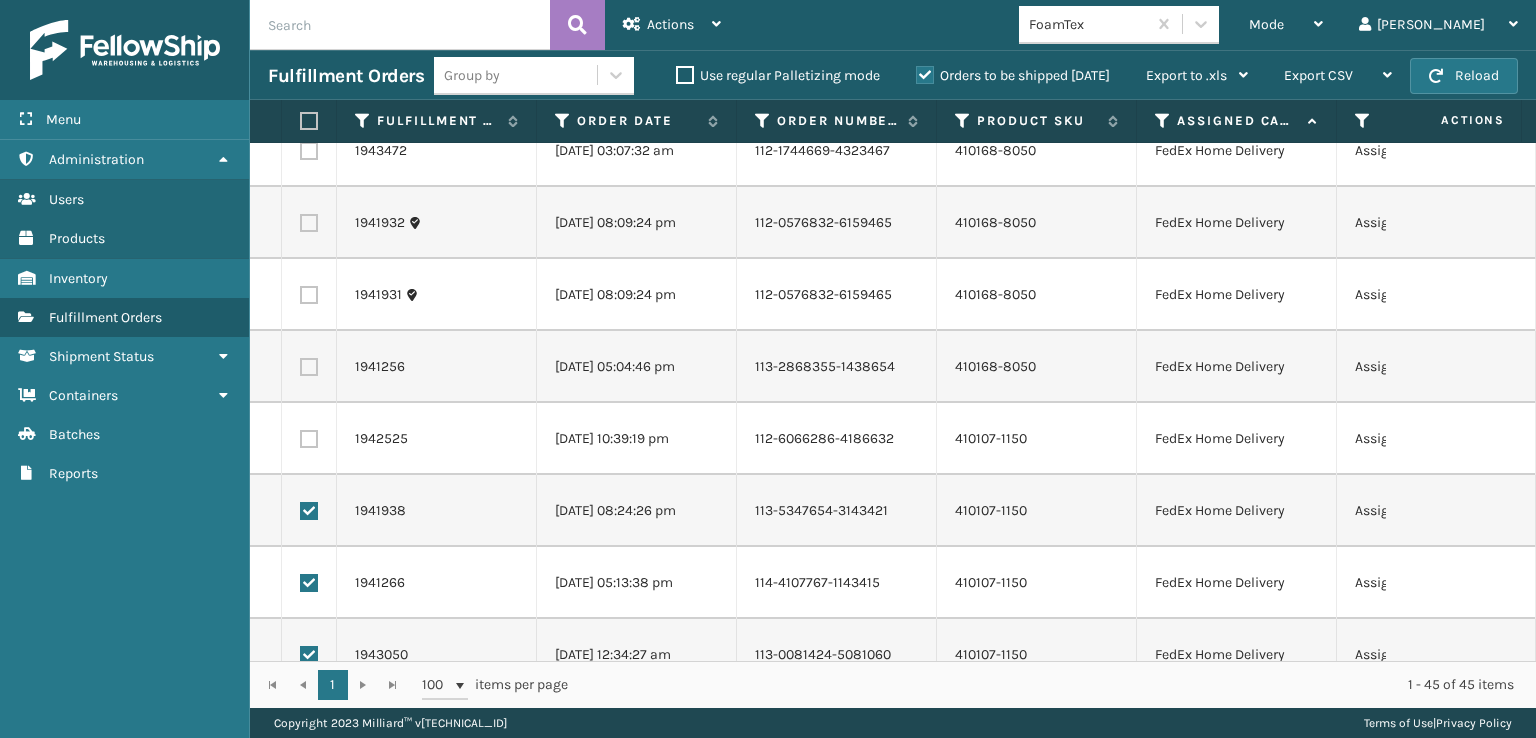 click at bounding box center (309, 439) 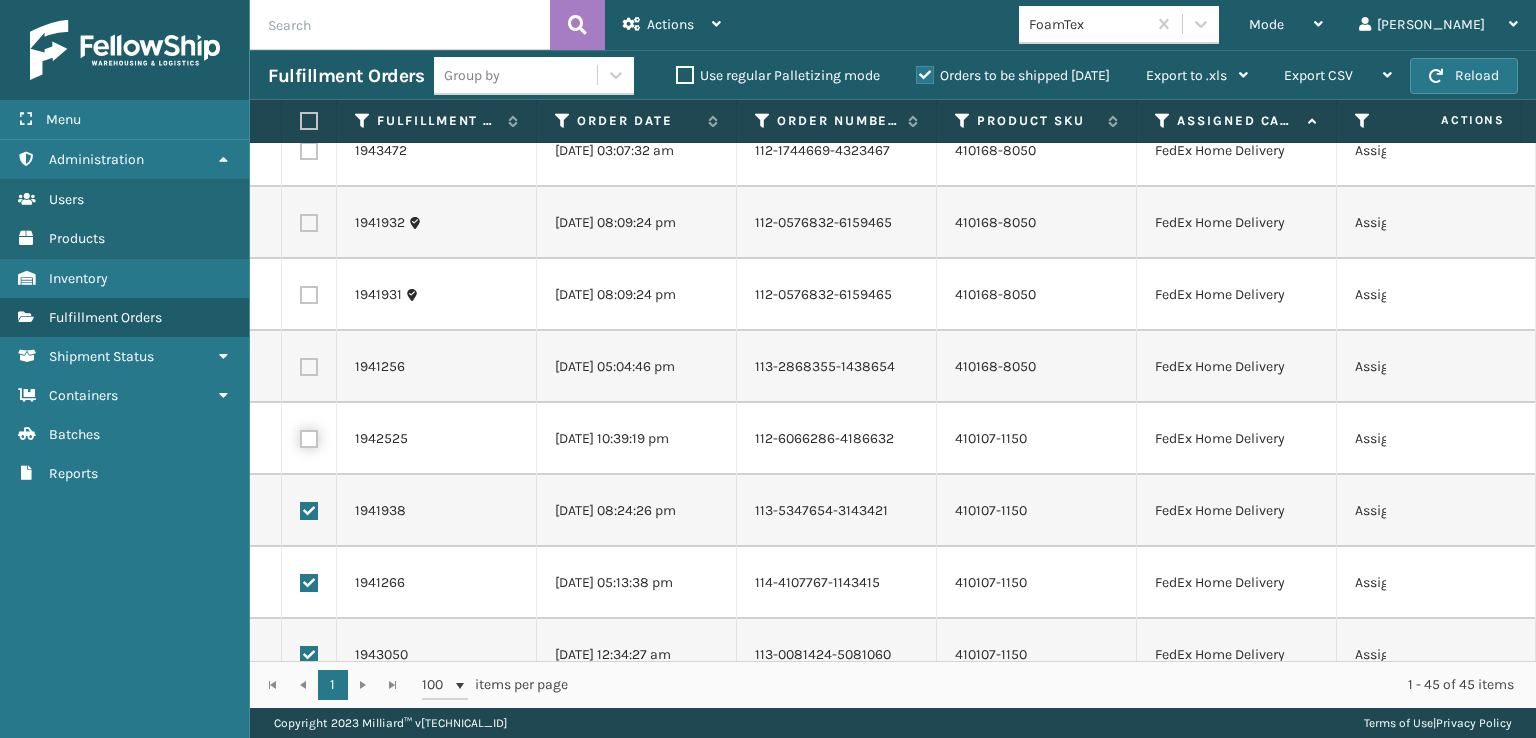 click at bounding box center (300, 436) 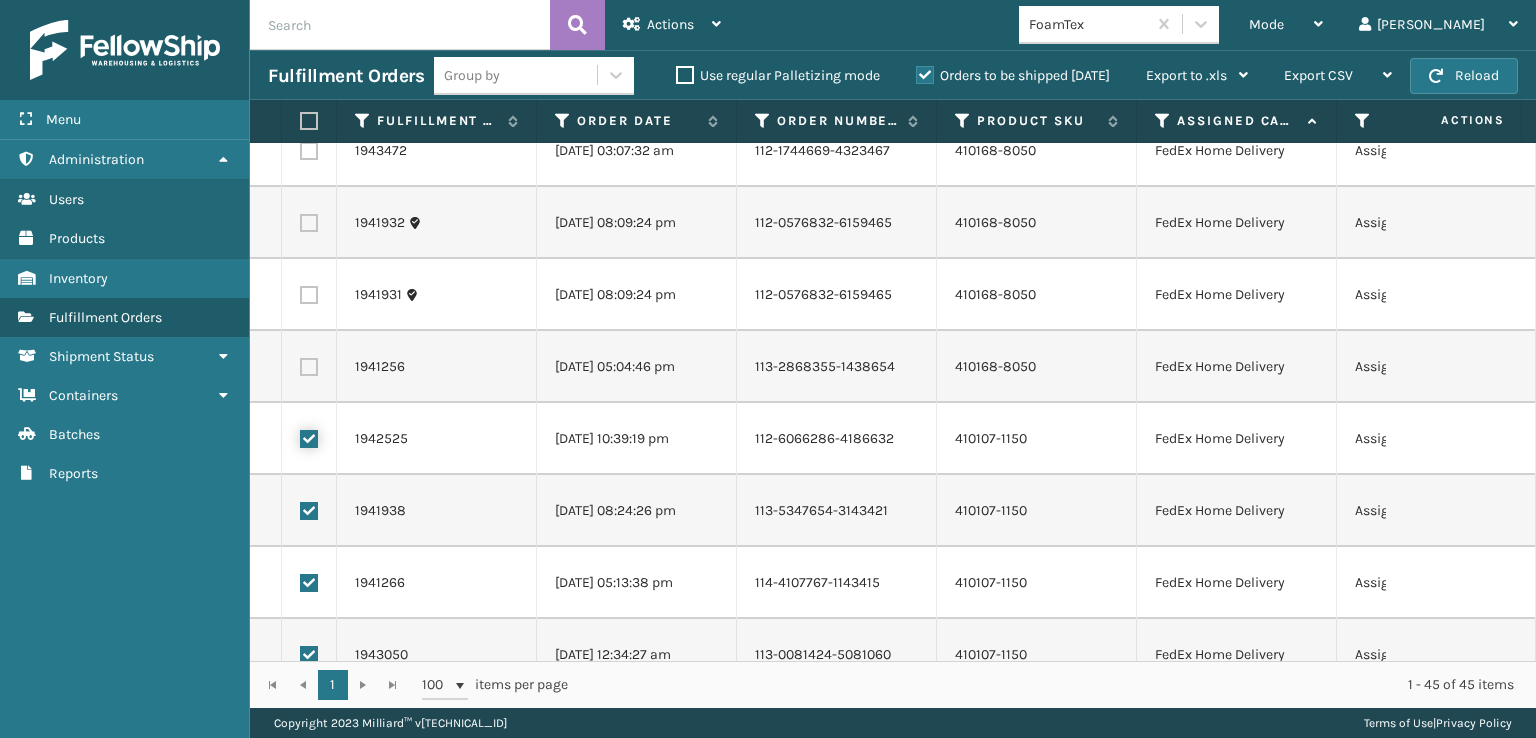 checkbox on "true" 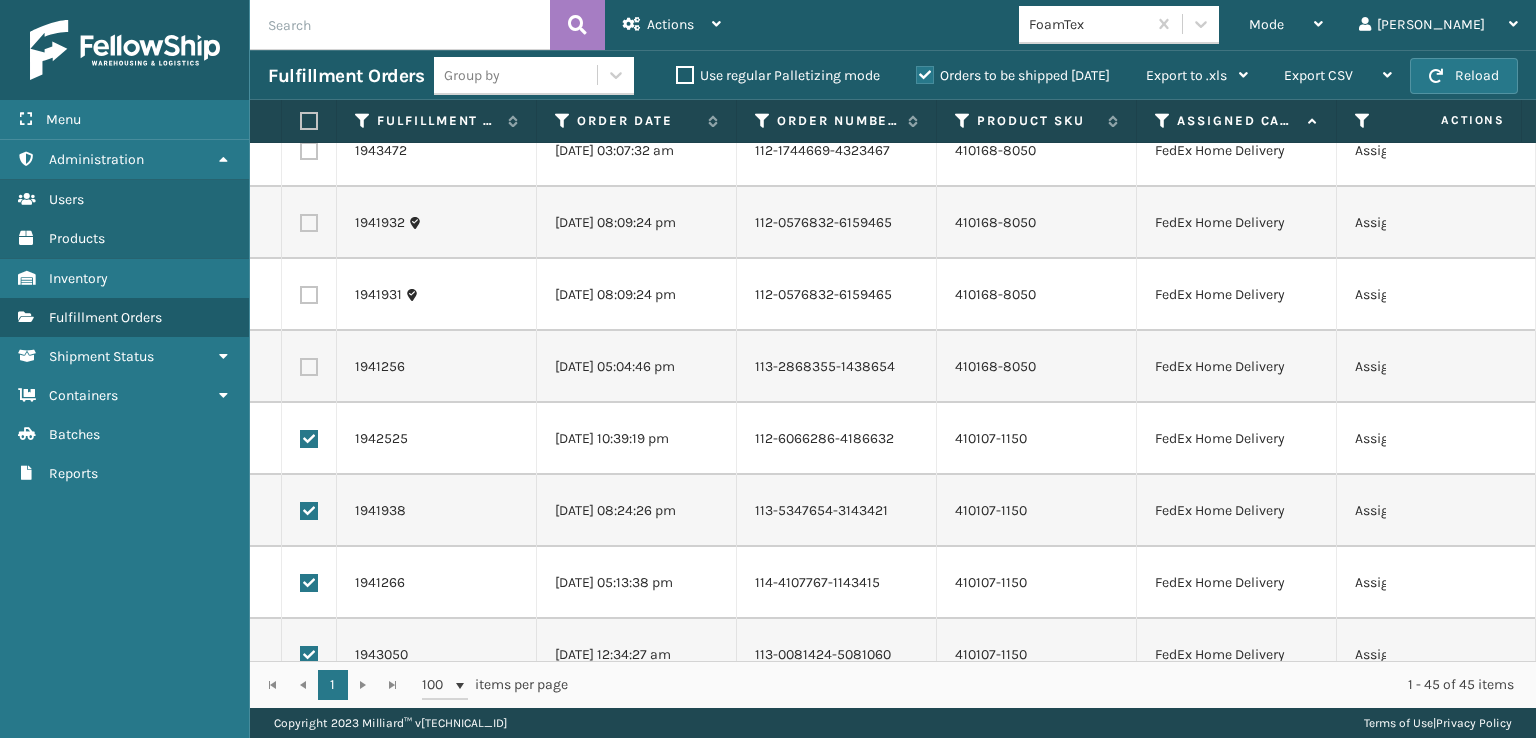 click at bounding box center [309, 367] 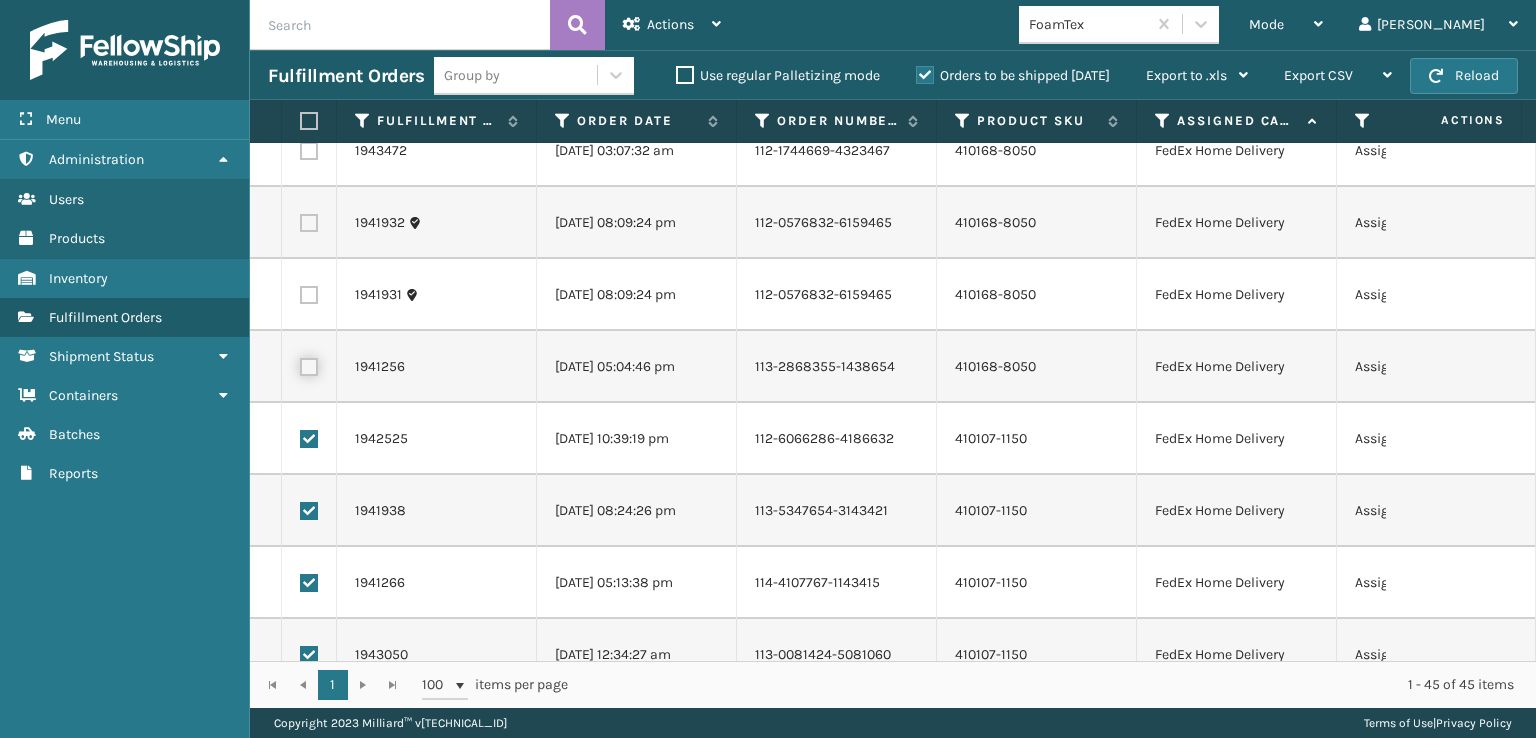 click at bounding box center [300, 364] 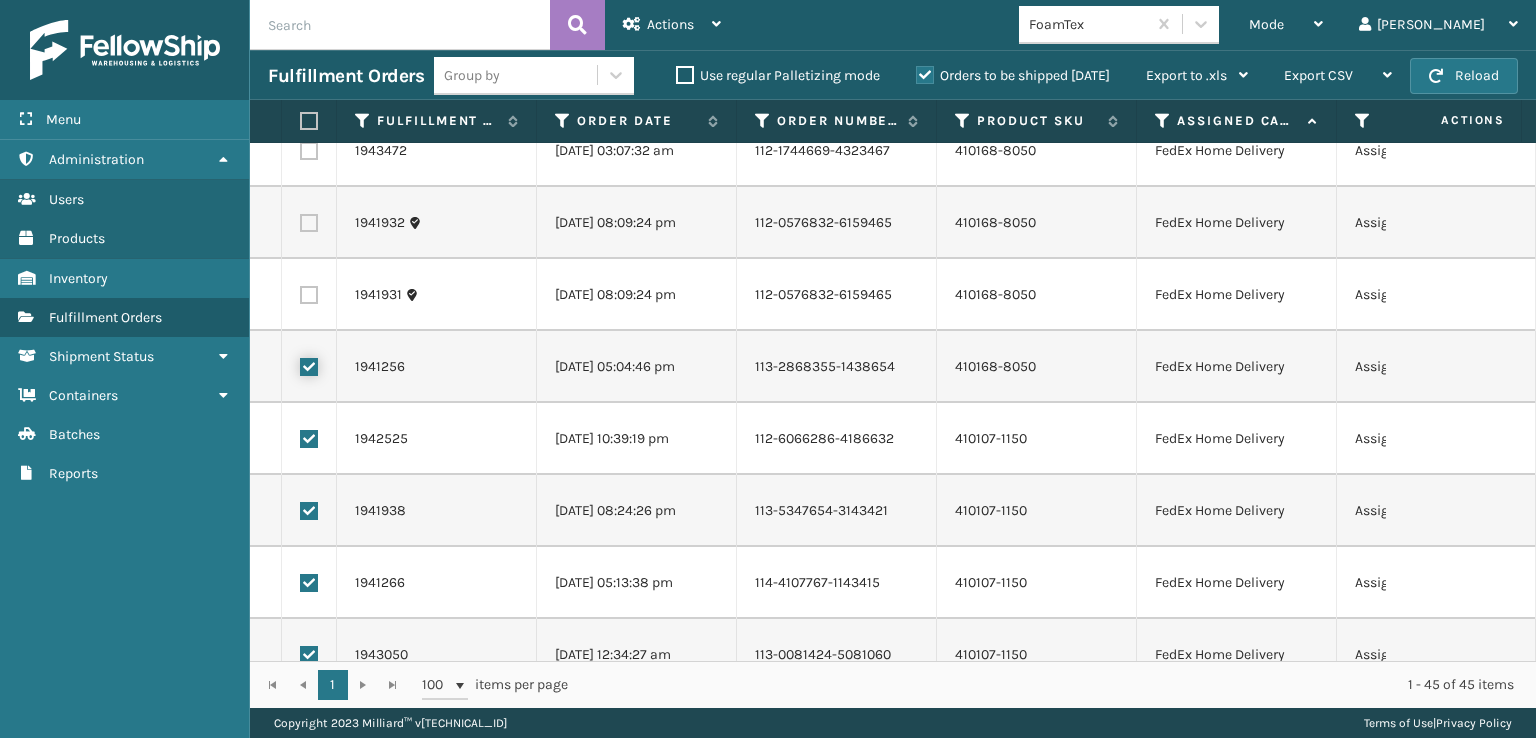 checkbox on "true" 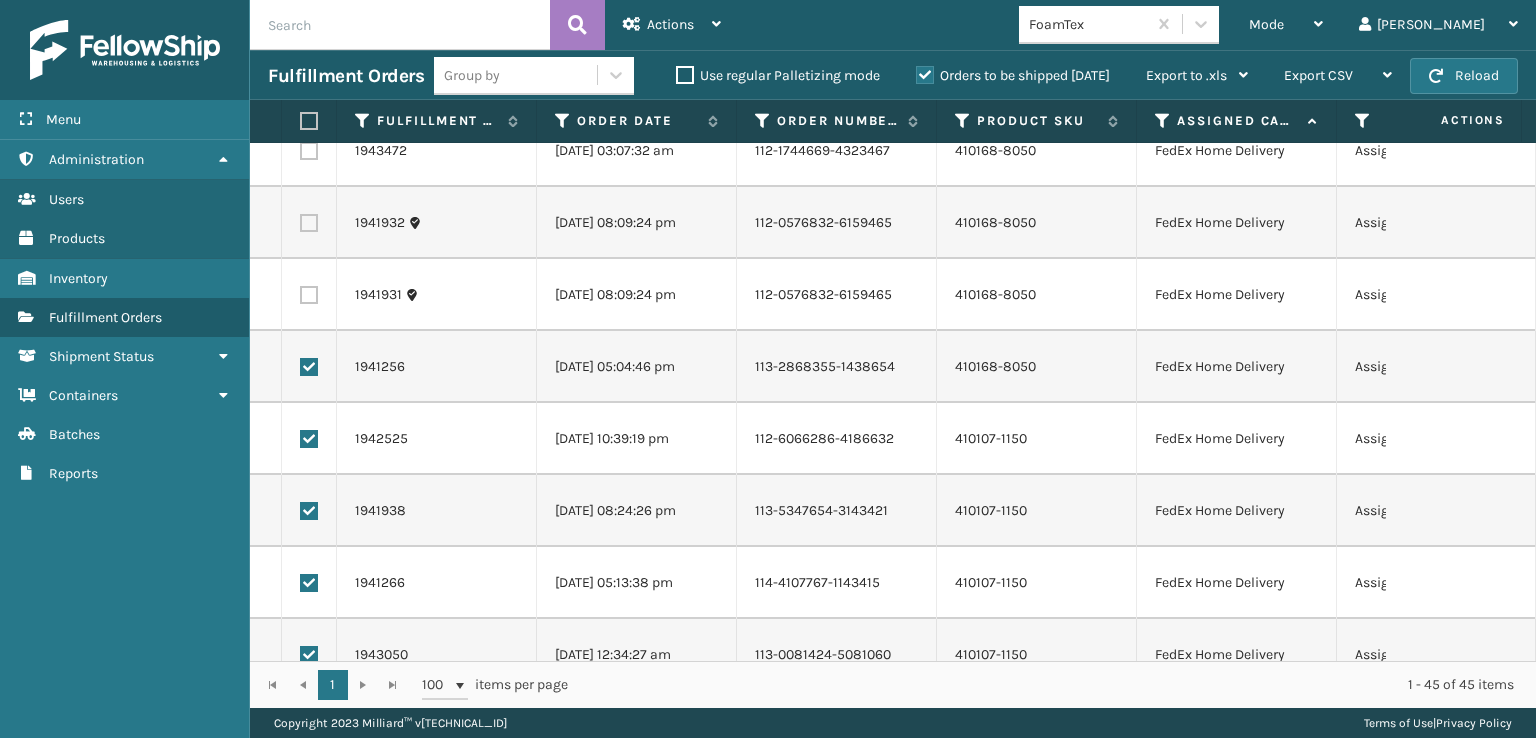 click at bounding box center (309, 295) 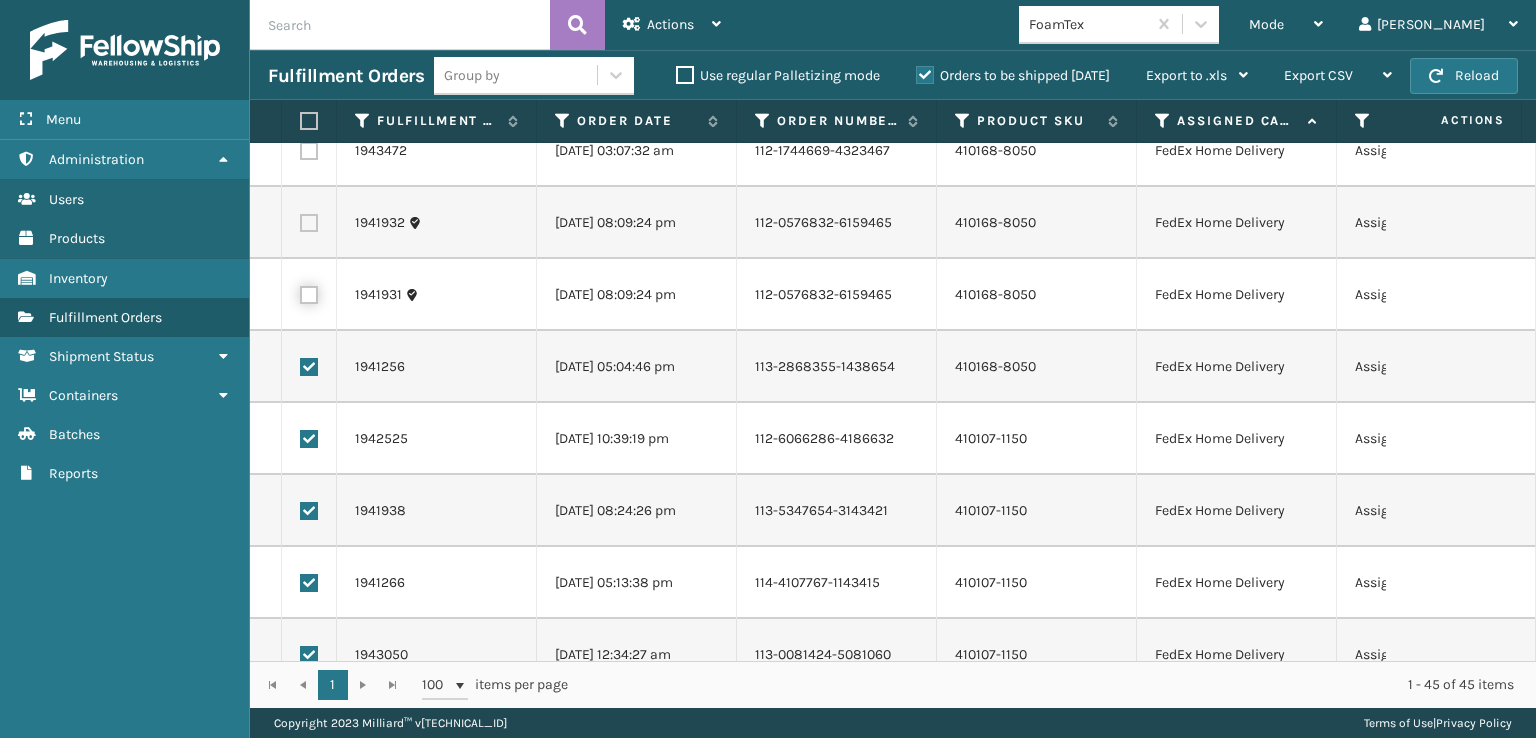 click at bounding box center (300, 292) 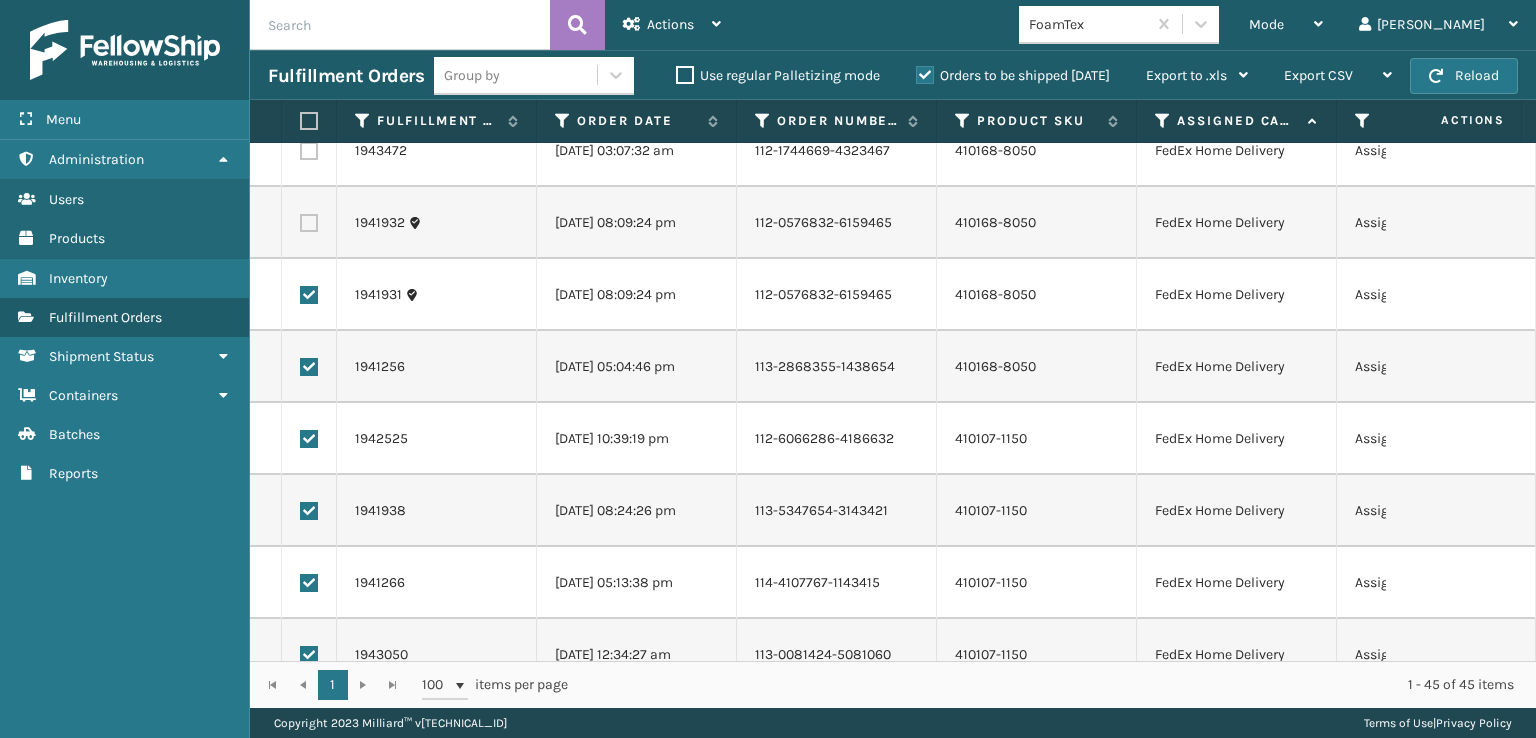 click at bounding box center (309, 223) 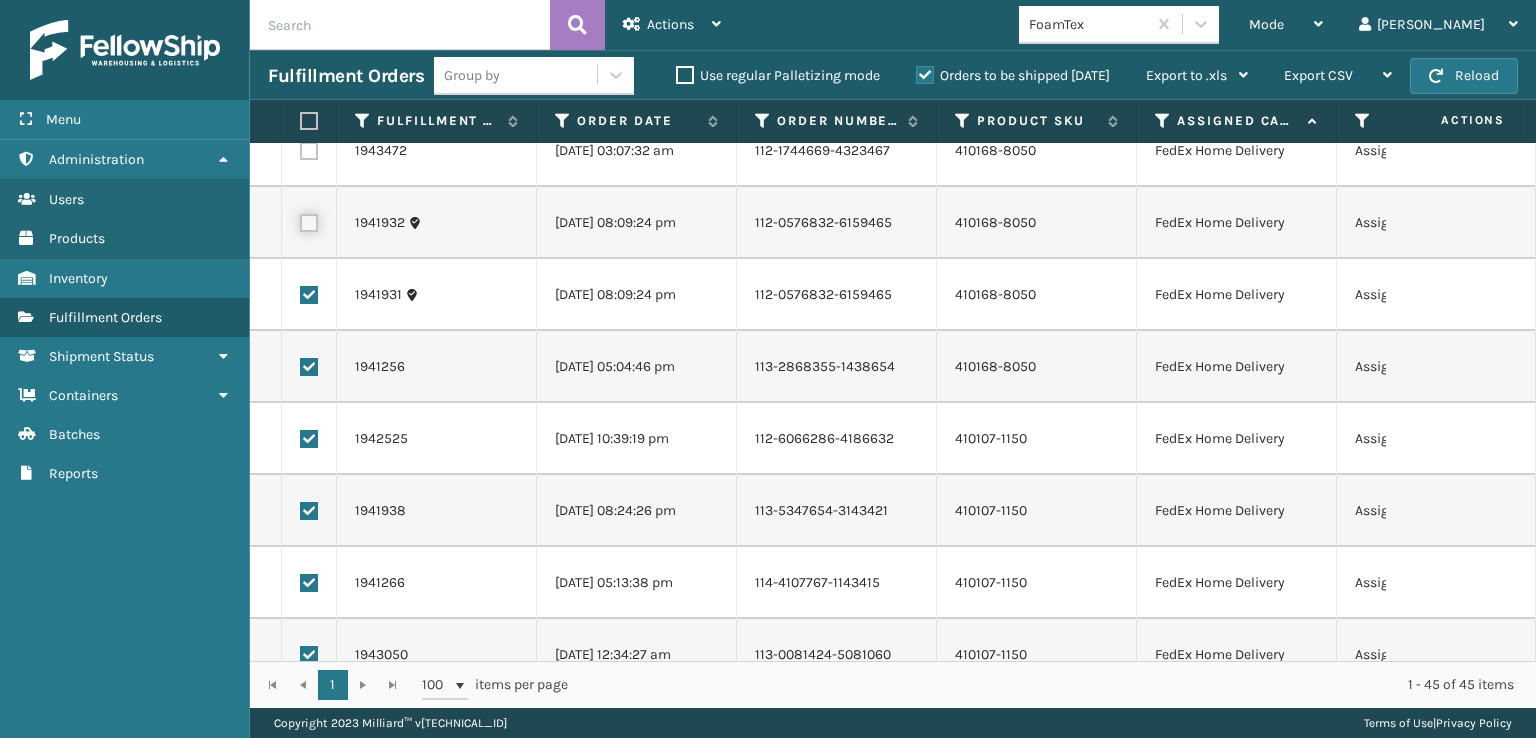 click at bounding box center (300, 220) 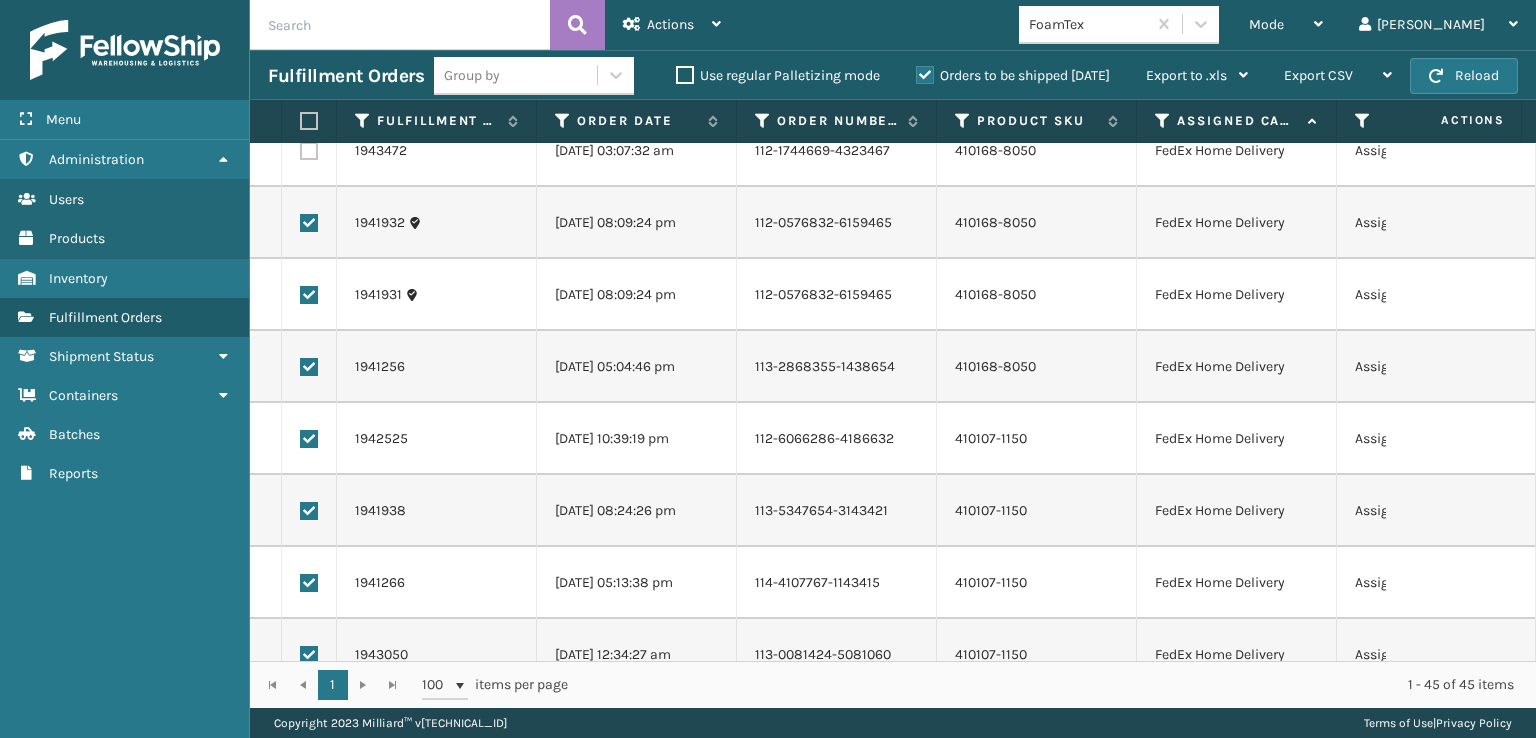 click at bounding box center (309, 151) 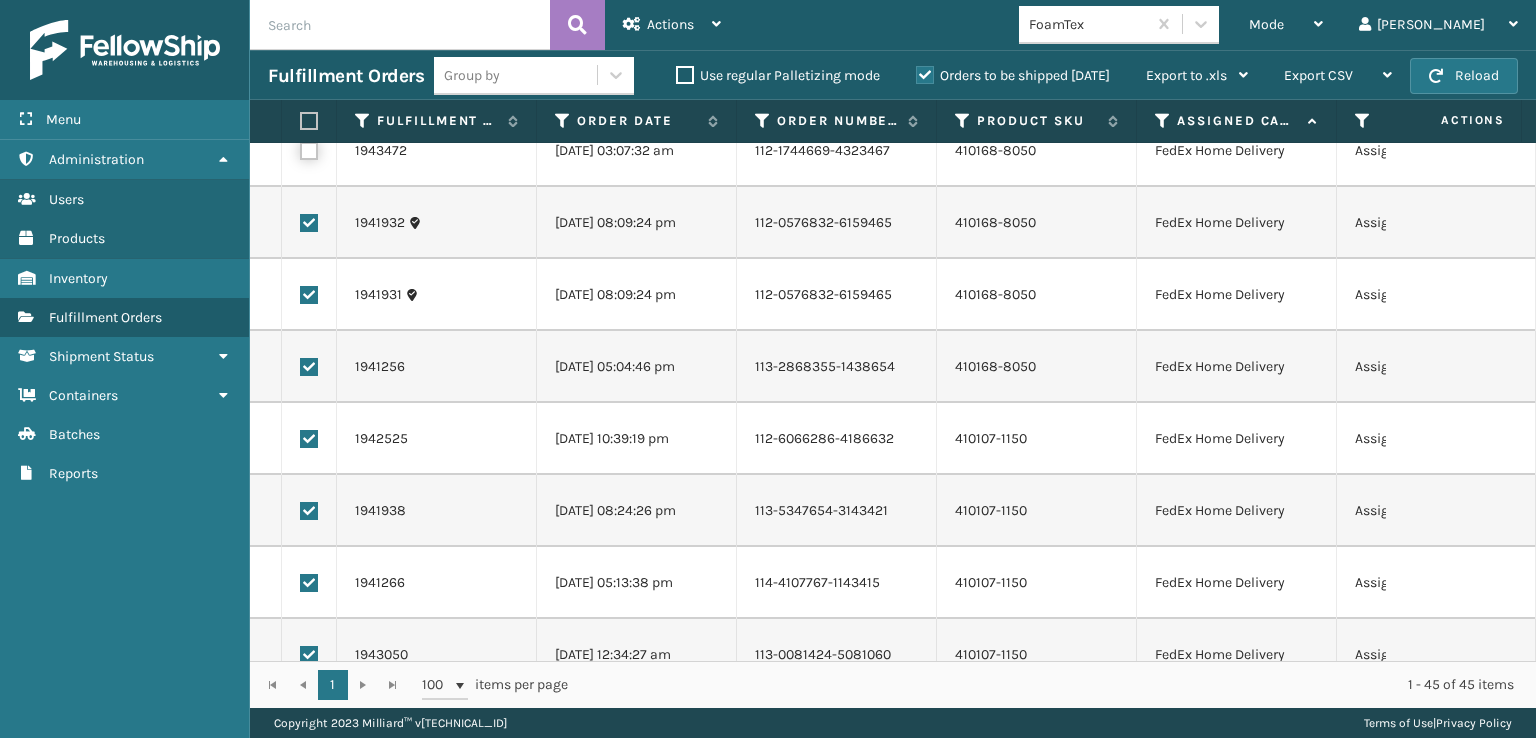 click at bounding box center (300, 148) 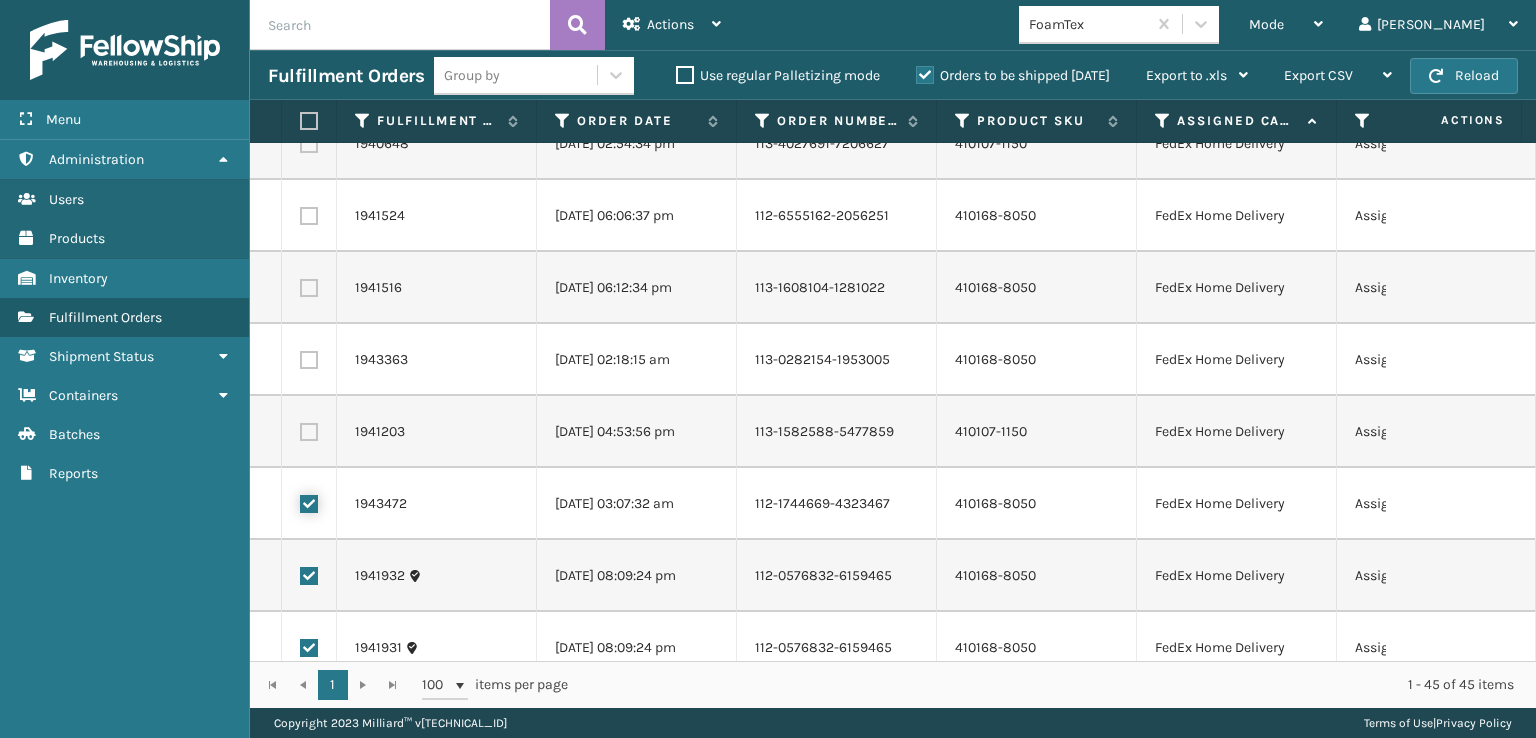 scroll, scrollTop: 635, scrollLeft: 0, axis: vertical 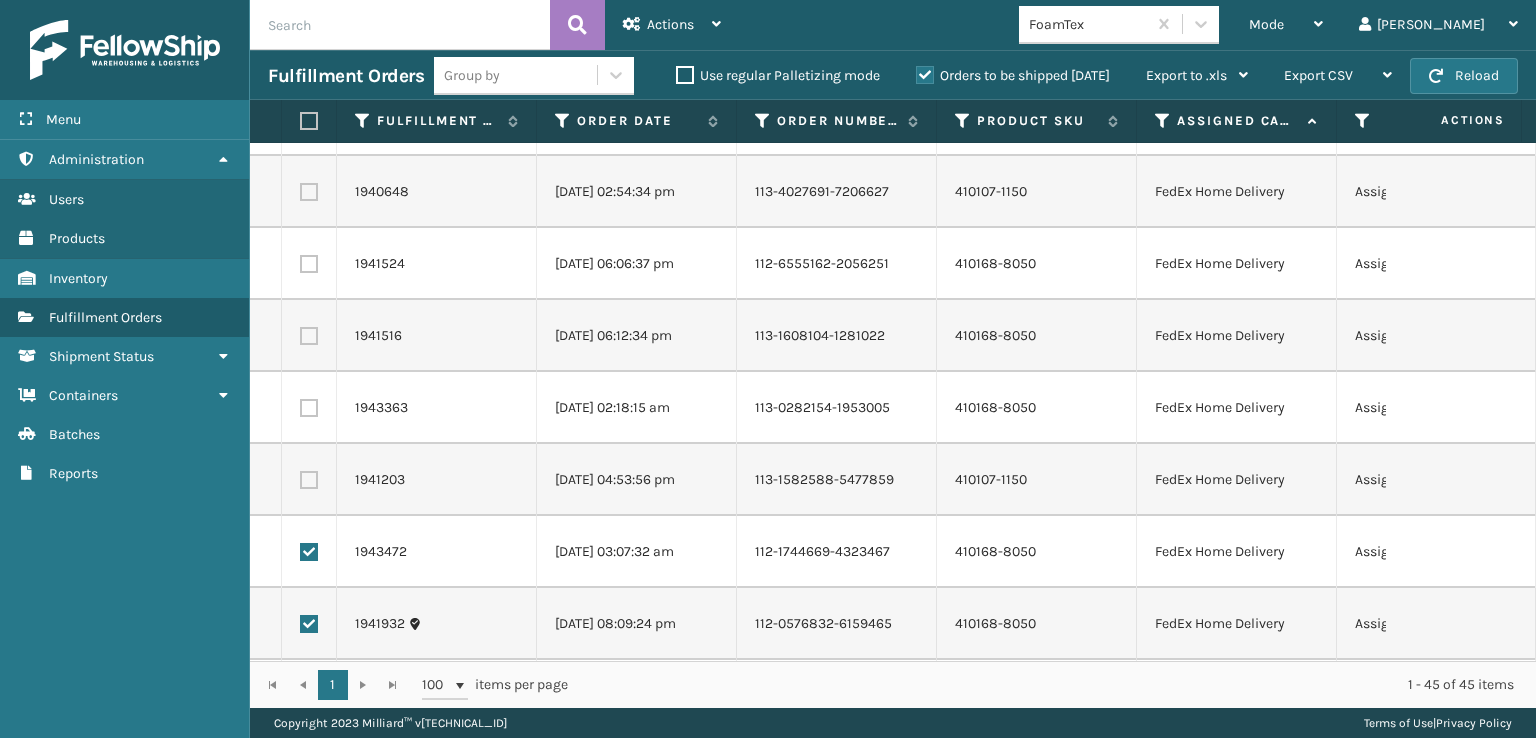 click at bounding box center (309, 480) 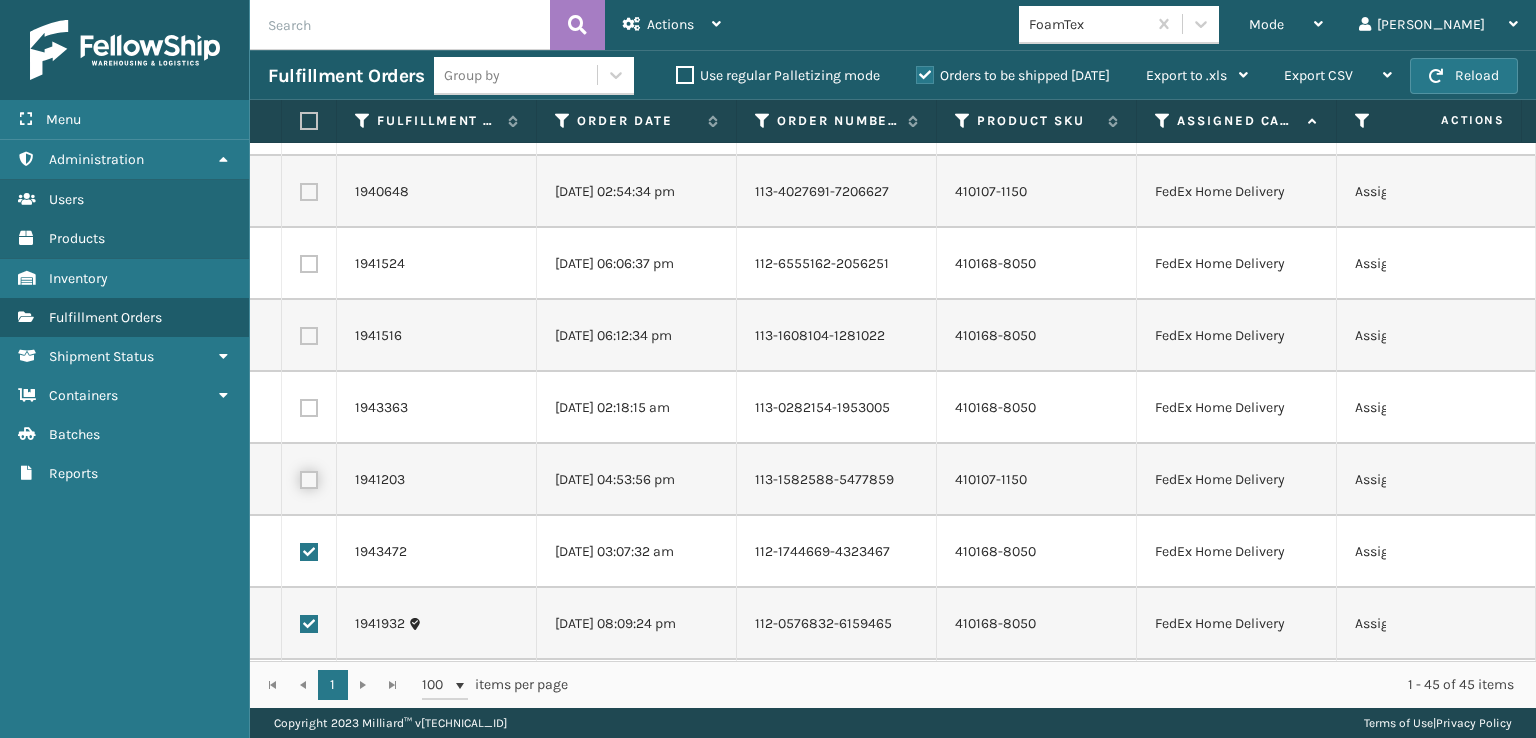 click at bounding box center [300, 477] 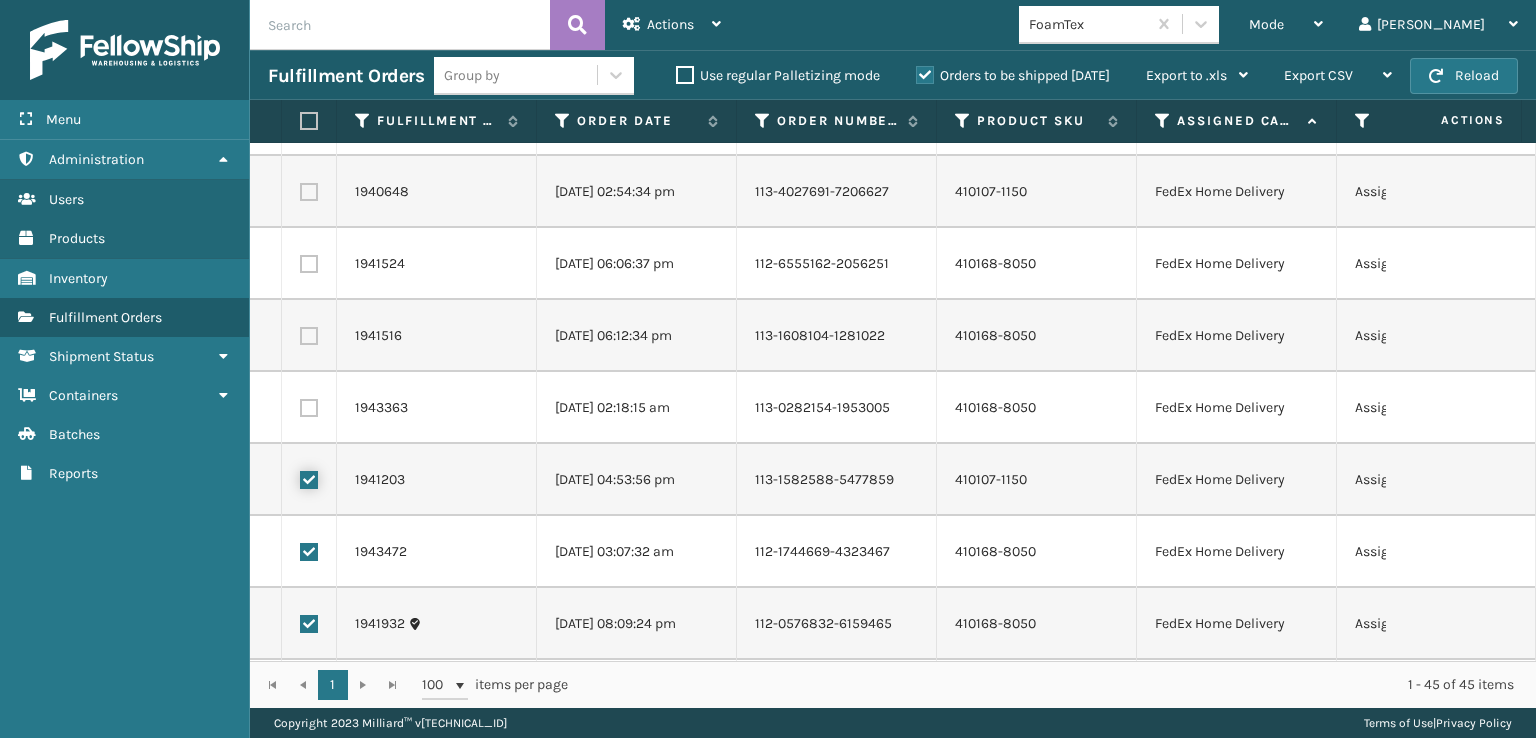checkbox on "true" 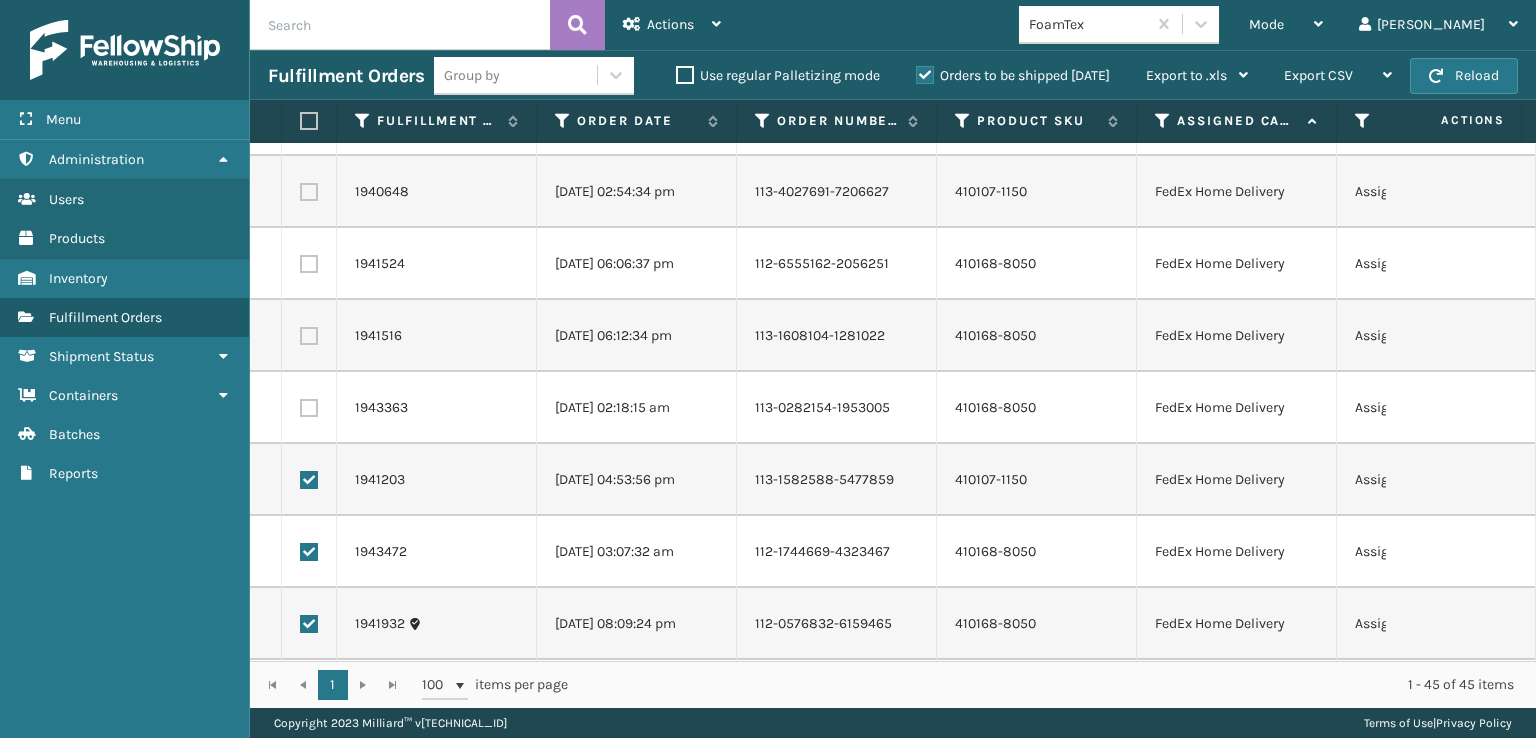 click at bounding box center (309, 408) 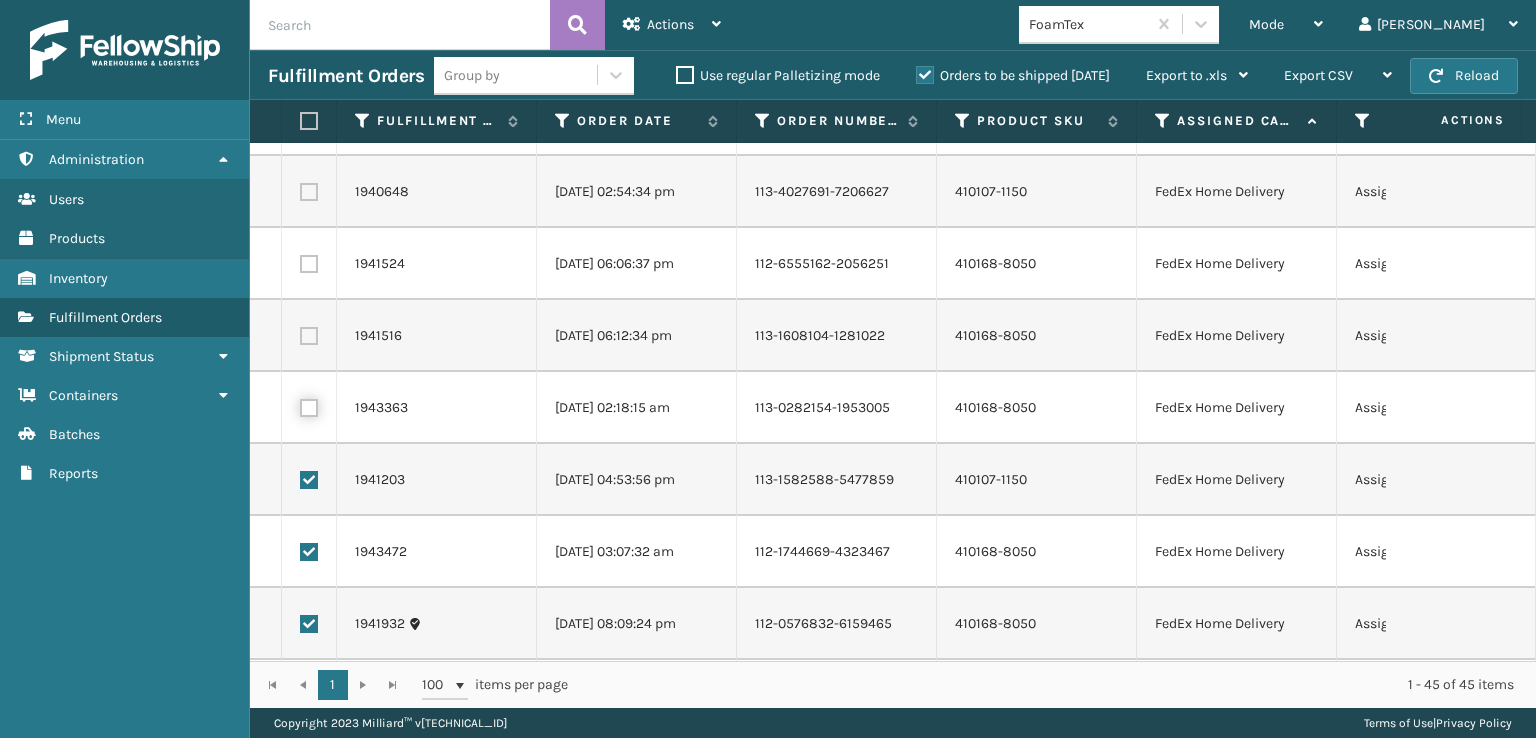 click at bounding box center (300, 405) 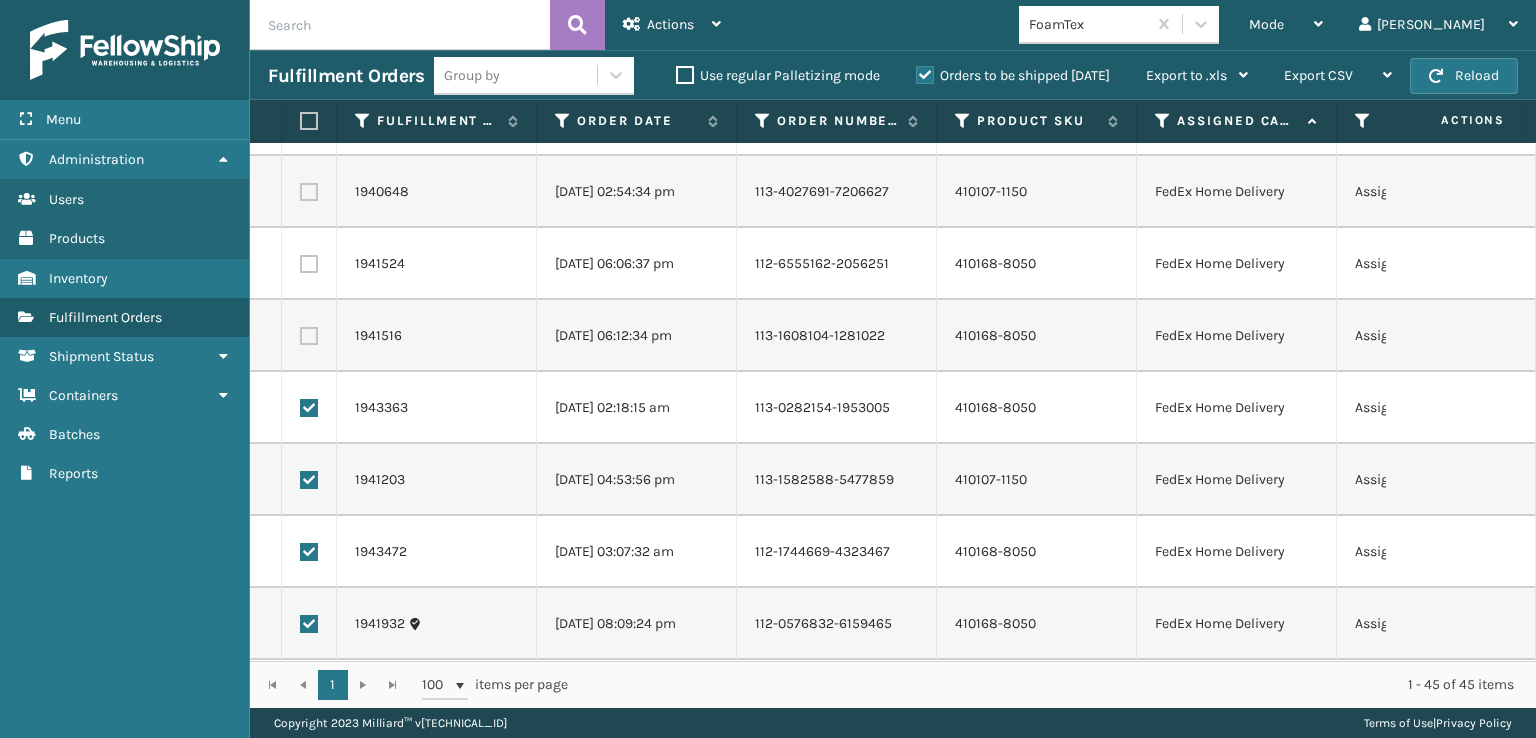 click at bounding box center (309, 336) 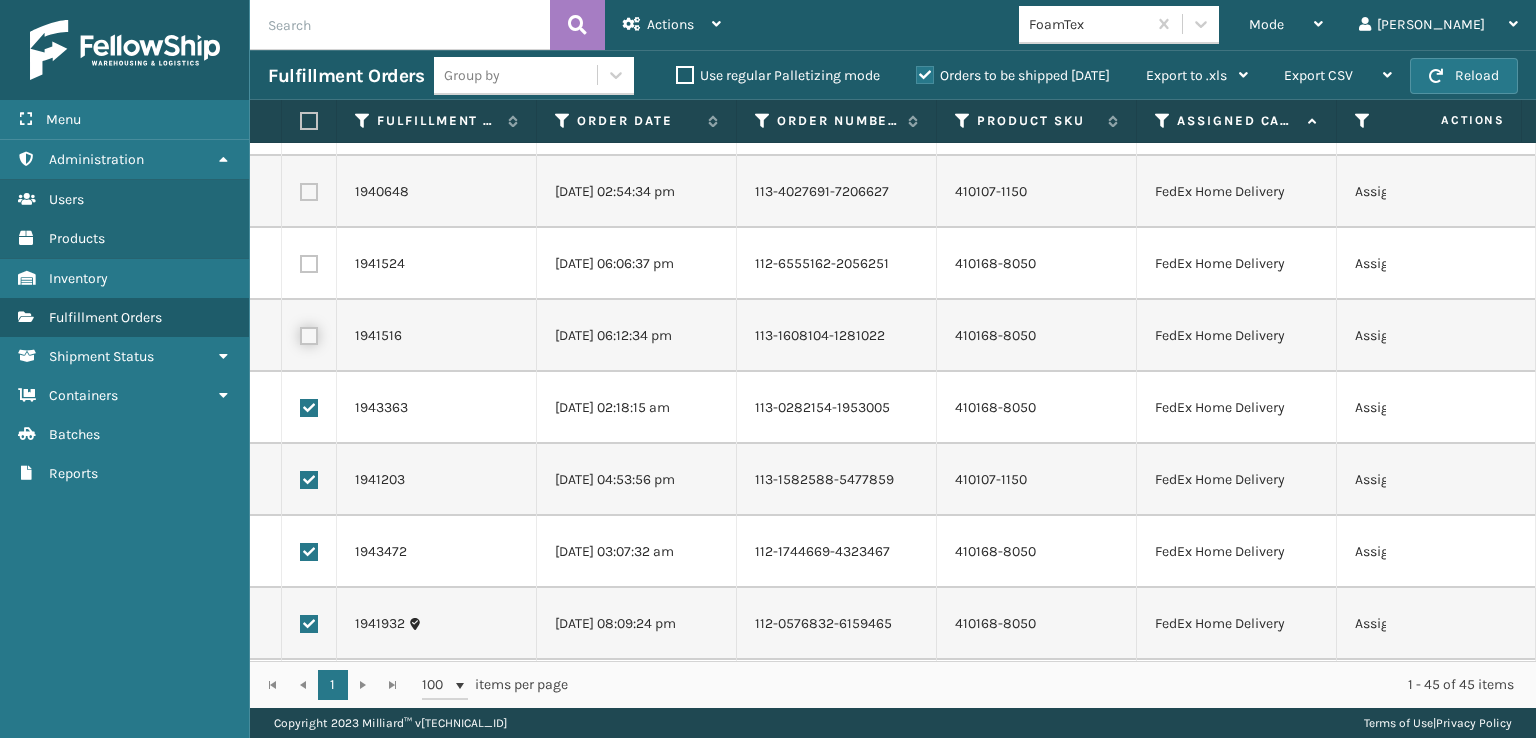 click at bounding box center [300, 333] 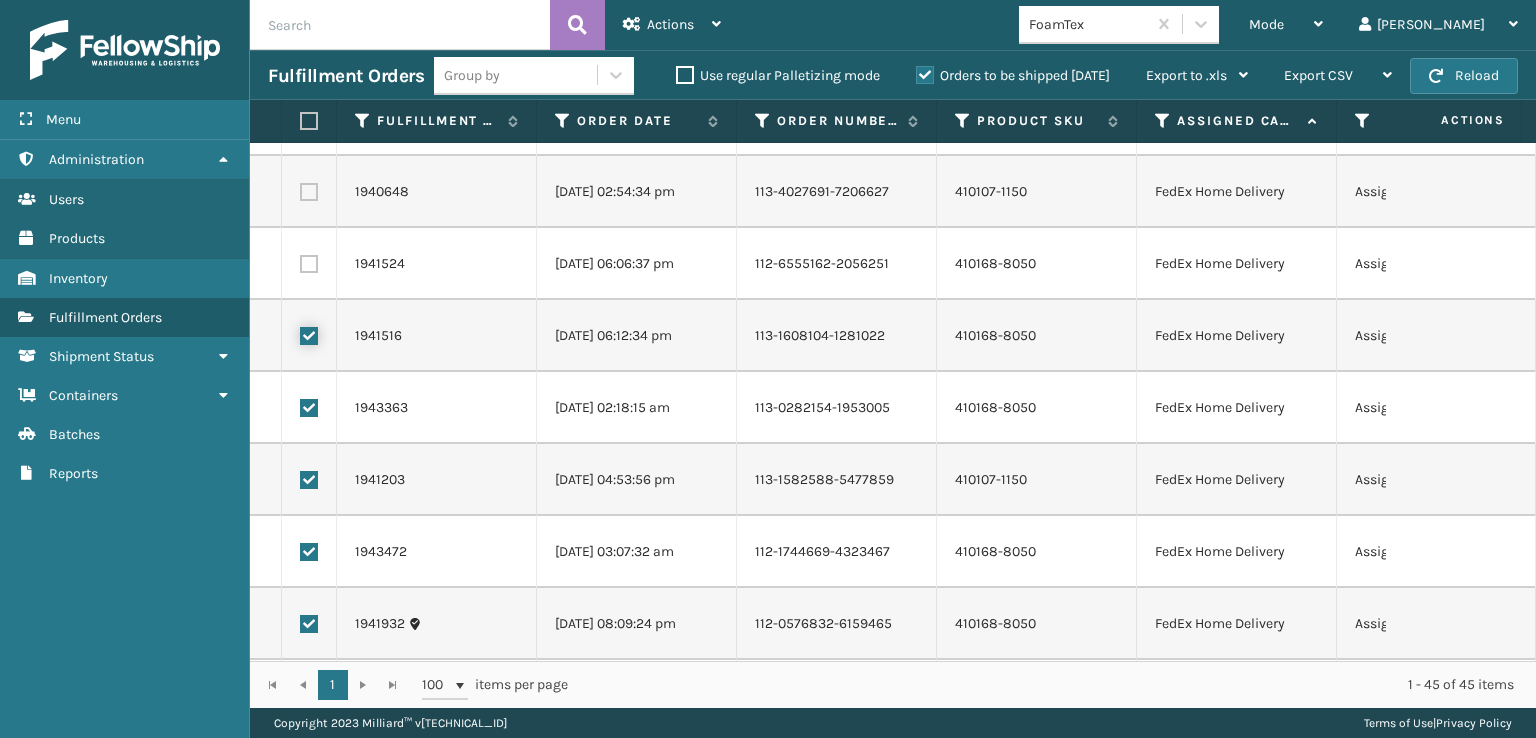 checkbox on "true" 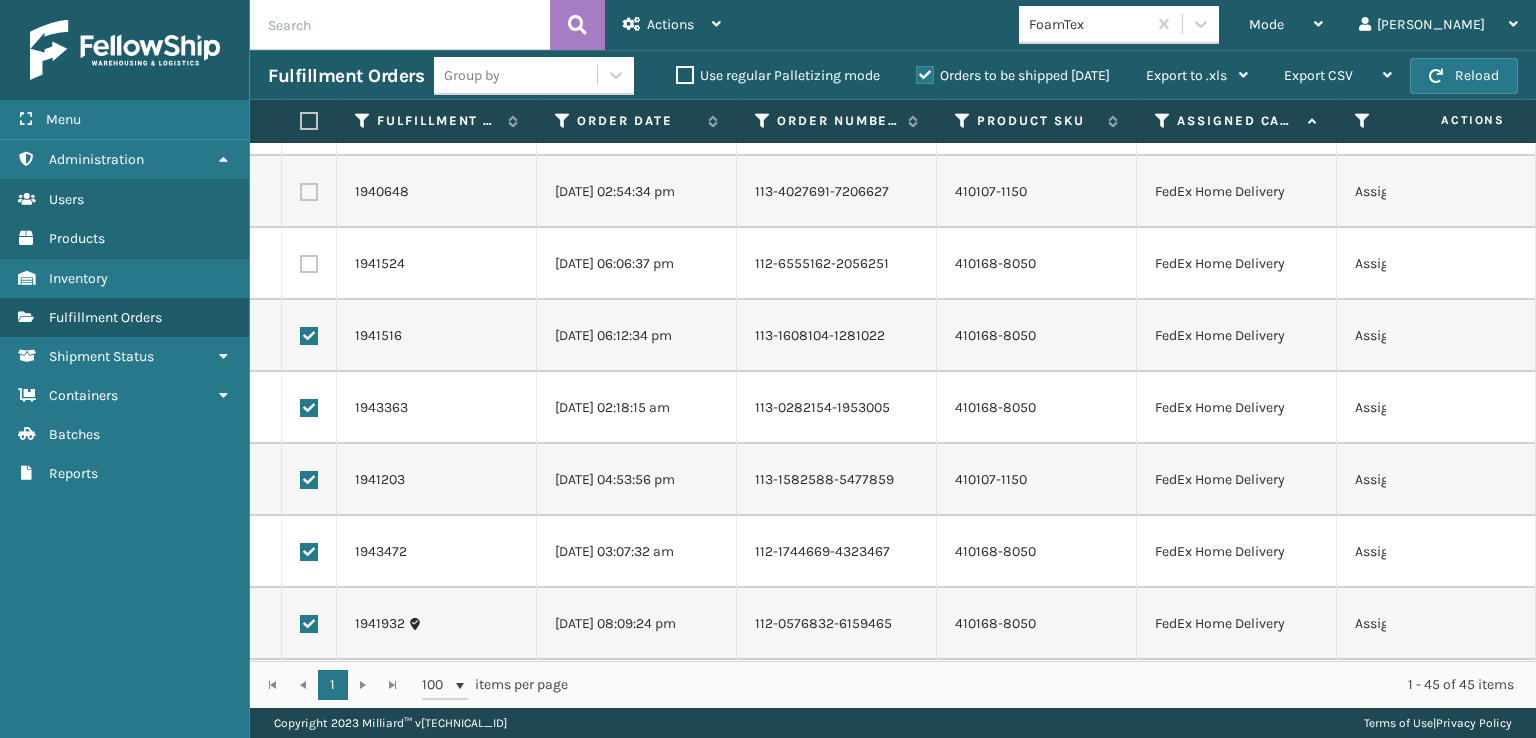click at bounding box center [309, 264] 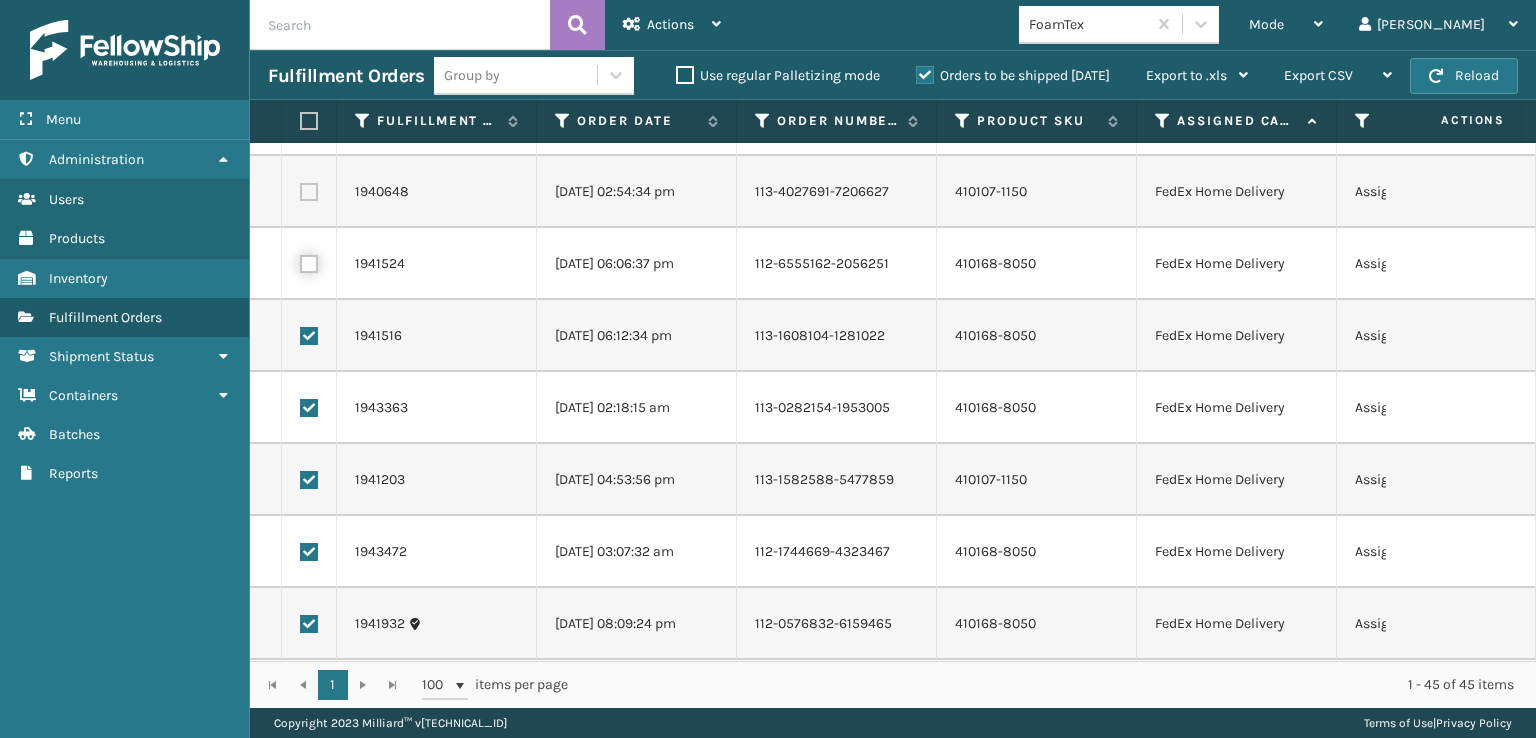 click at bounding box center [300, 261] 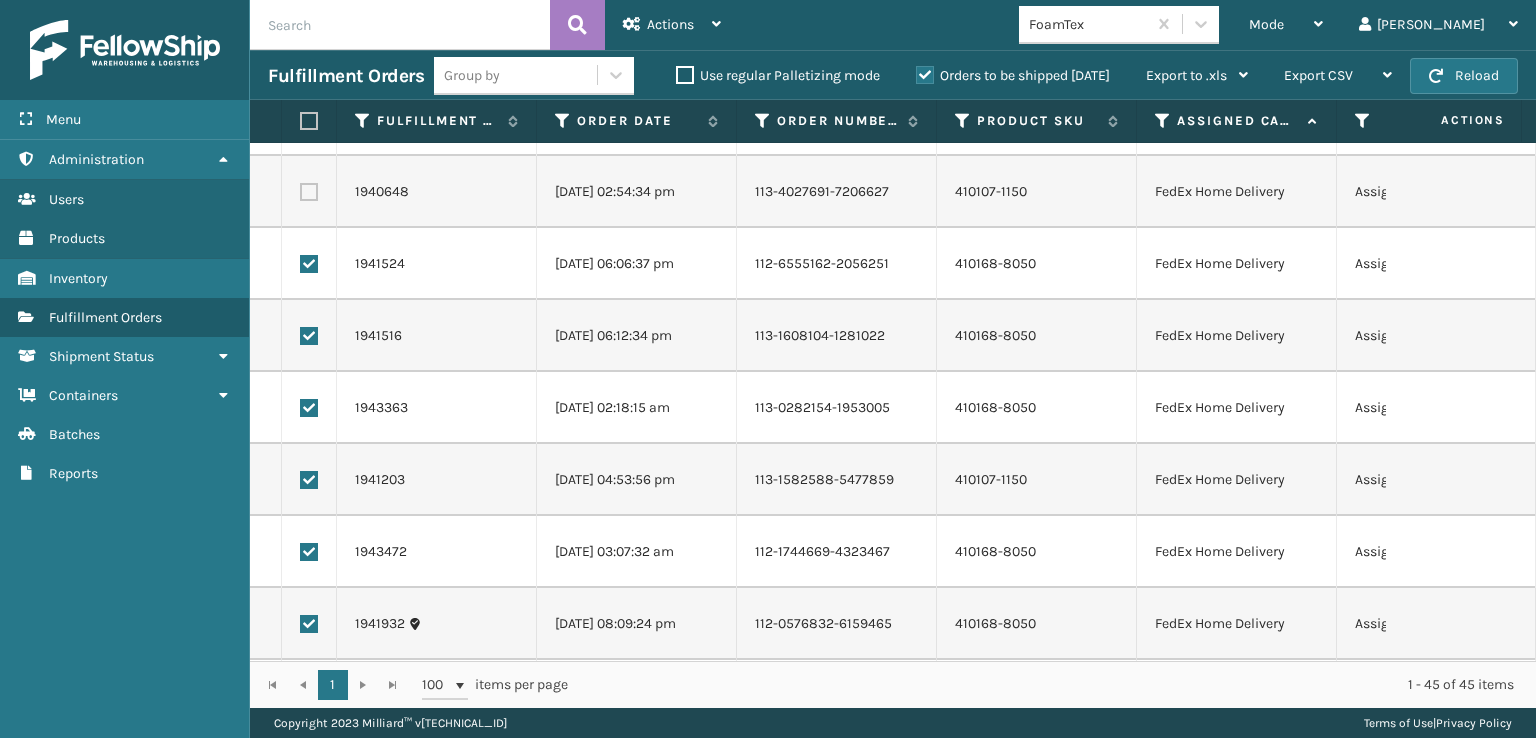 click at bounding box center (309, 192) 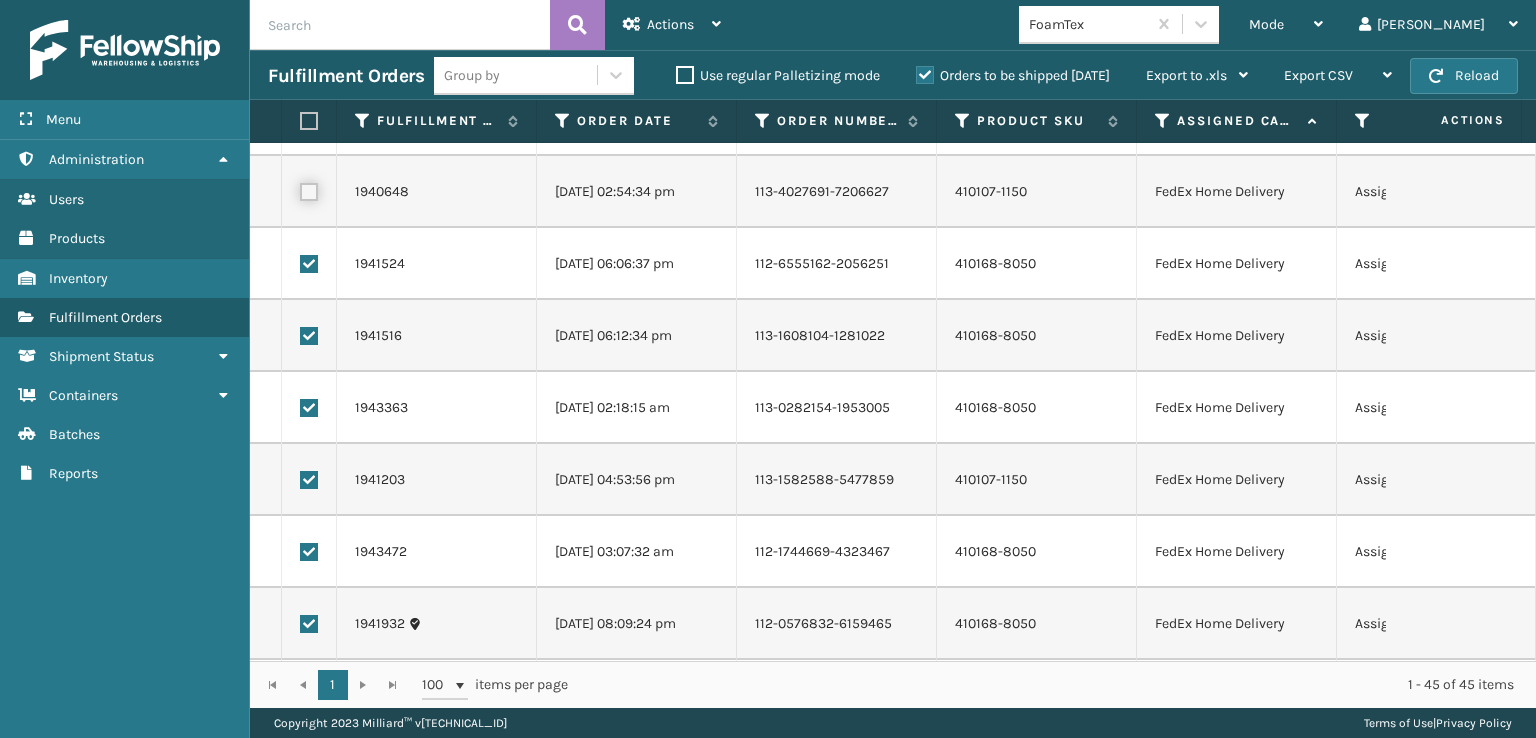click at bounding box center [300, 189] 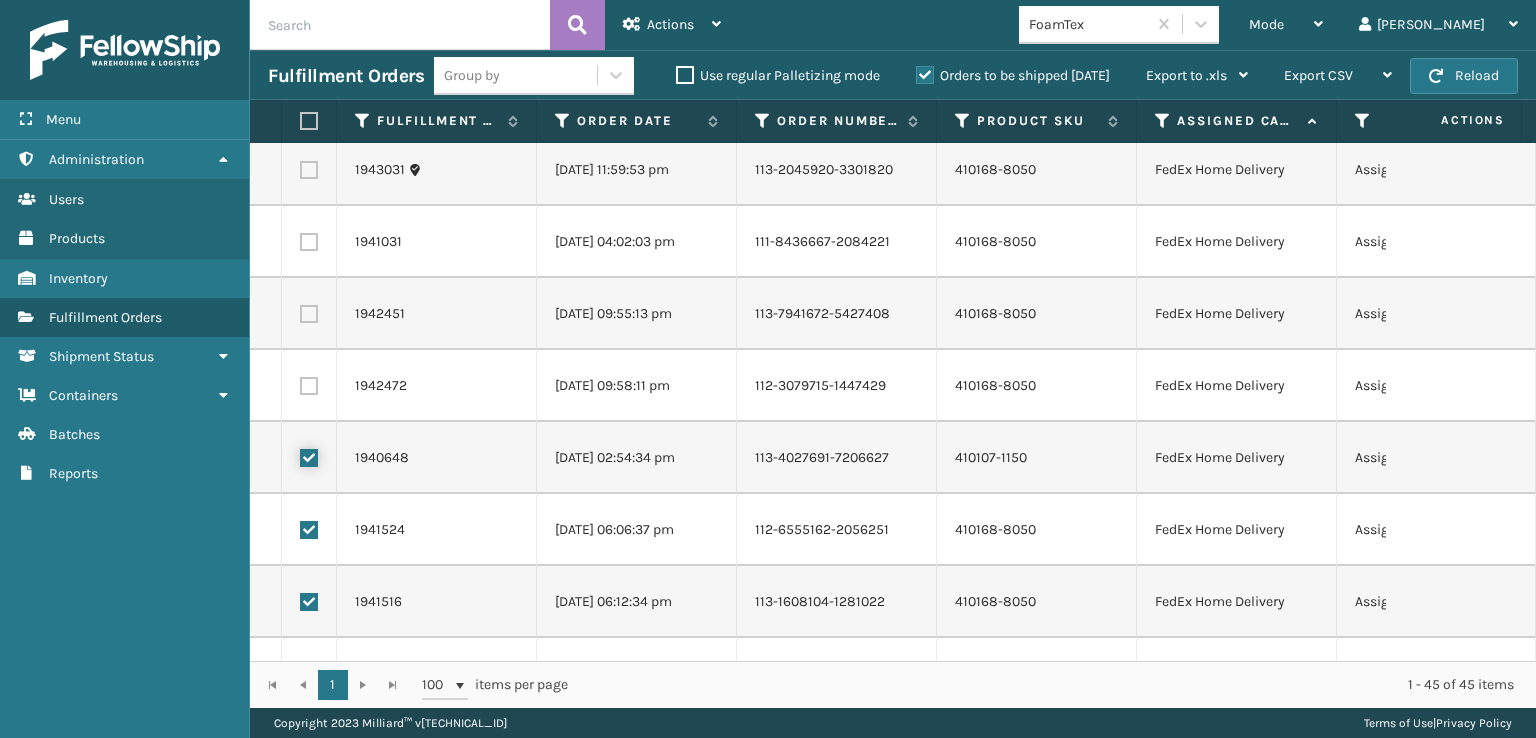 scroll, scrollTop: 335, scrollLeft: 0, axis: vertical 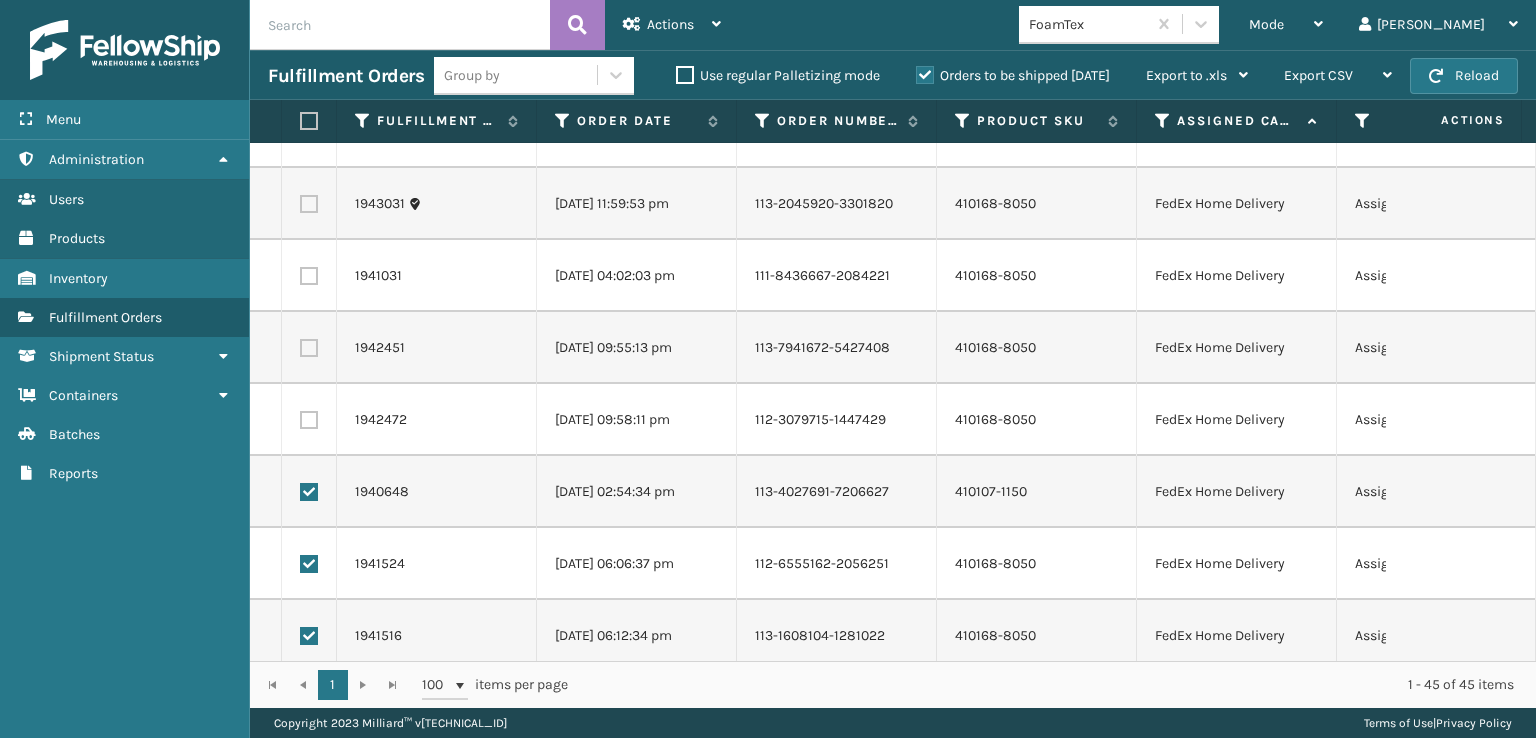 click at bounding box center [309, 420] 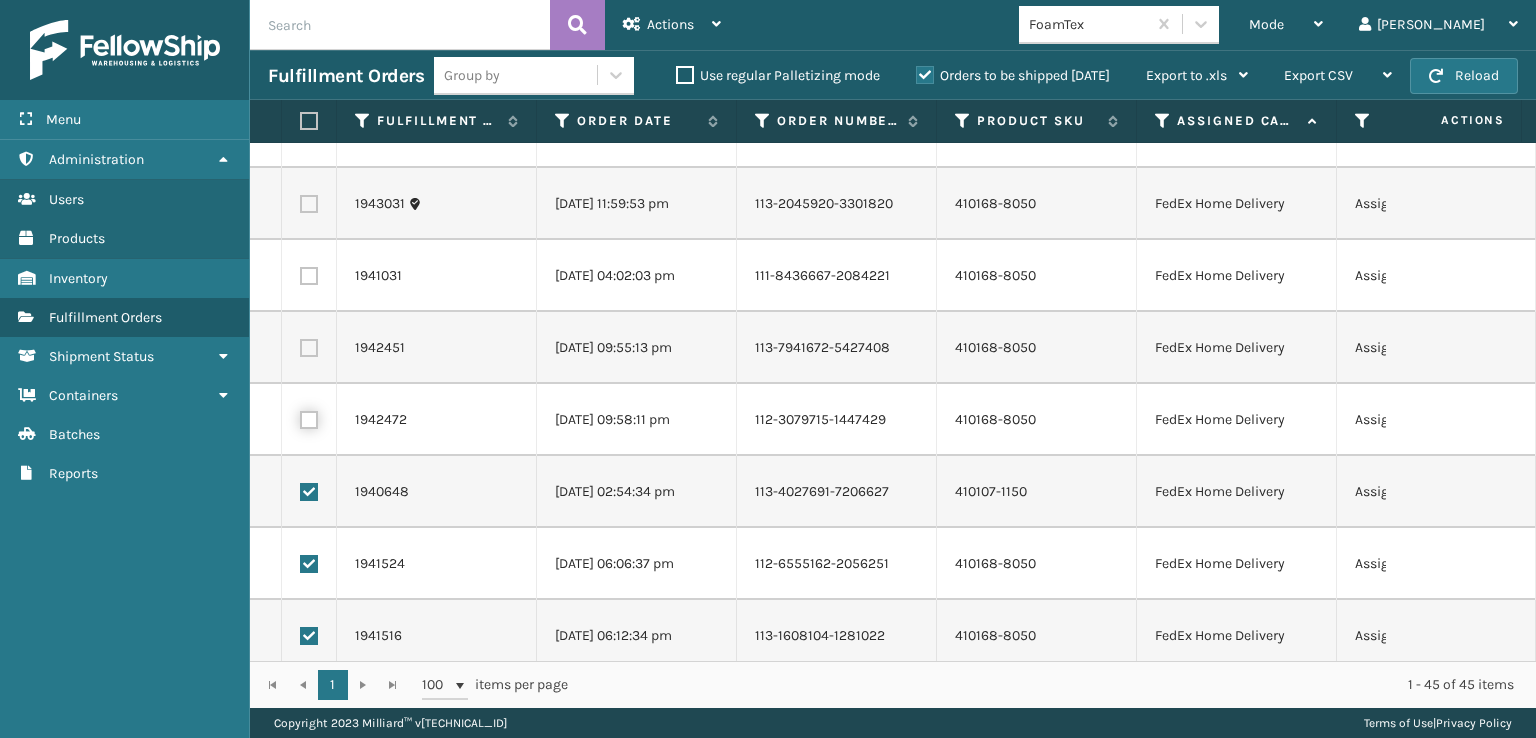 click at bounding box center [300, 417] 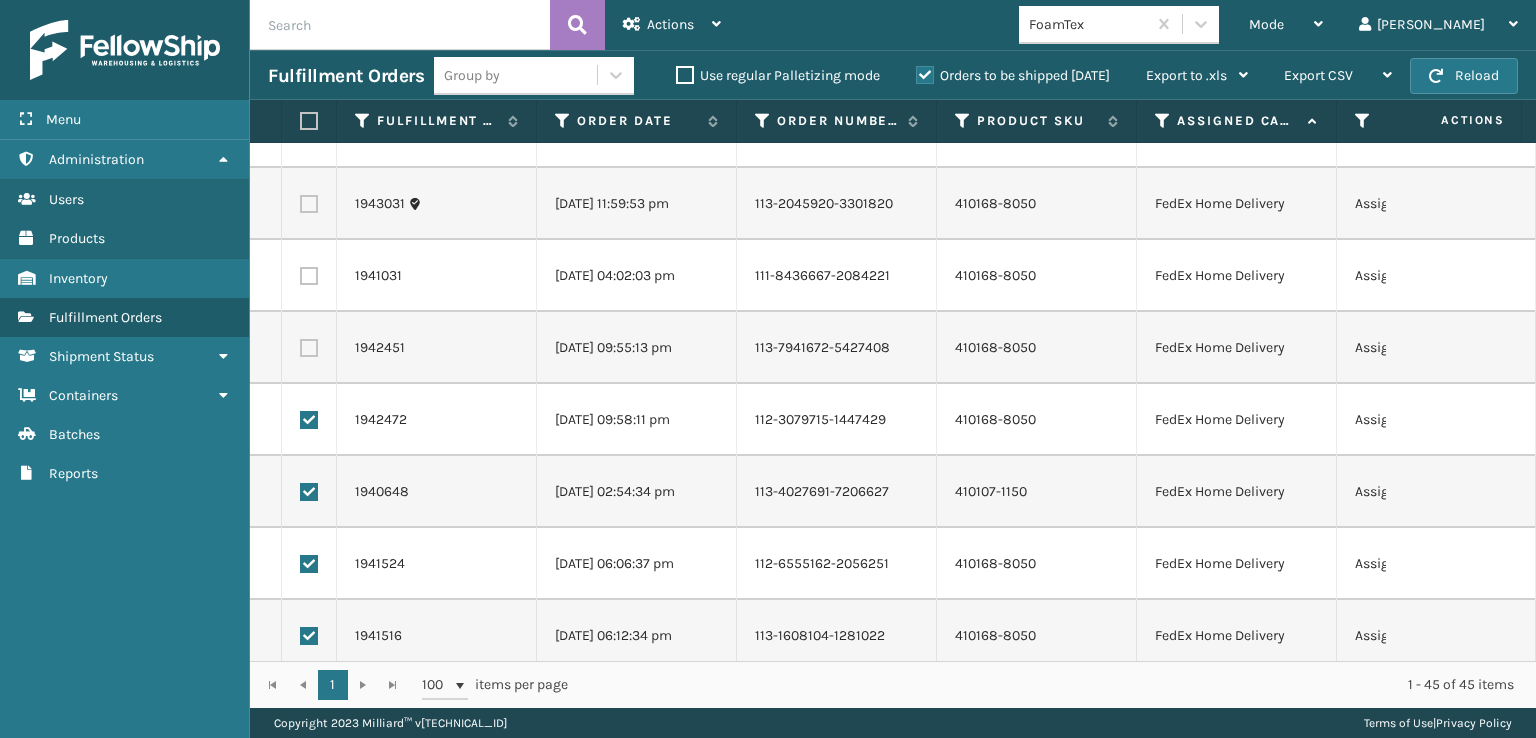 click at bounding box center [309, 348] 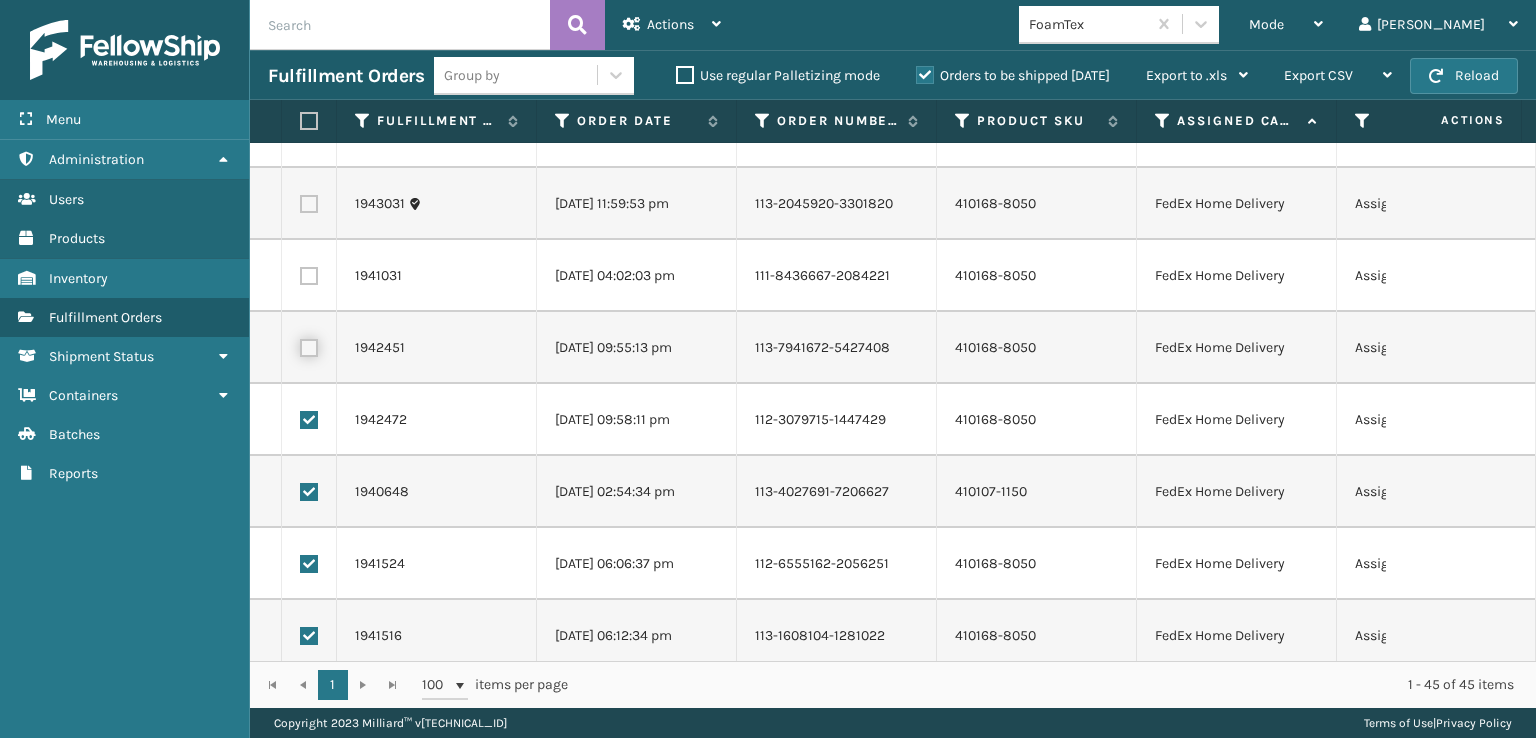 click at bounding box center [300, 345] 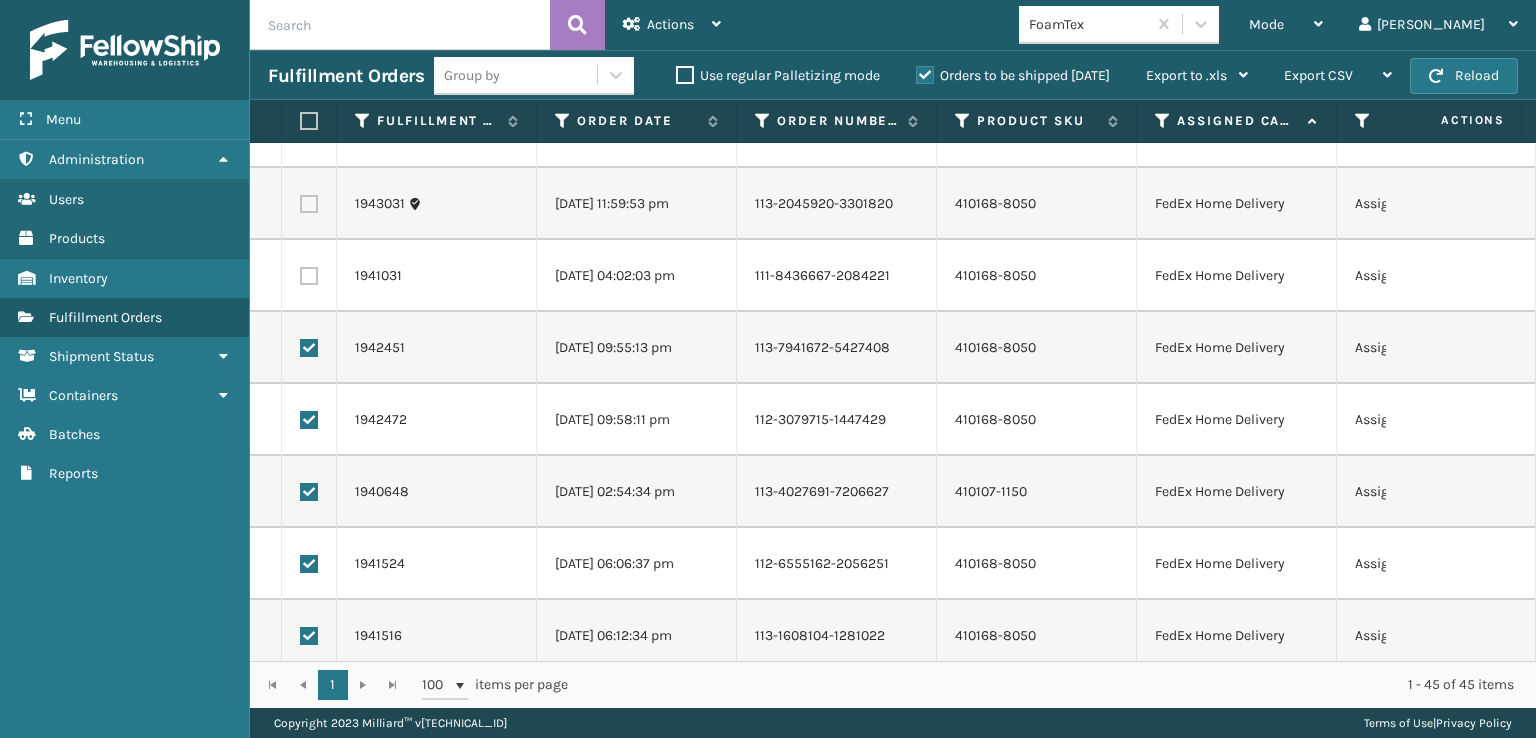 click at bounding box center [309, 276] 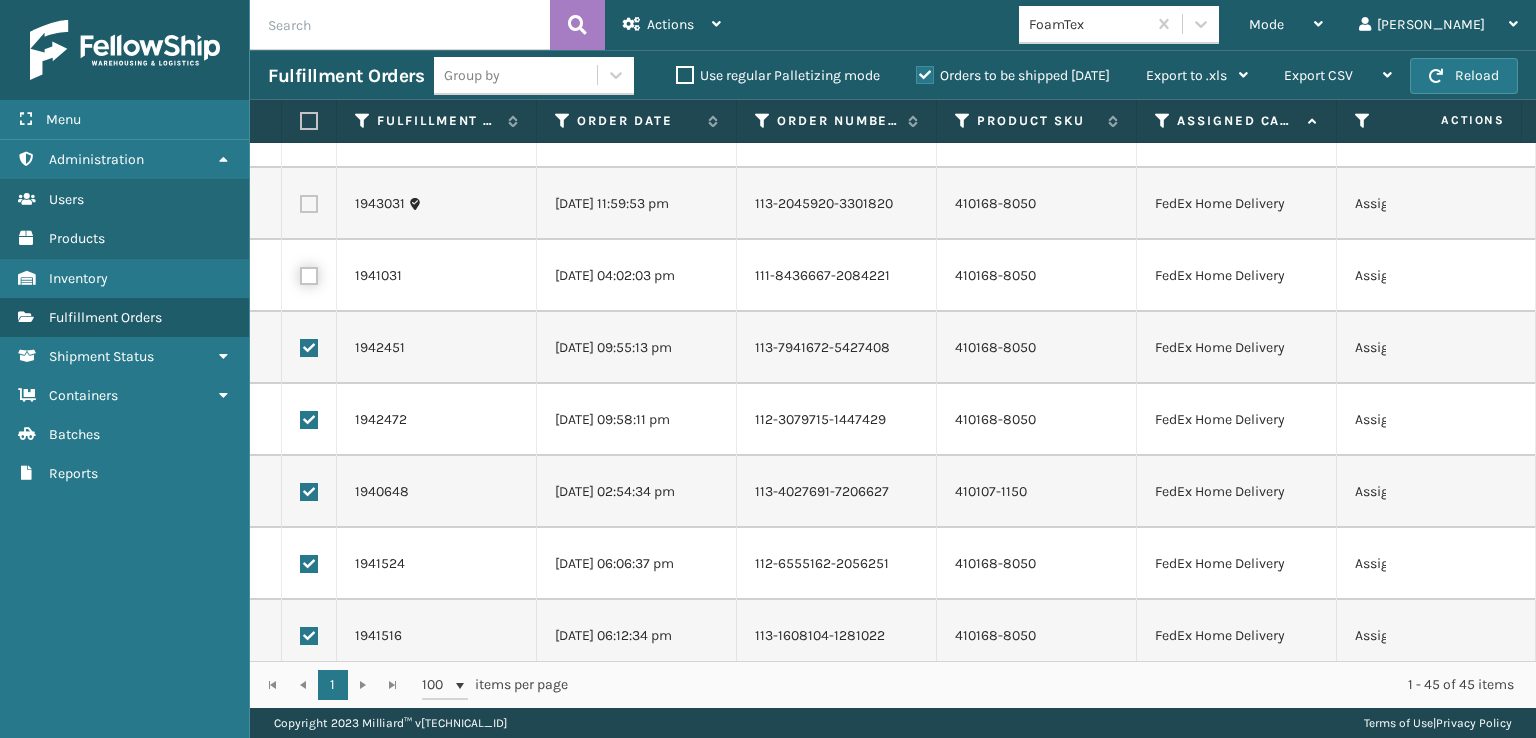 click at bounding box center (300, 273) 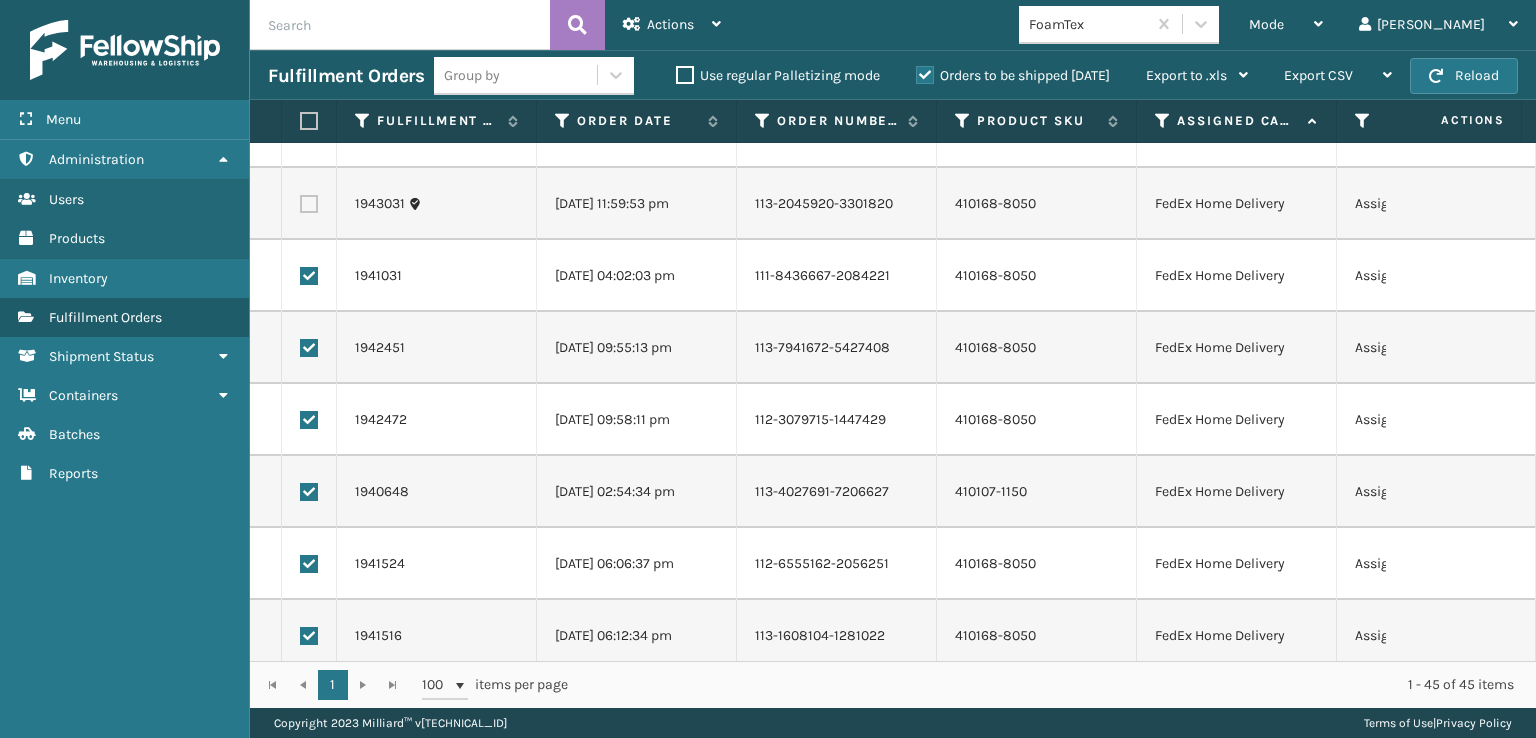 click at bounding box center (309, 204) 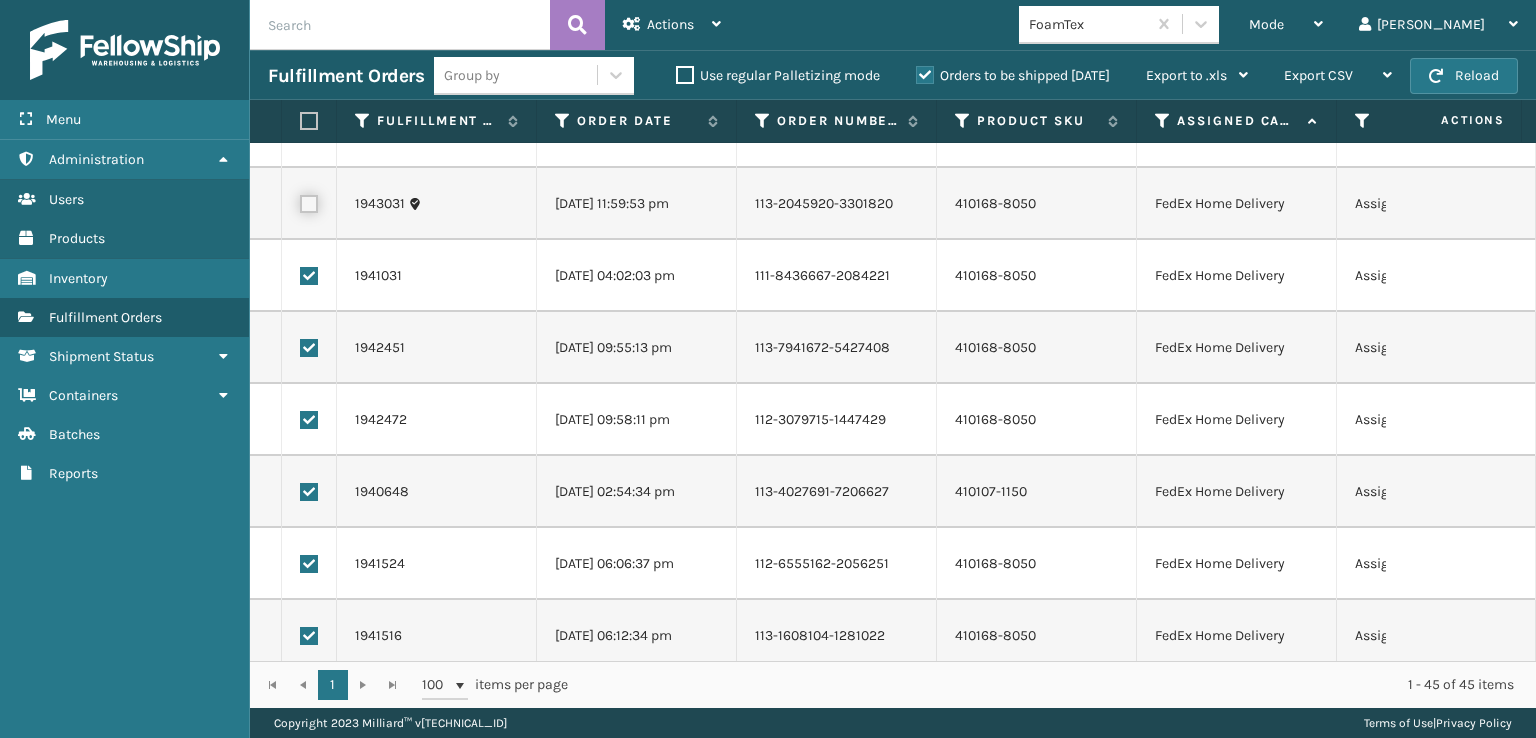 click at bounding box center [300, 201] 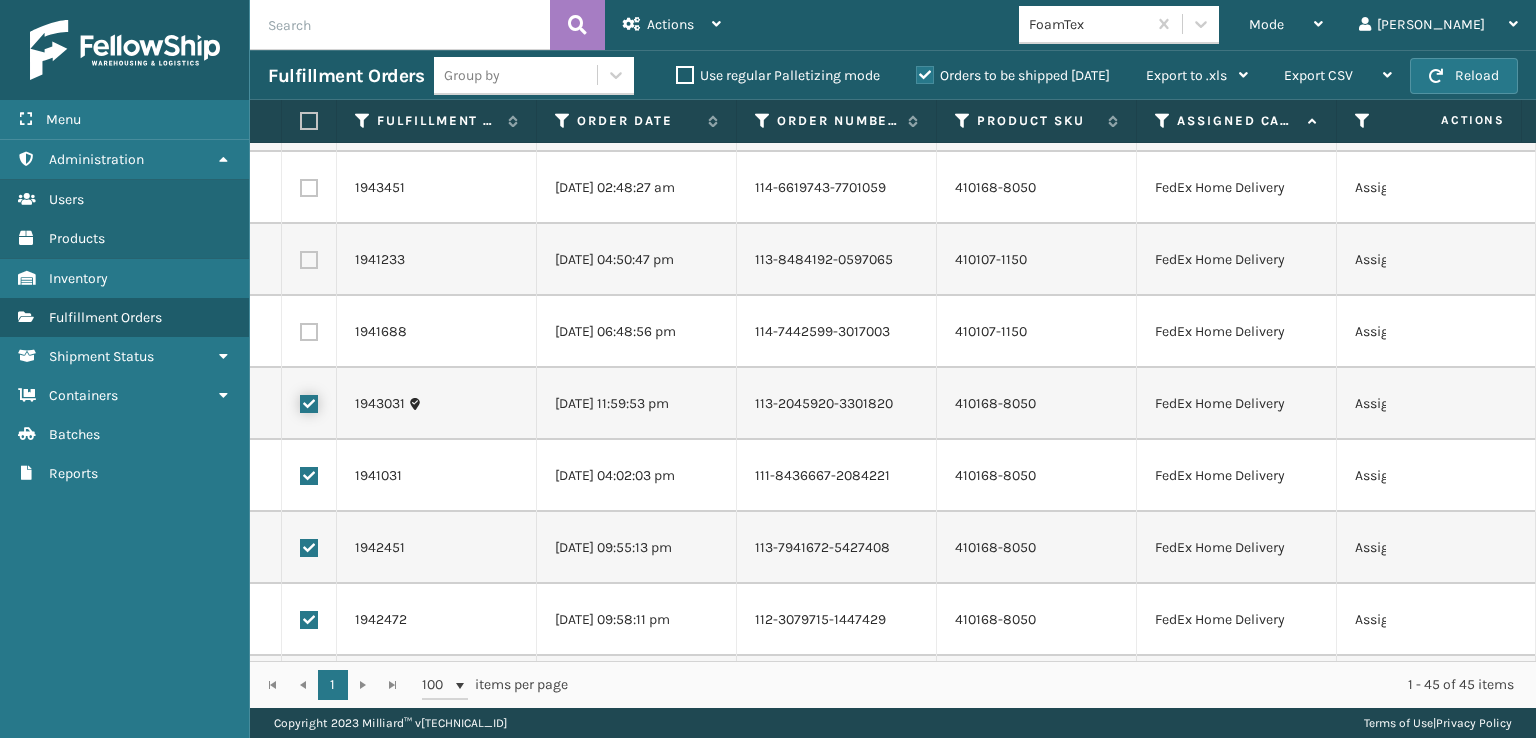 scroll, scrollTop: 35, scrollLeft: 0, axis: vertical 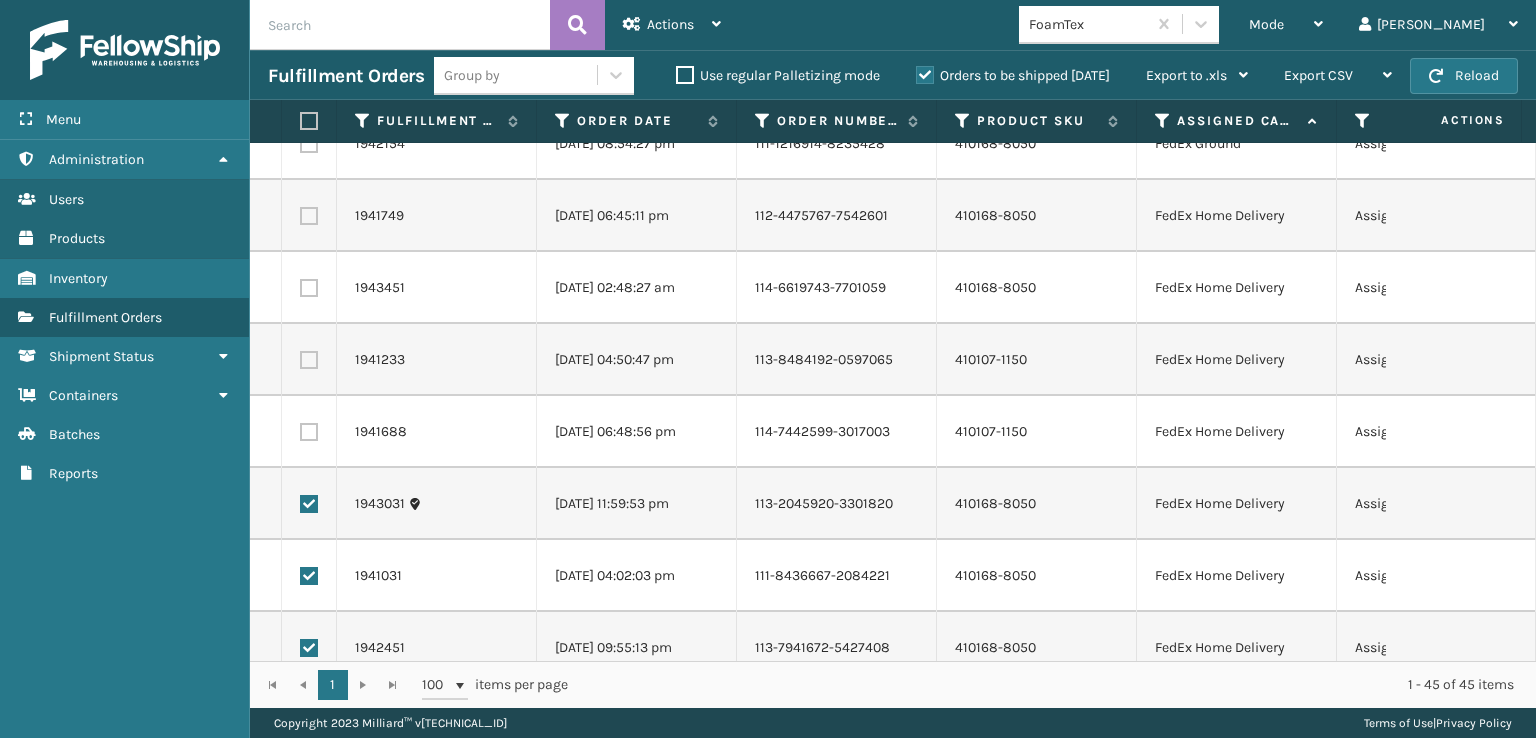 click at bounding box center [309, 432] 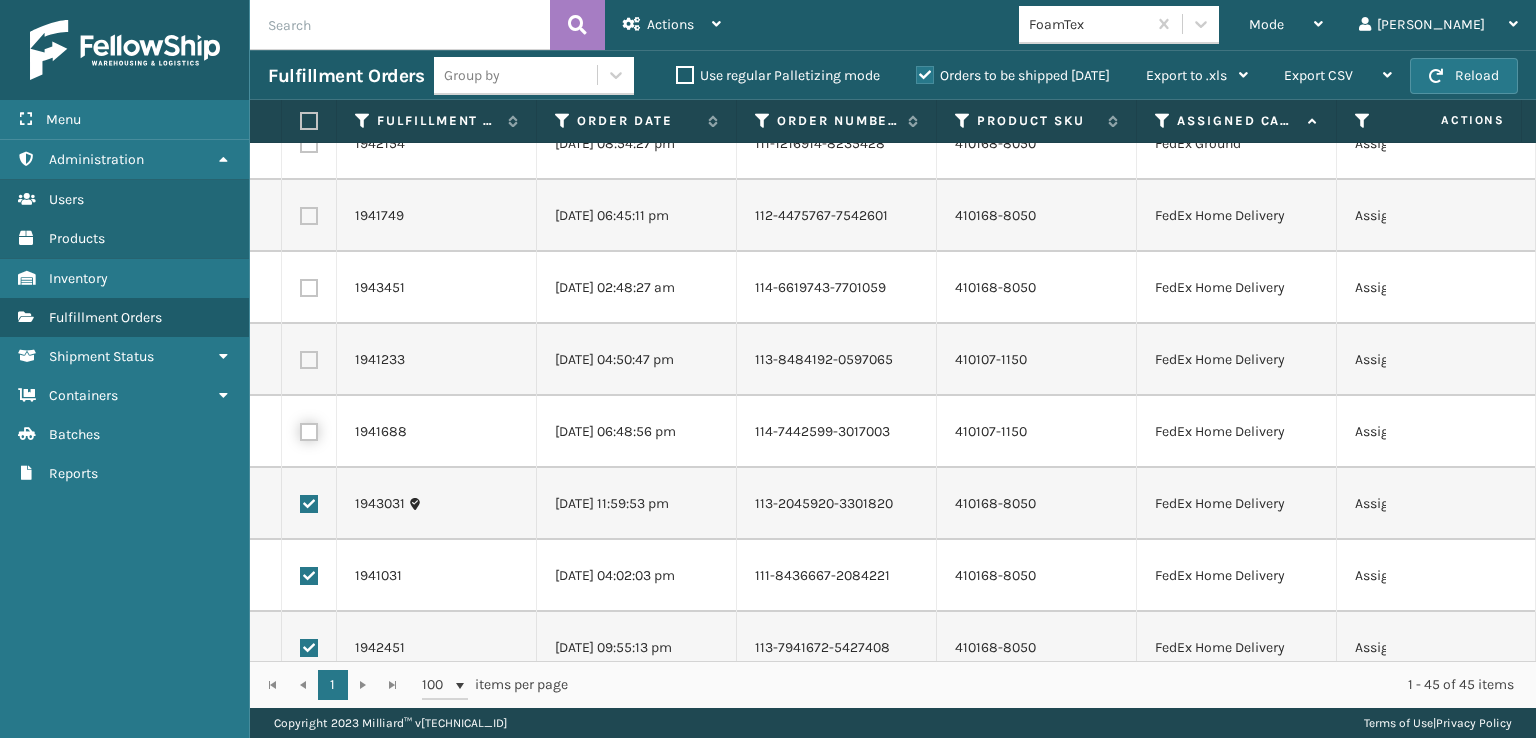 click at bounding box center [300, 429] 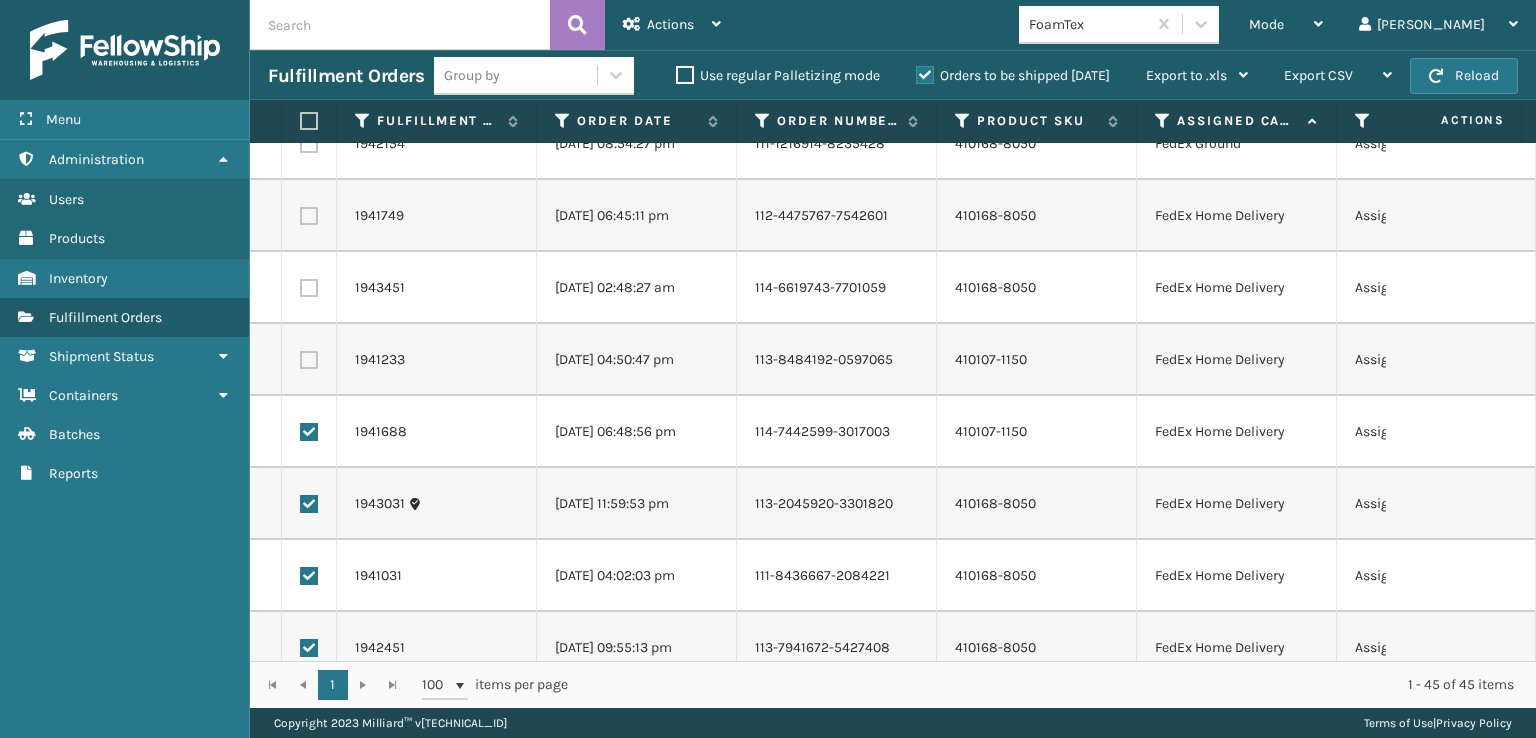 click at bounding box center [309, 360] 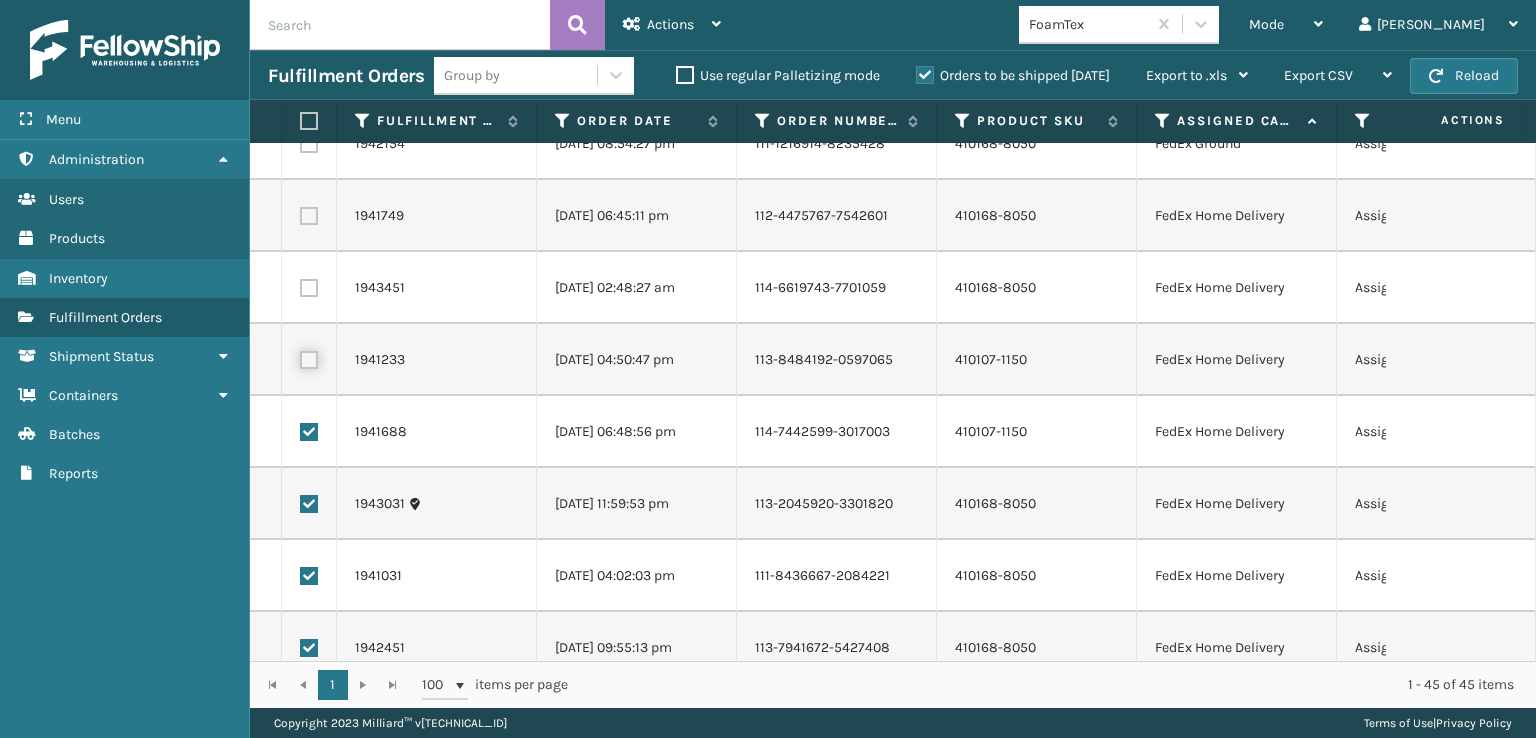 click at bounding box center (300, 357) 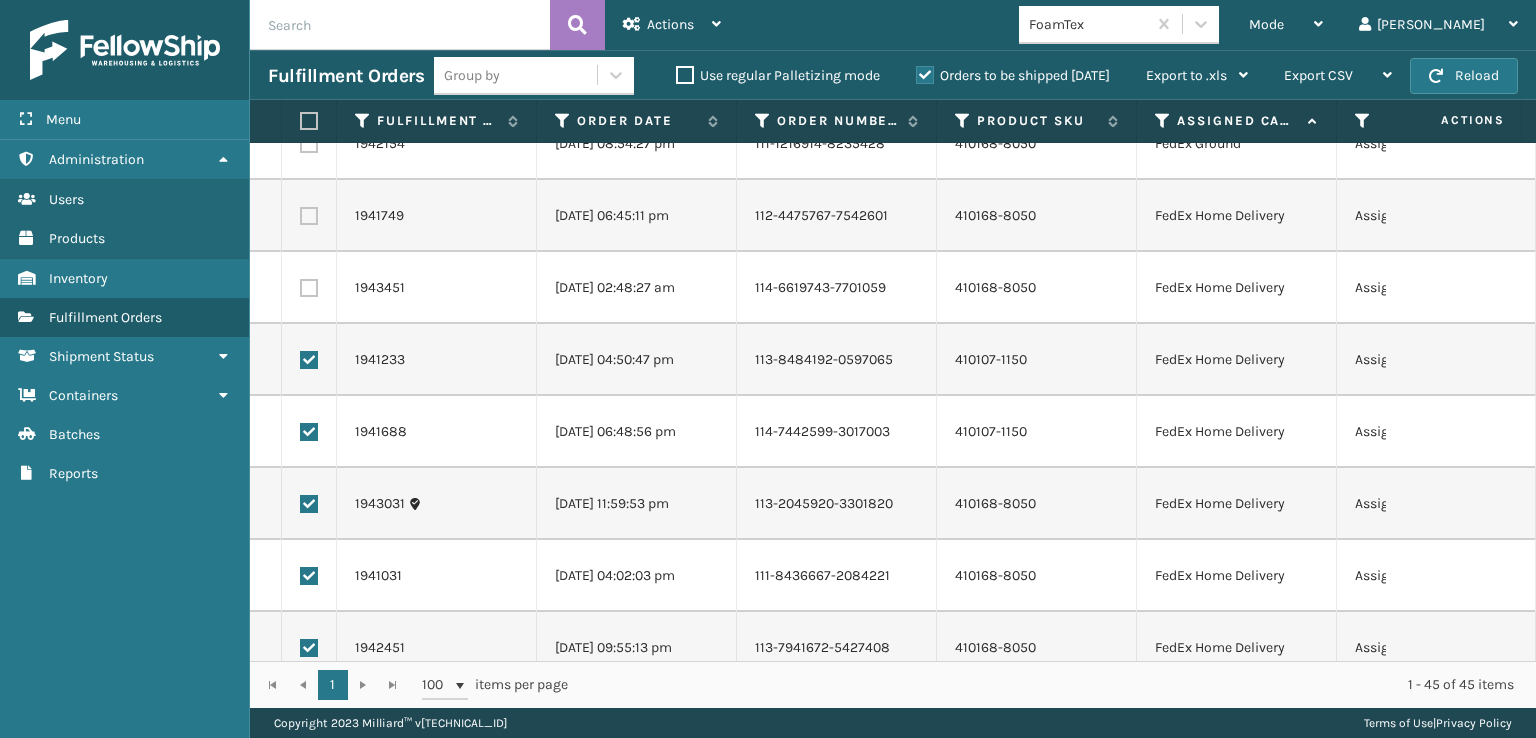 click at bounding box center (309, 288) 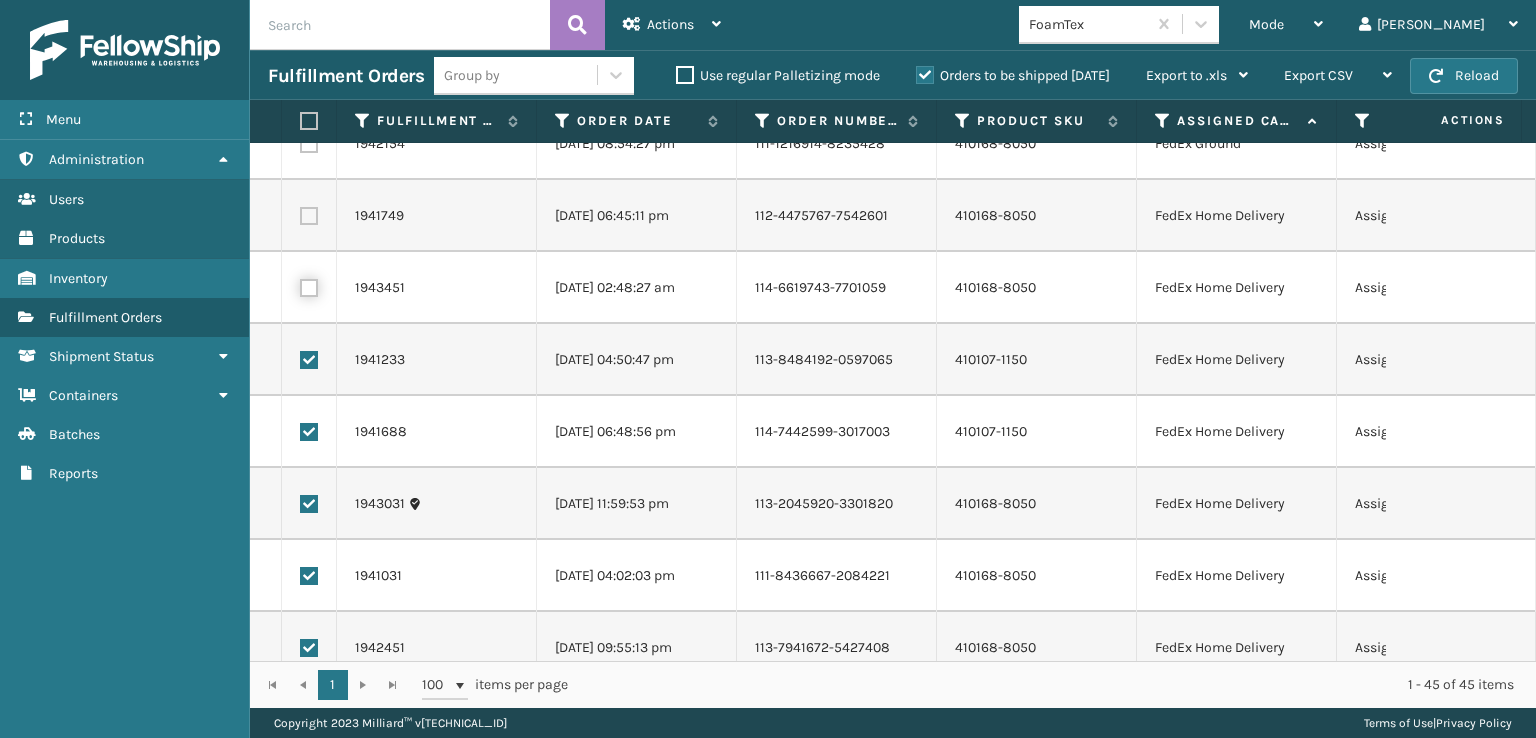 click at bounding box center [300, 285] 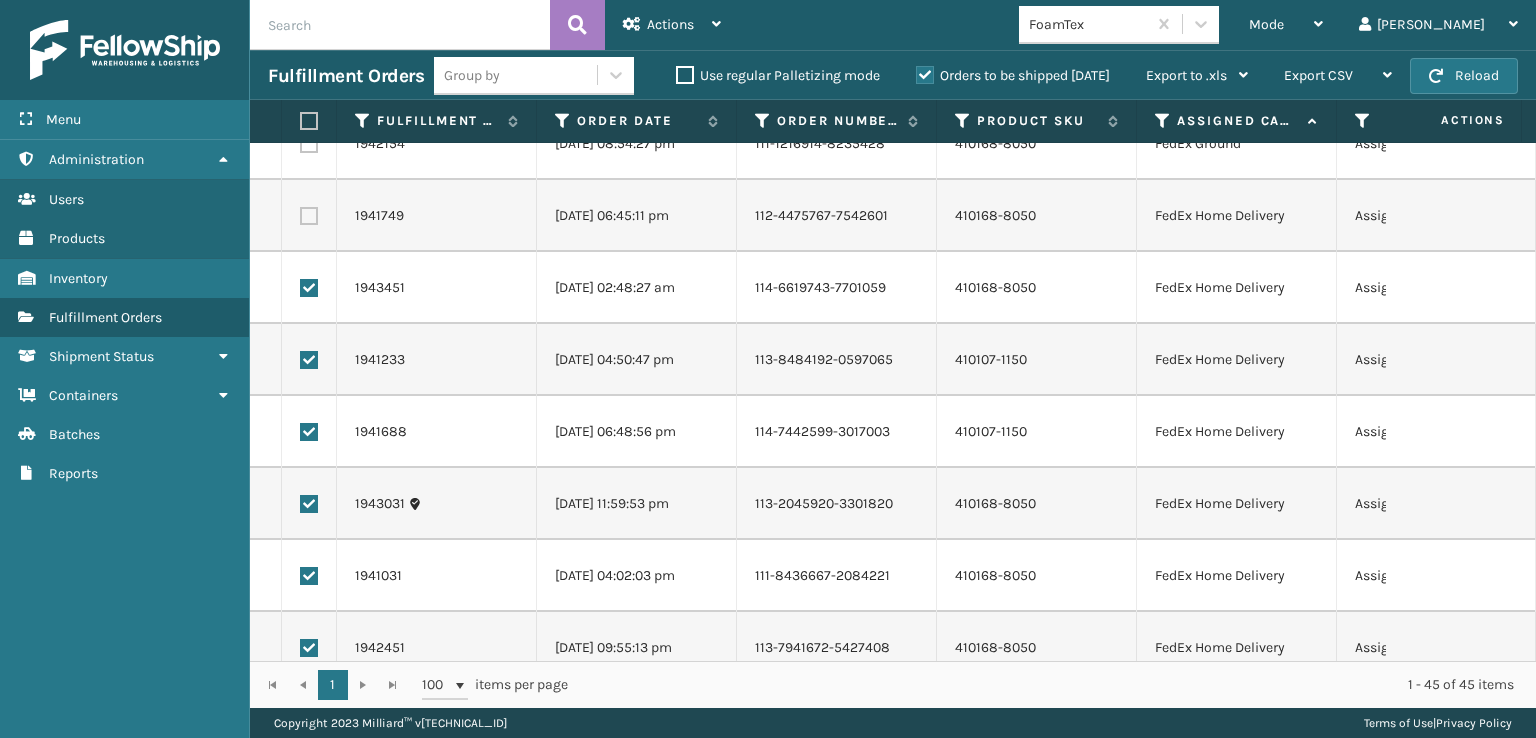 drag, startPoint x: 313, startPoint y: 209, endPoint x: 306, endPoint y: 222, distance: 14.764823 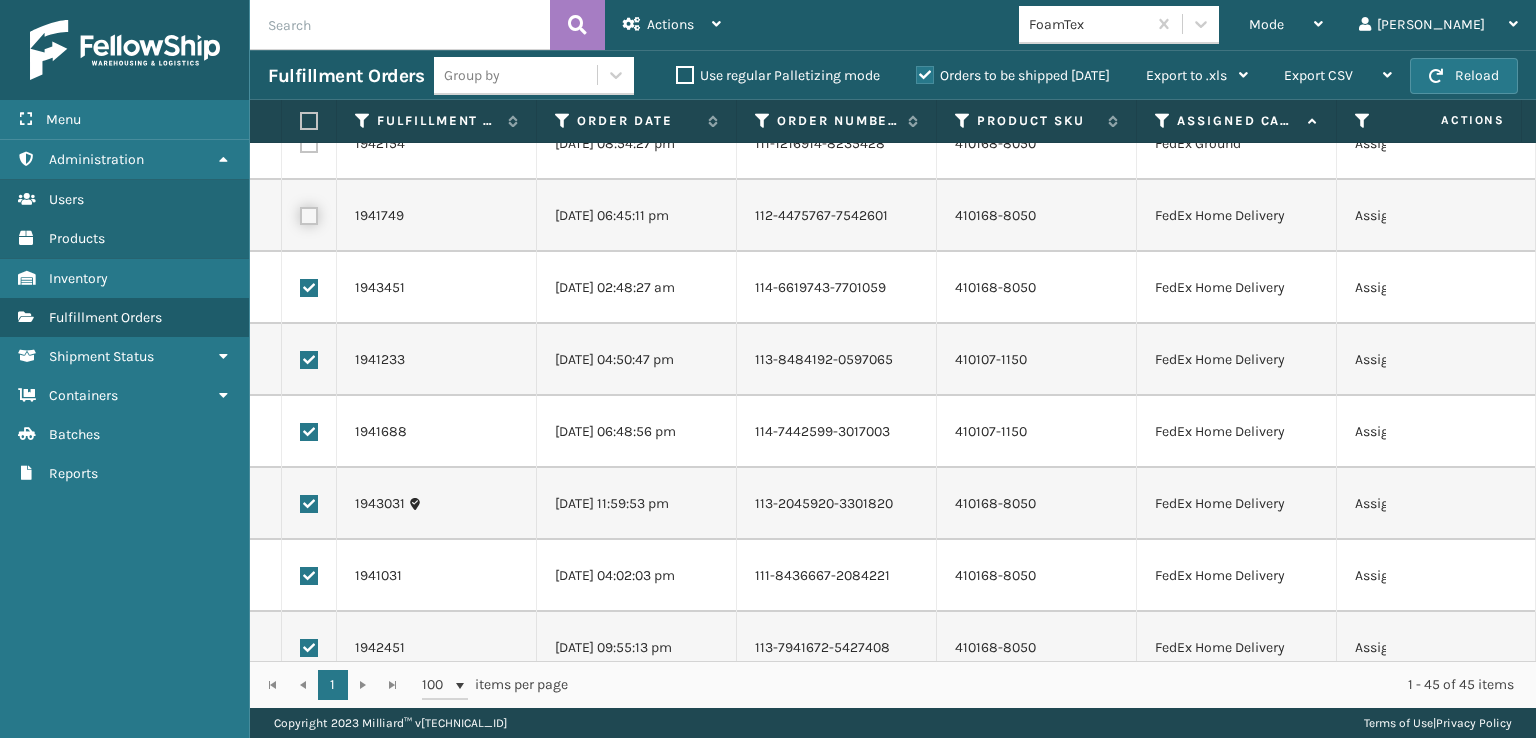click at bounding box center (300, 213) 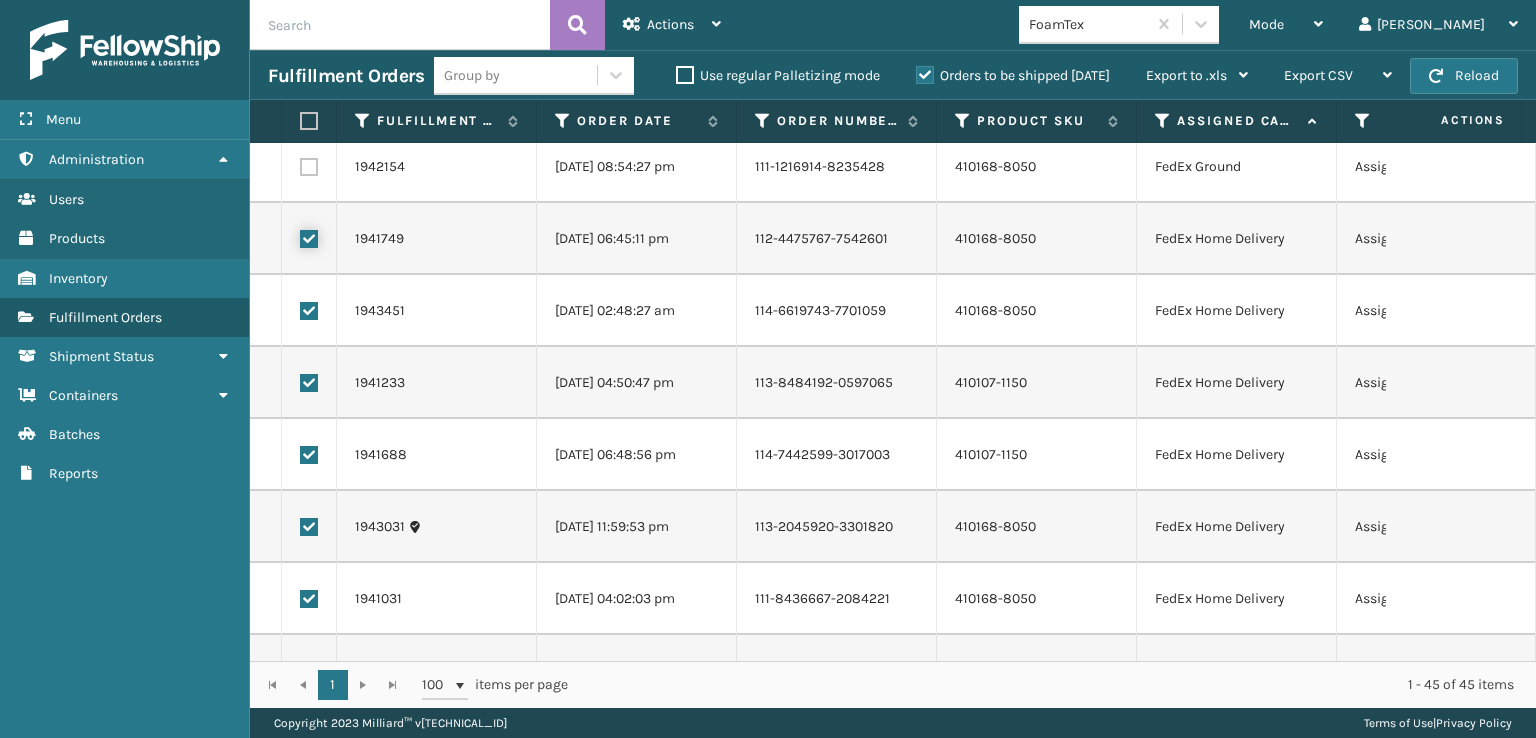 scroll, scrollTop: 0, scrollLeft: 0, axis: both 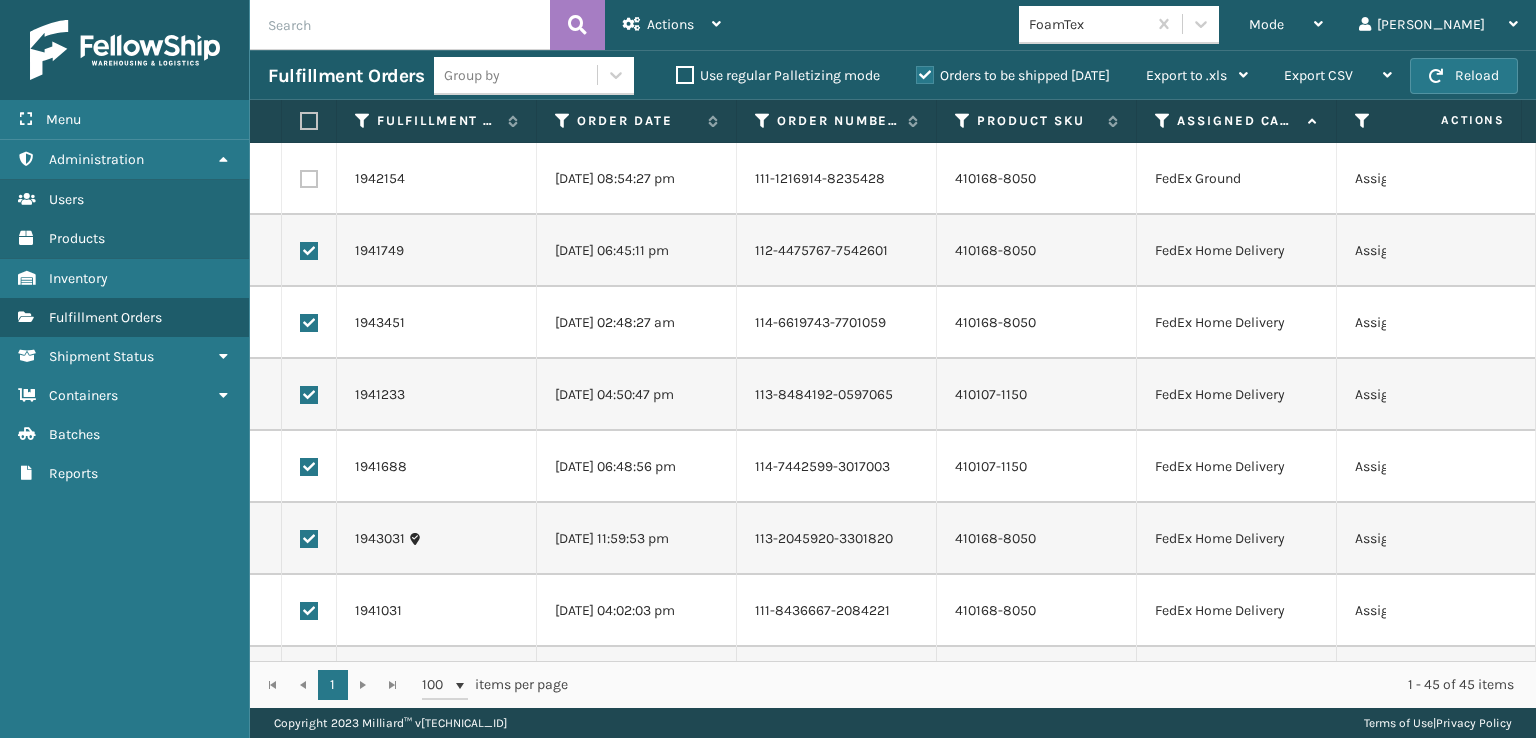 click at bounding box center (309, 179) 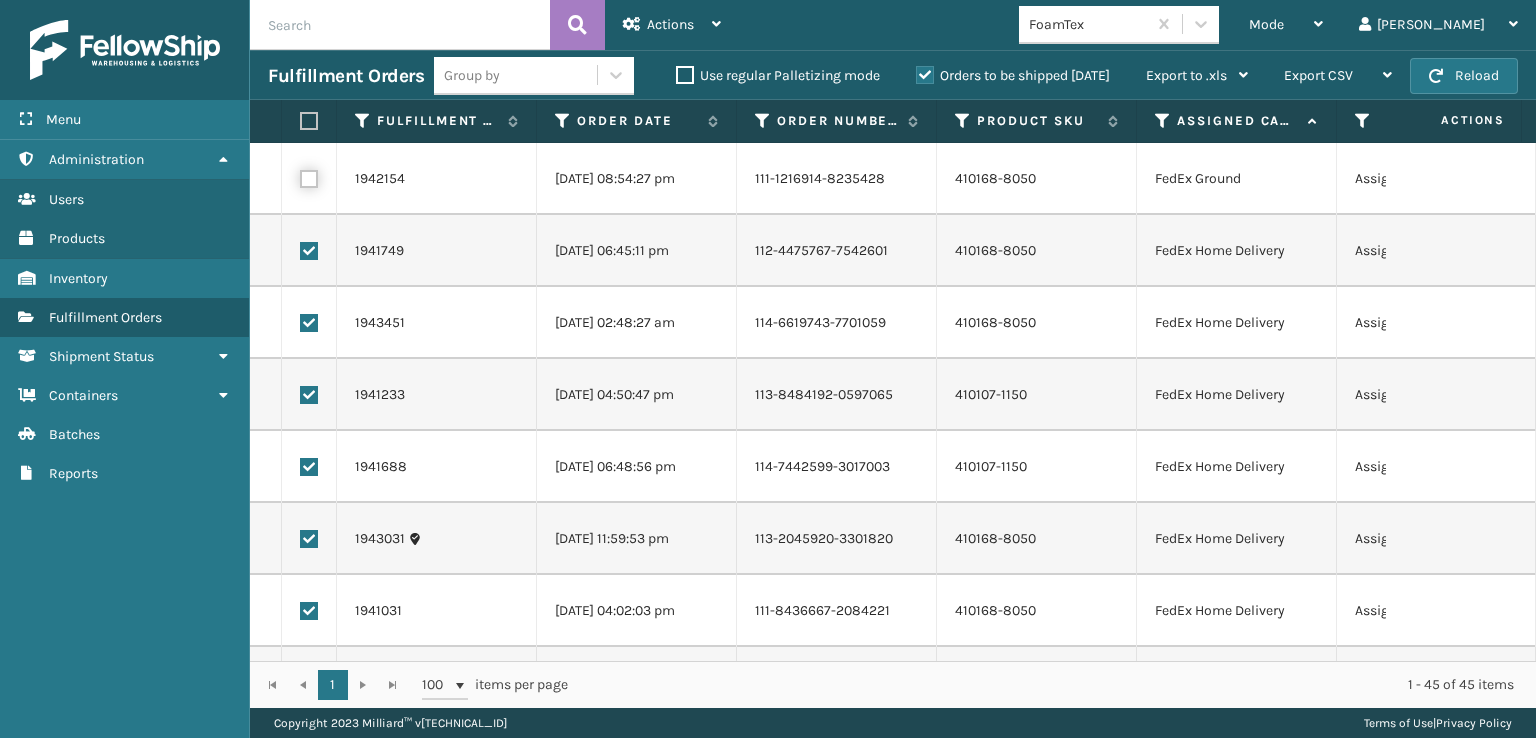 click at bounding box center (300, 176) 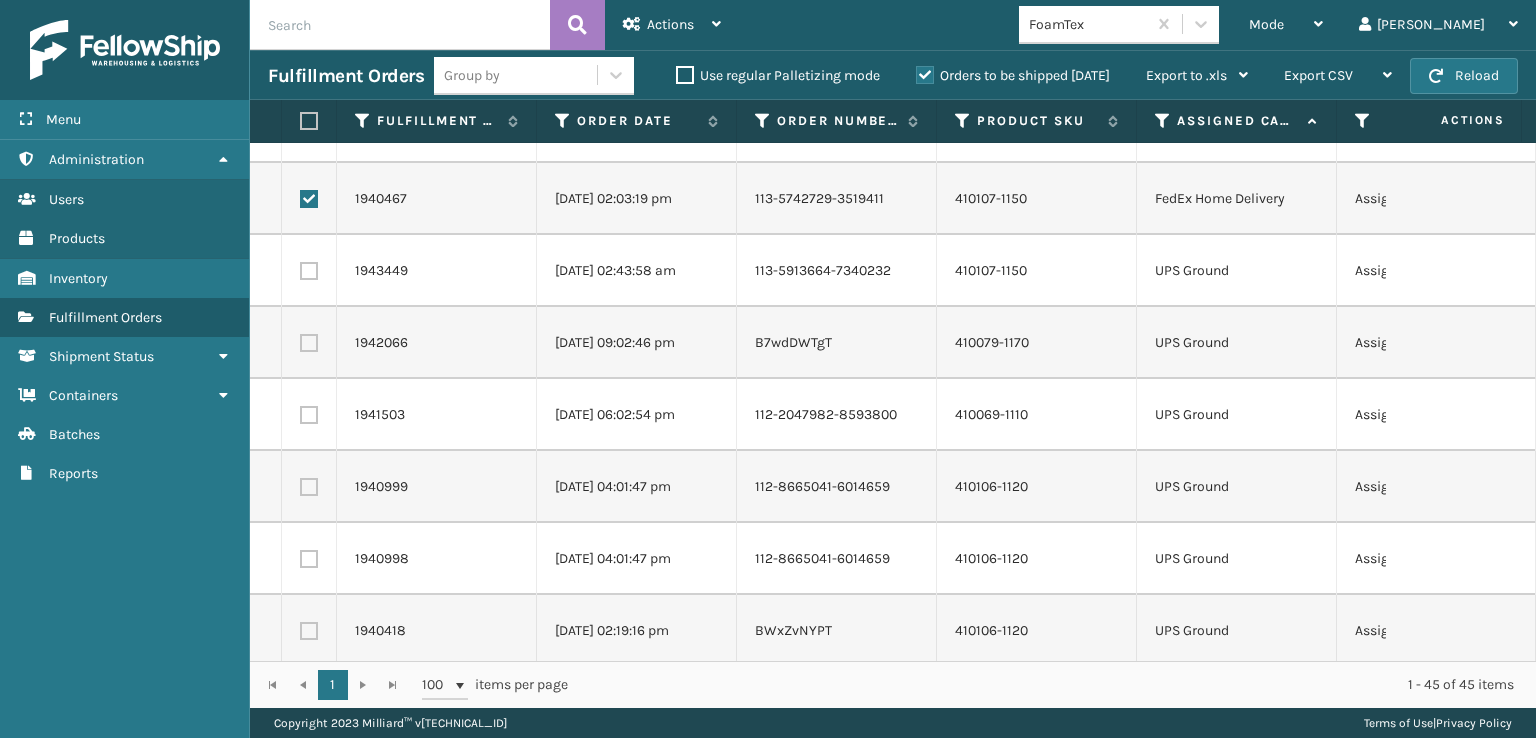 scroll, scrollTop: 2400, scrollLeft: 0, axis: vertical 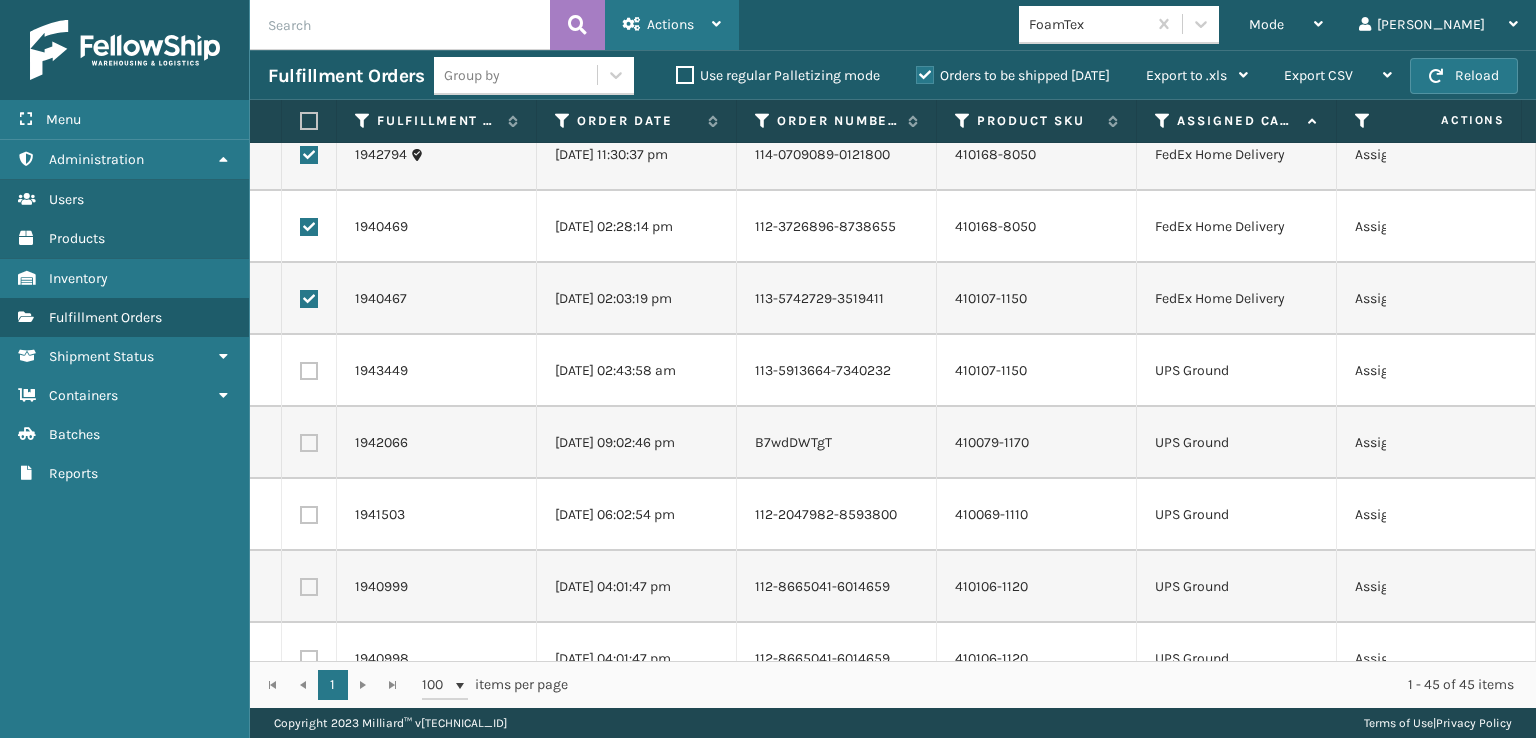 click on "Actions" at bounding box center (670, 24) 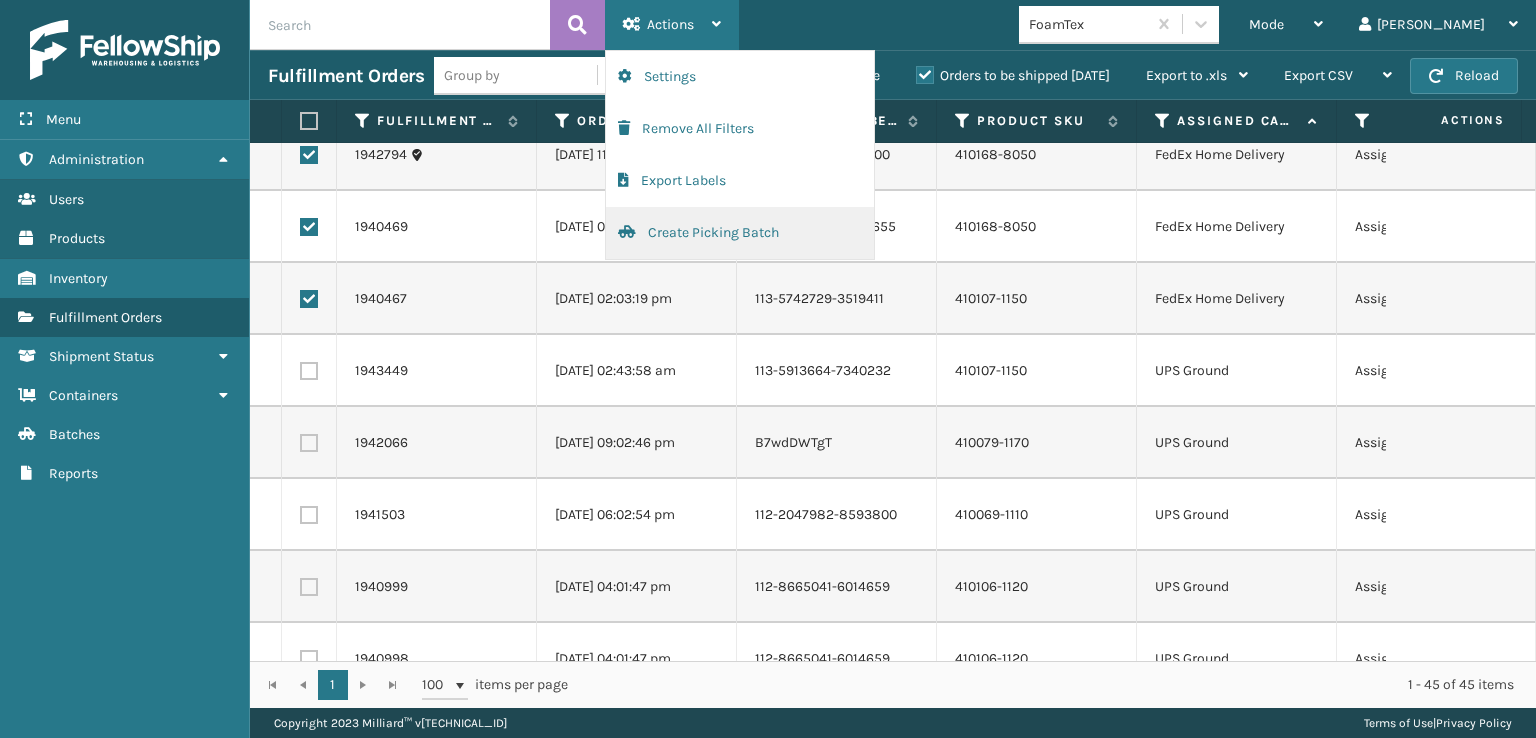 click on "Create Picking Batch" at bounding box center [740, 233] 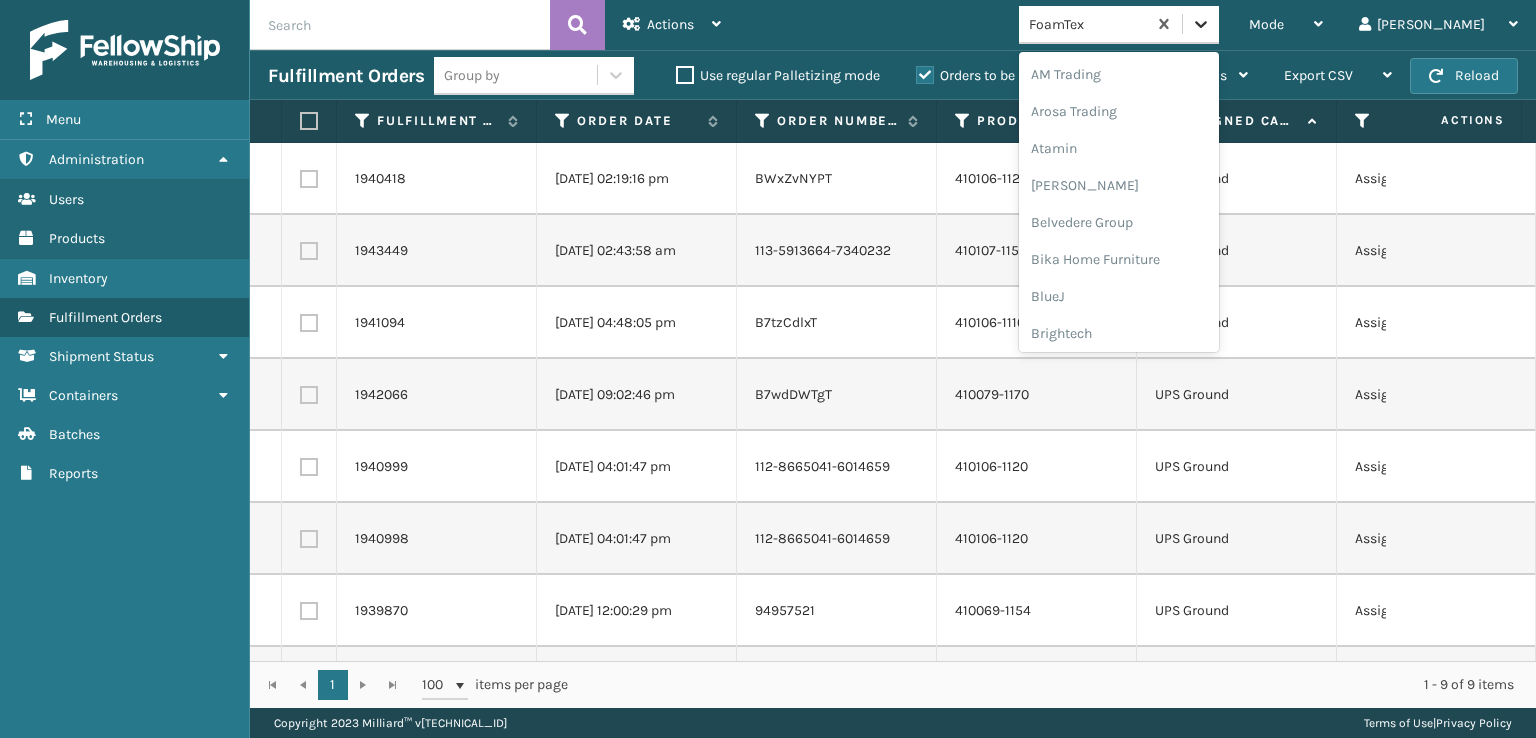 click 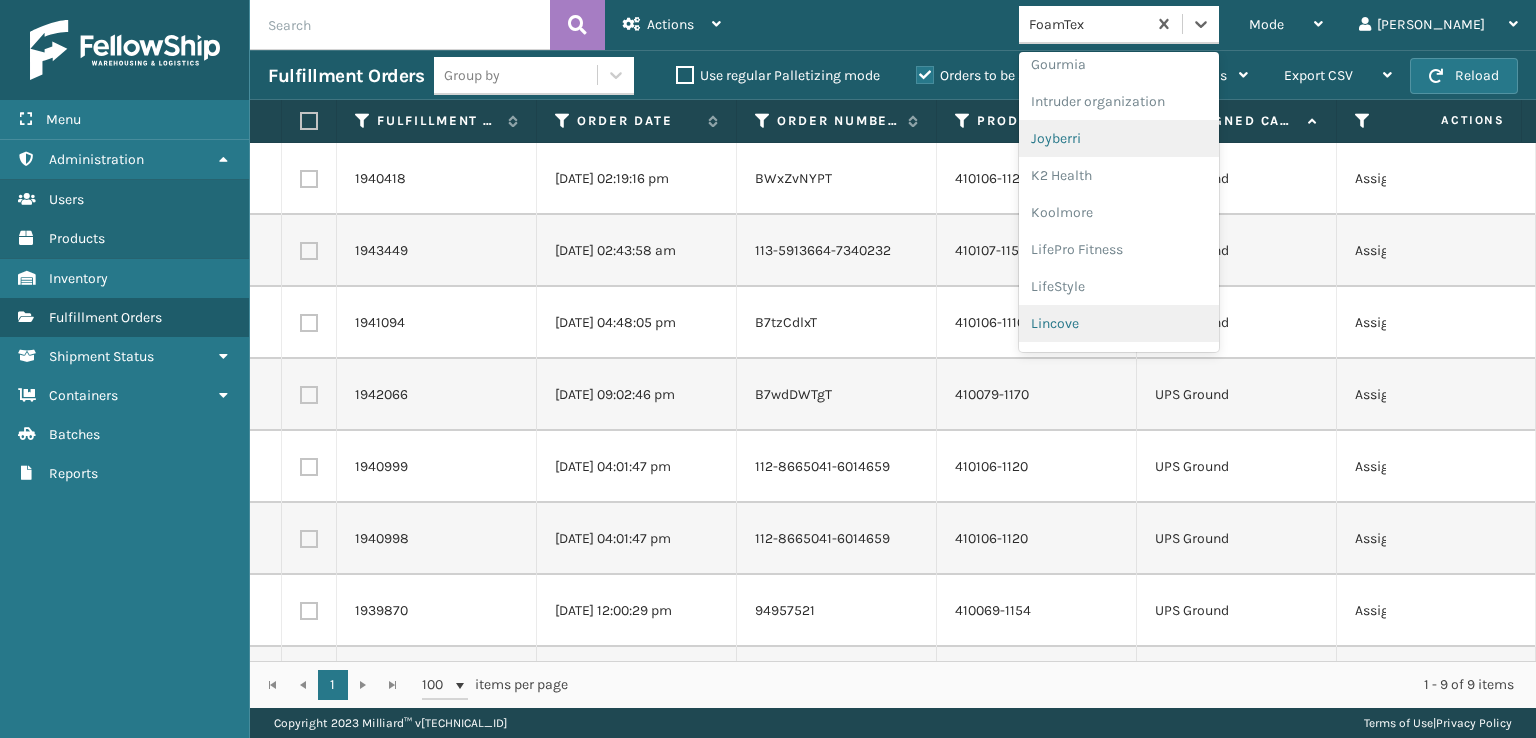 scroll, scrollTop: 597, scrollLeft: 0, axis: vertical 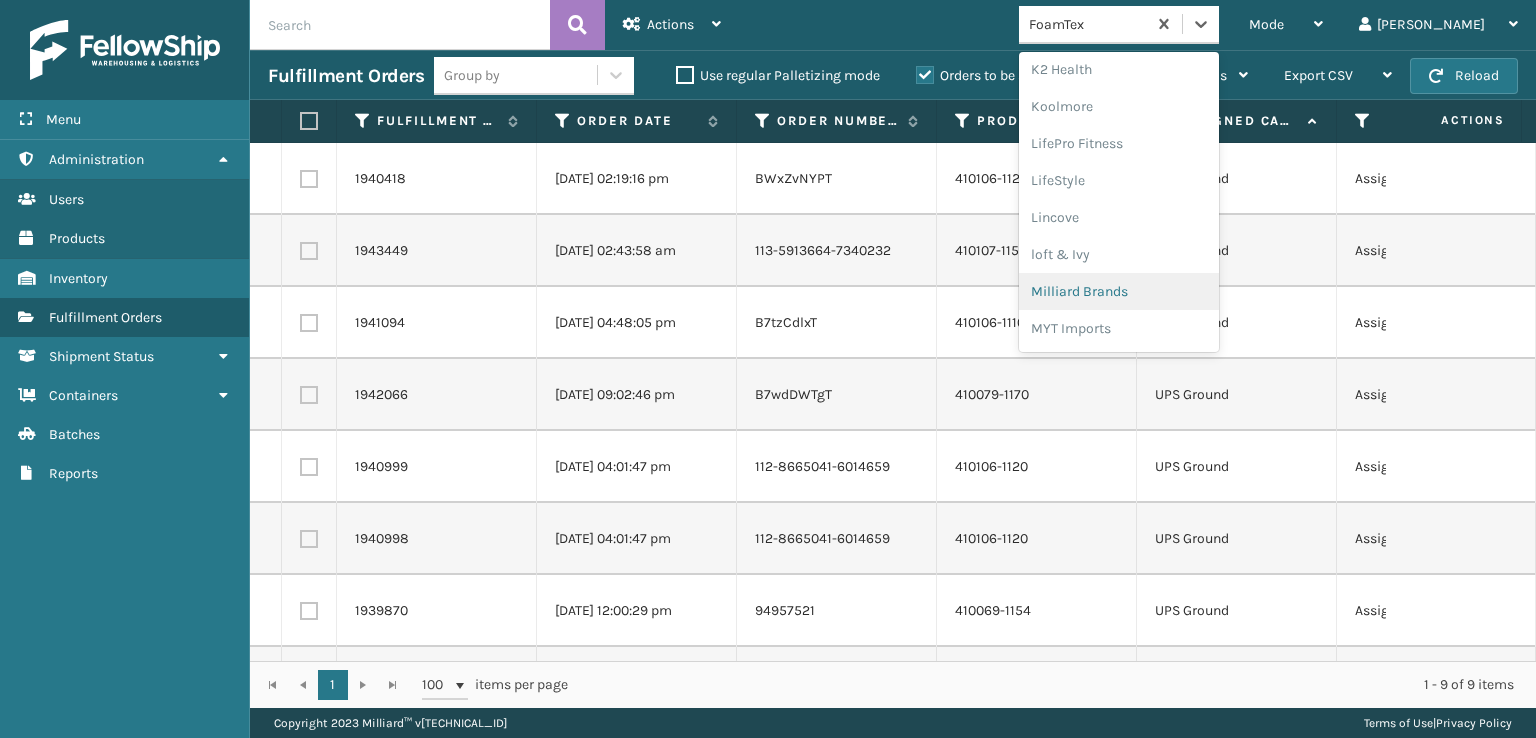click on "Milliard Brands" at bounding box center (1119, 291) 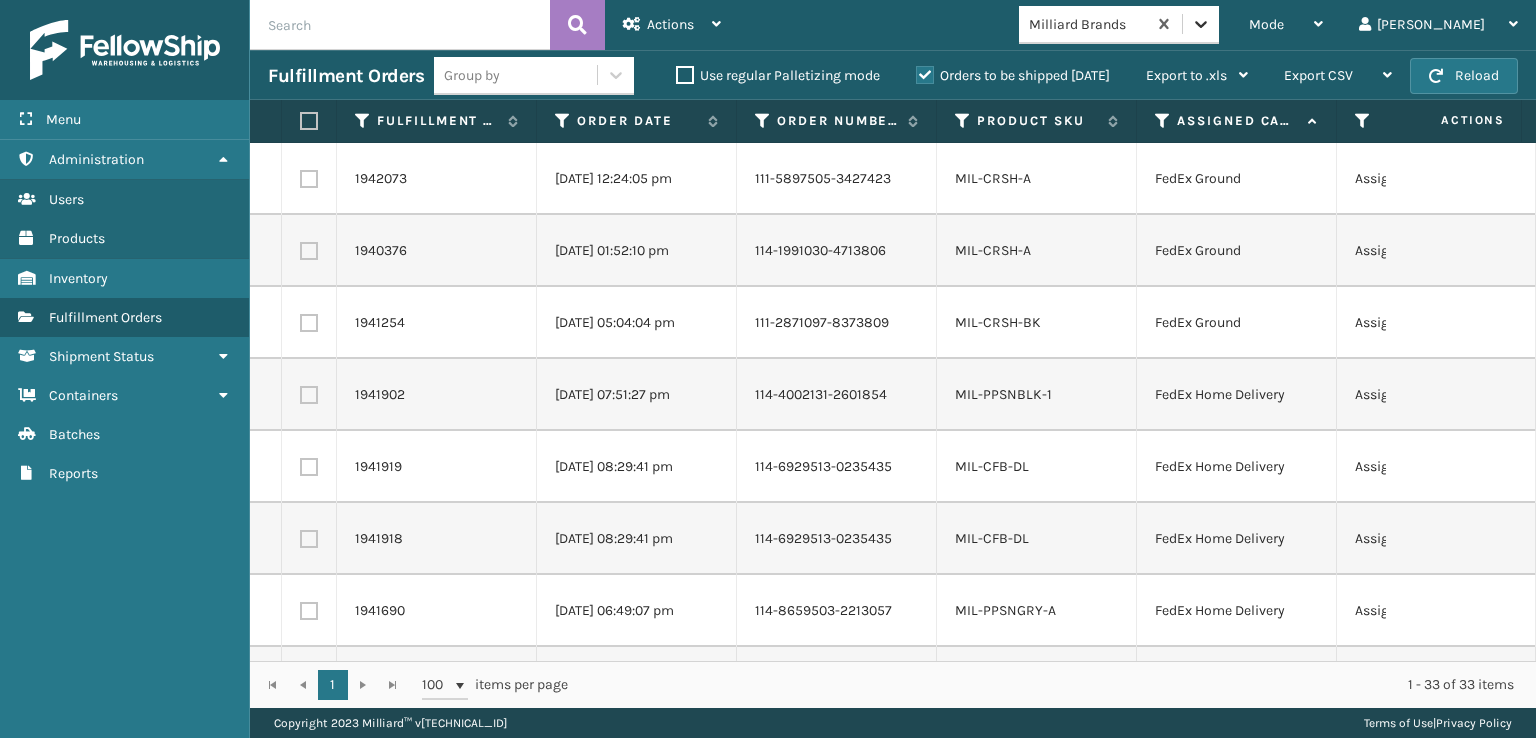 click 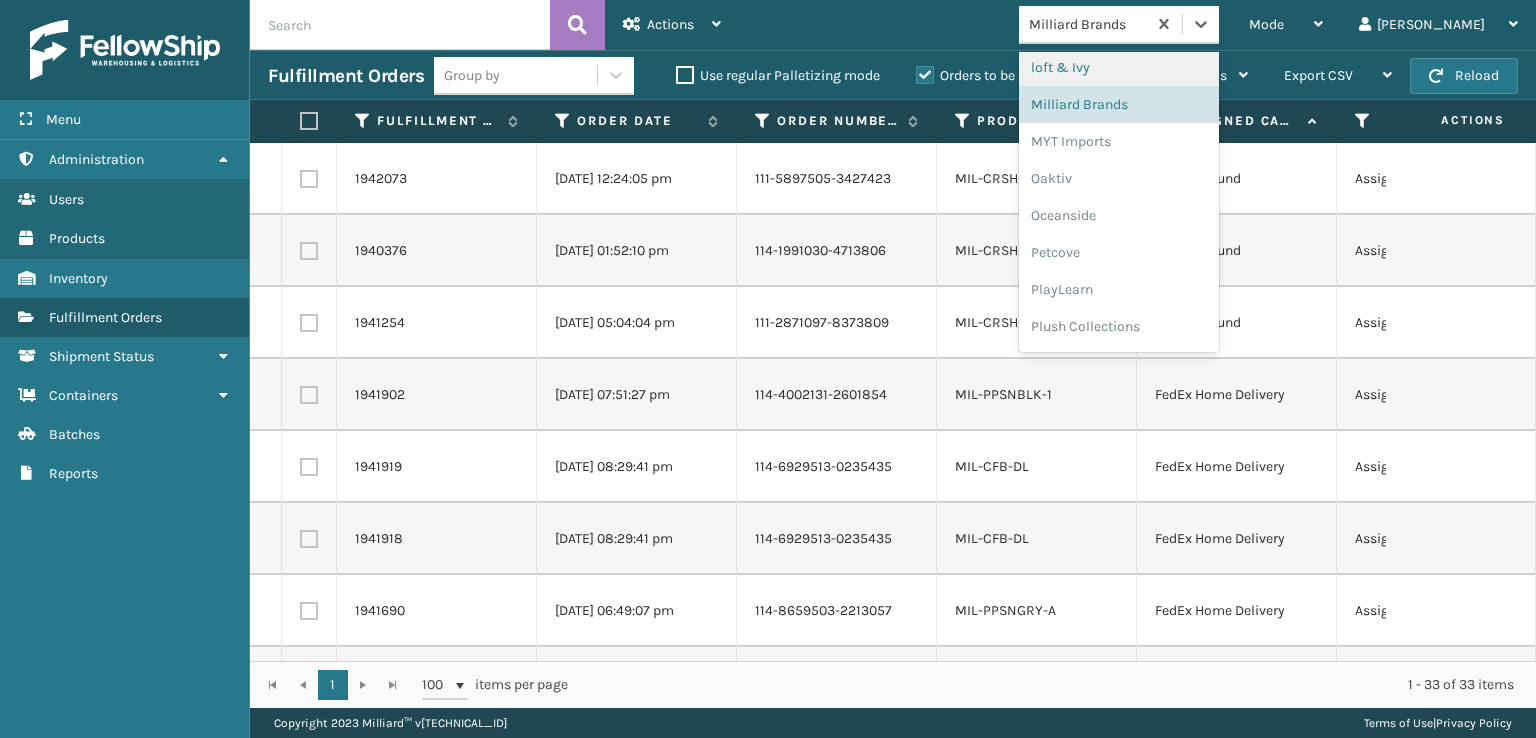scroll, scrollTop: 892, scrollLeft: 0, axis: vertical 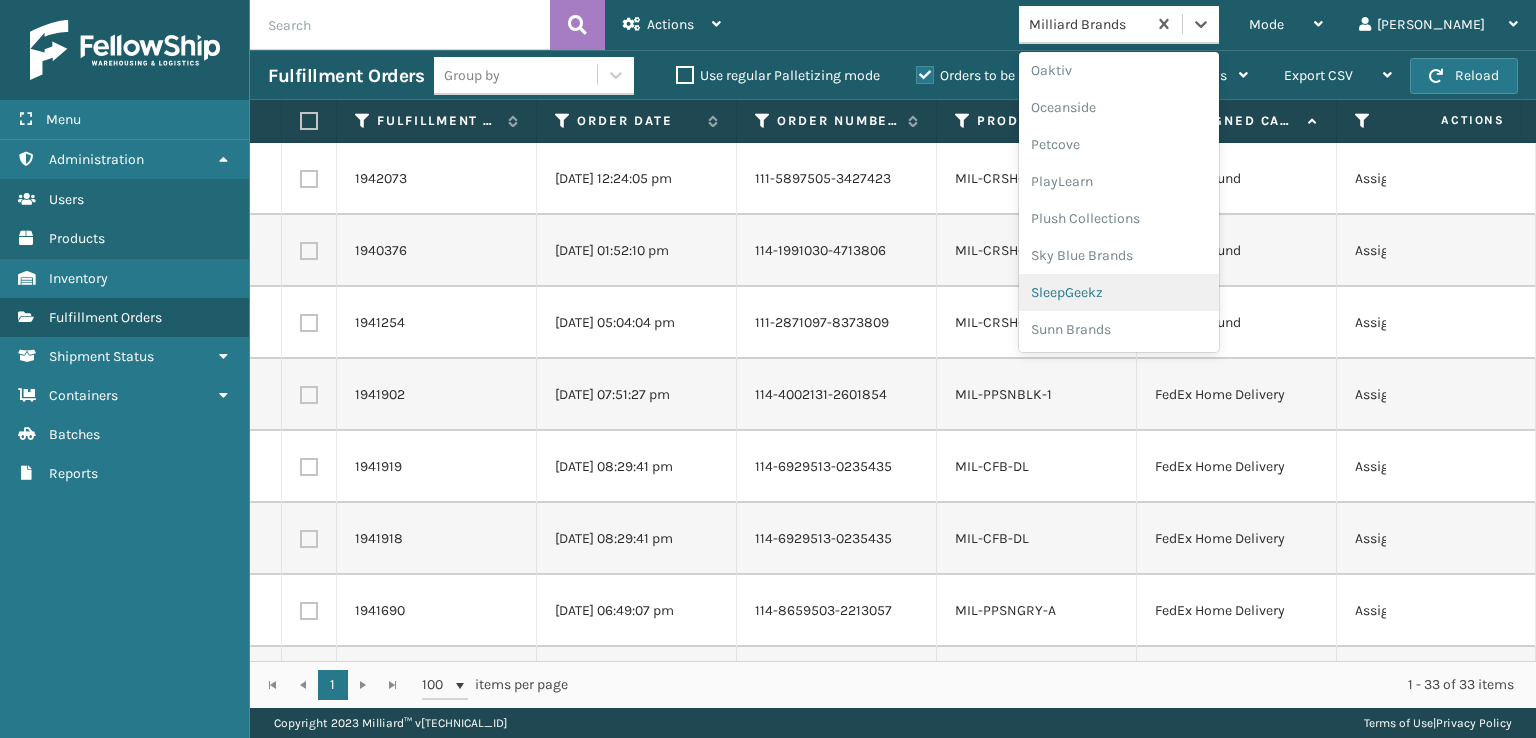 click on "SleepGeekz" at bounding box center [1119, 292] 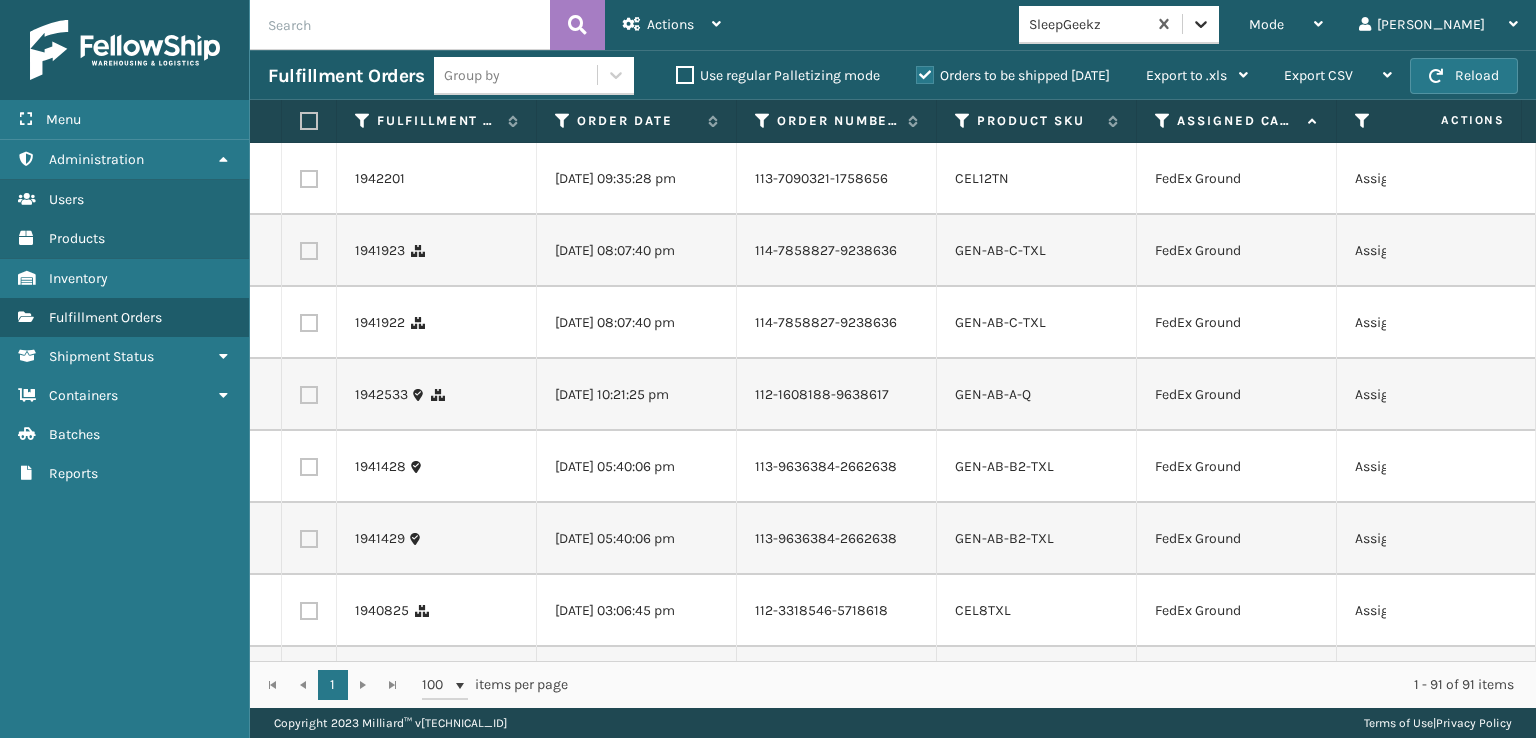 click 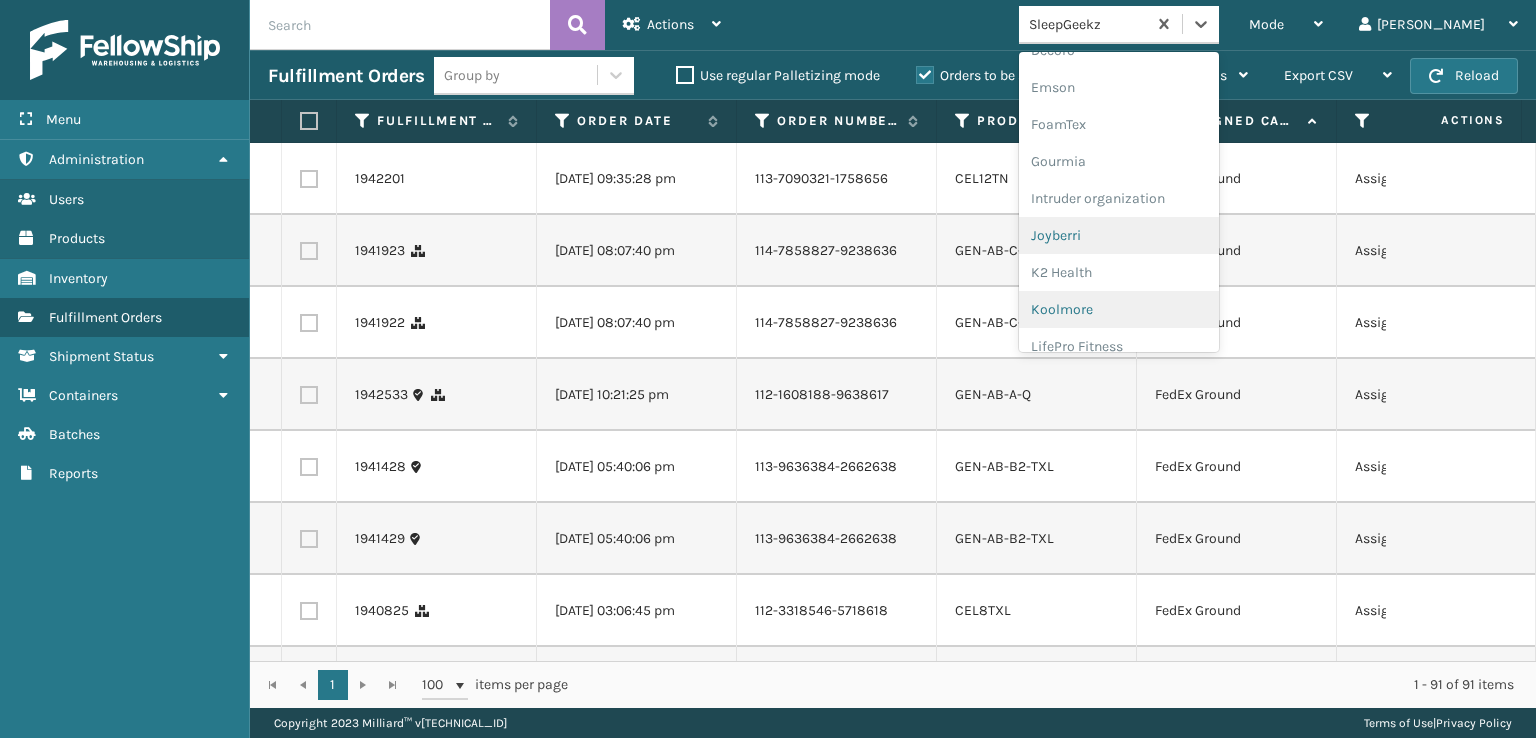 scroll, scrollTop: 600, scrollLeft: 0, axis: vertical 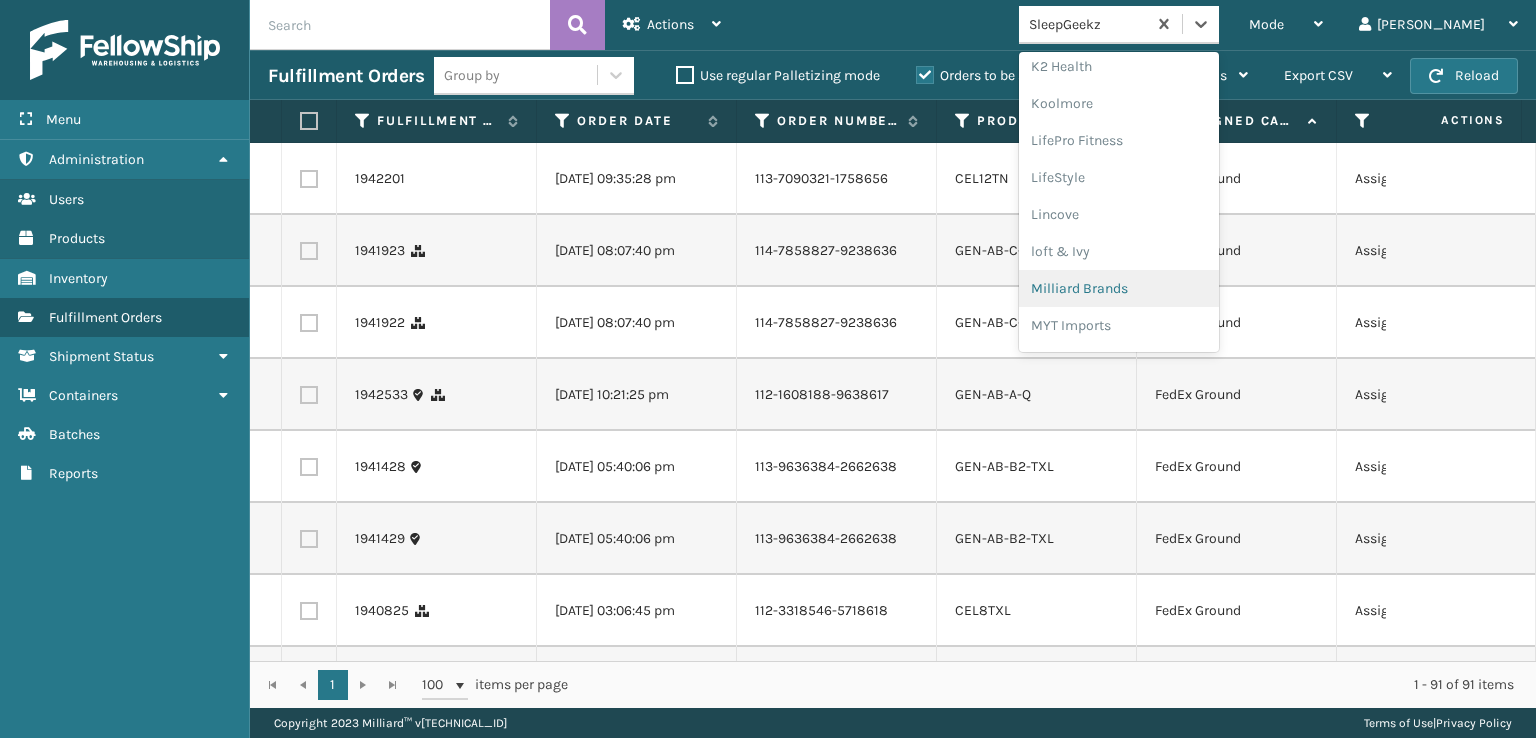 click on "Milliard Brands" at bounding box center (1119, 288) 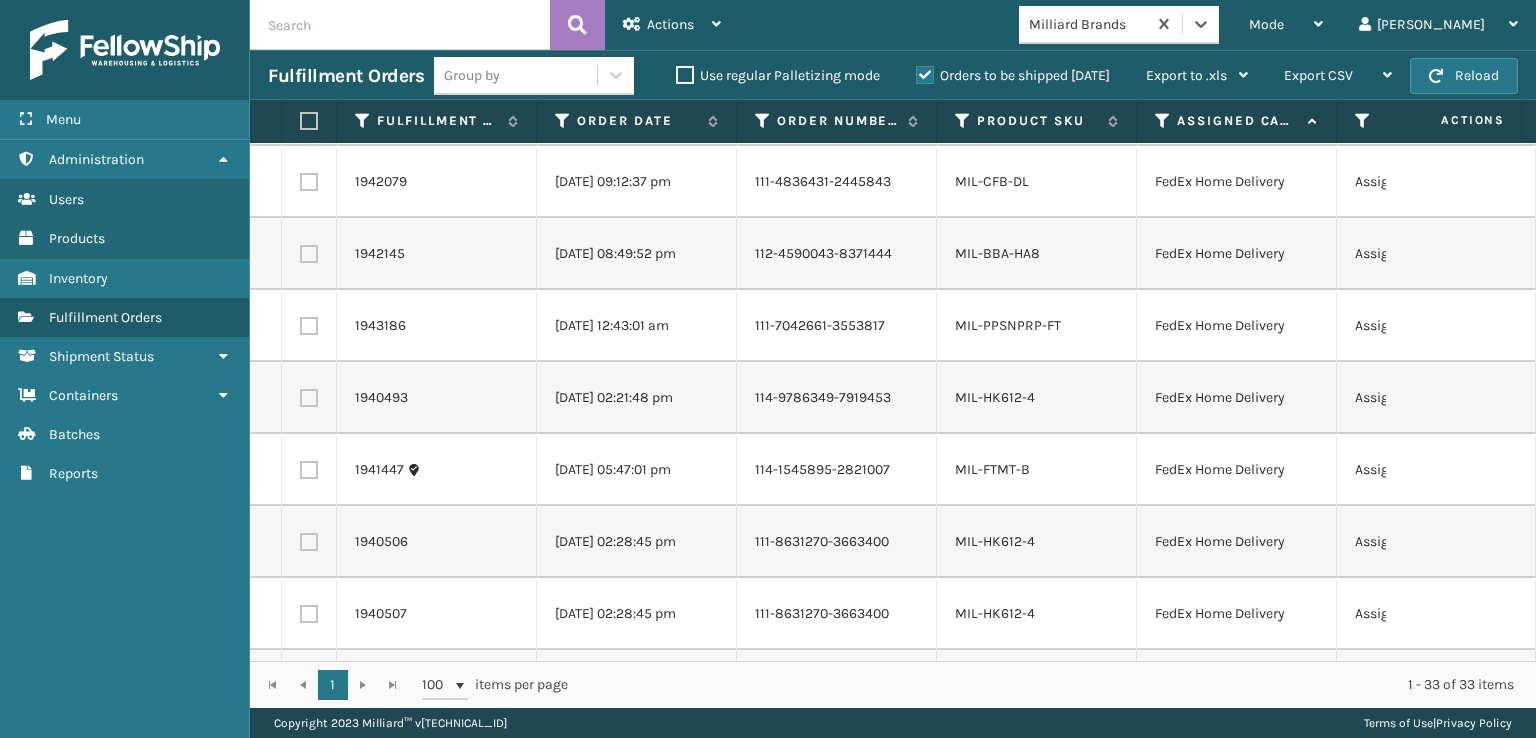 scroll, scrollTop: 1500, scrollLeft: 0, axis: vertical 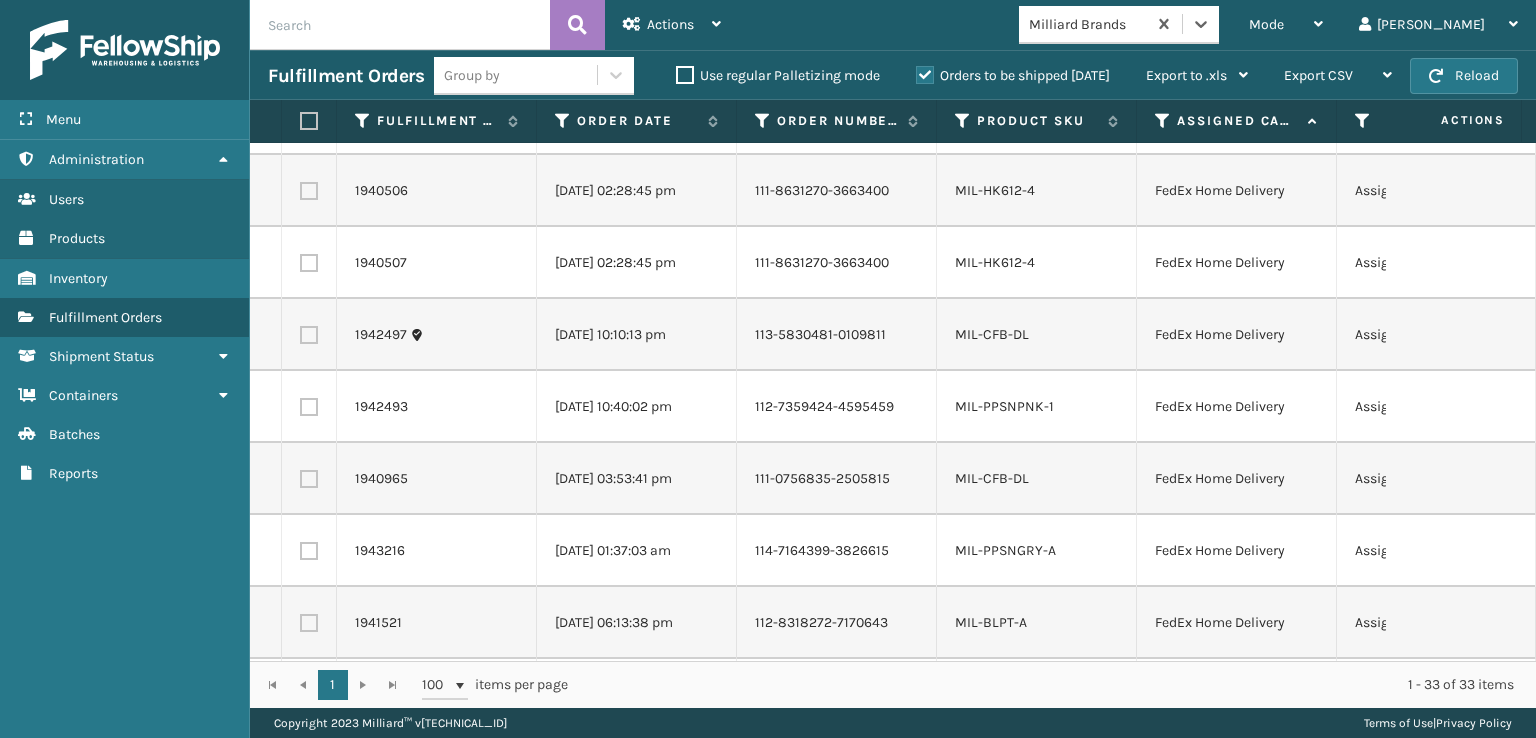 click at bounding box center [309, 121] 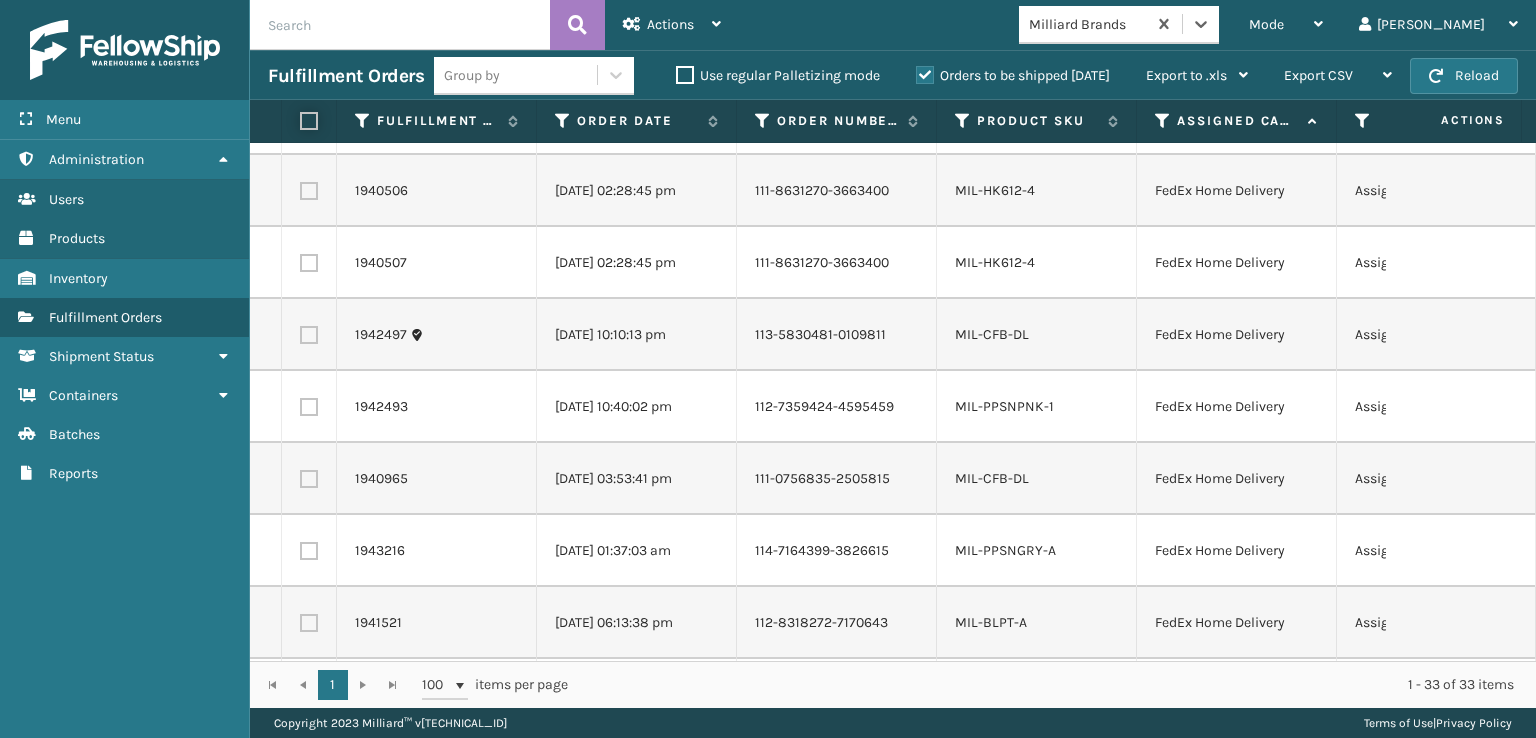 click at bounding box center [300, 121] 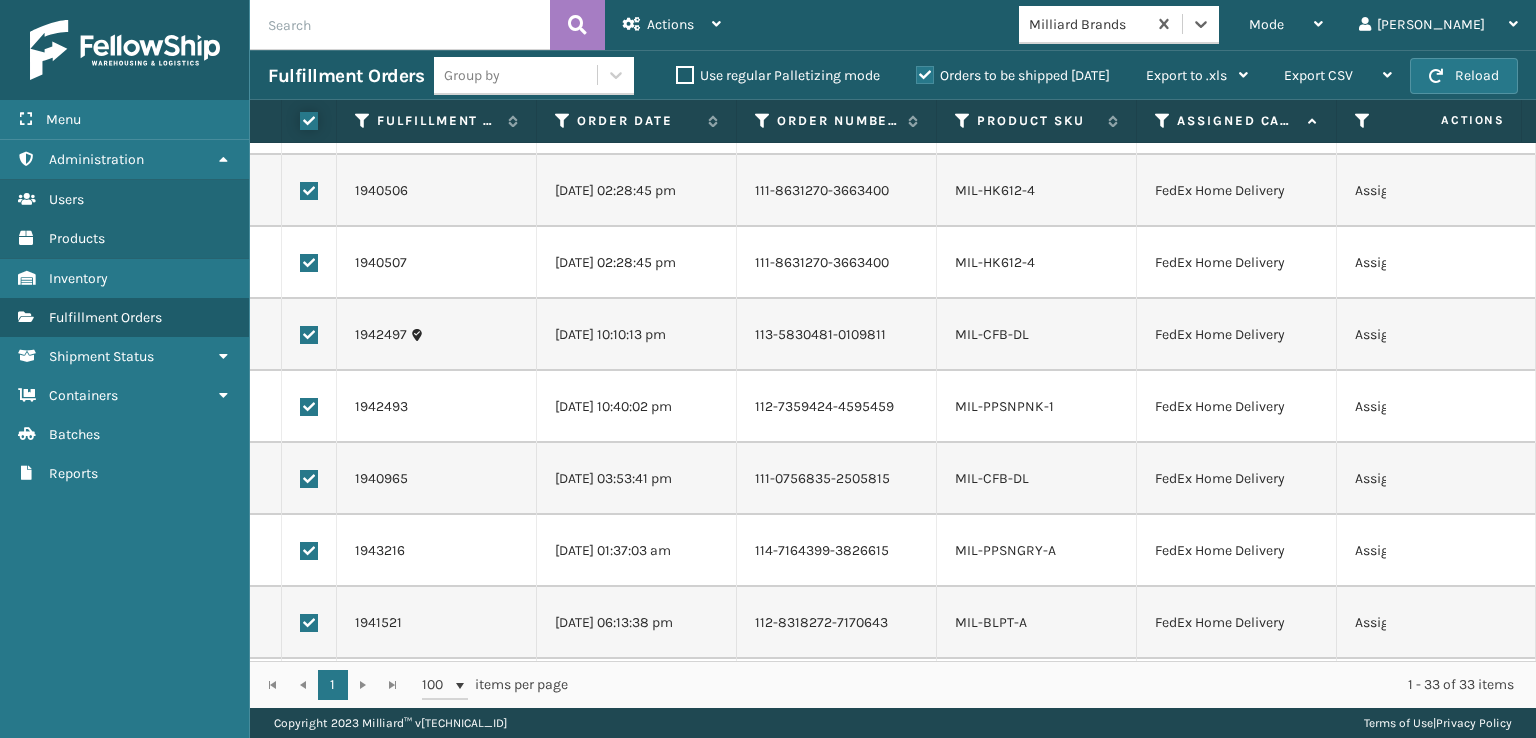 checkbox on "true" 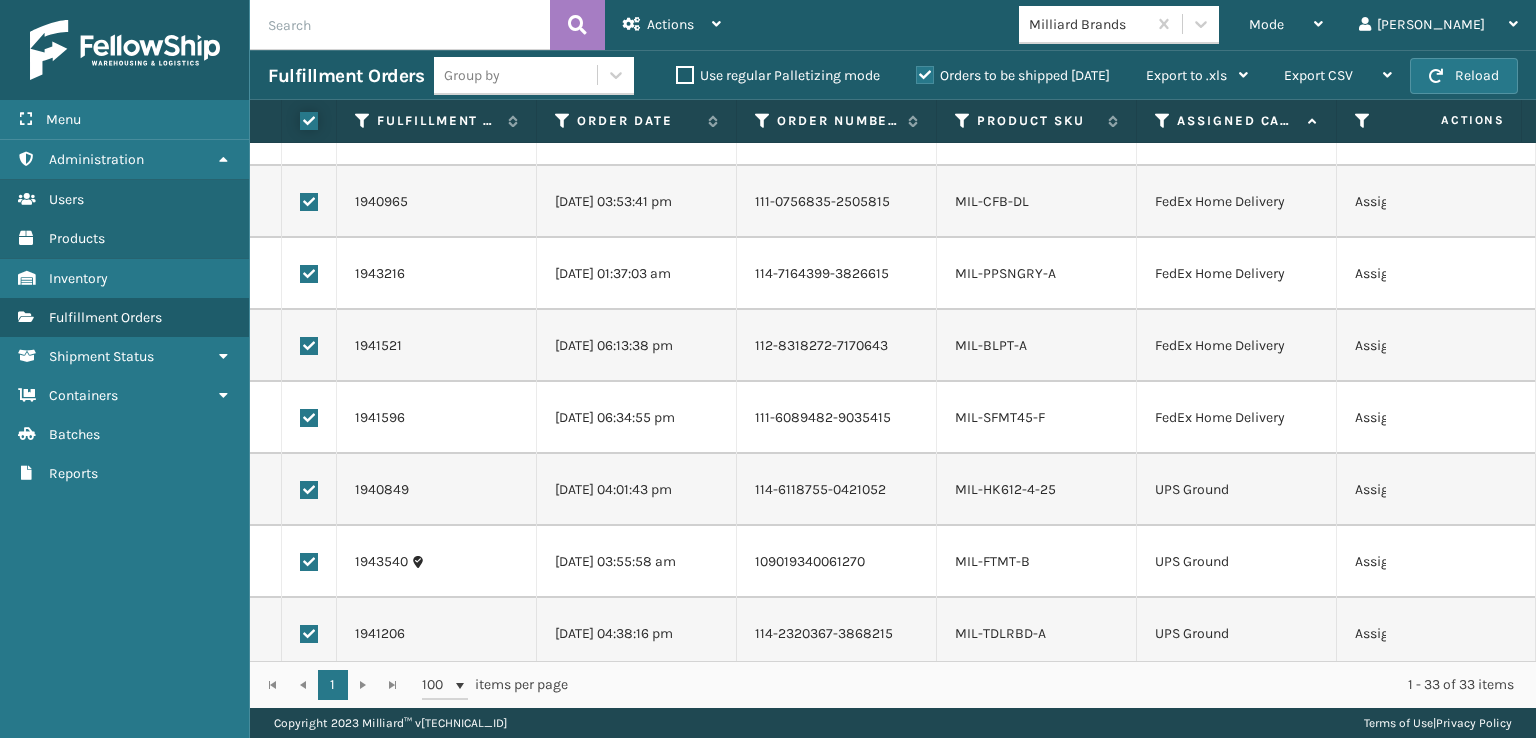 scroll, scrollTop: 1872, scrollLeft: 0, axis: vertical 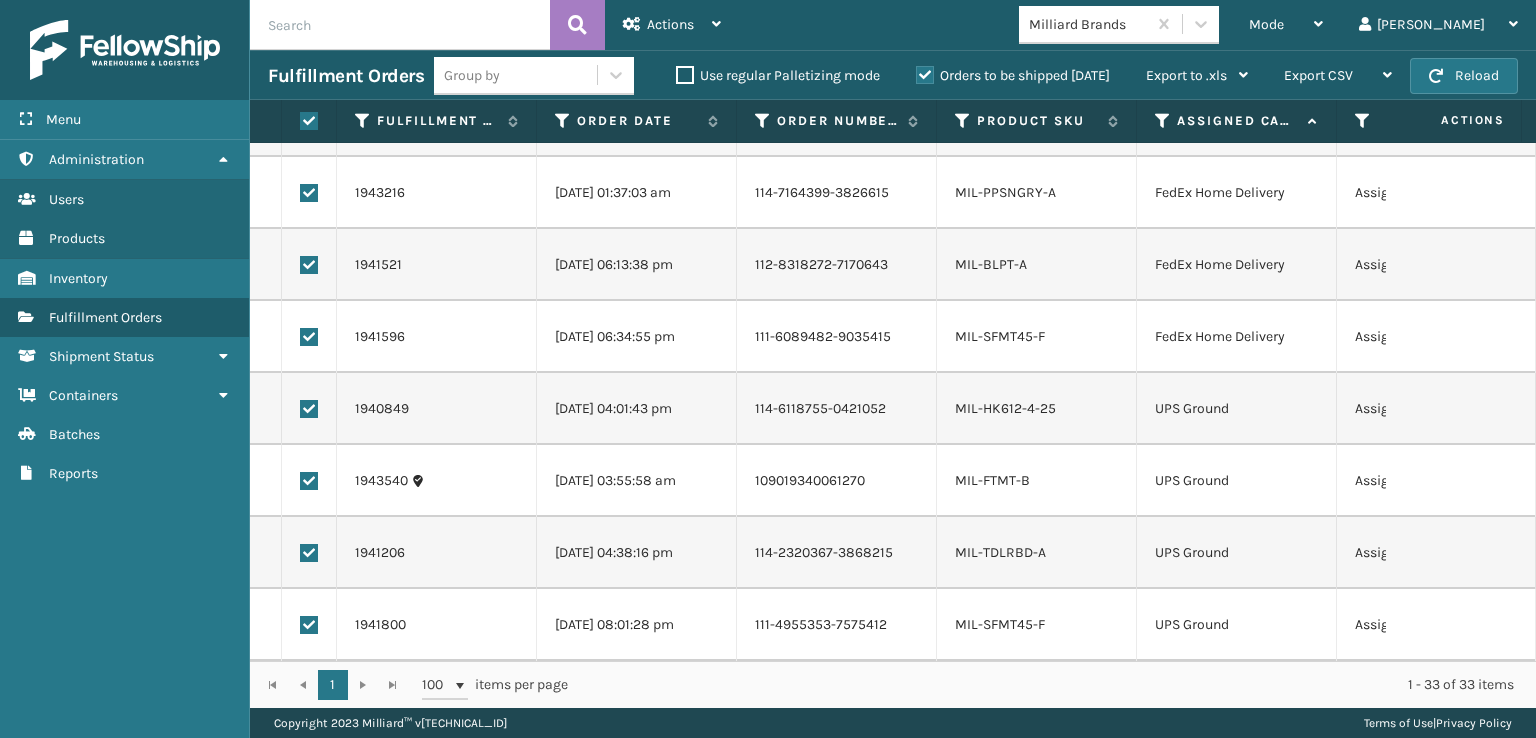 click at bounding box center [309, 625] 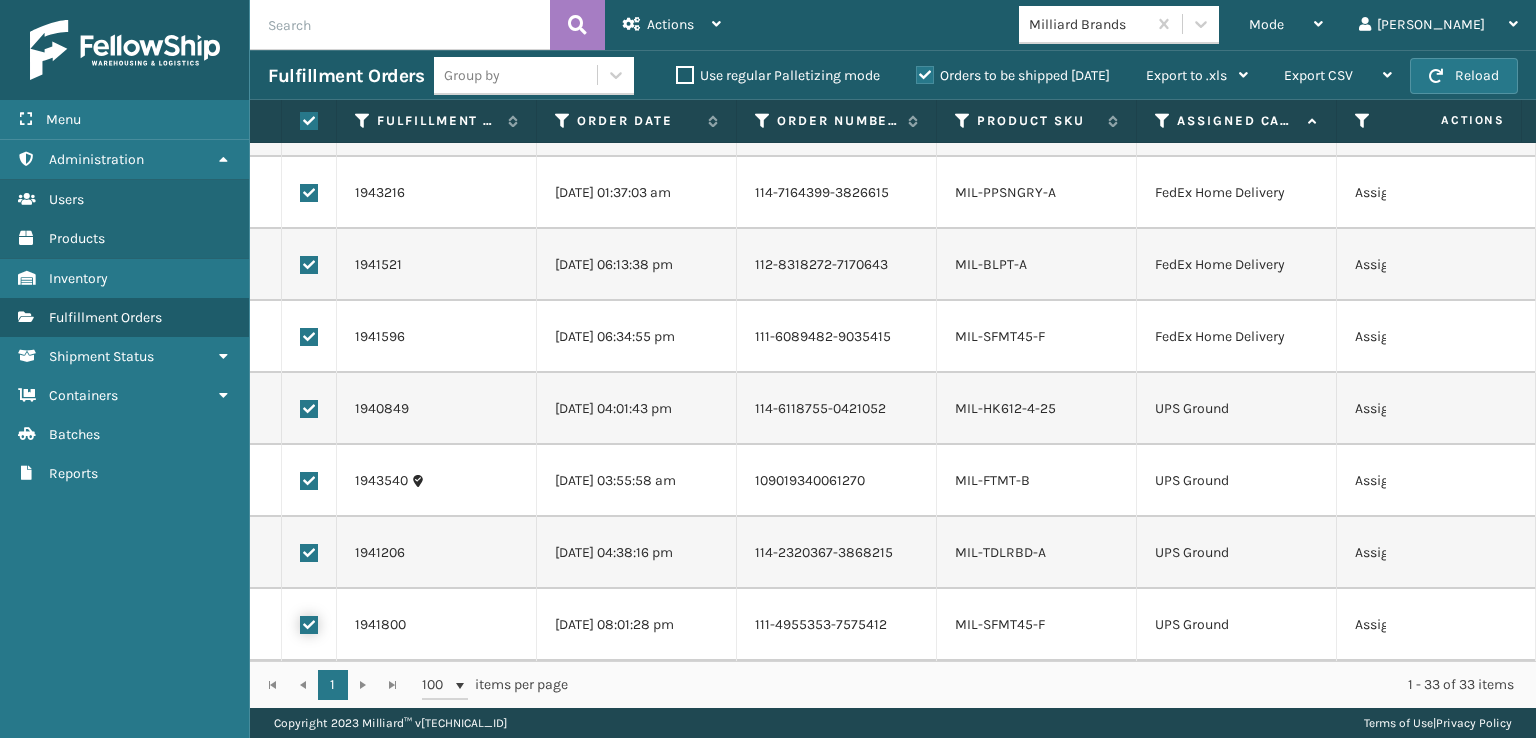 click at bounding box center (300, 622) 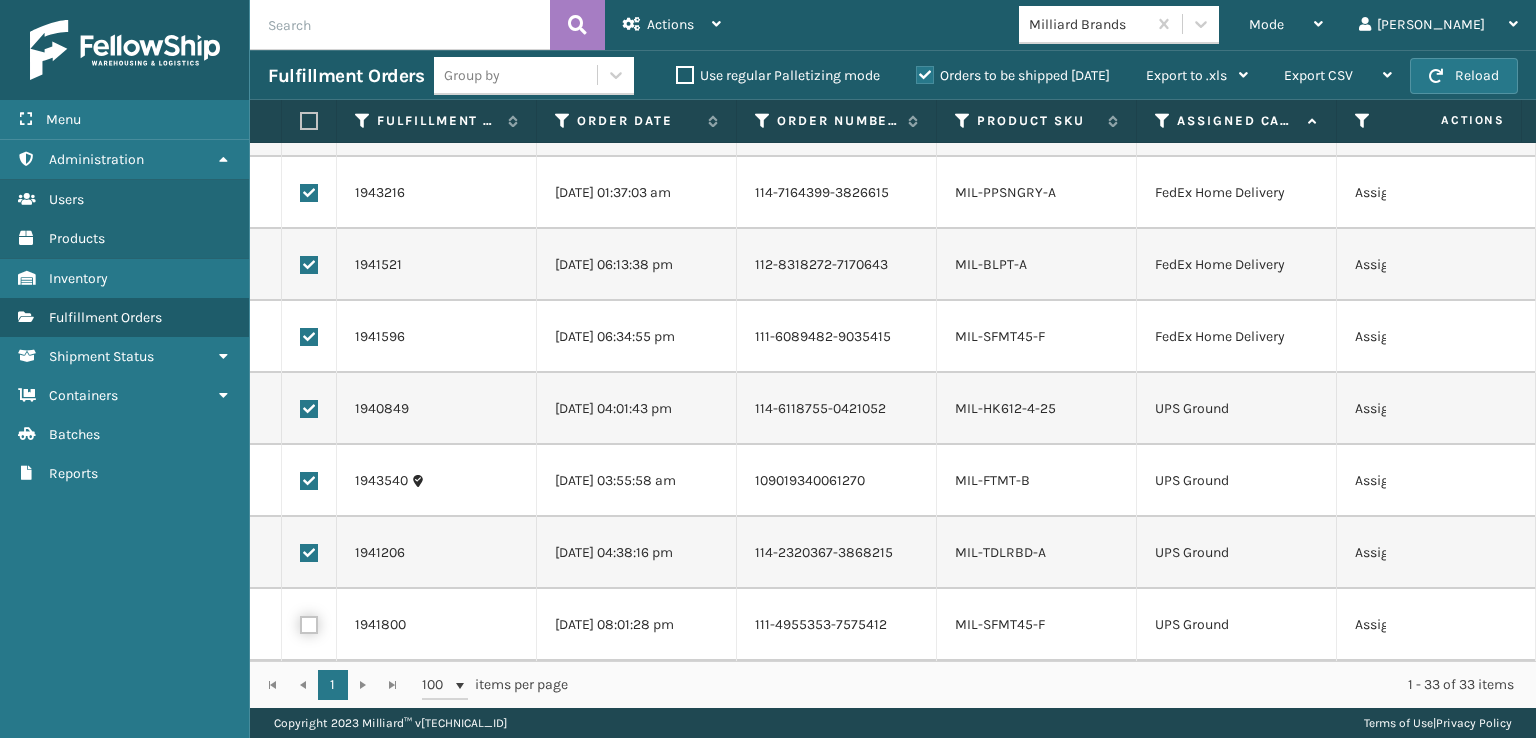 checkbox on "false" 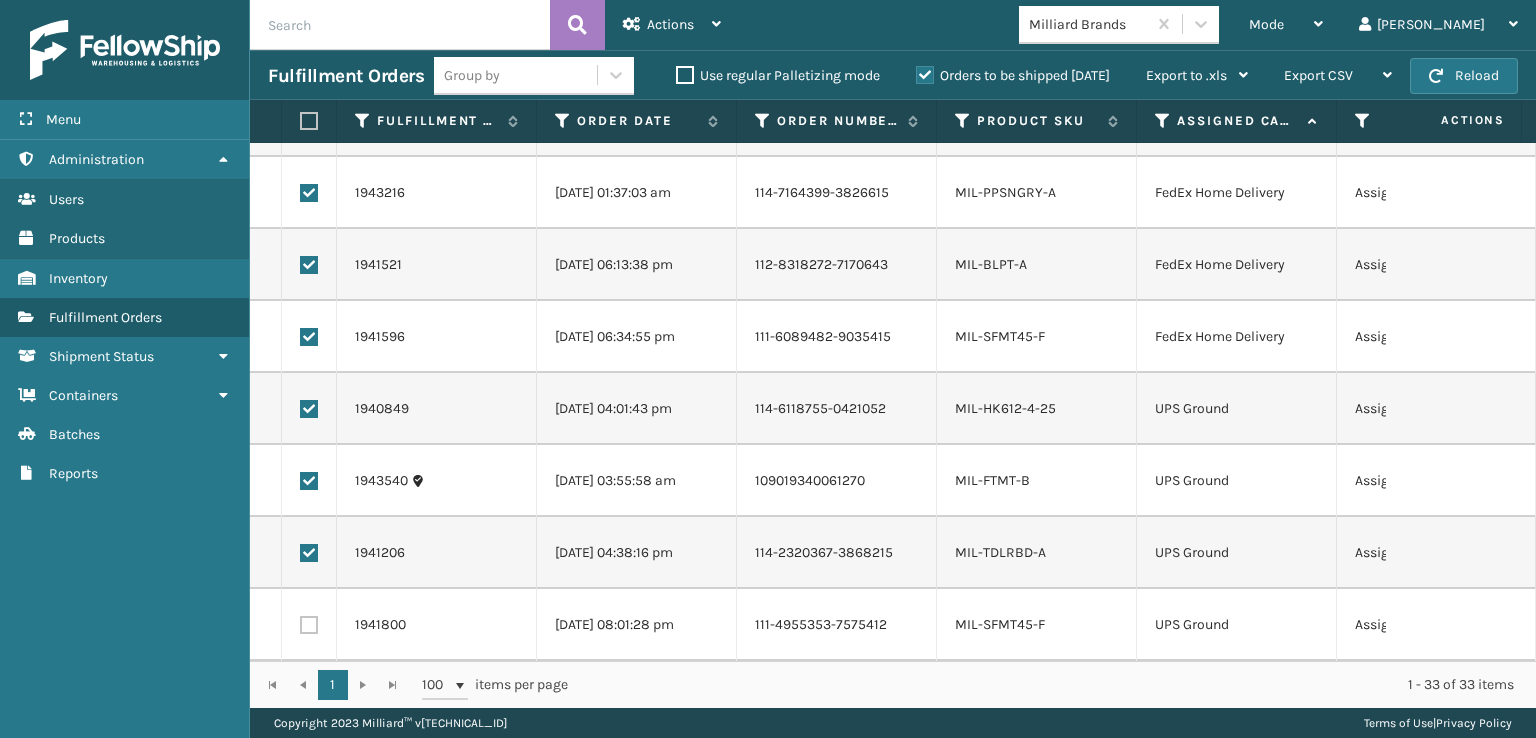 click at bounding box center [309, 553] 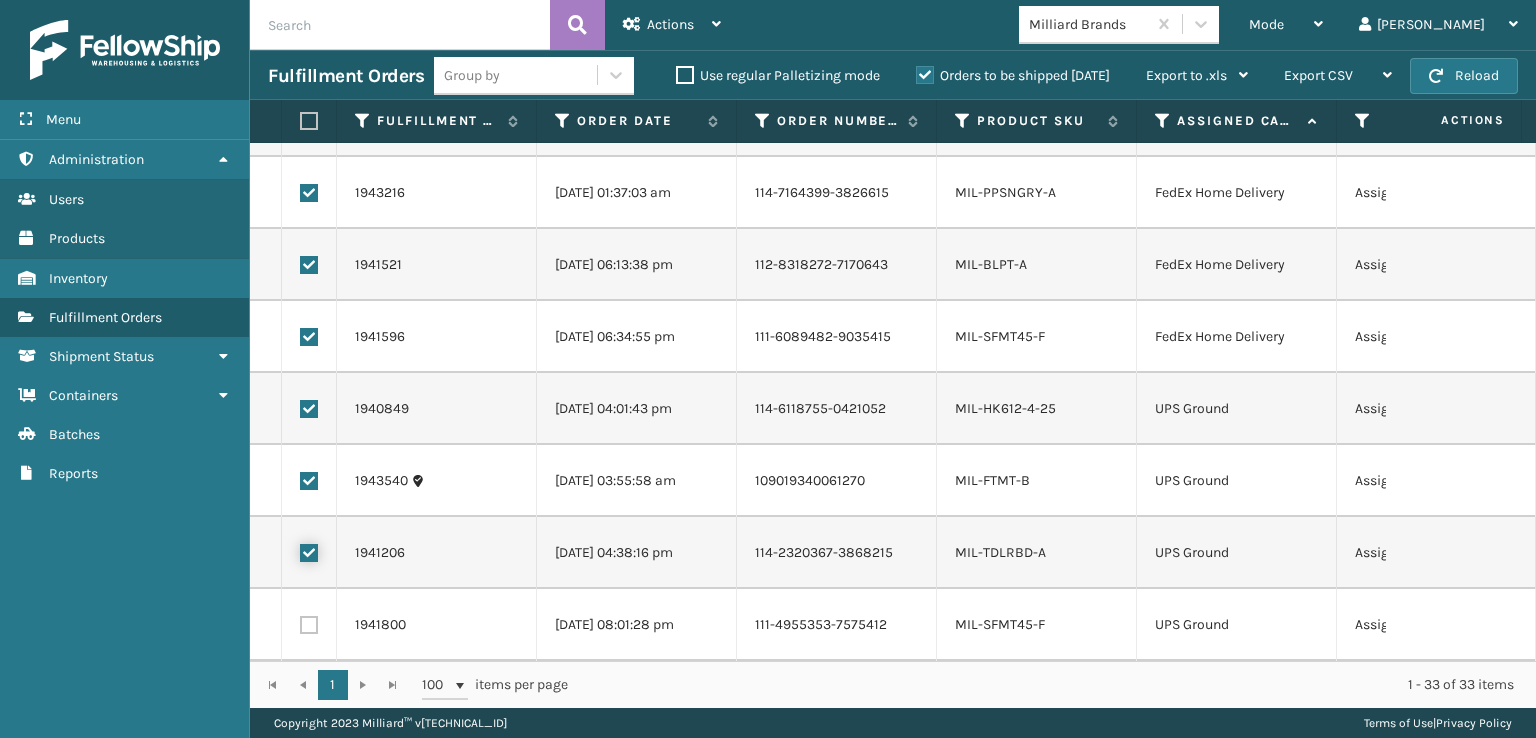 click at bounding box center (300, 550) 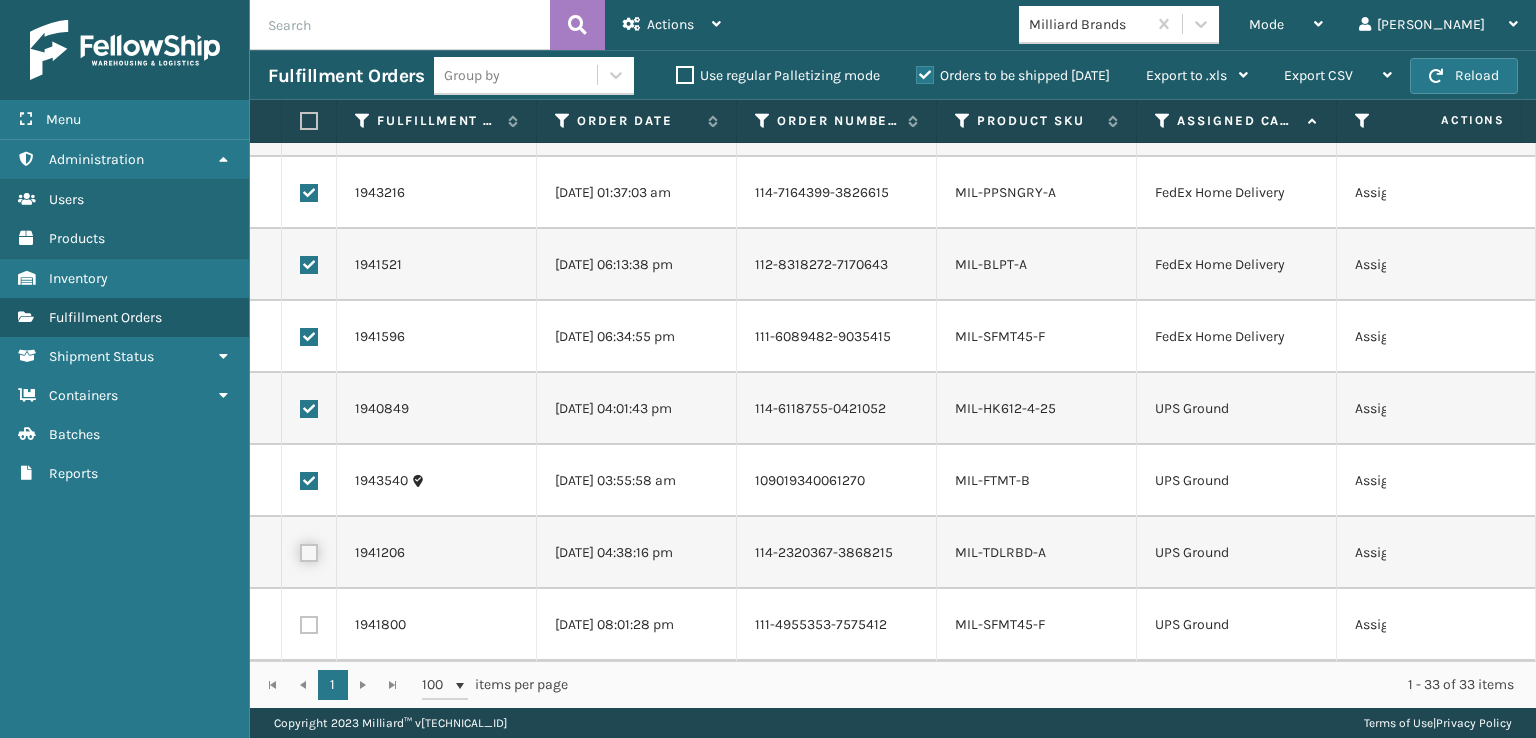checkbox on "false" 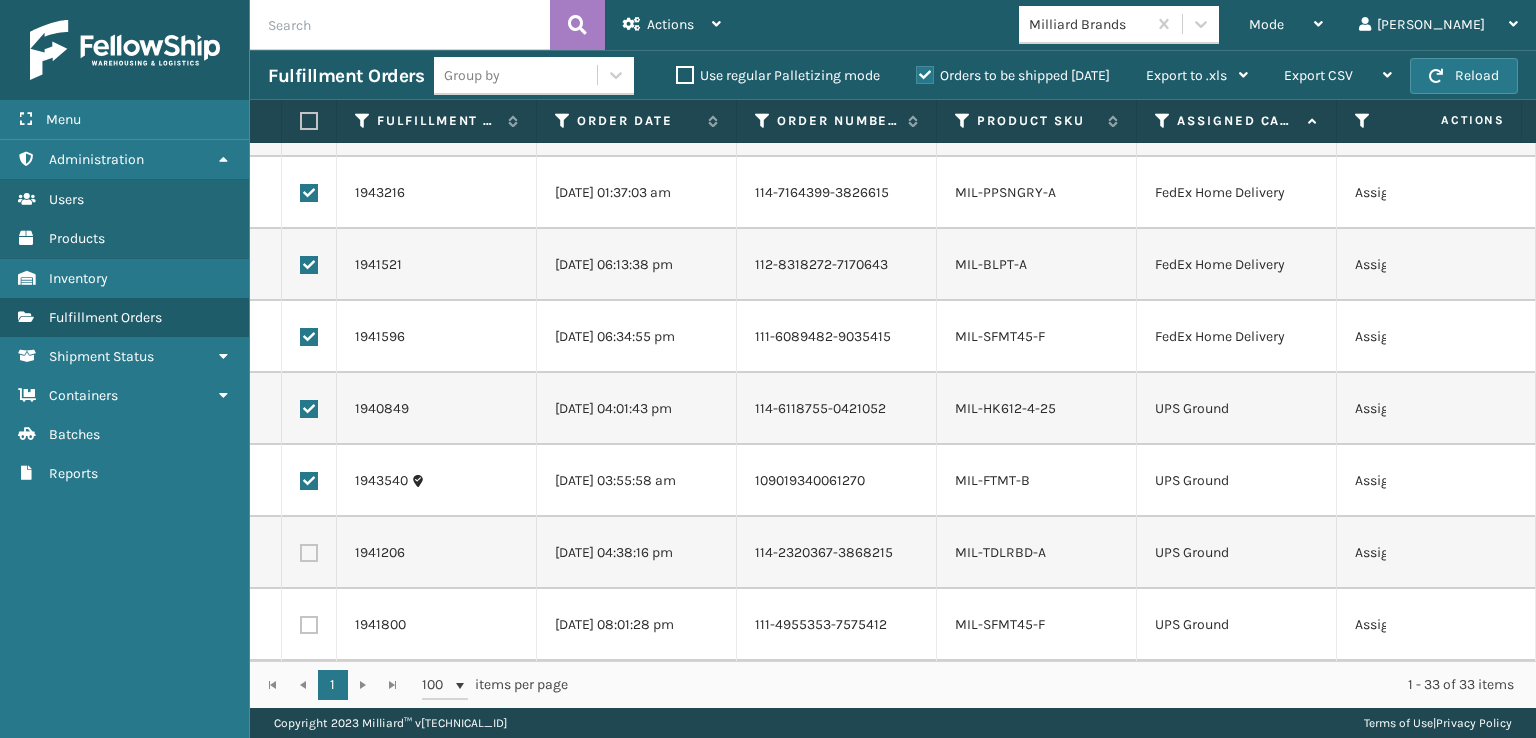 click at bounding box center (309, 481) 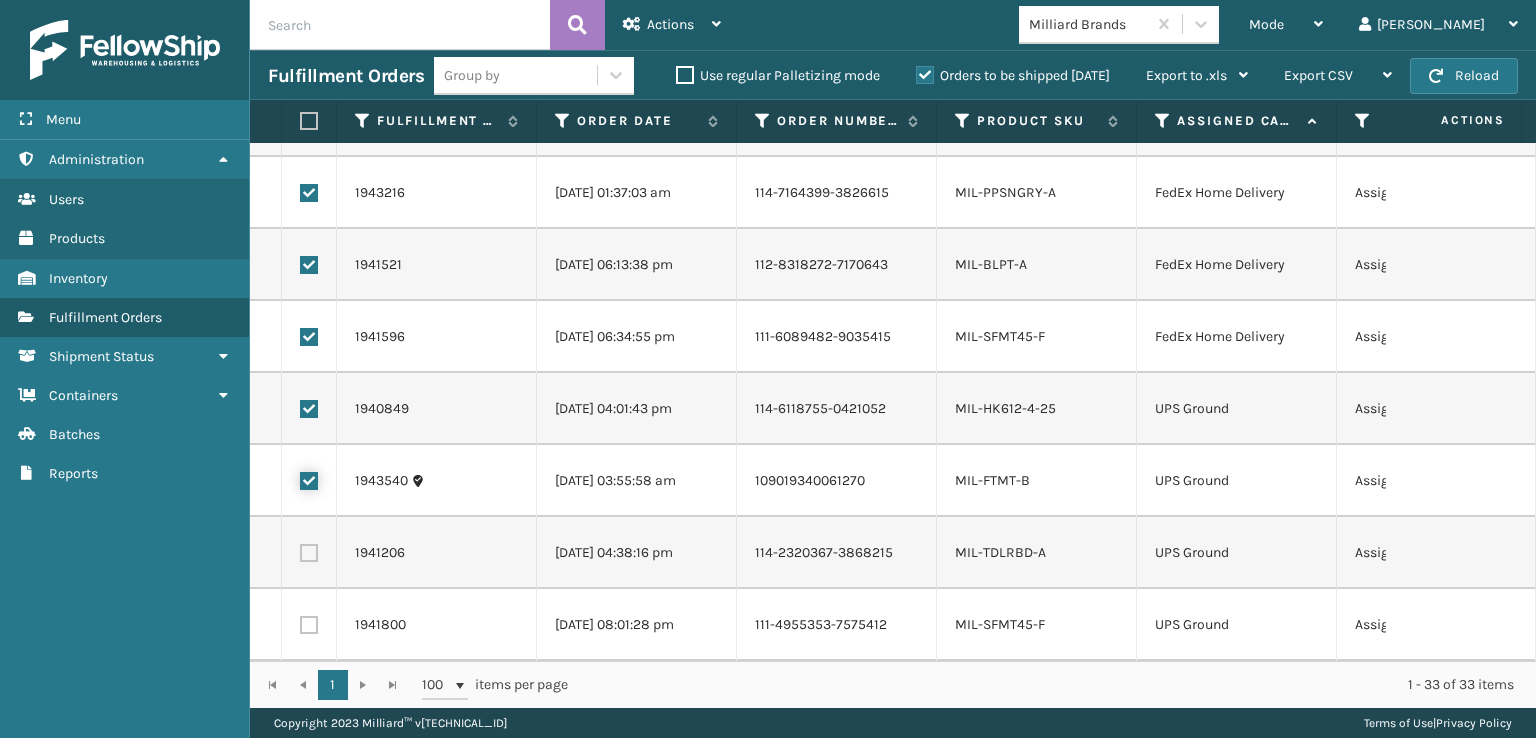 click at bounding box center [300, 478] 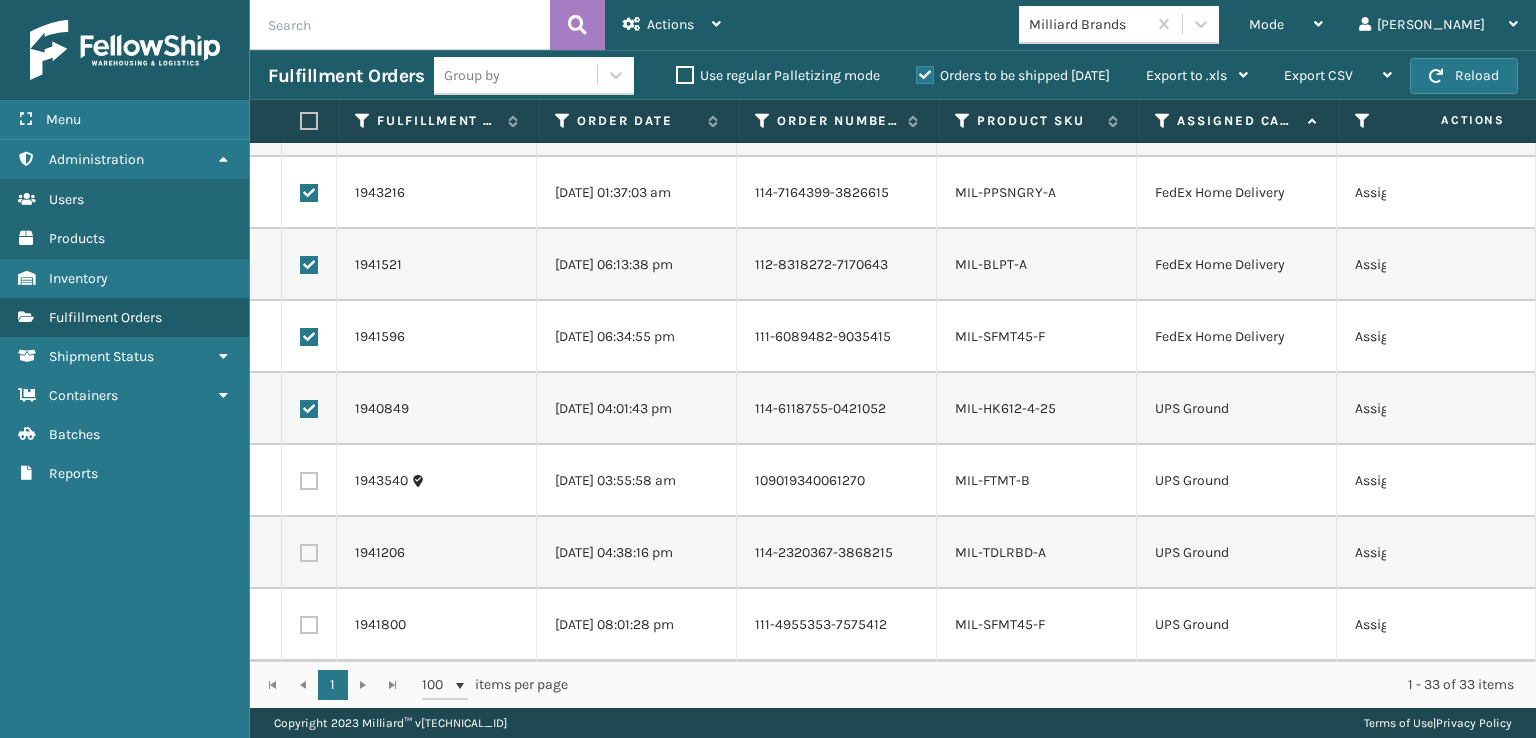 click at bounding box center [309, 409] 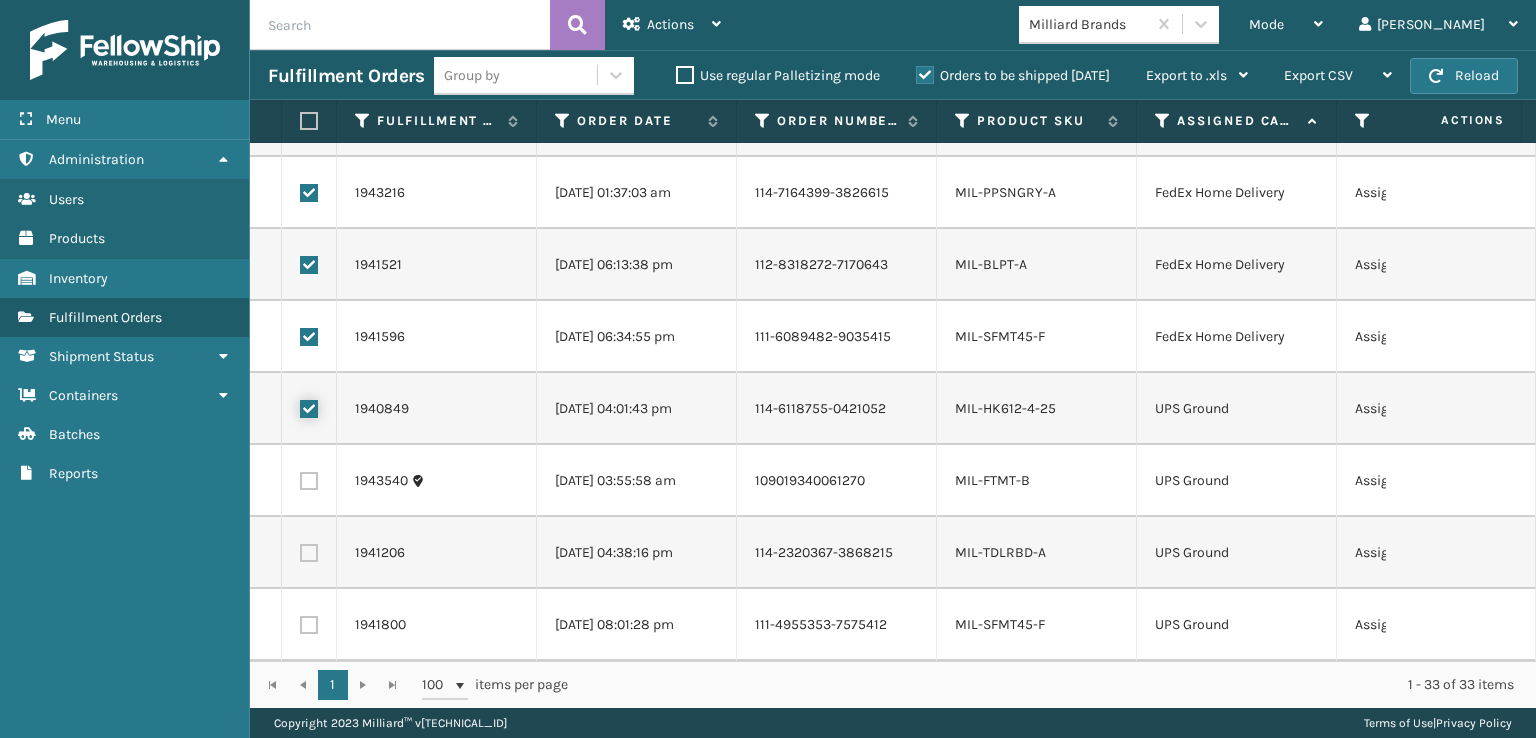 click at bounding box center [300, 406] 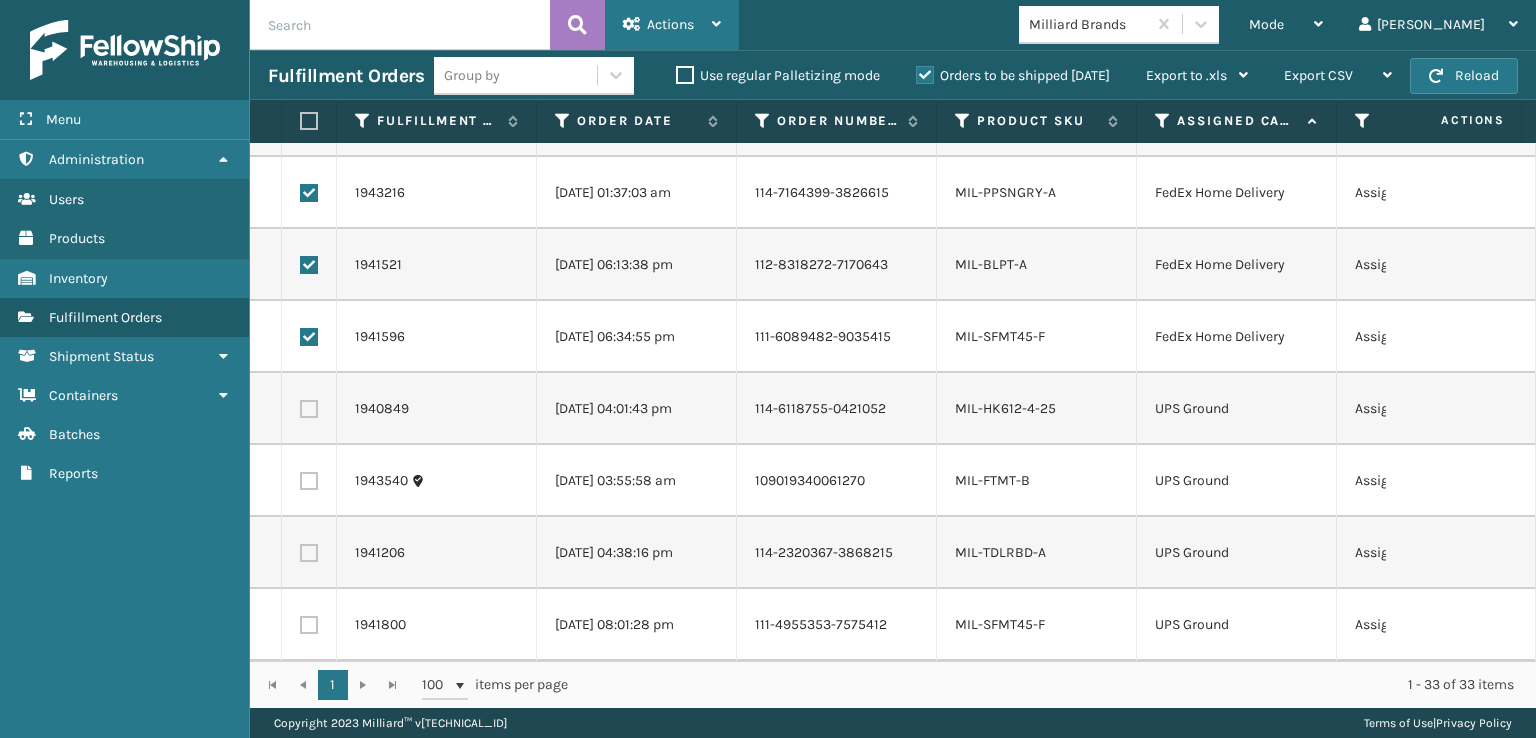 click on "Actions" at bounding box center [670, 24] 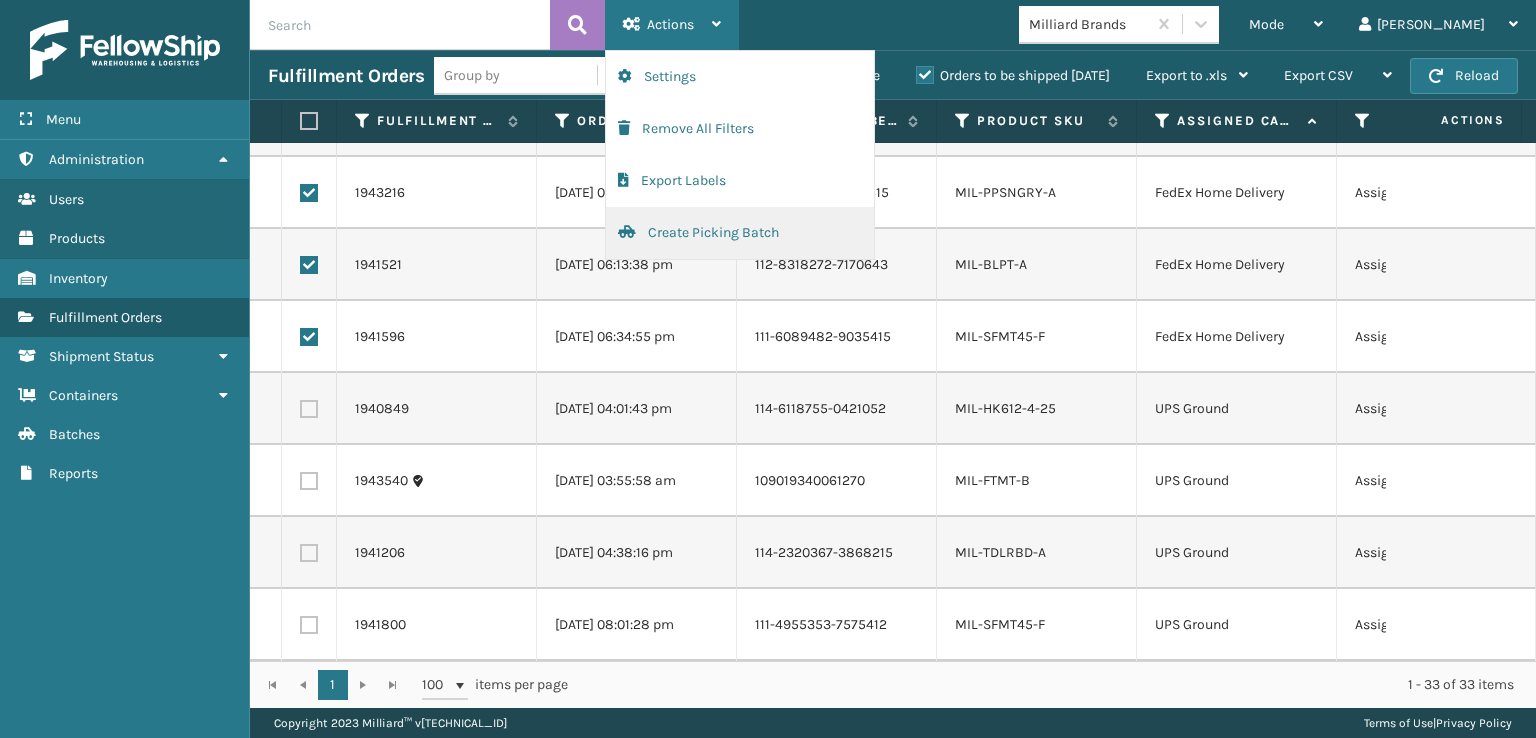 click on "Create Picking Batch" at bounding box center [740, 233] 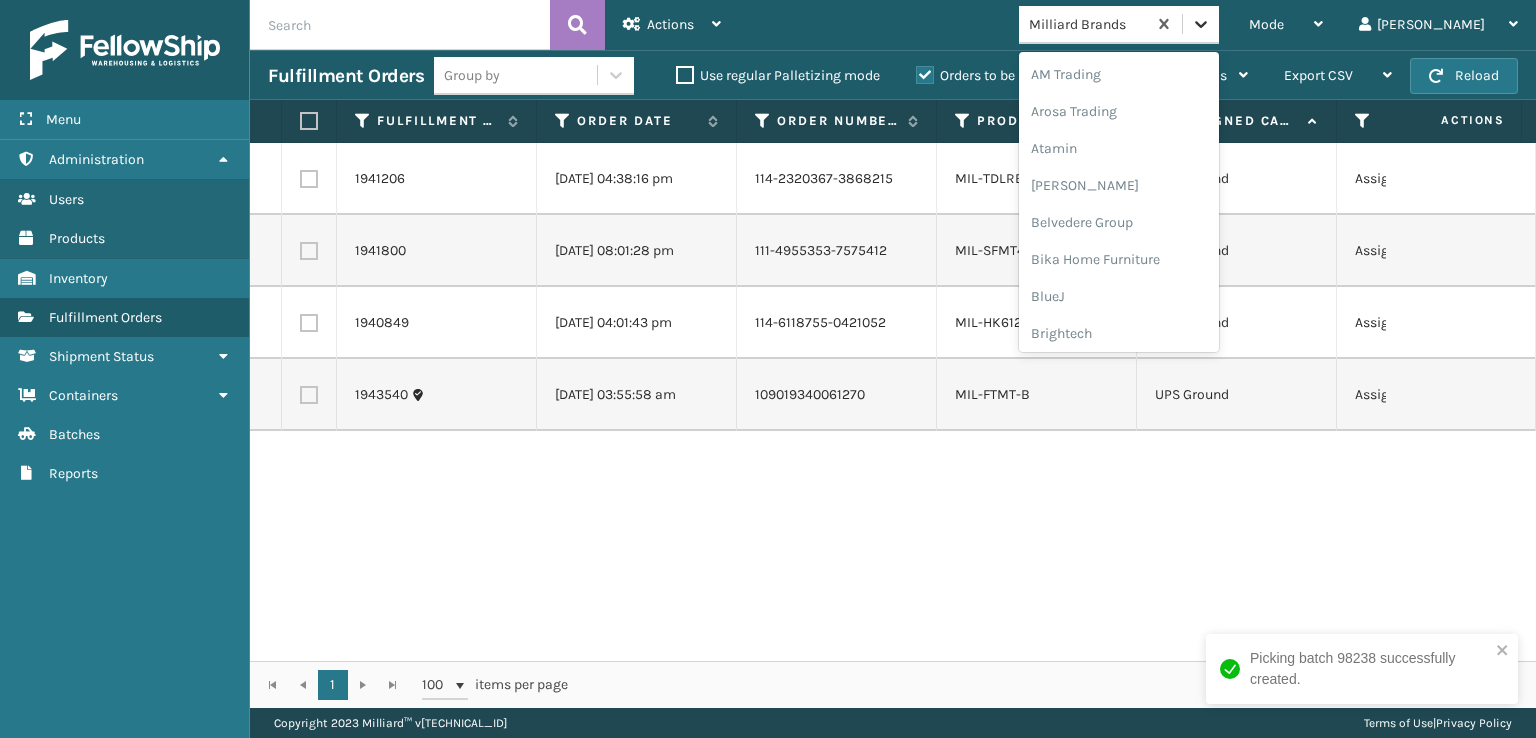 click 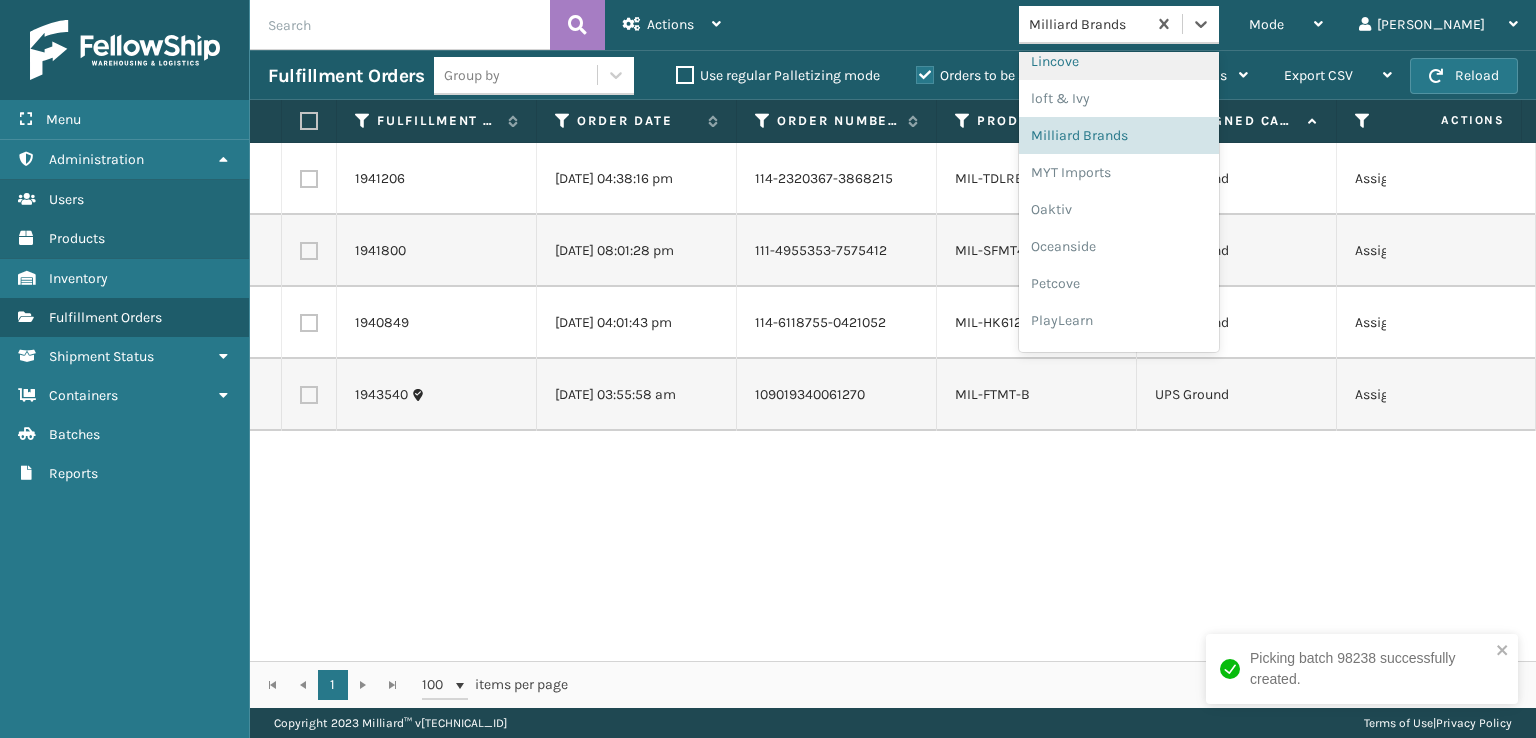 scroll, scrollTop: 892, scrollLeft: 0, axis: vertical 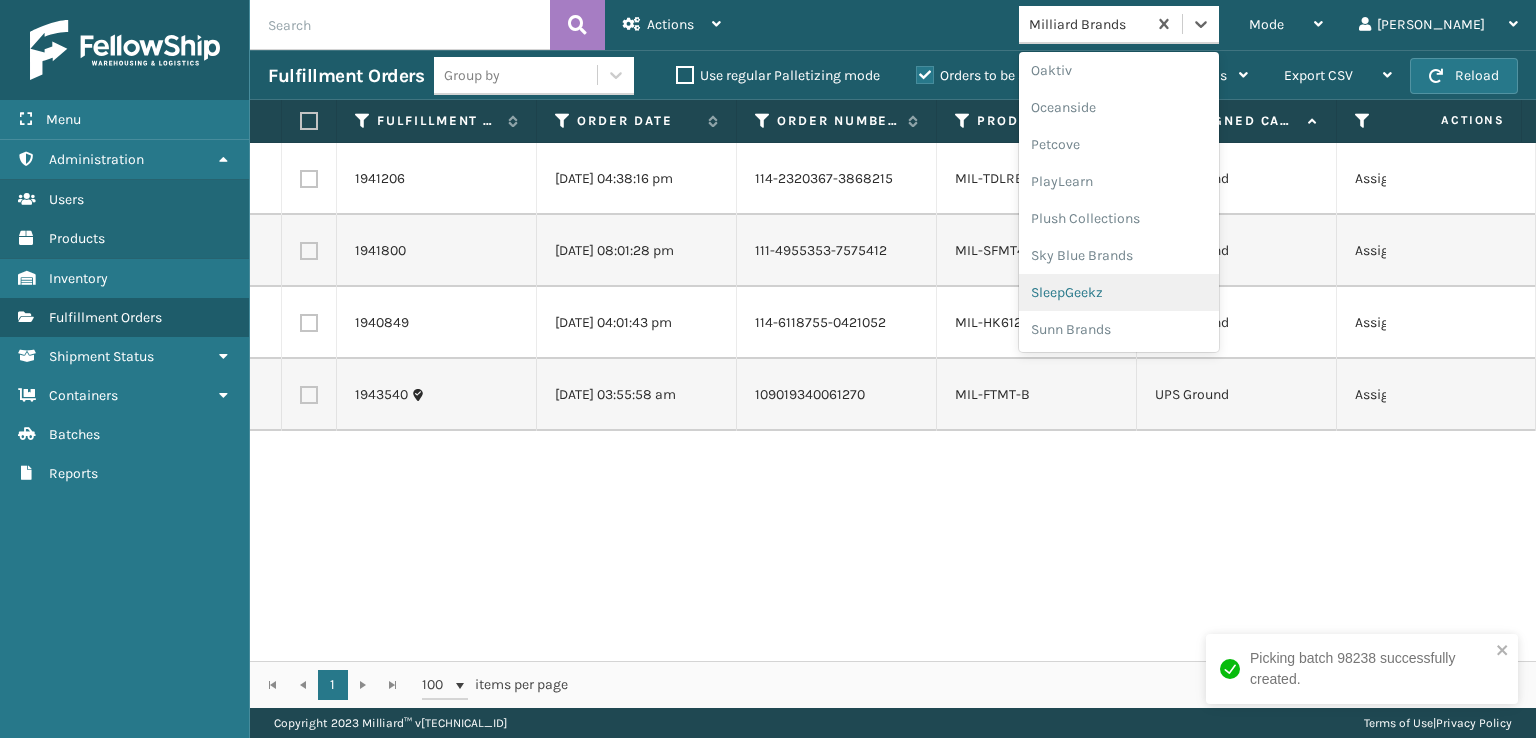click on "SleepGeekz" at bounding box center (1119, 292) 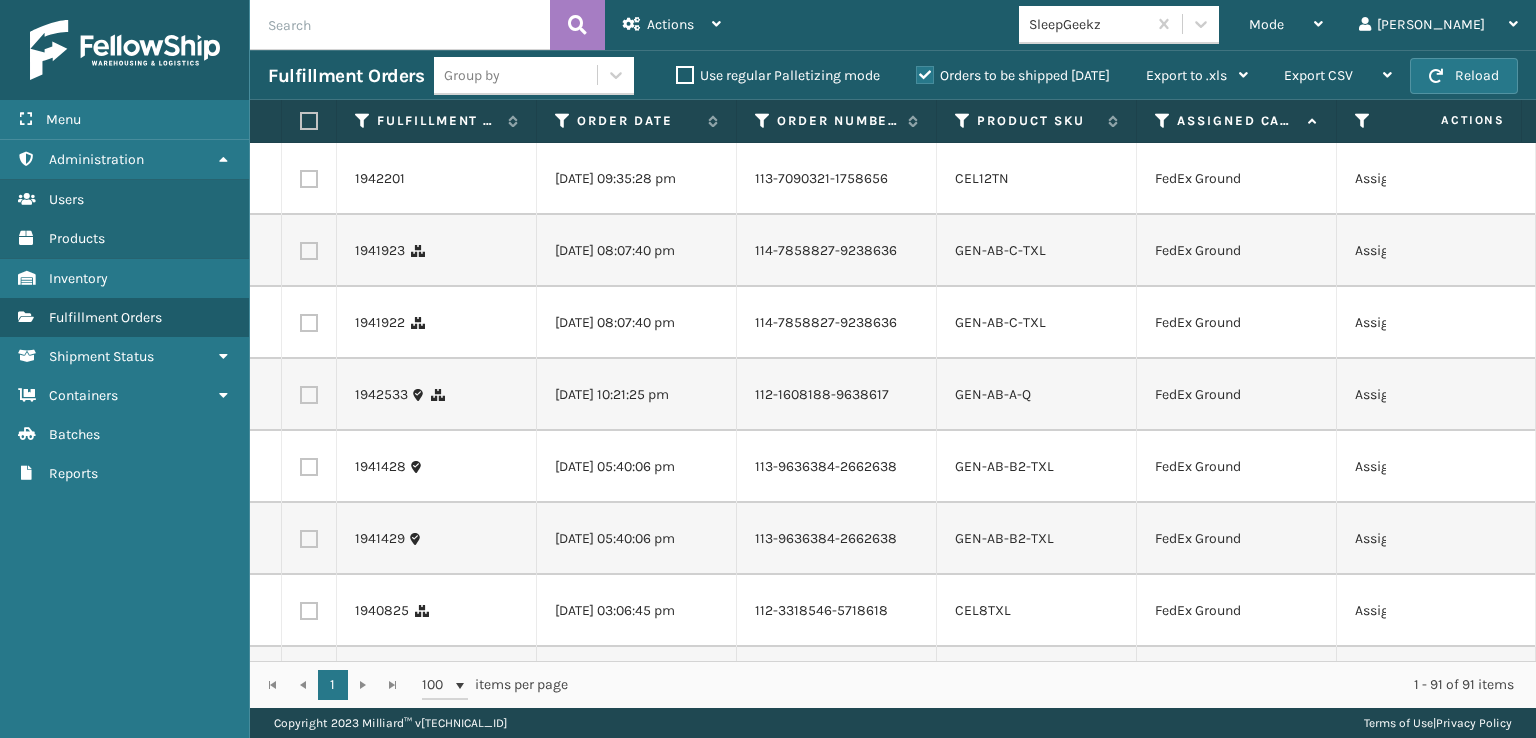 click at bounding box center [309, 251] 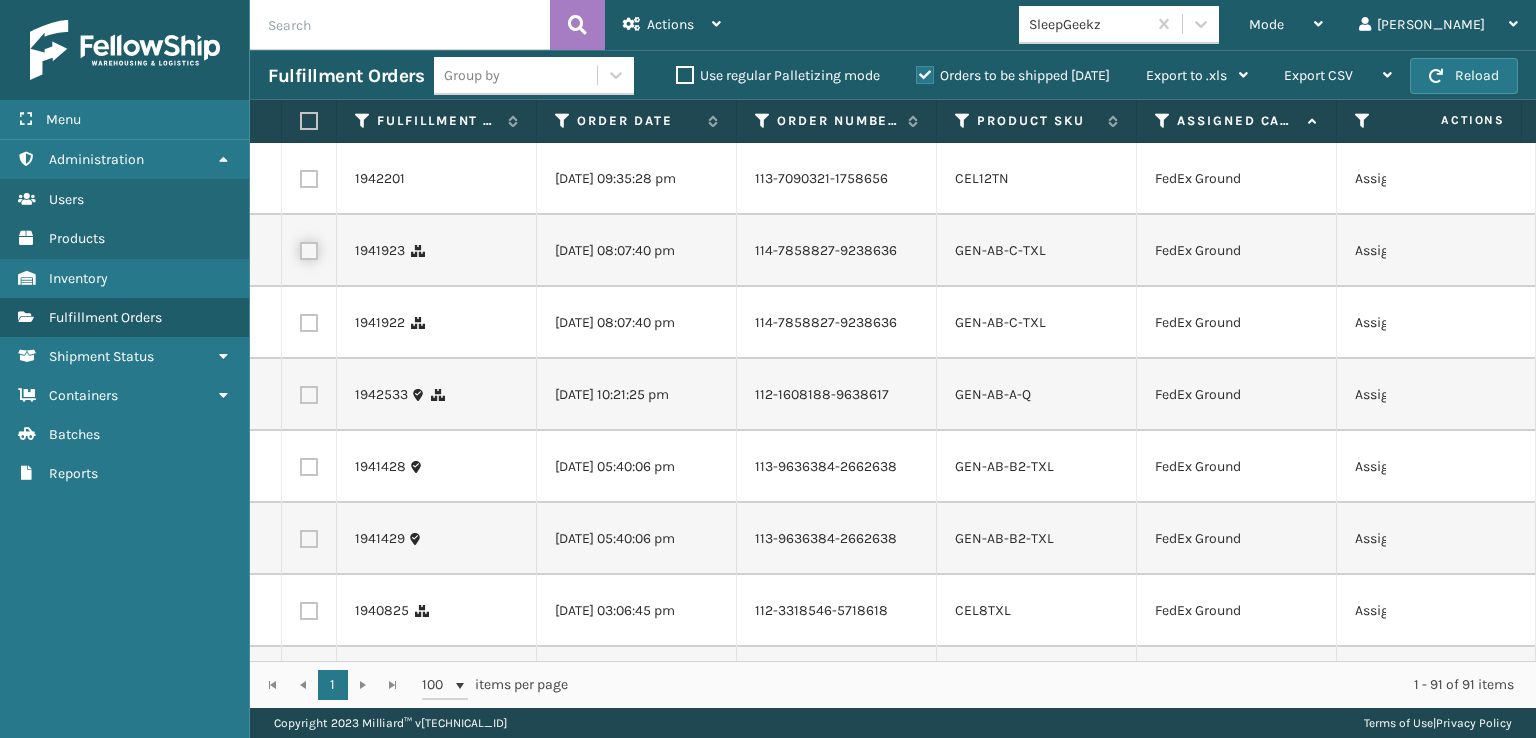 click at bounding box center [300, 248] 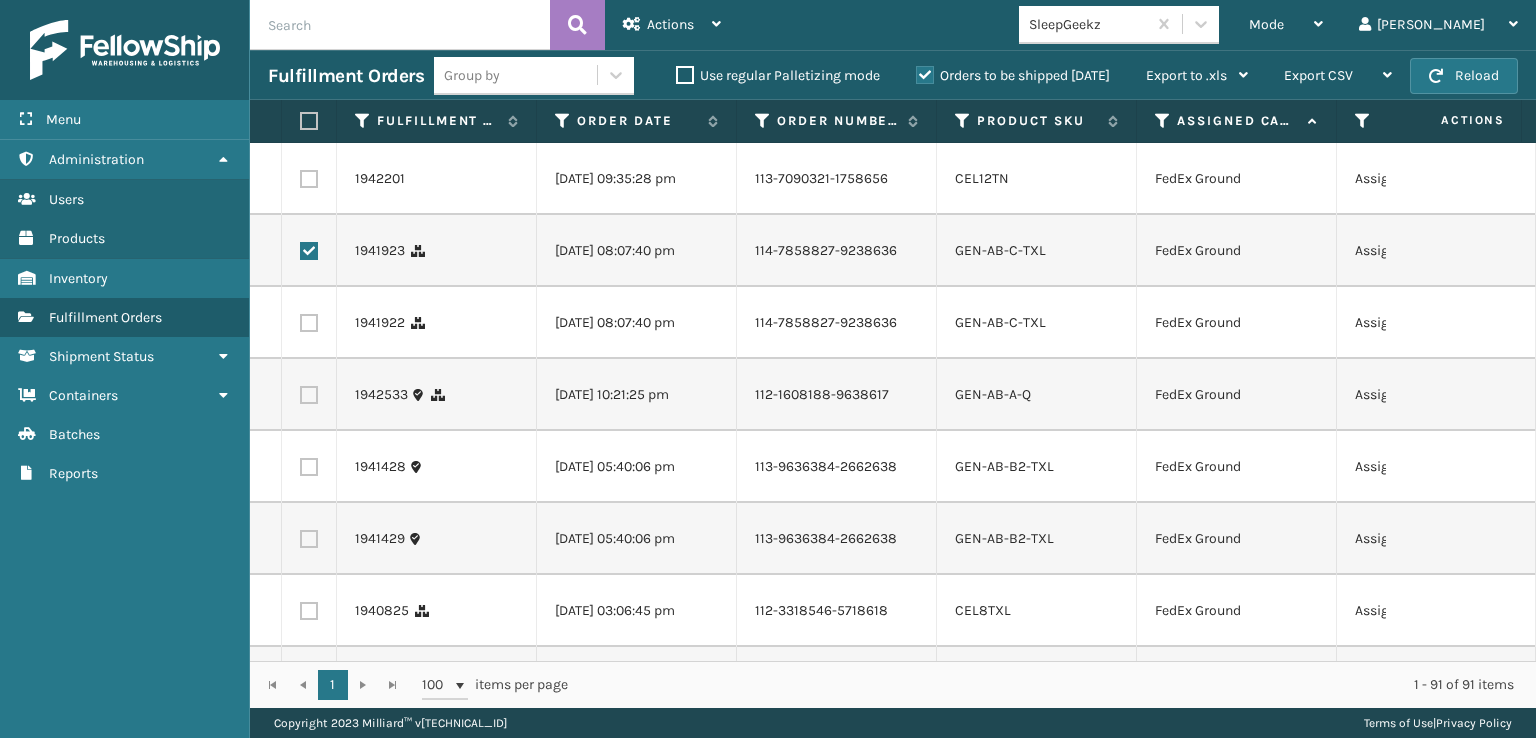 click at bounding box center [309, 323] 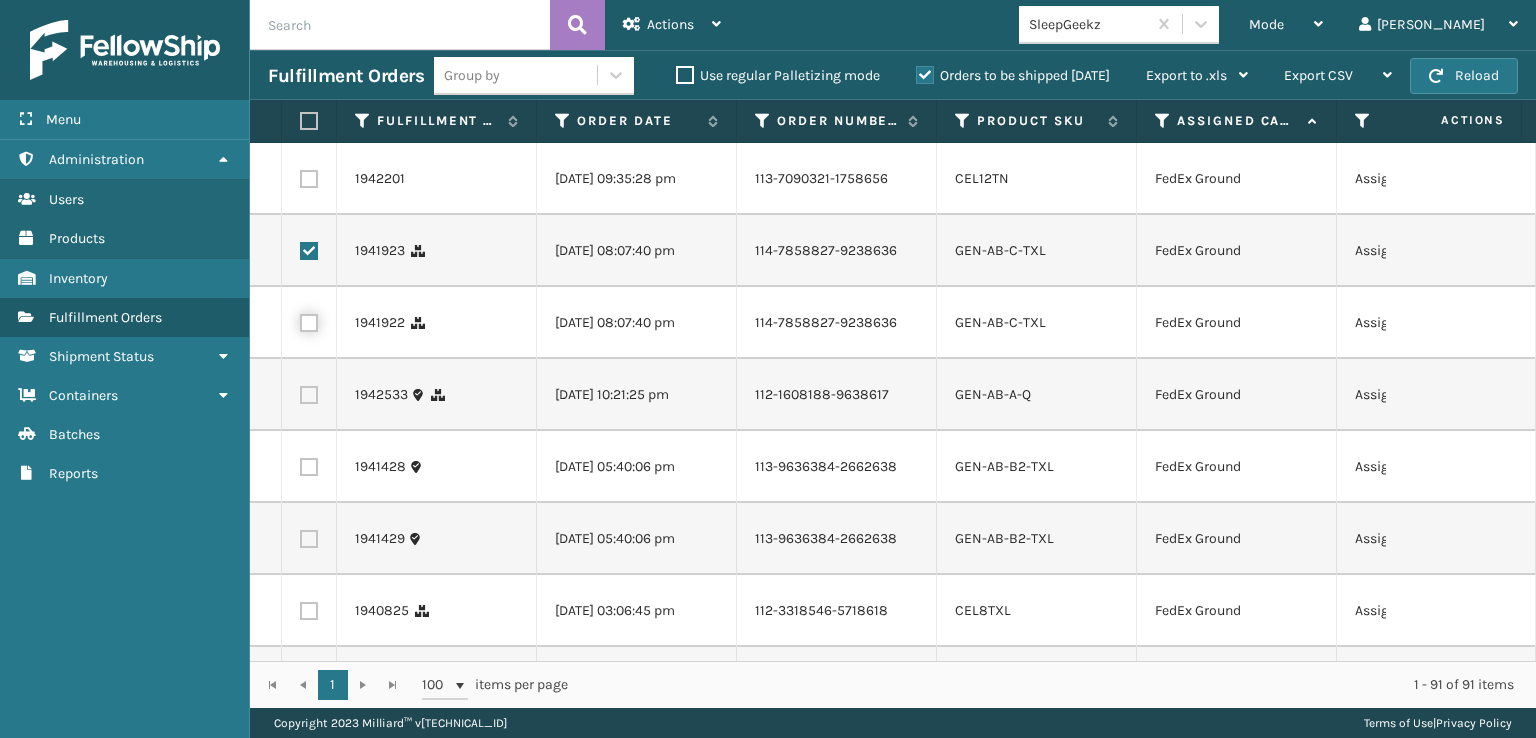 click at bounding box center (300, 320) 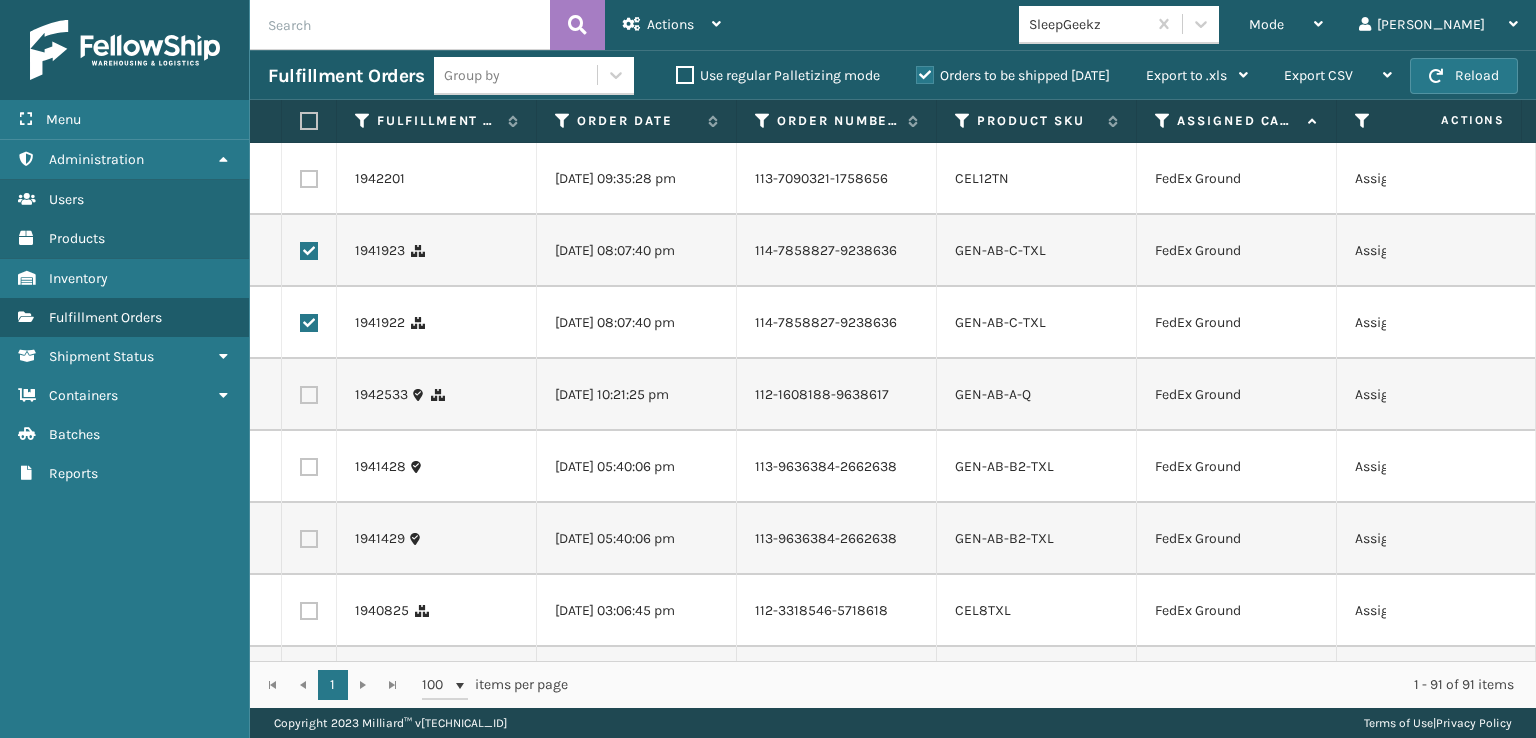 click at bounding box center (309, 395) 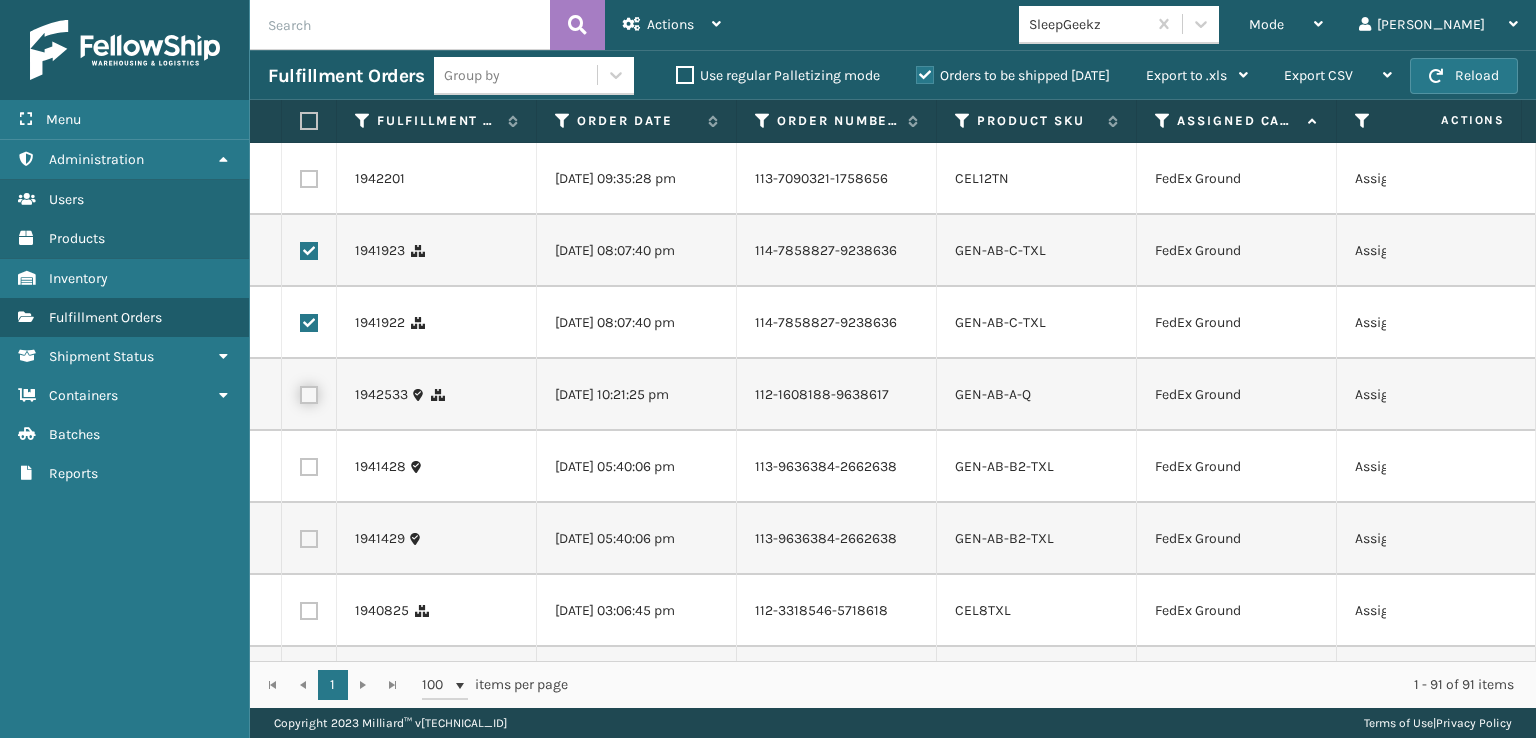 click at bounding box center [300, 392] 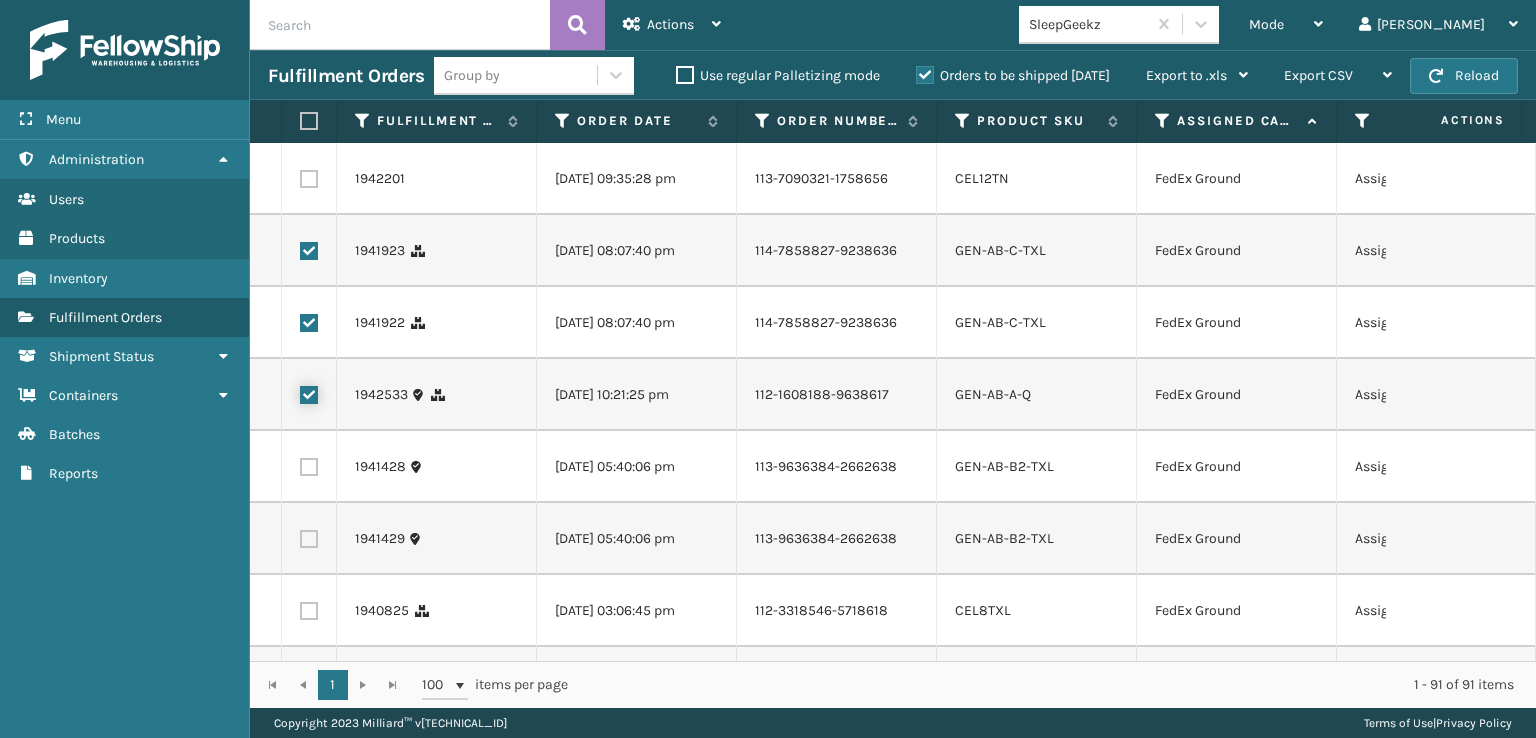 checkbox on "true" 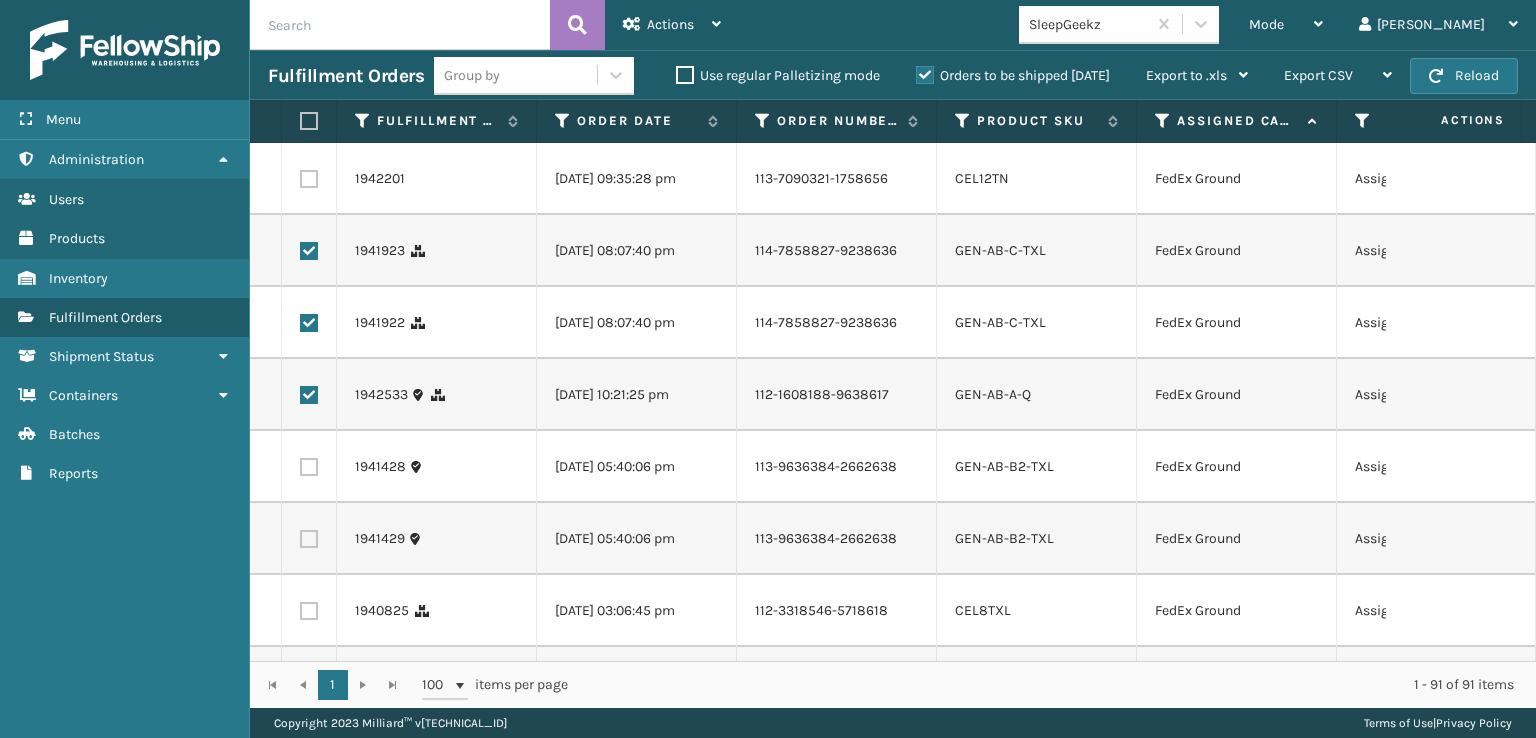 click at bounding box center (309, 467) 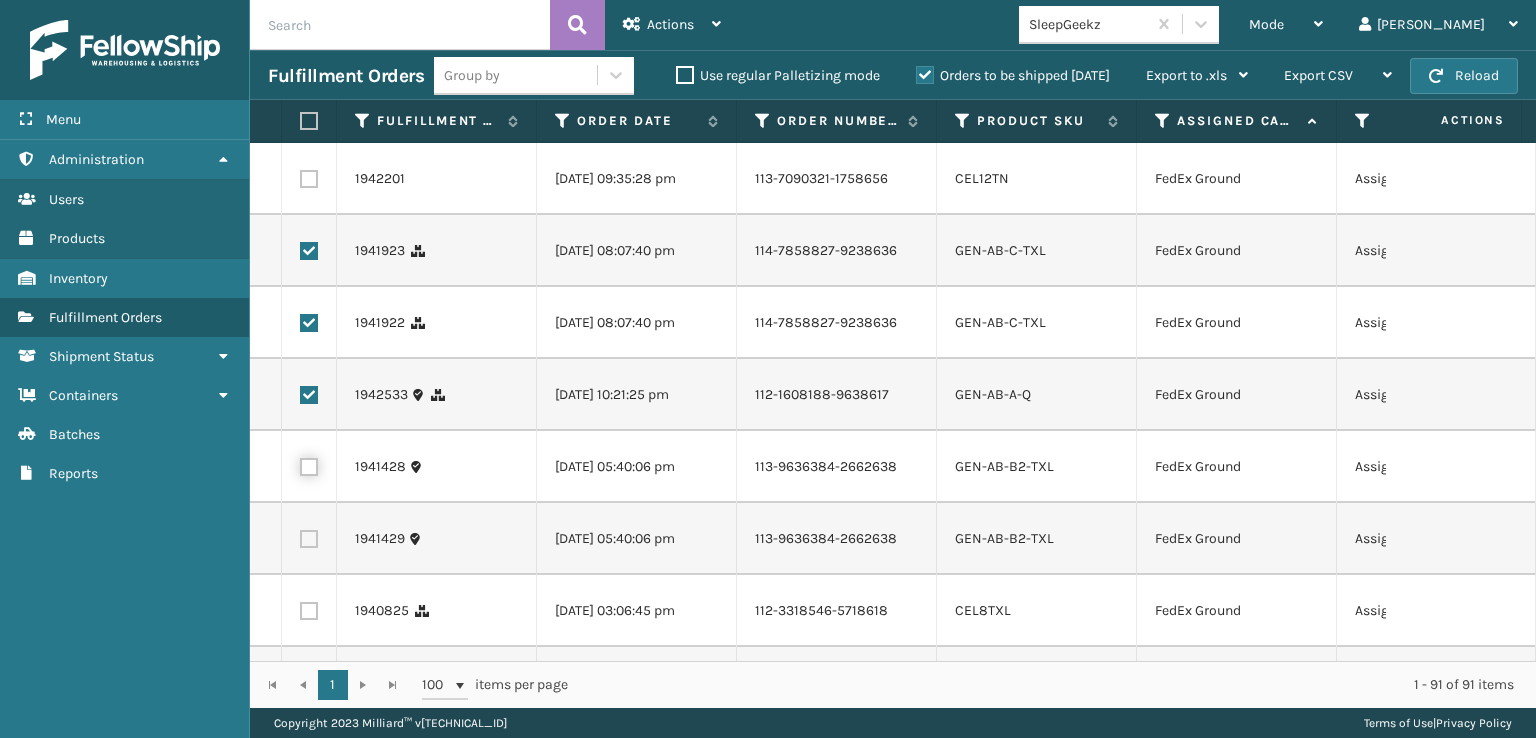 click at bounding box center [300, 464] 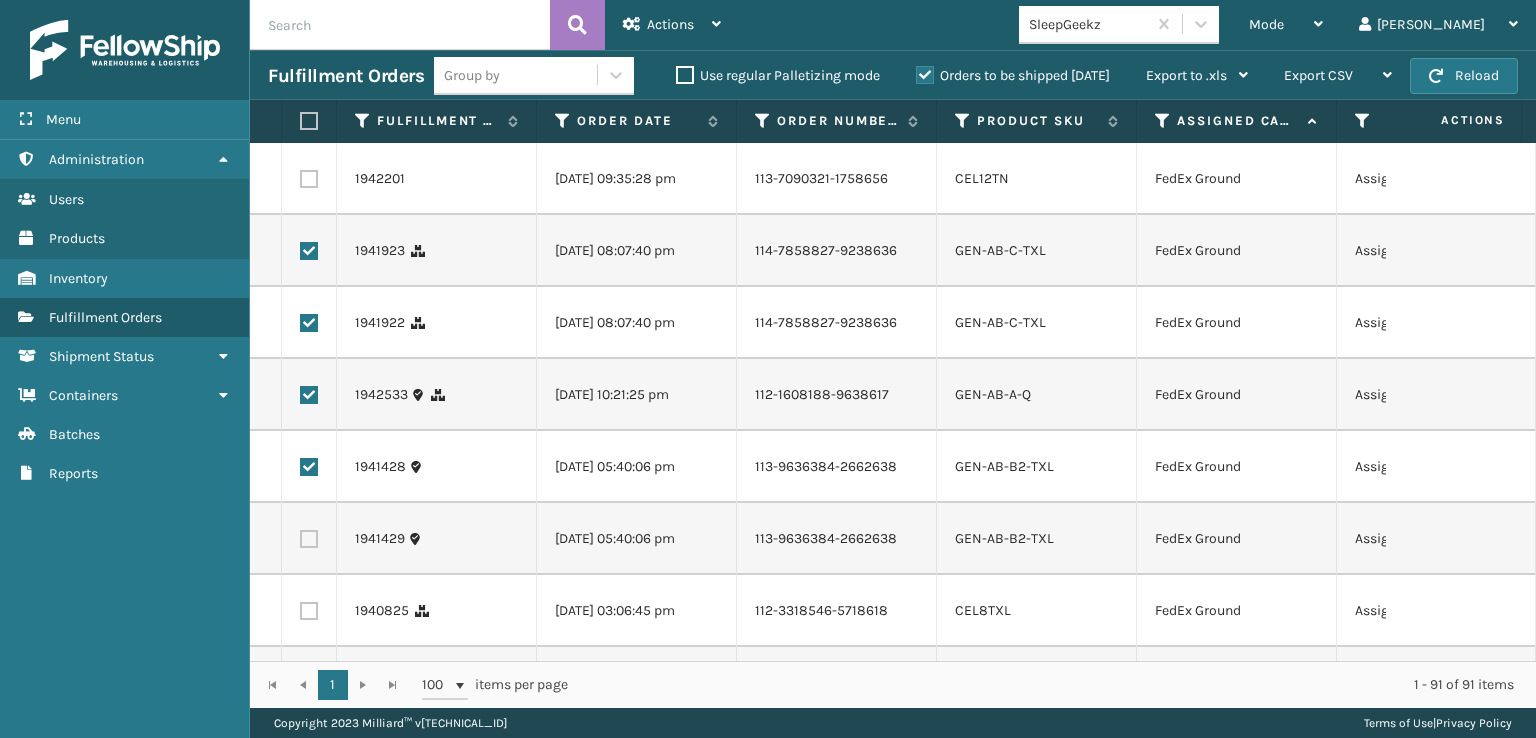 click at bounding box center (309, 539) 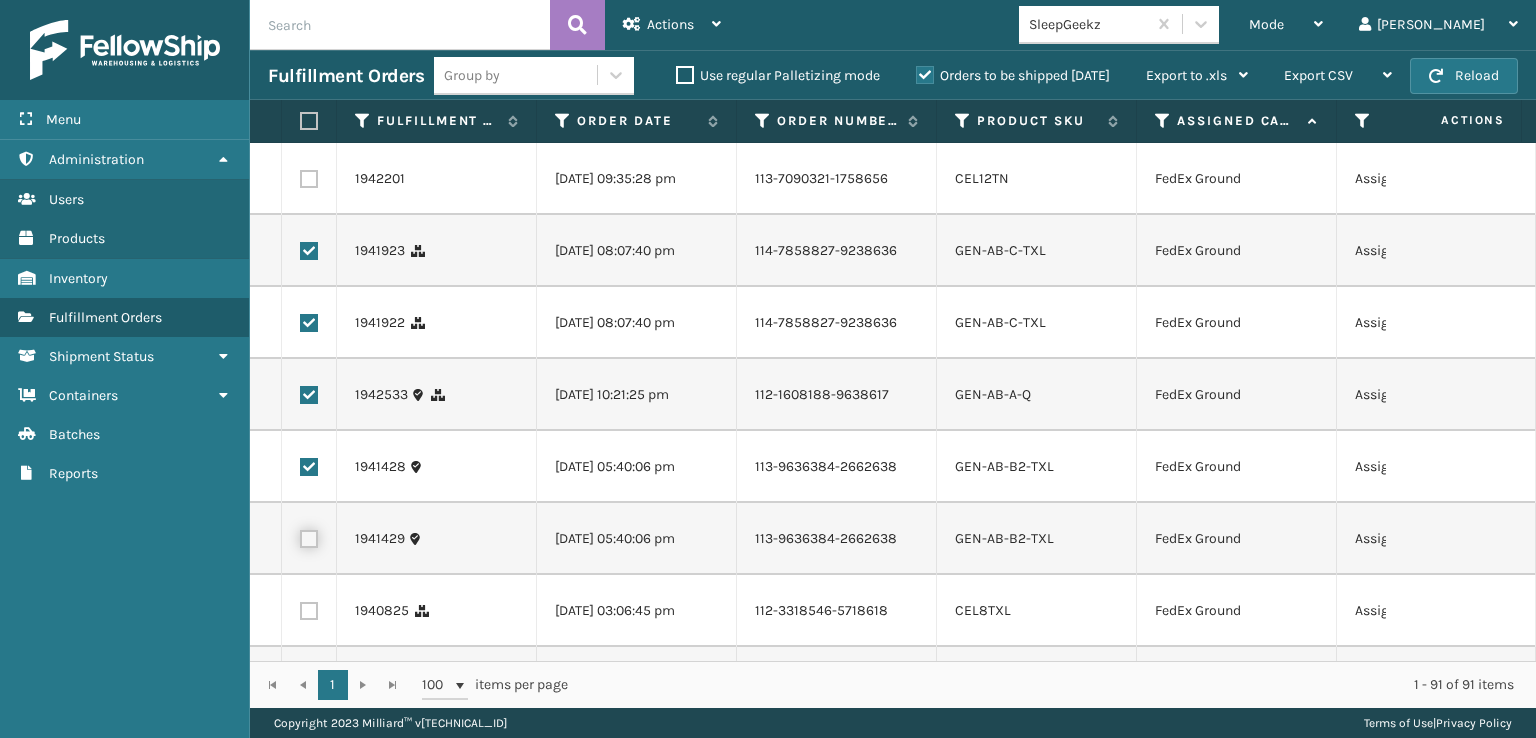 click at bounding box center (300, 536) 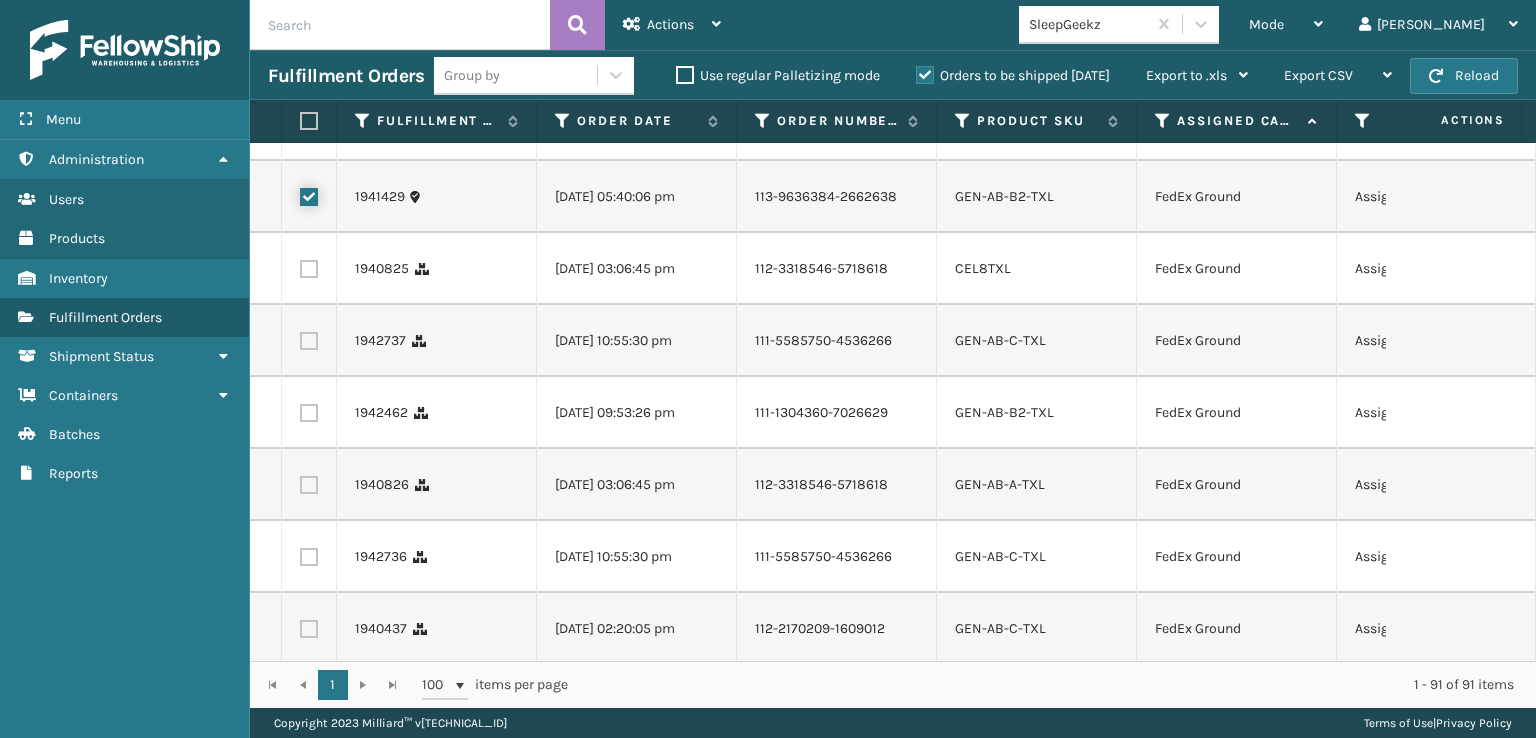 scroll, scrollTop: 400, scrollLeft: 0, axis: vertical 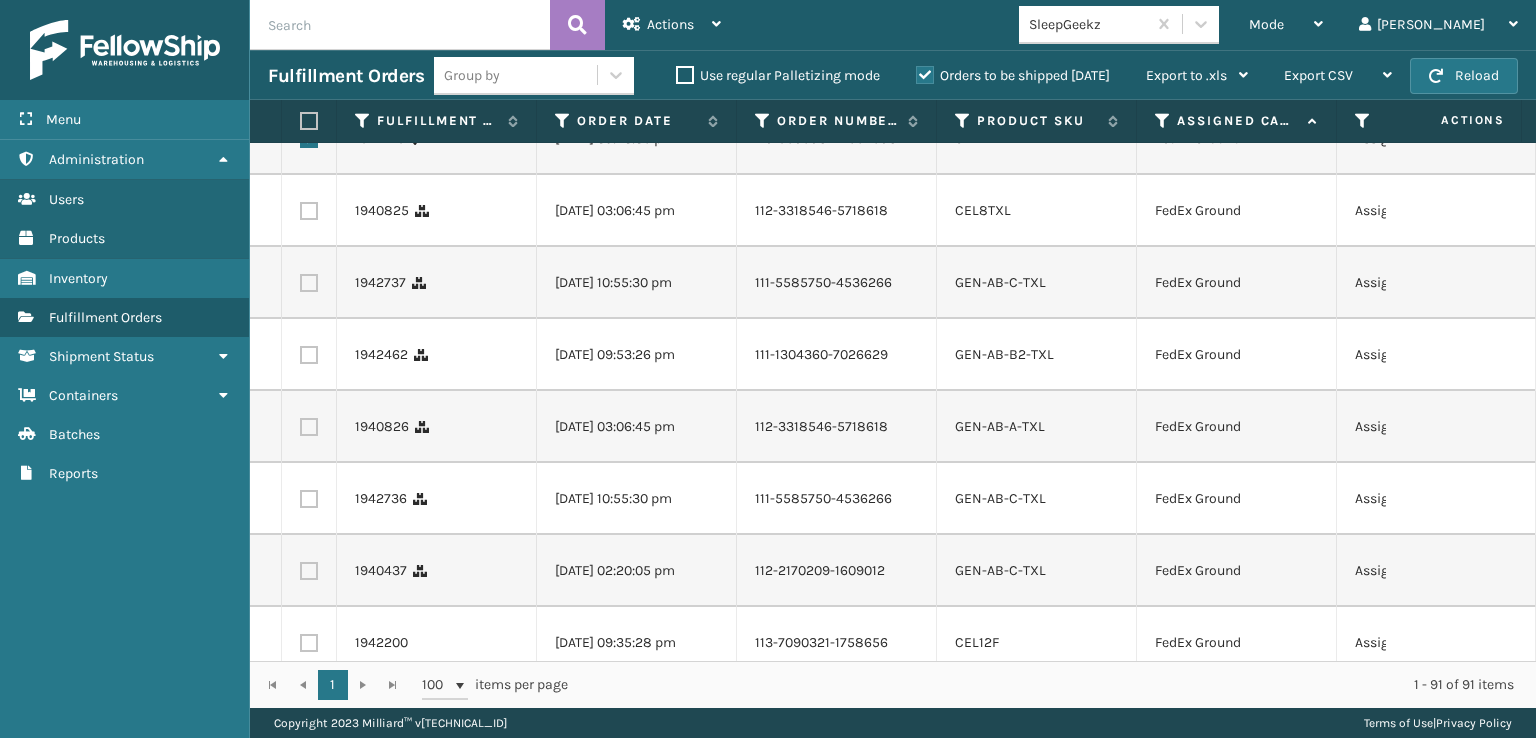 click at bounding box center (309, 283) 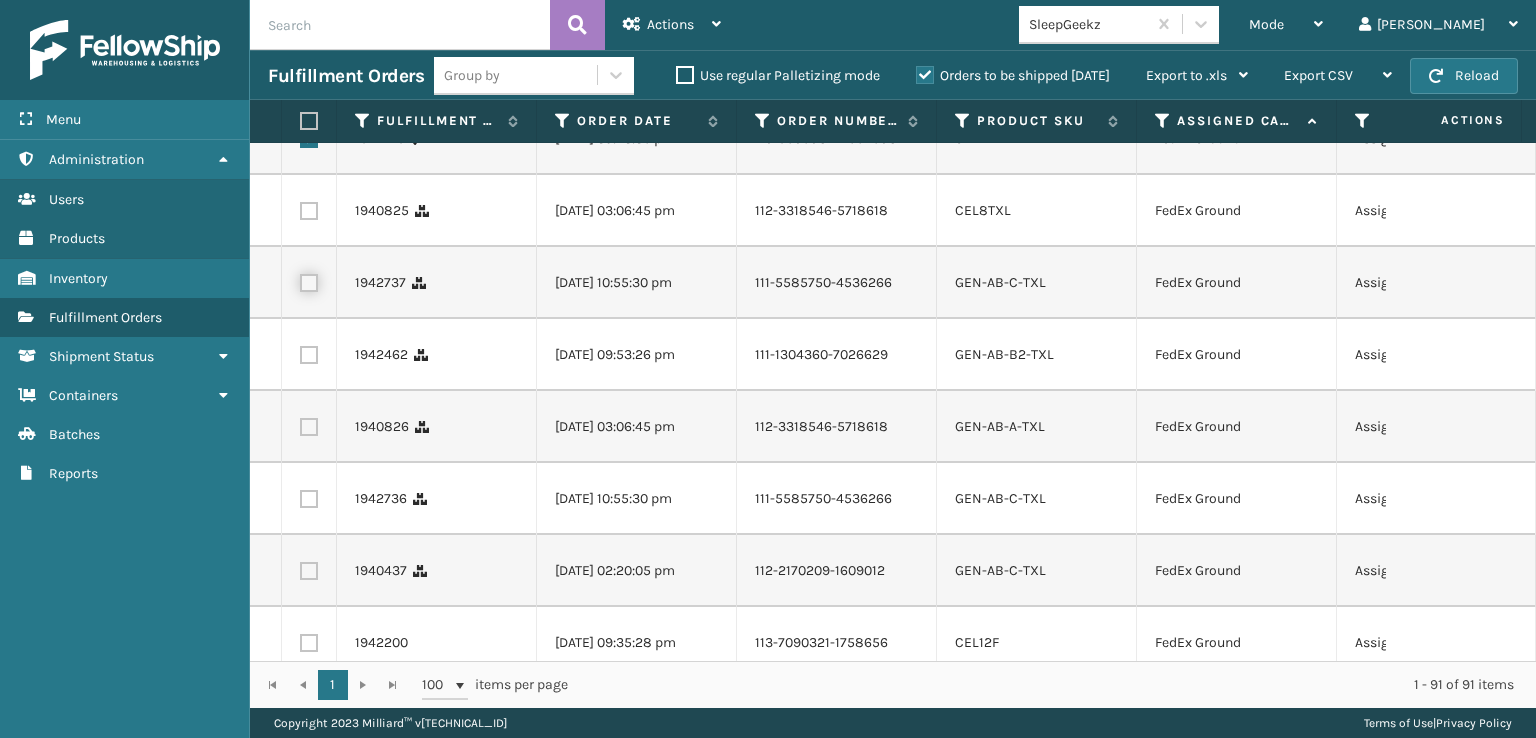 click at bounding box center [300, 280] 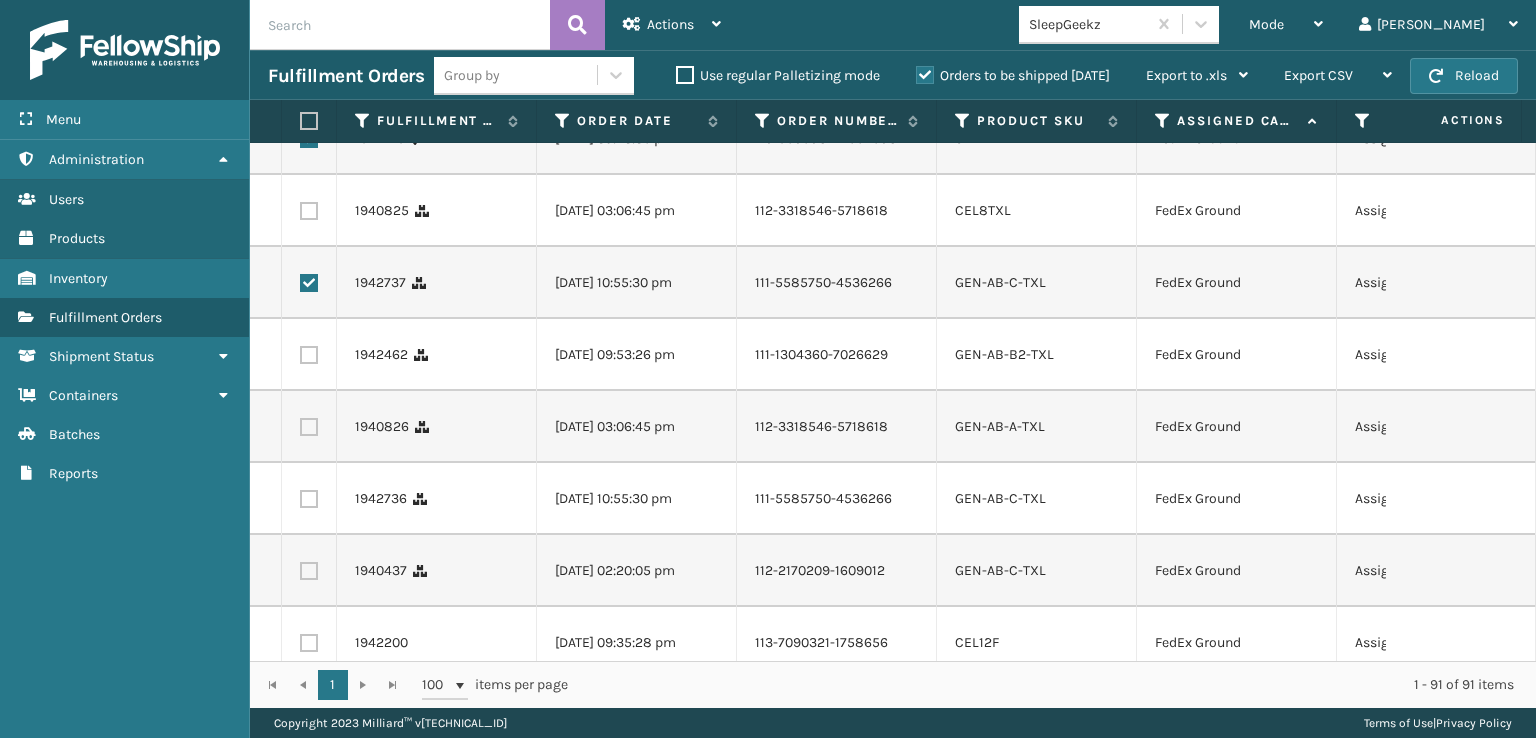 click at bounding box center (309, 355) 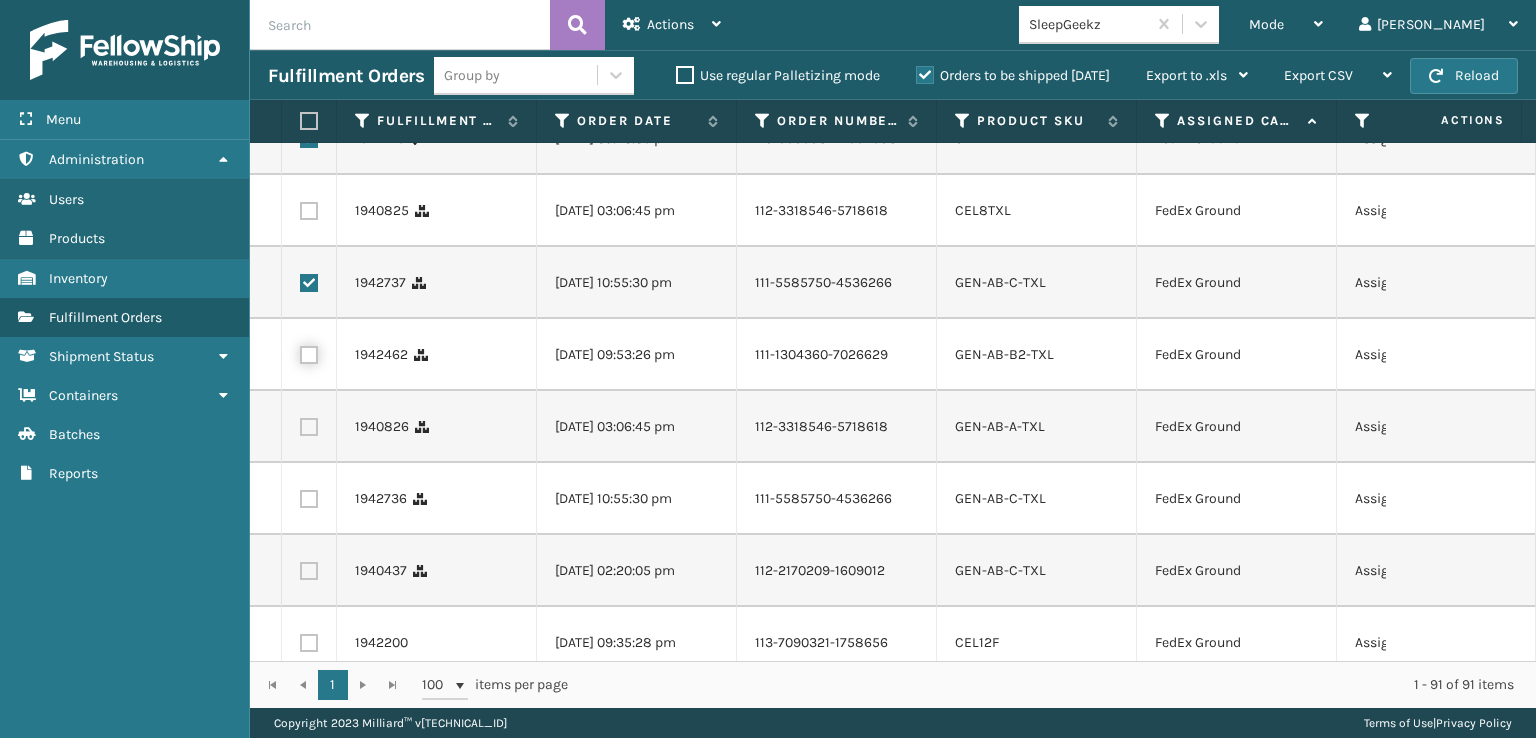 click at bounding box center (300, 352) 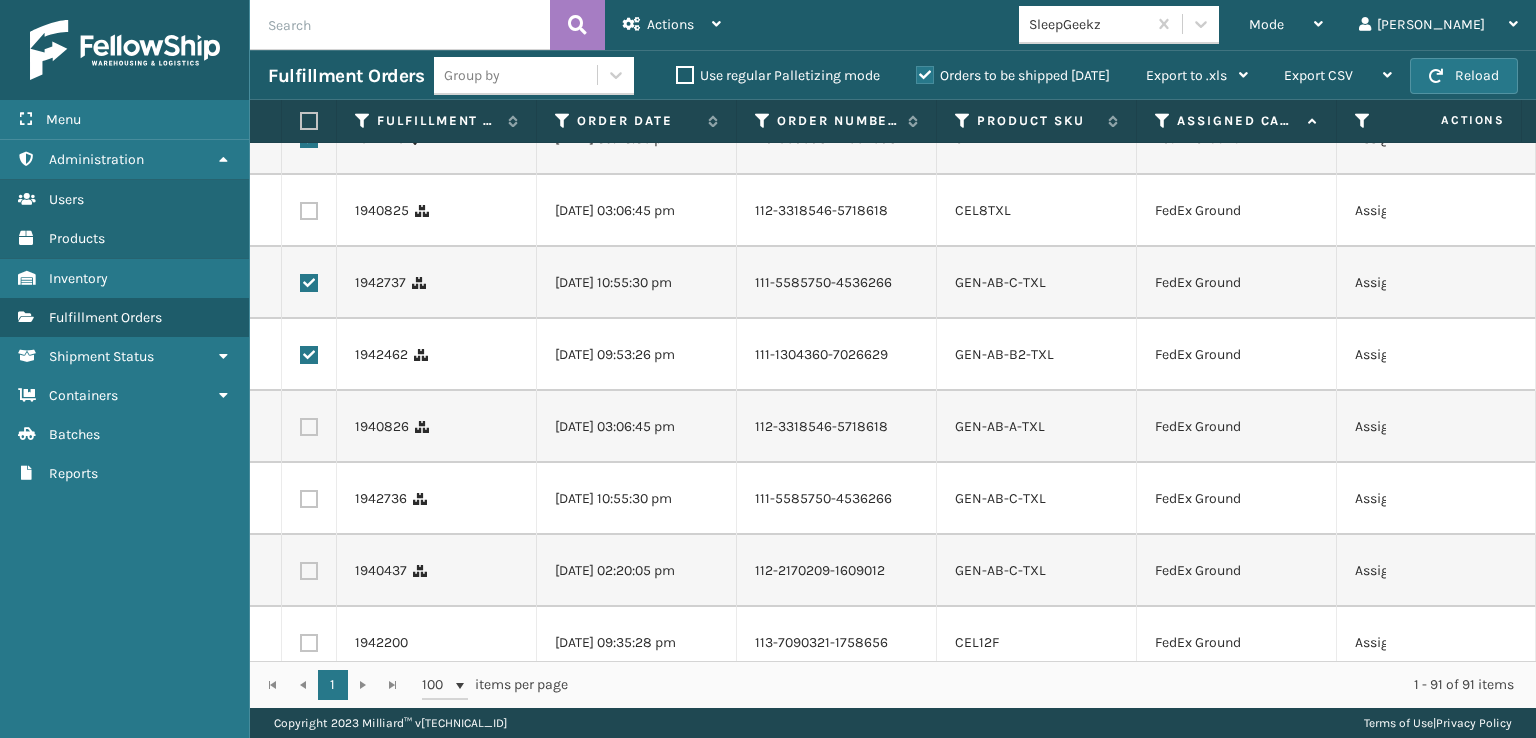 click at bounding box center (309, 427) 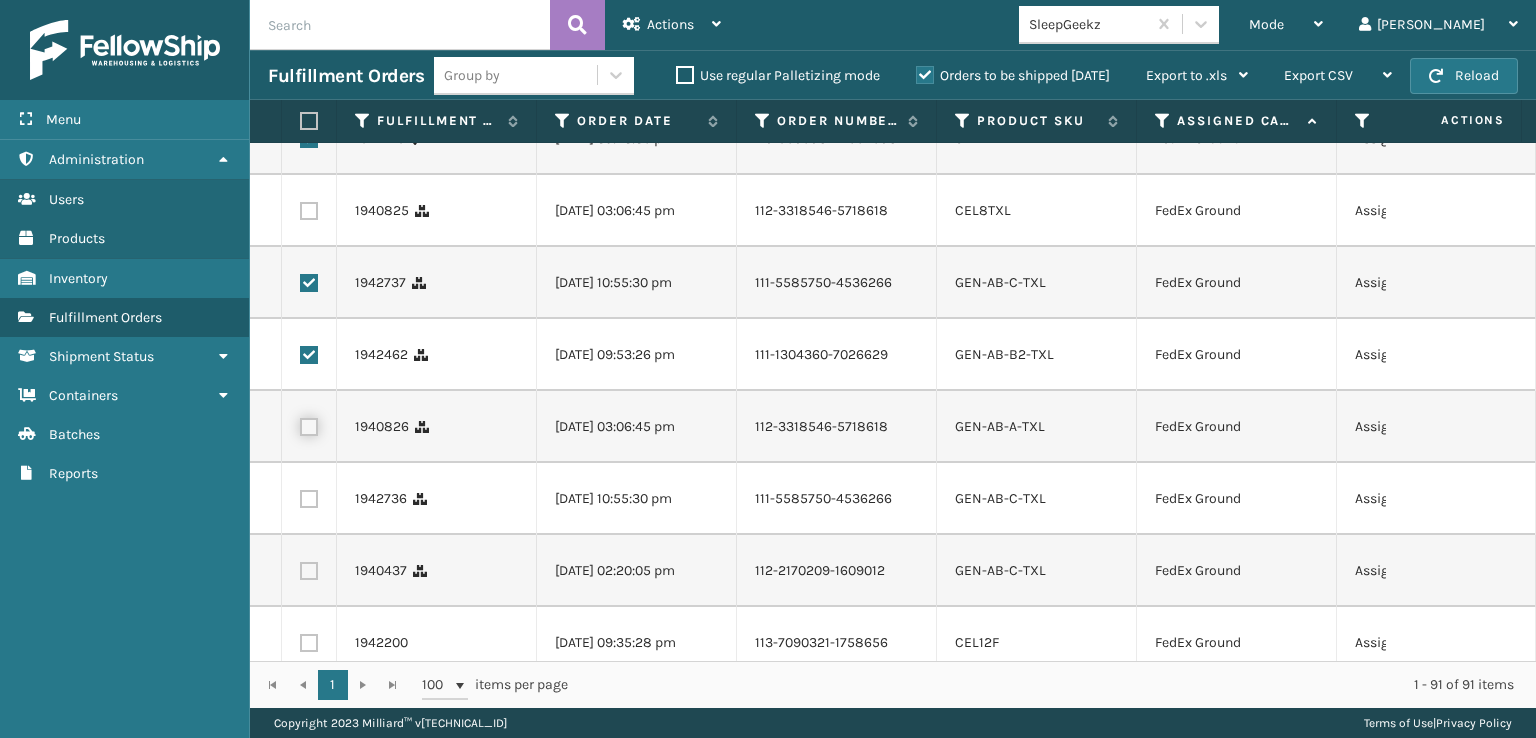 click at bounding box center (300, 424) 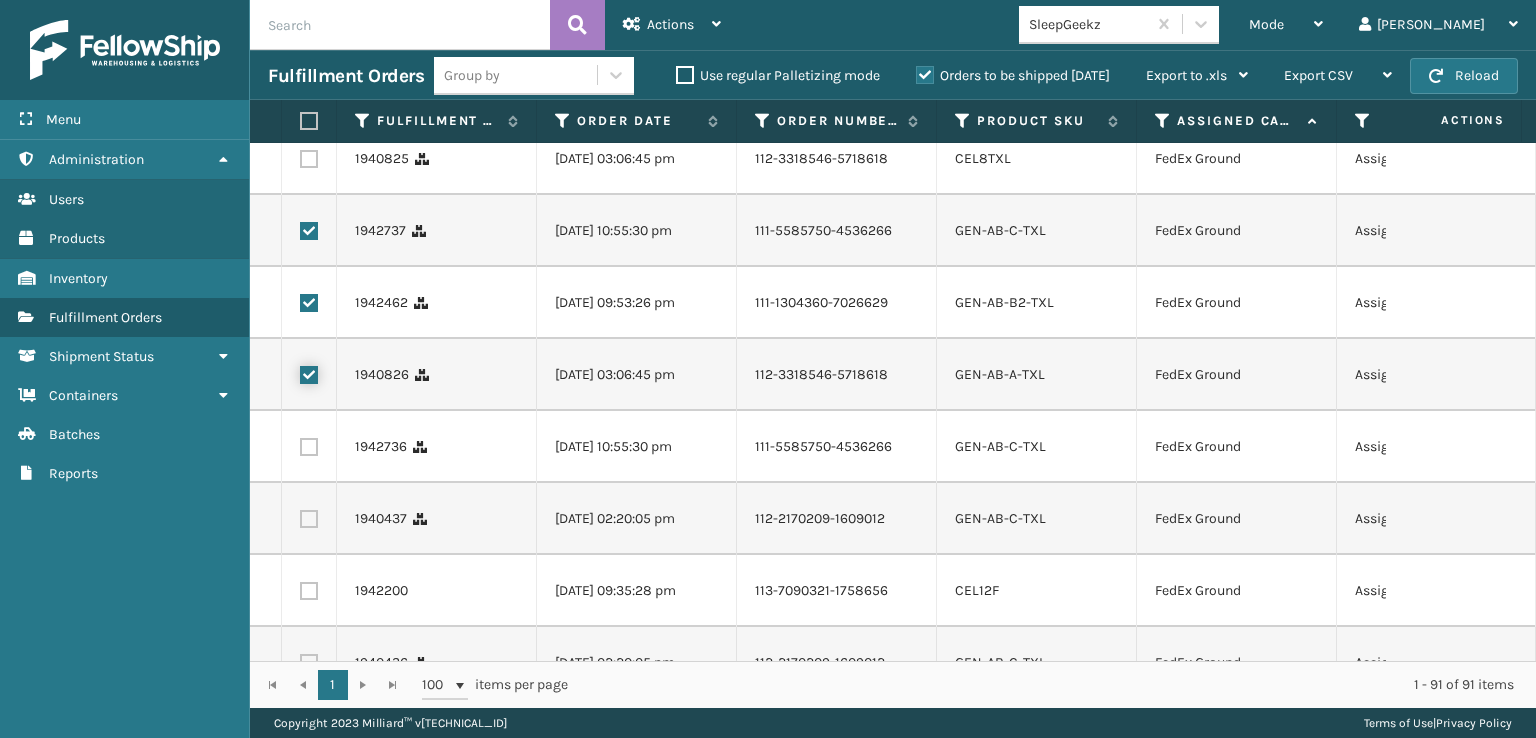 scroll, scrollTop: 600, scrollLeft: 0, axis: vertical 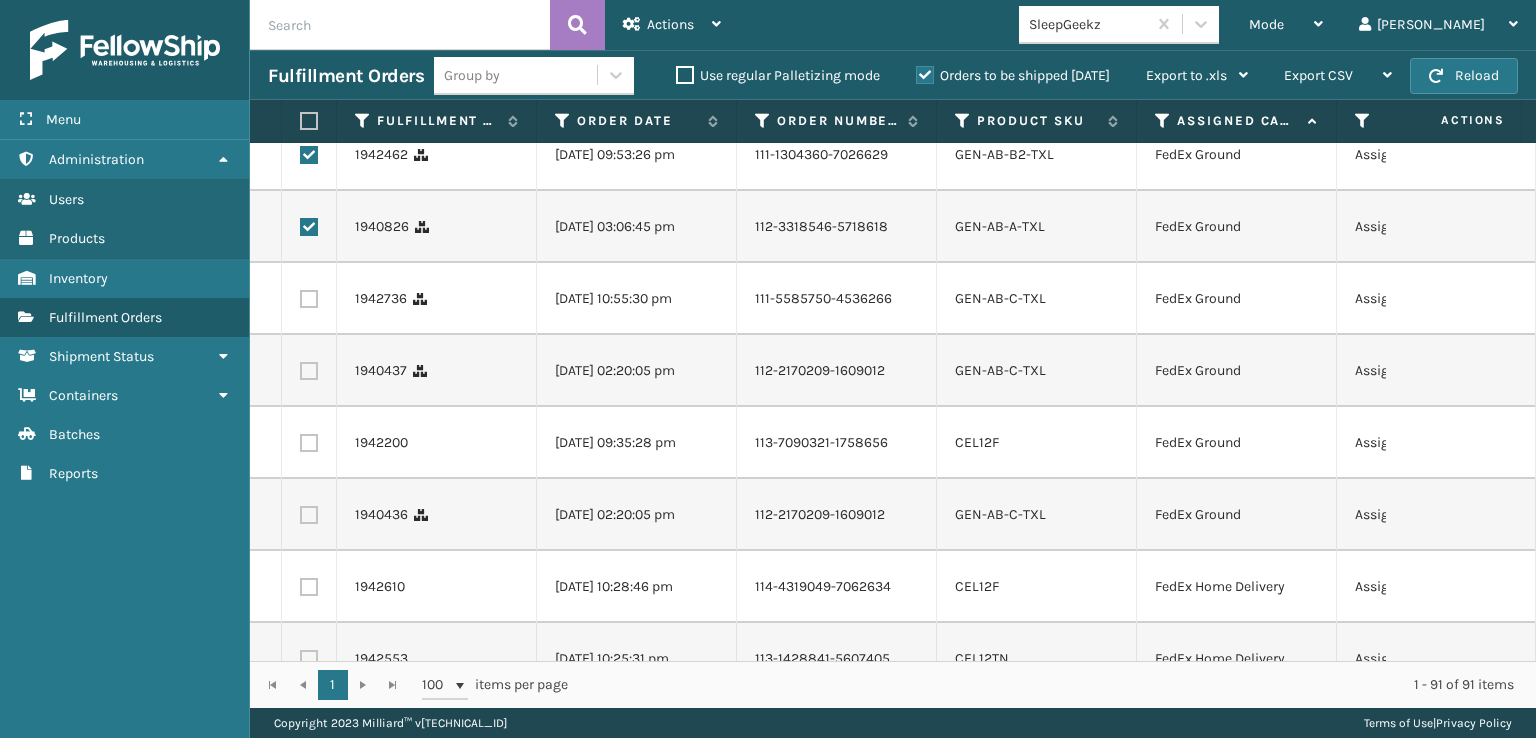 click at bounding box center [309, 299] 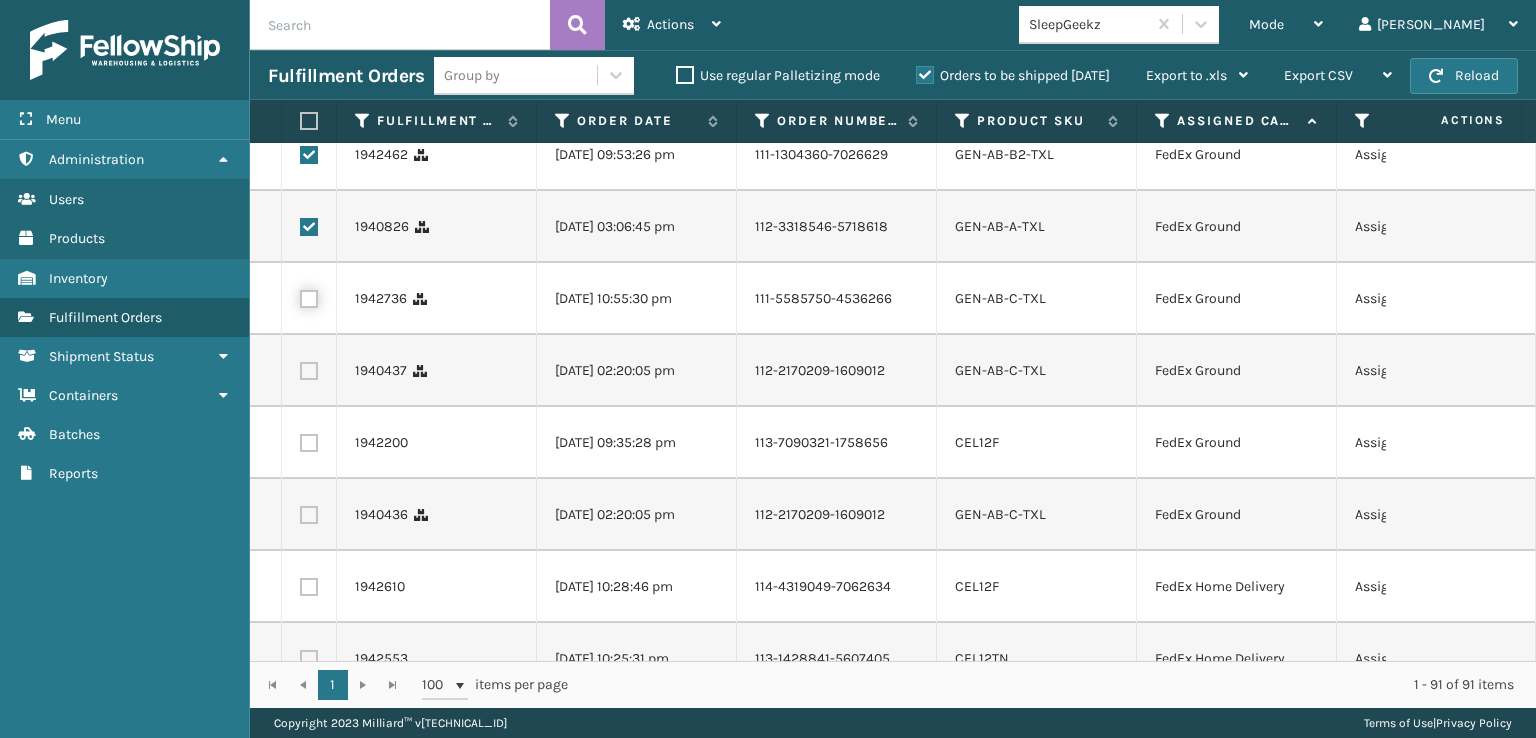click at bounding box center [300, 296] 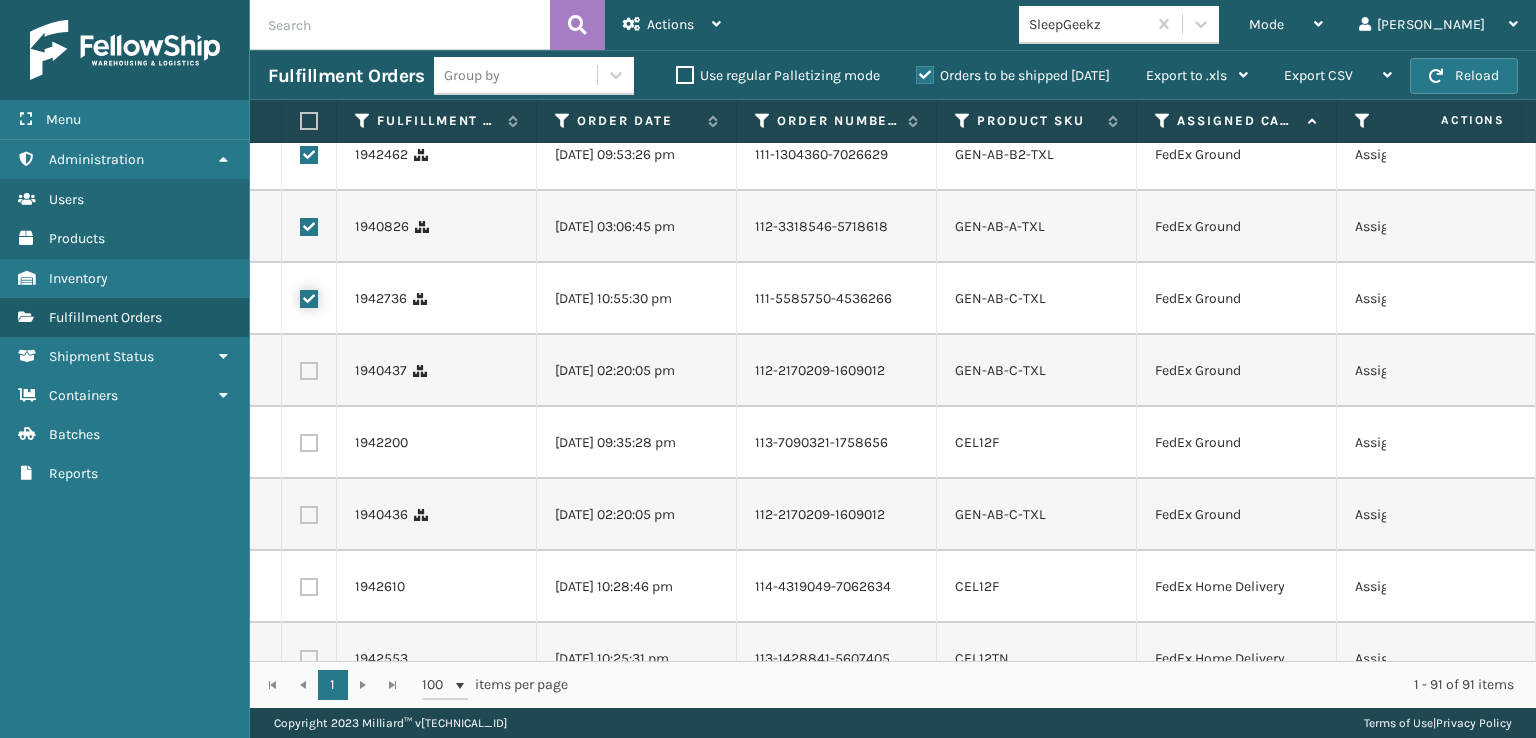checkbox on "true" 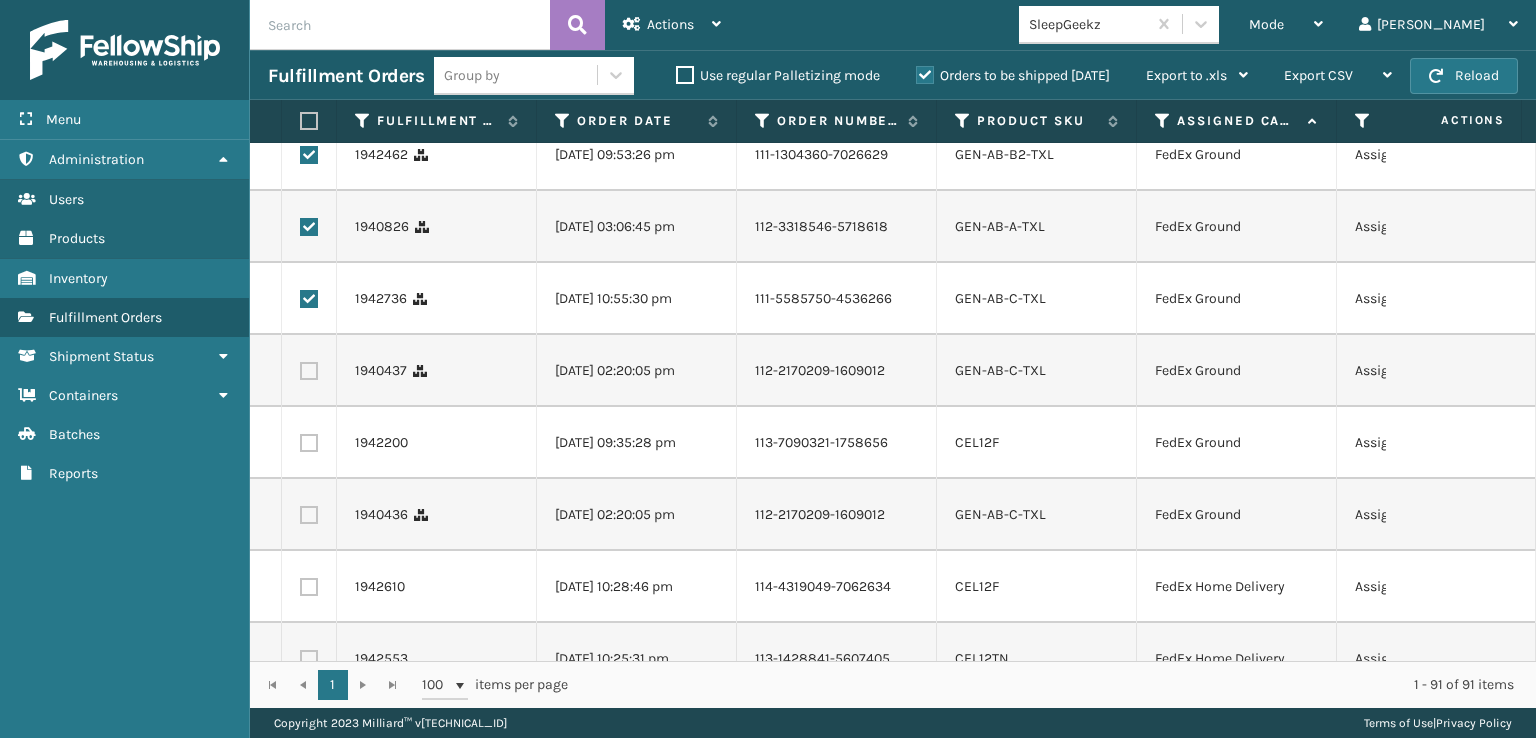 click at bounding box center [309, 371] 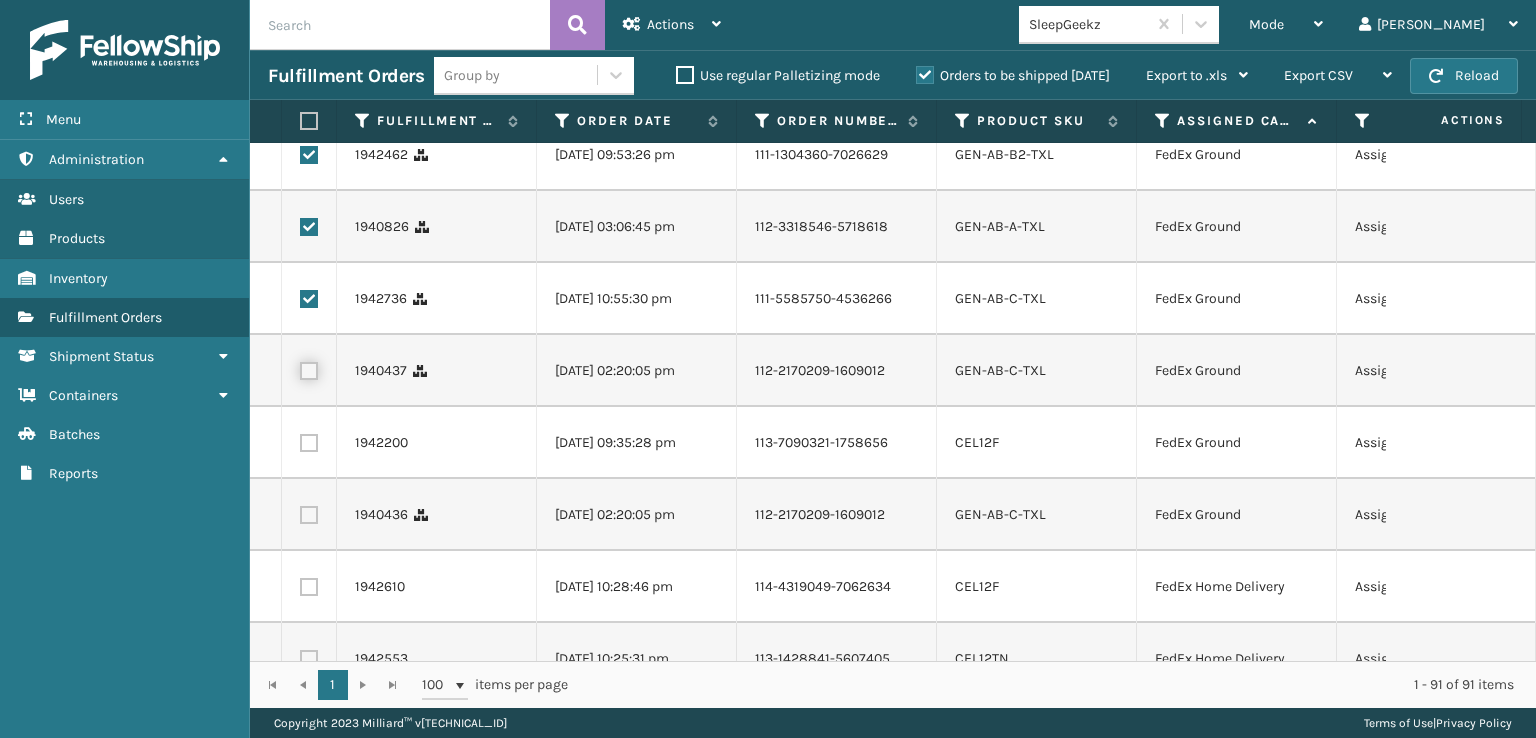 click at bounding box center [300, 368] 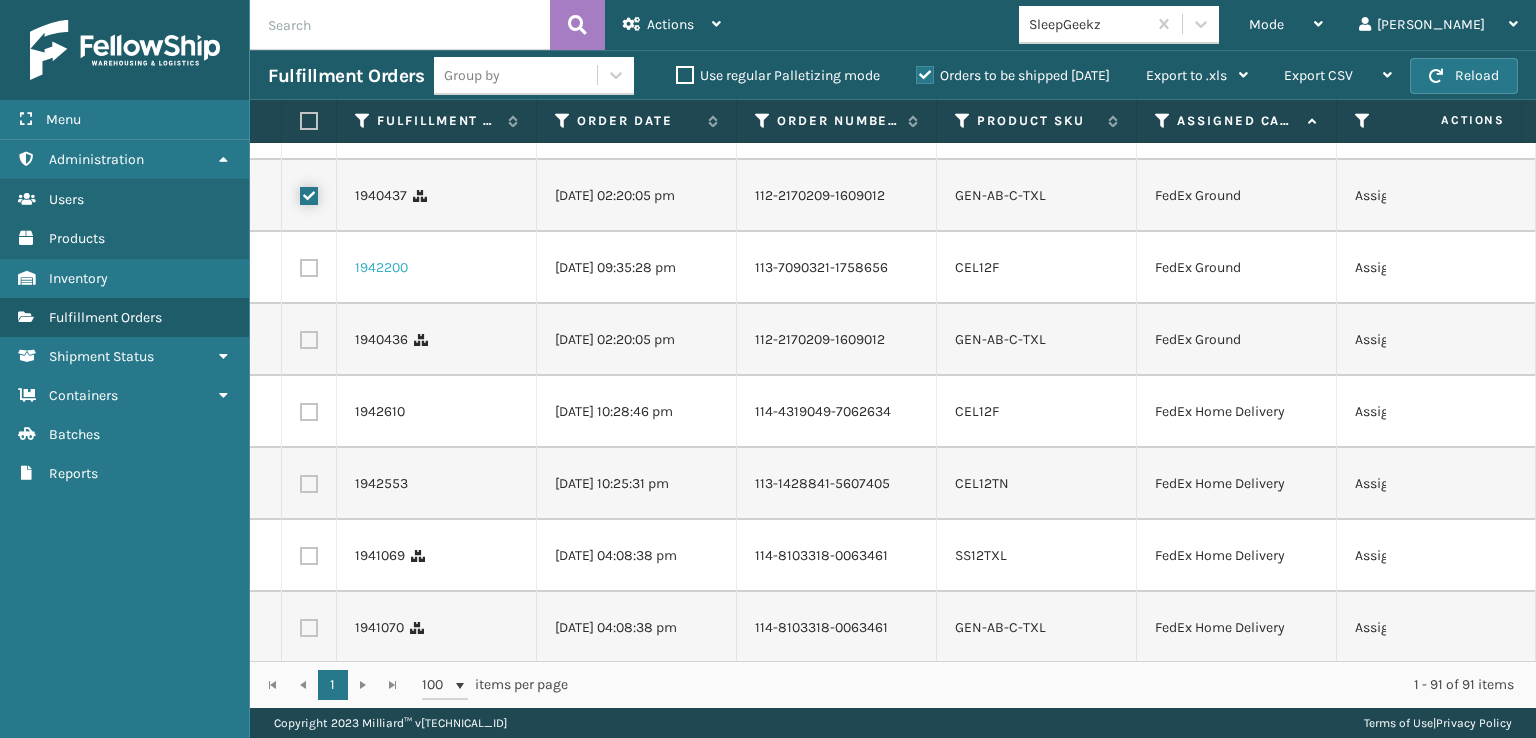 scroll, scrollTop: 800, scrollLeft: 0, axis: vertical 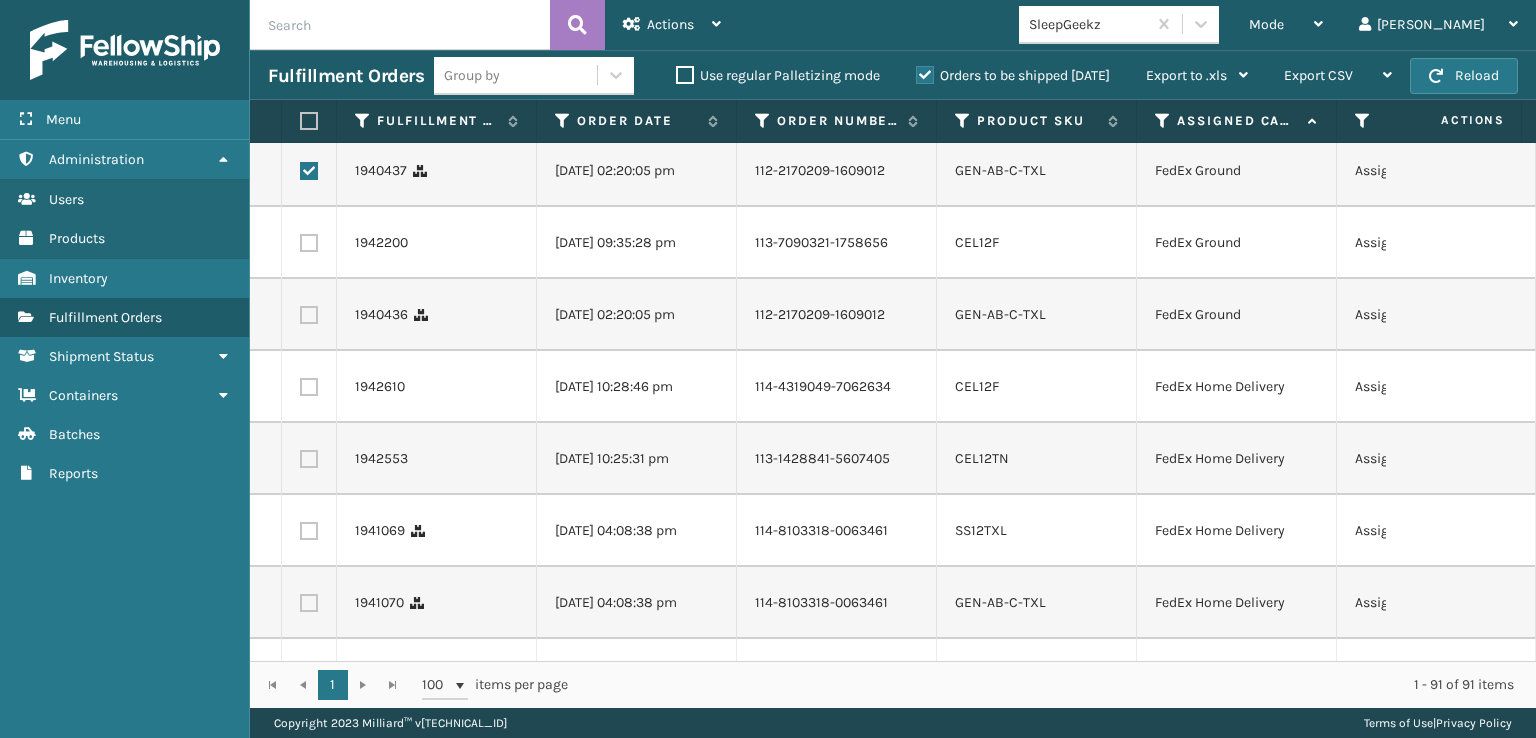 click at bounding box center (309, 315) 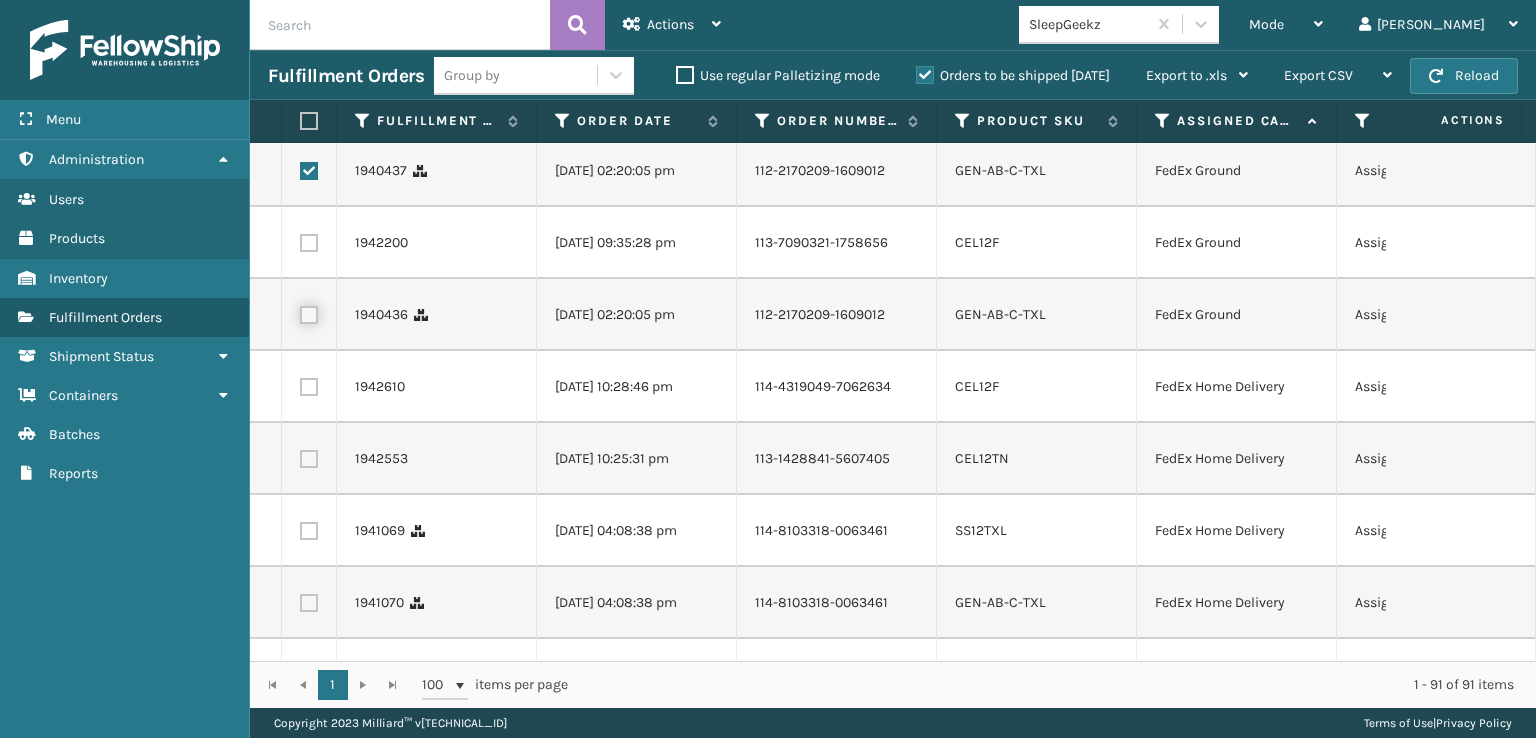 click at bounding box center [300, 312] 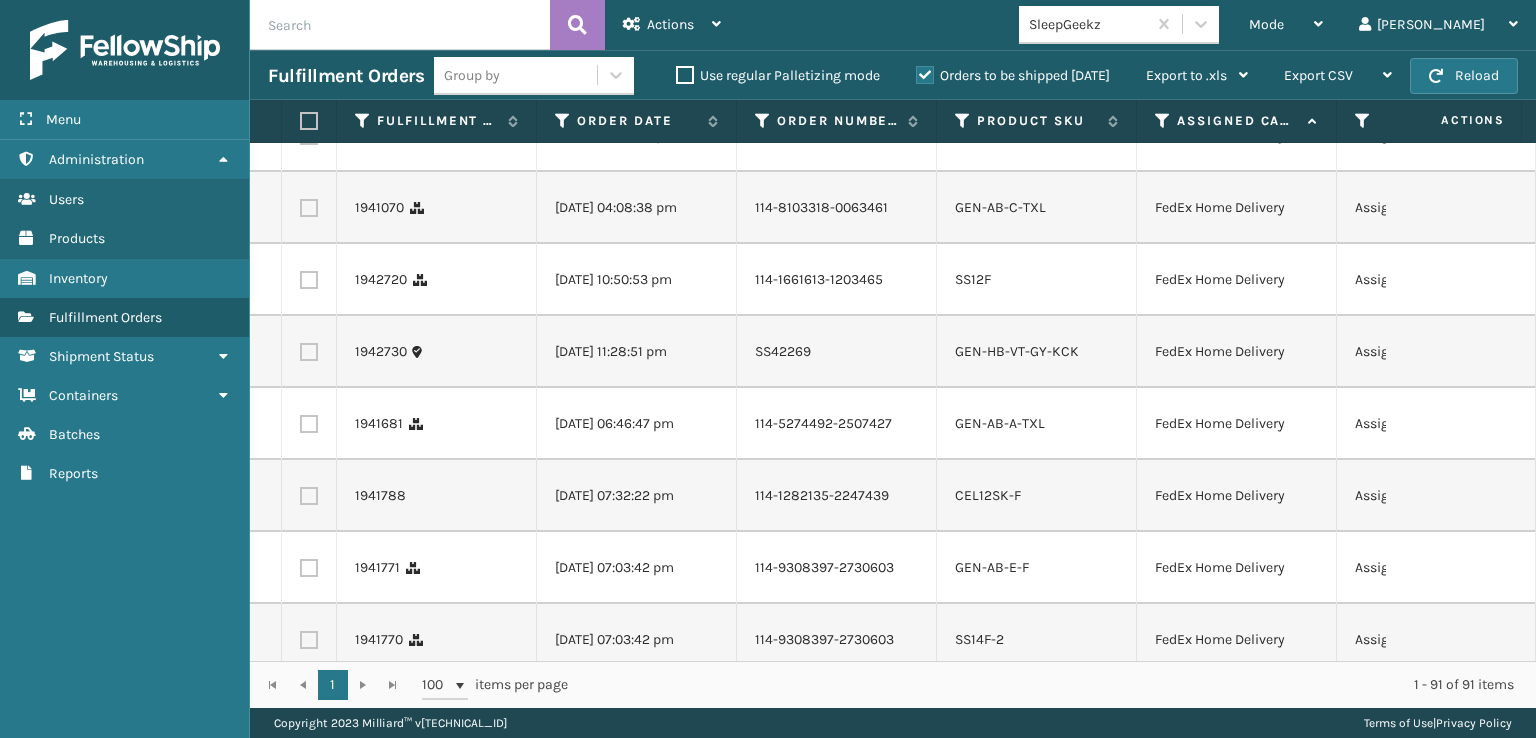 scroll, scrollTop: 1200, scrollLeft: 0, axis: vertical 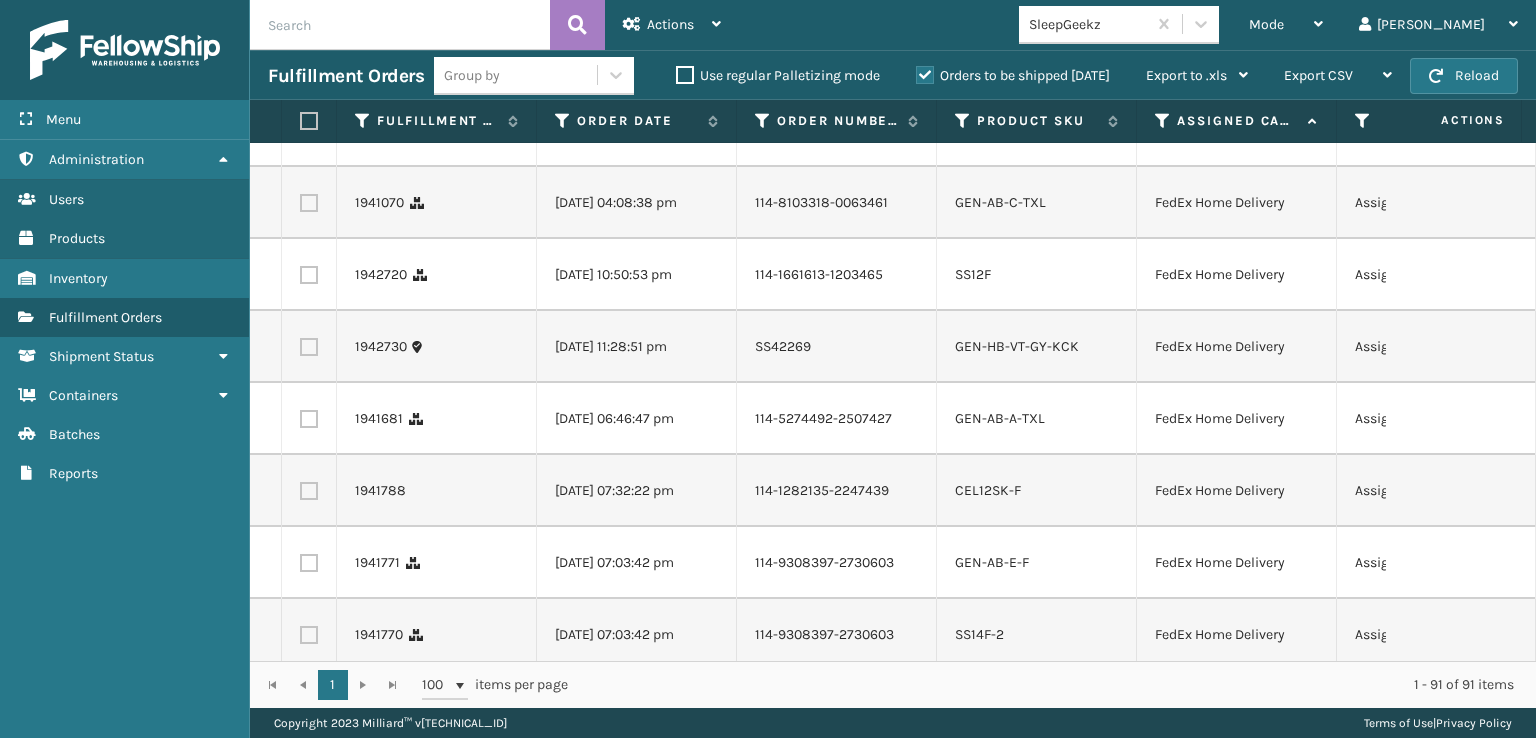 click at bounding box center (309, 203) 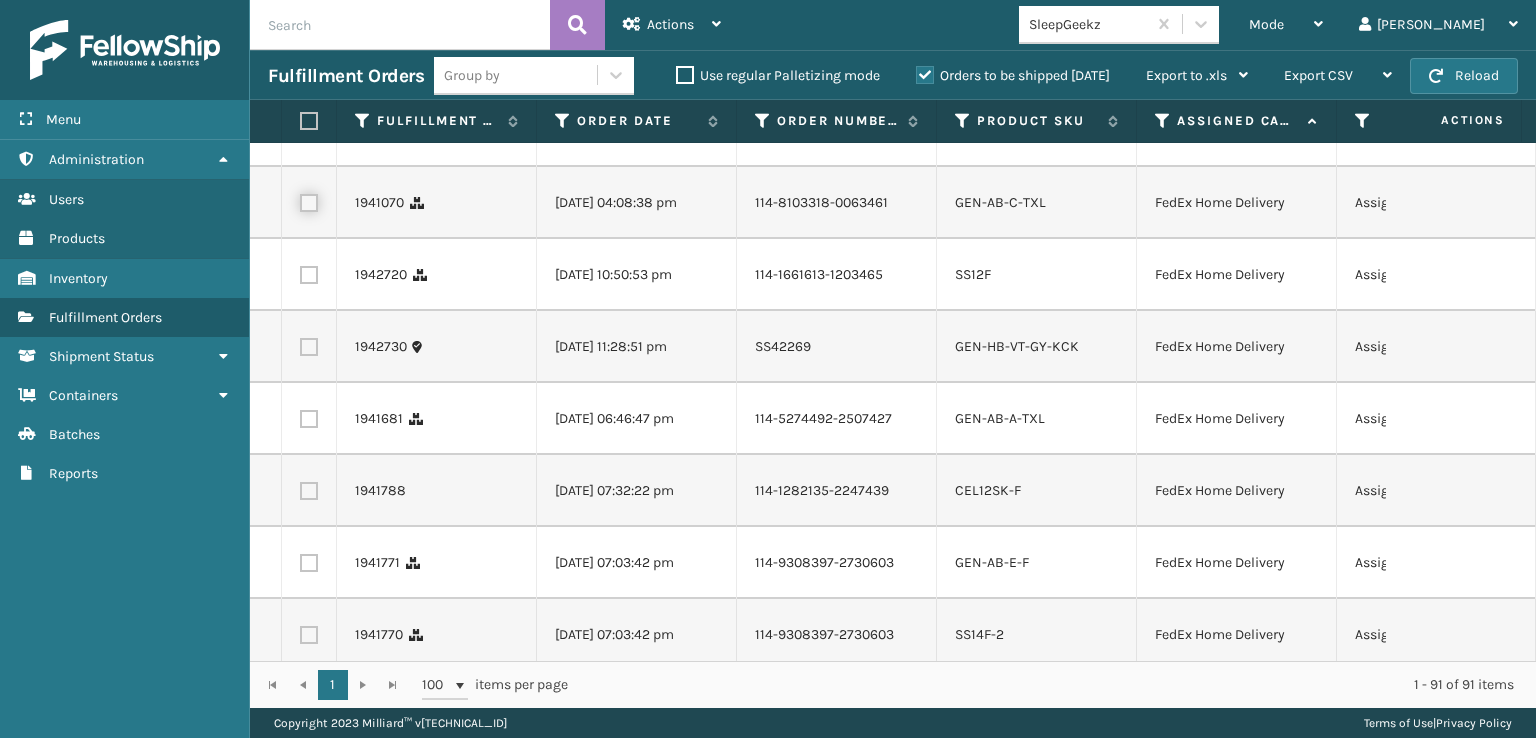 click at bounding box center (300, 200) 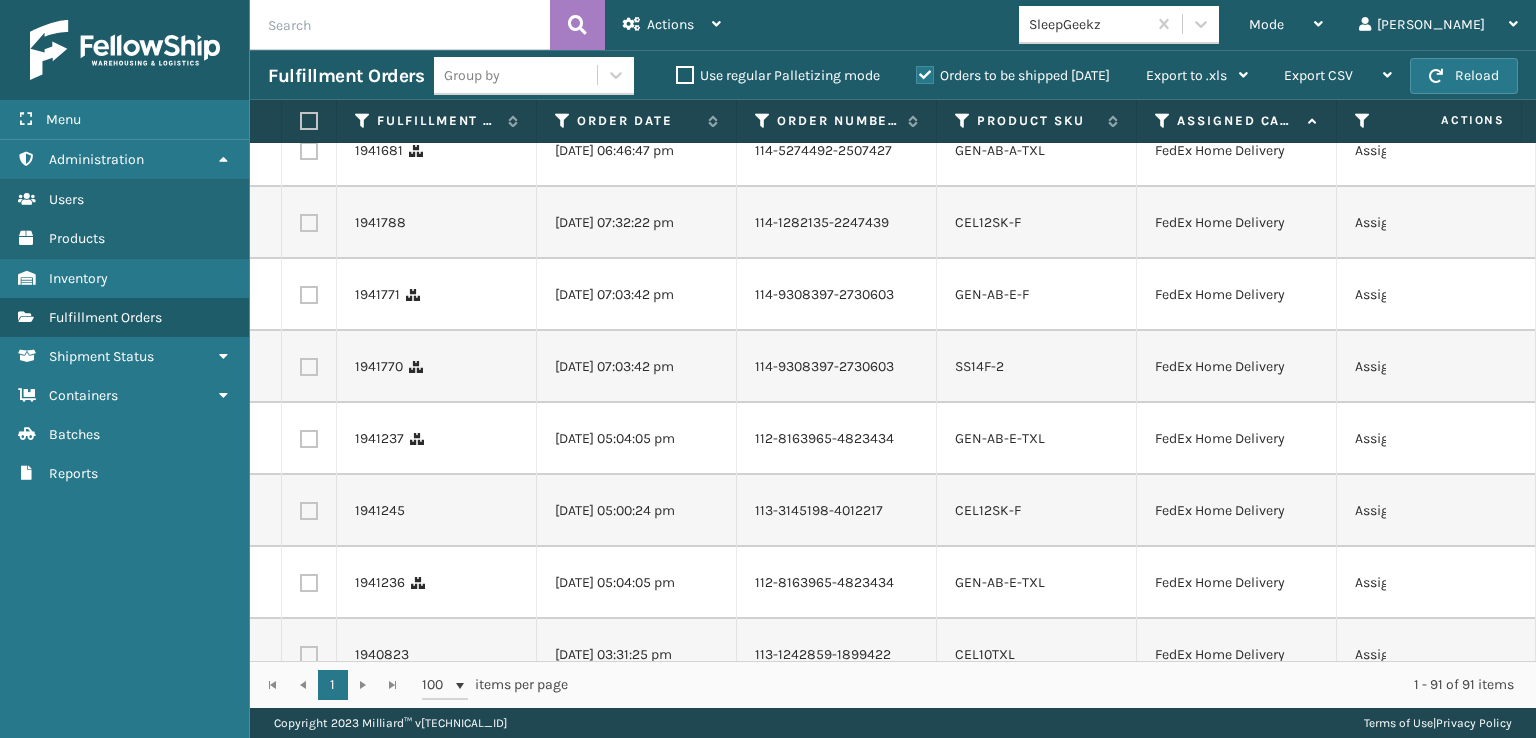 scroll, scrollTop: 1500, scrollLeft: 0, axis: vertical 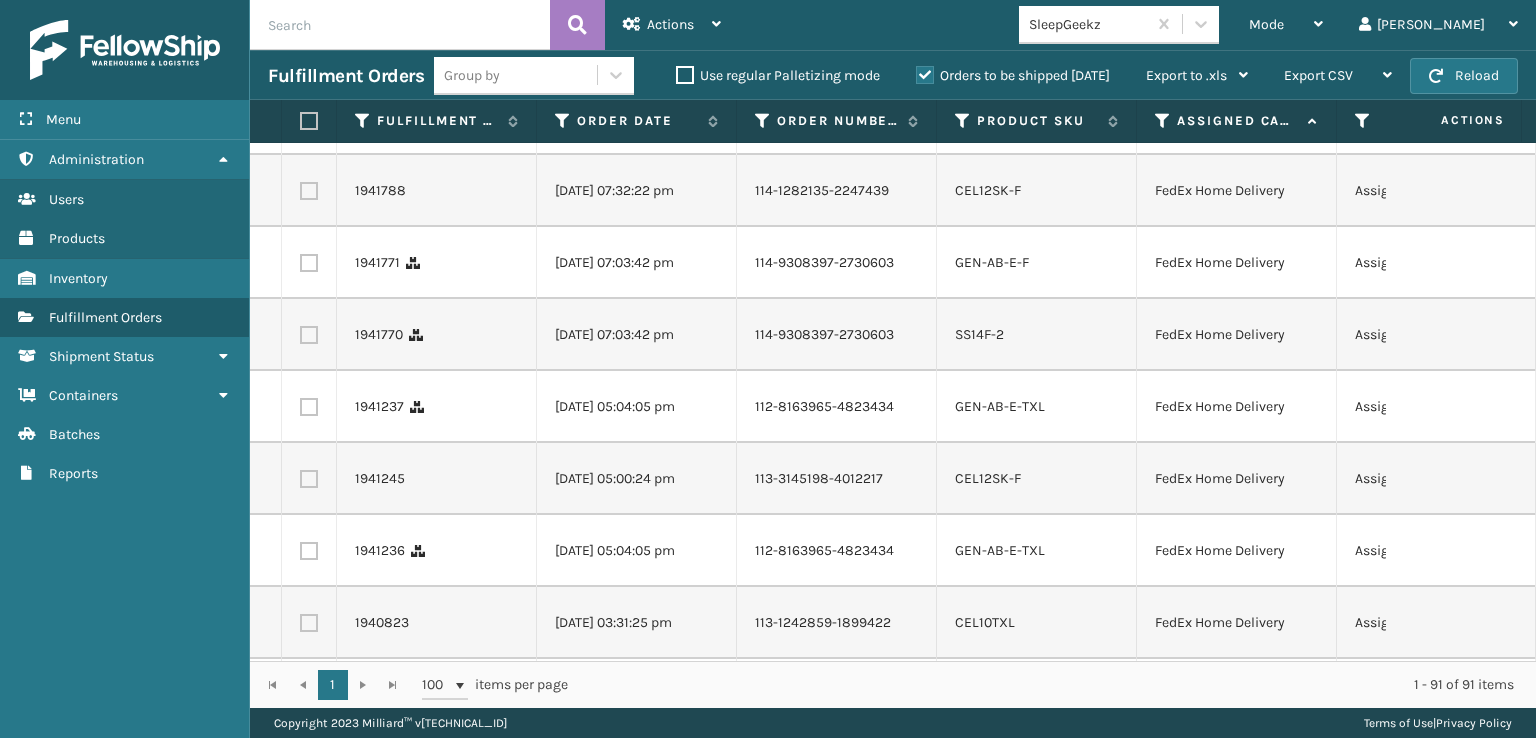 click at bounding box center (309, 47) 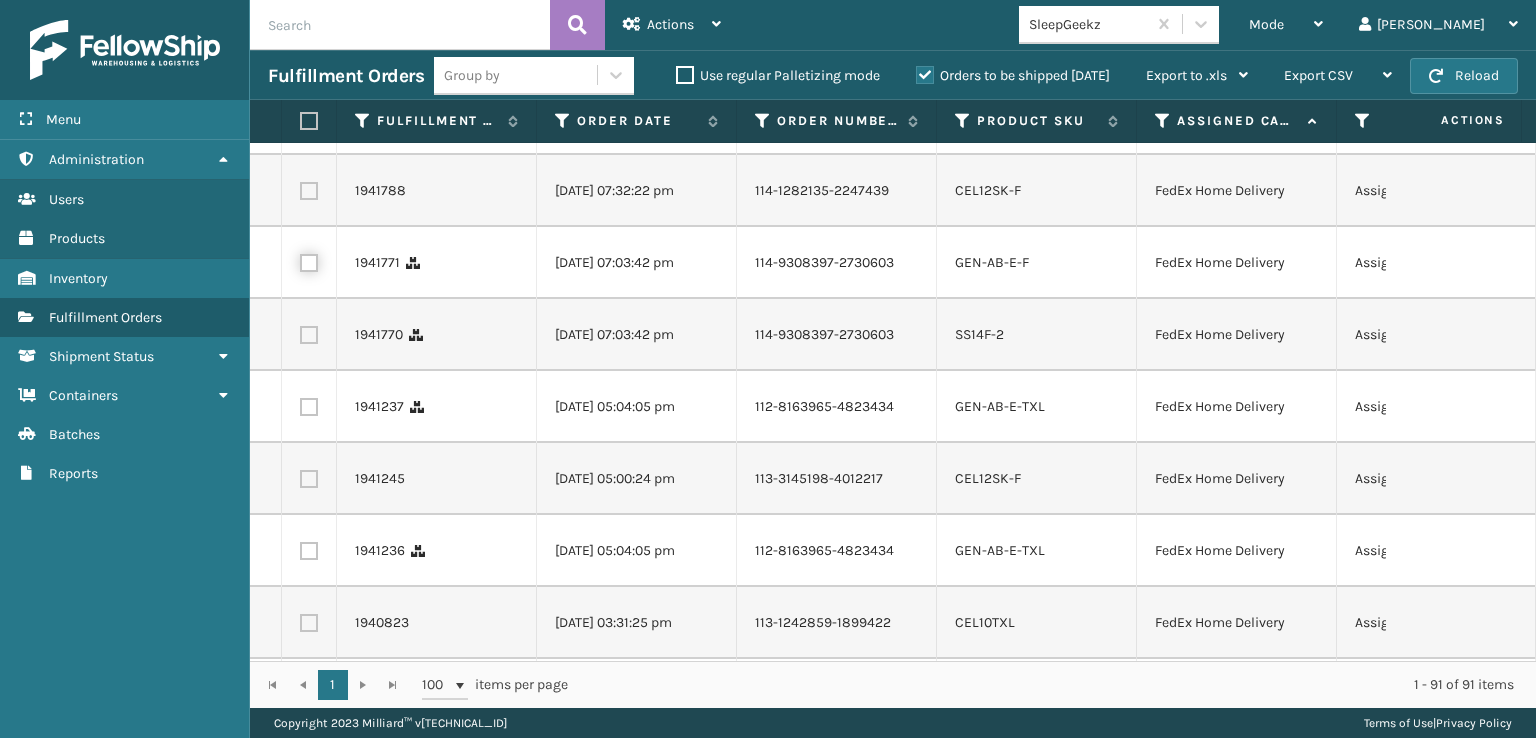 click at bounding box center [300, 260] 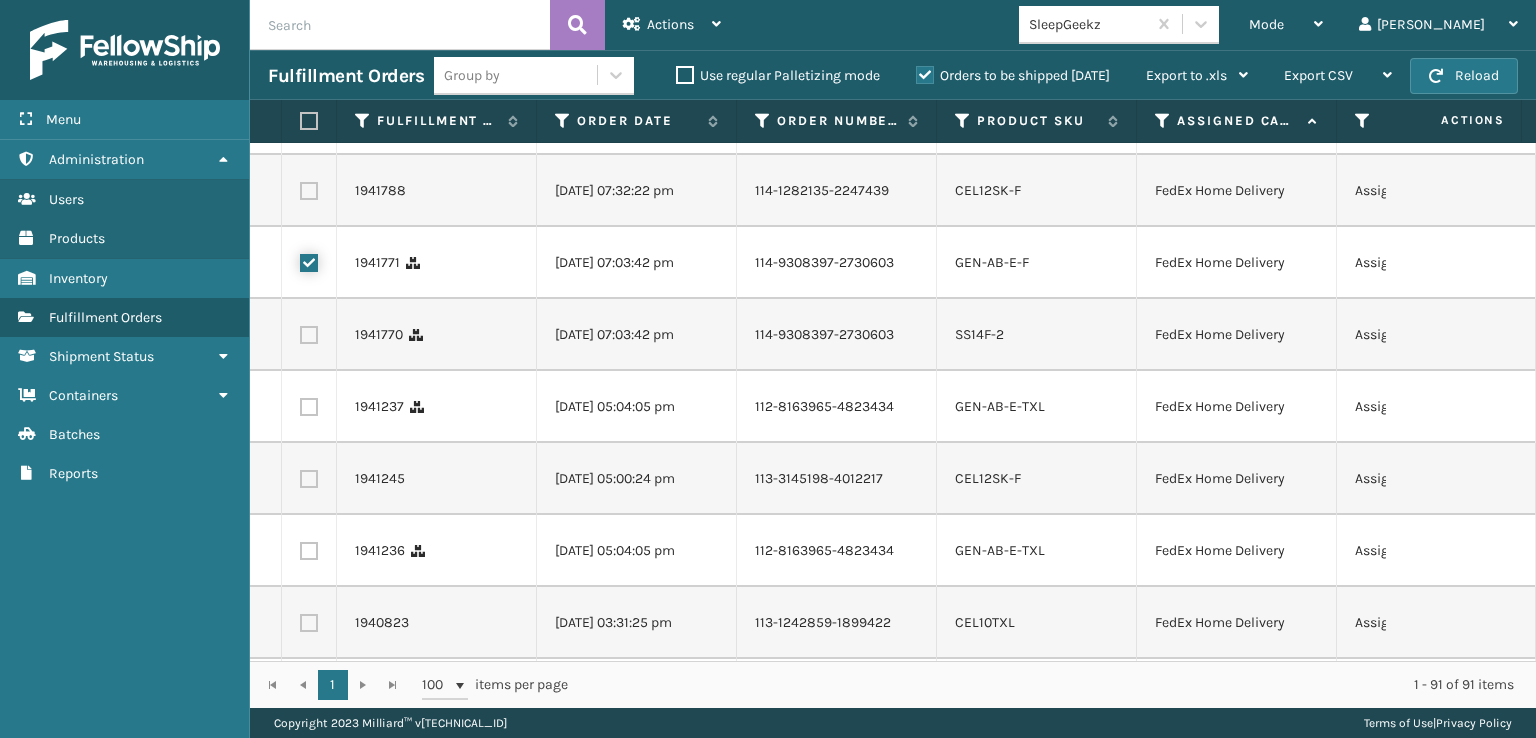 checkbox on "true" 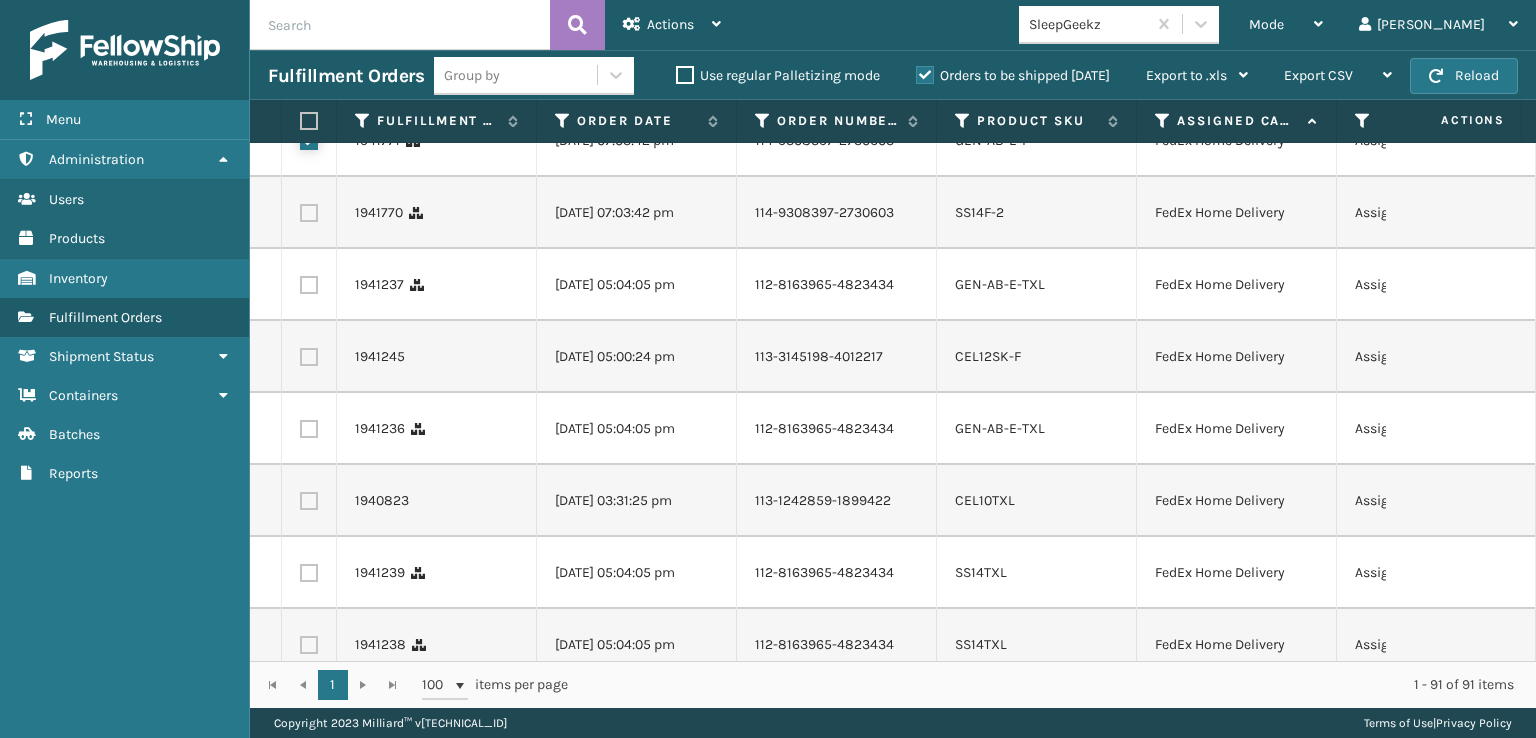 scroll, scrollTop: 1800, scrollLeft: 0, axis: vertical 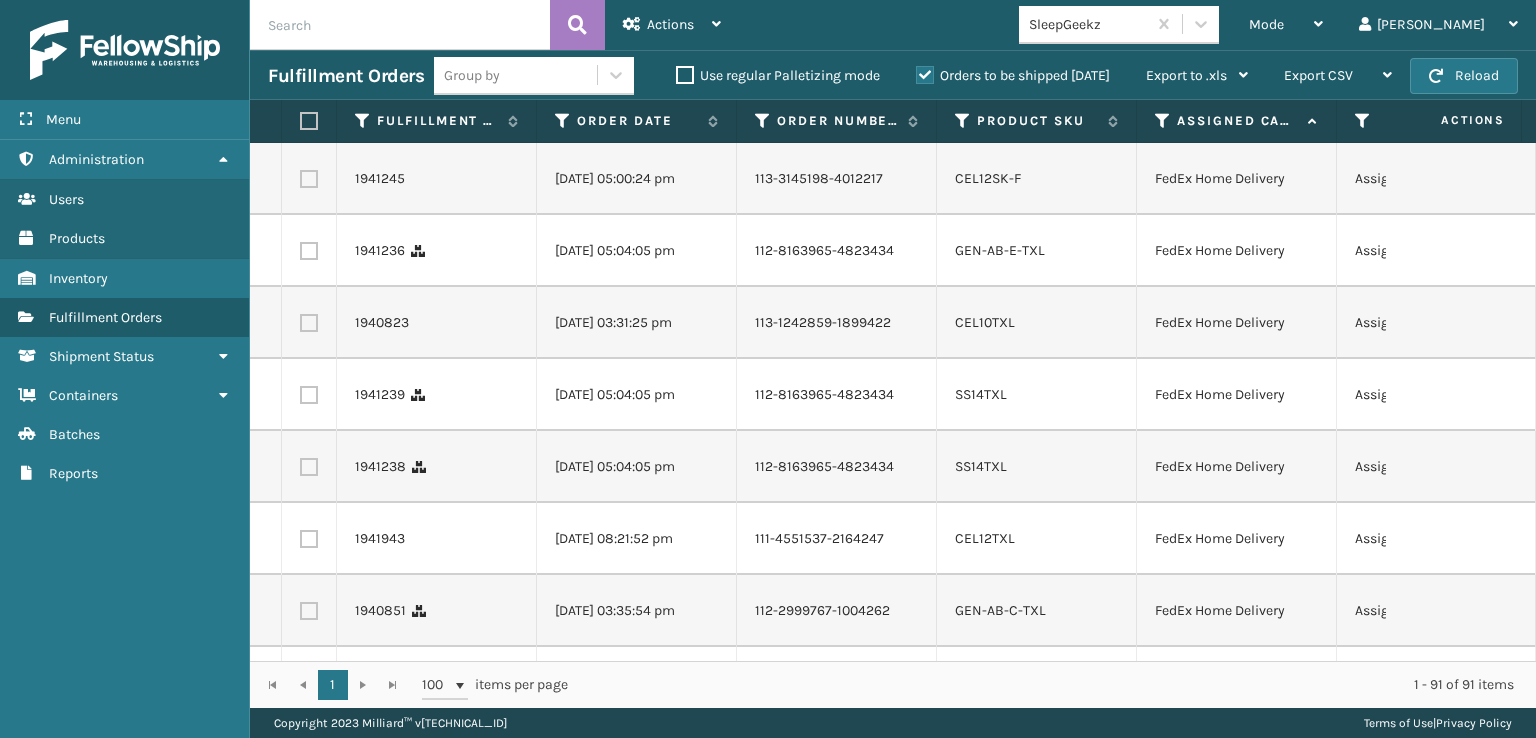 click at bounding box center (309, 107) 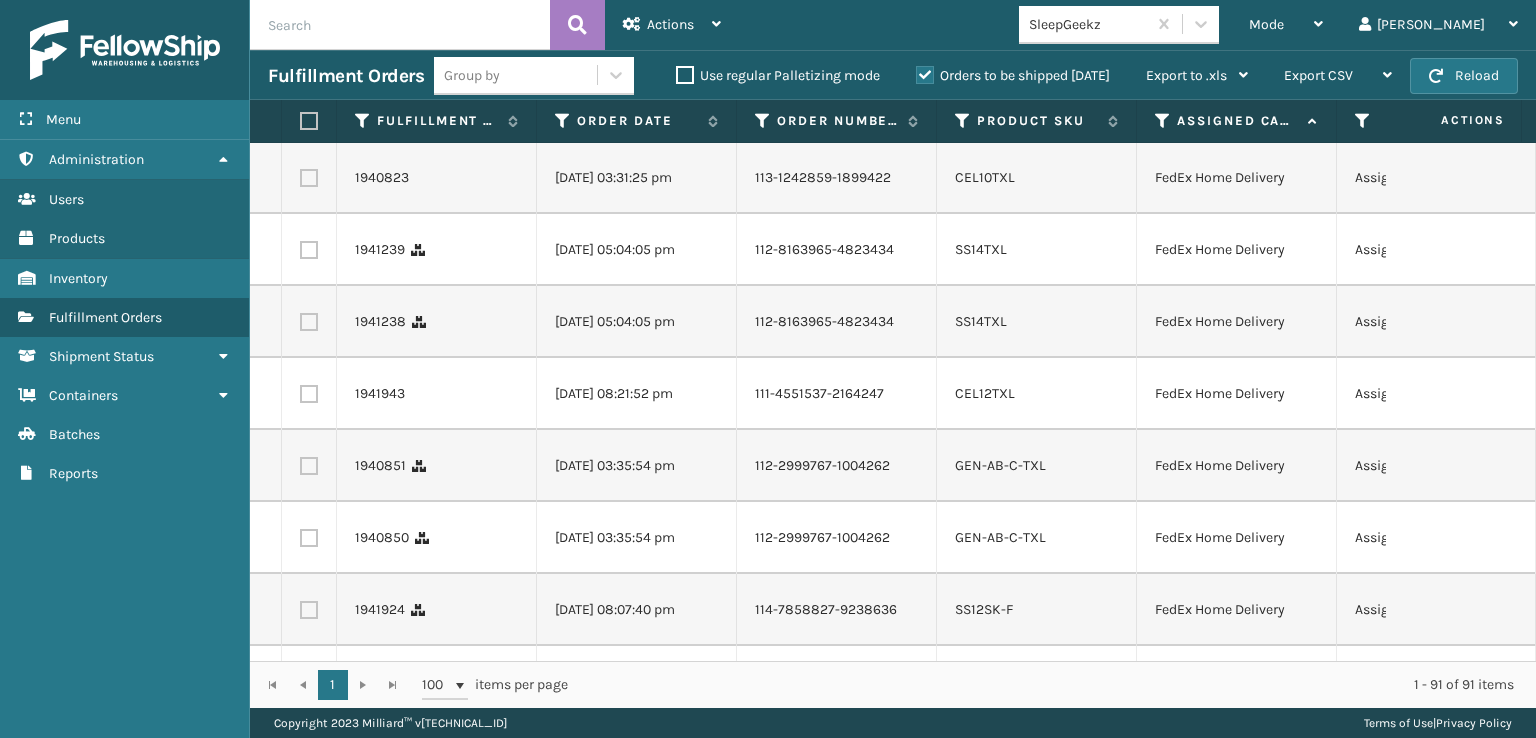 scroll, scrollTop: 2000, scrollLeft: 0, axis: vertical 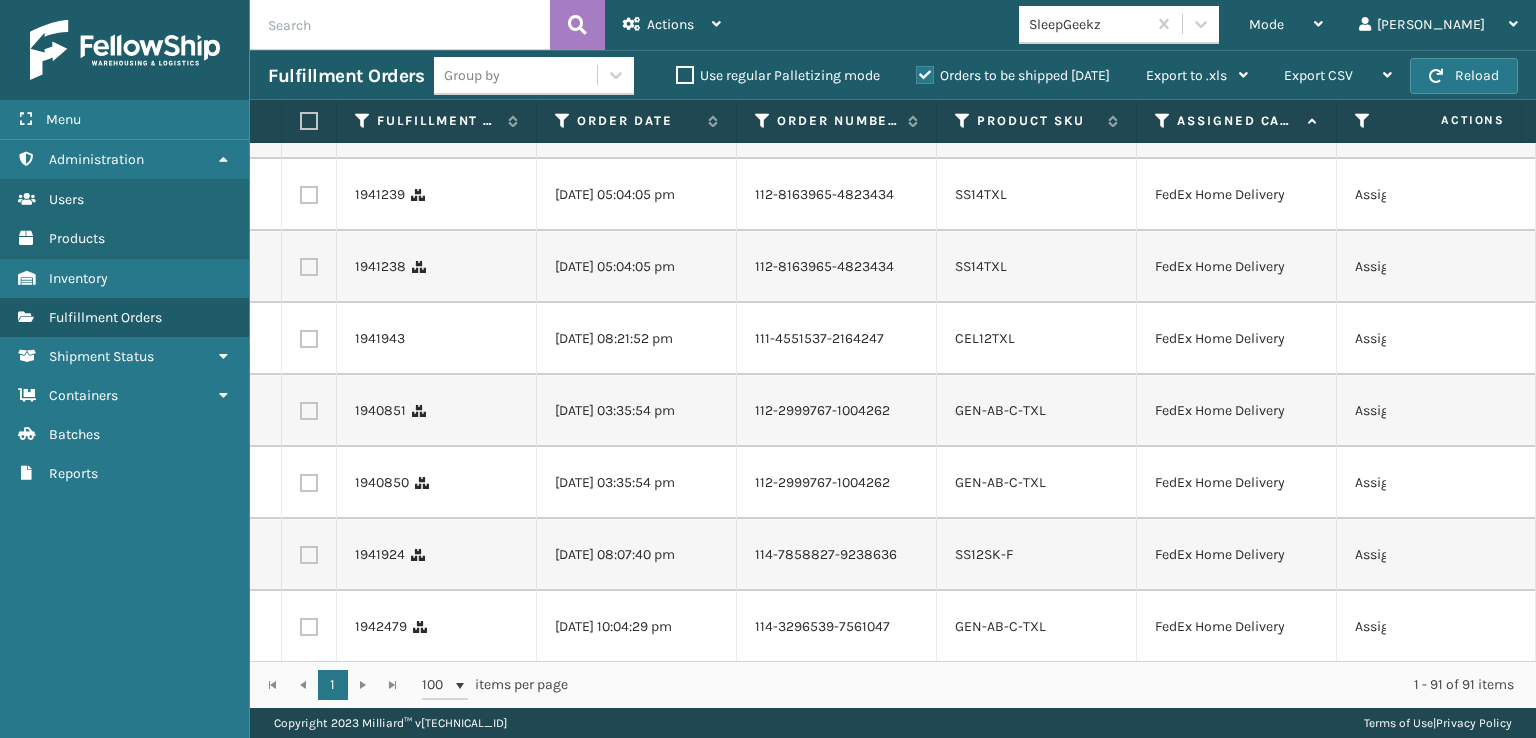 click at bounding box center (309, 51) 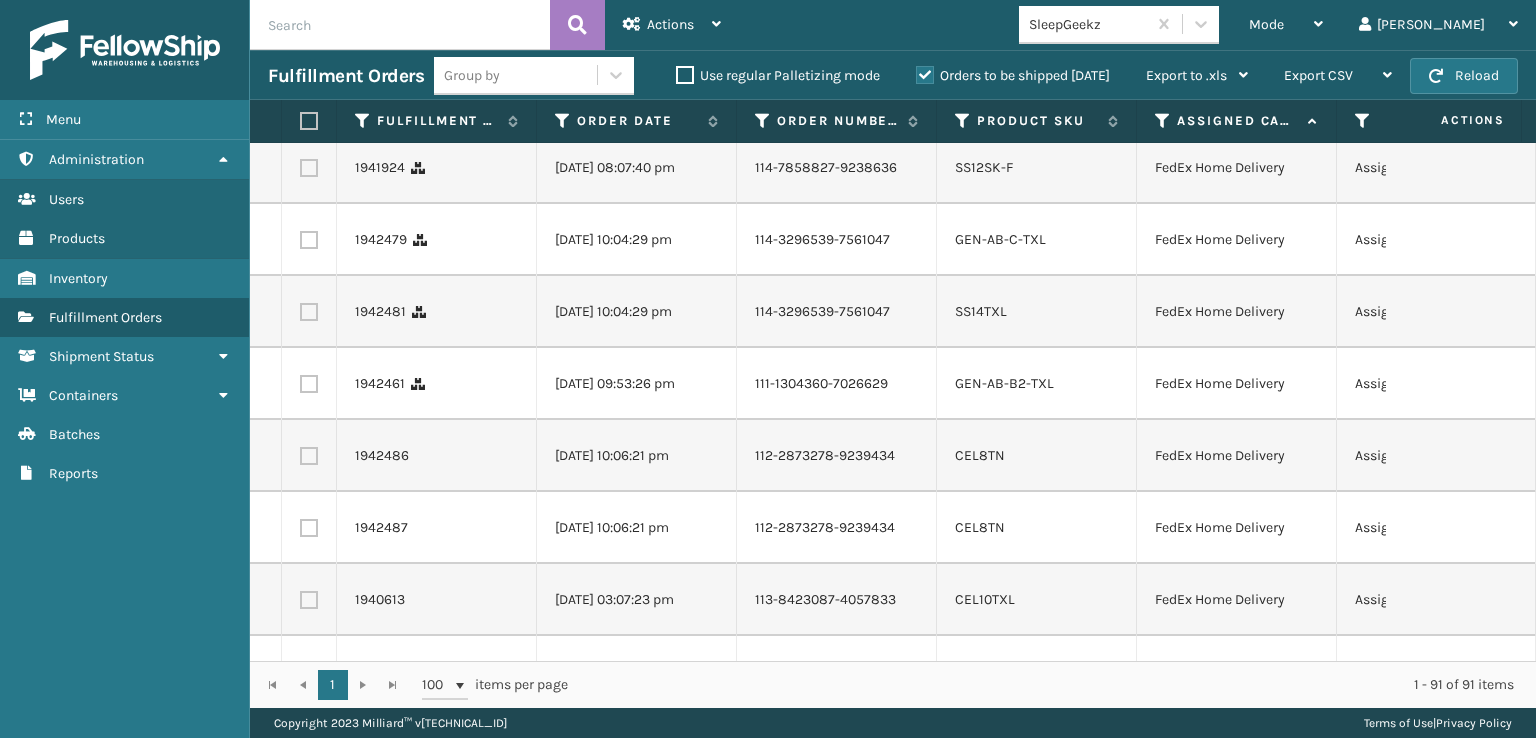 scroll, scrollTop: 2400, scrollLeft: 0, axis: vertical 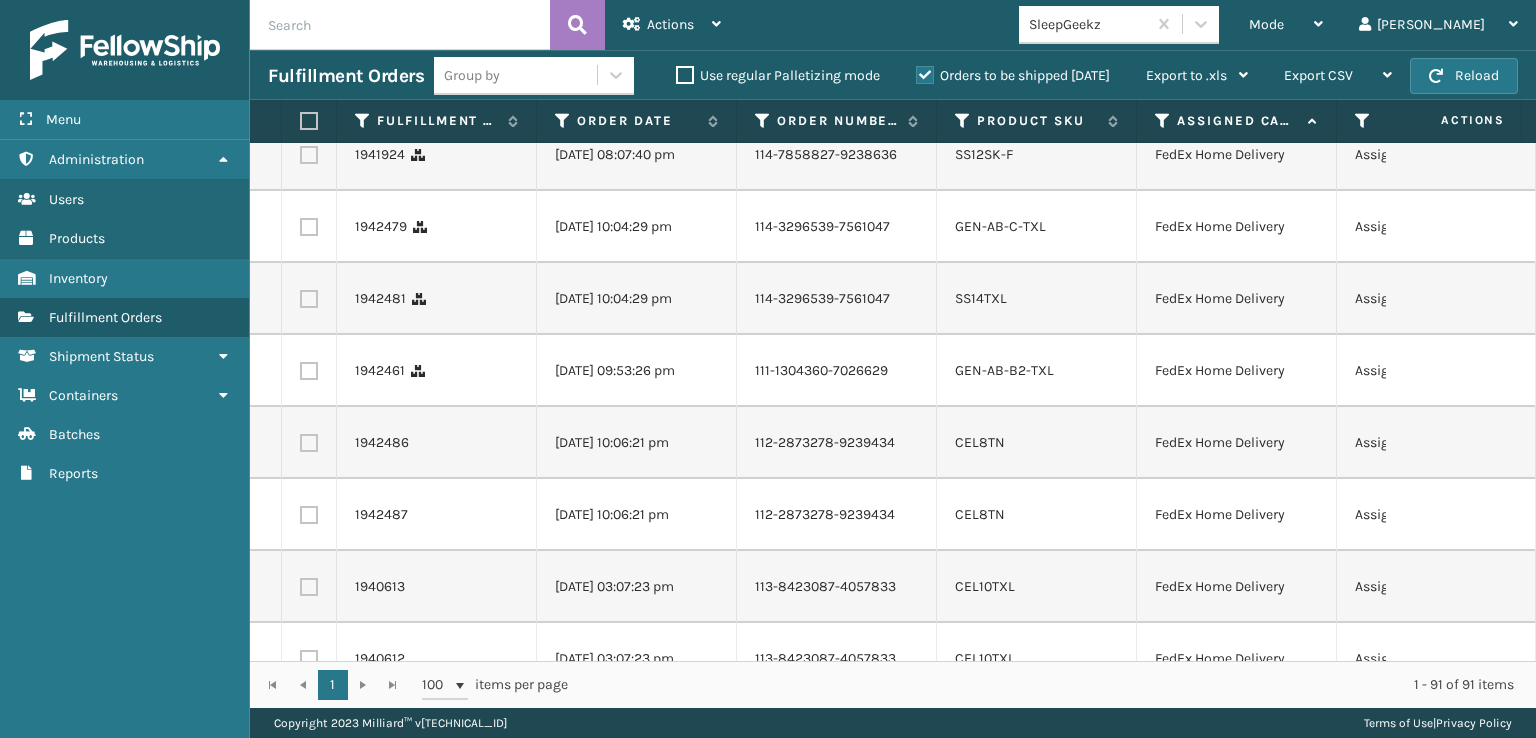 click at bounding box center (309, 11) 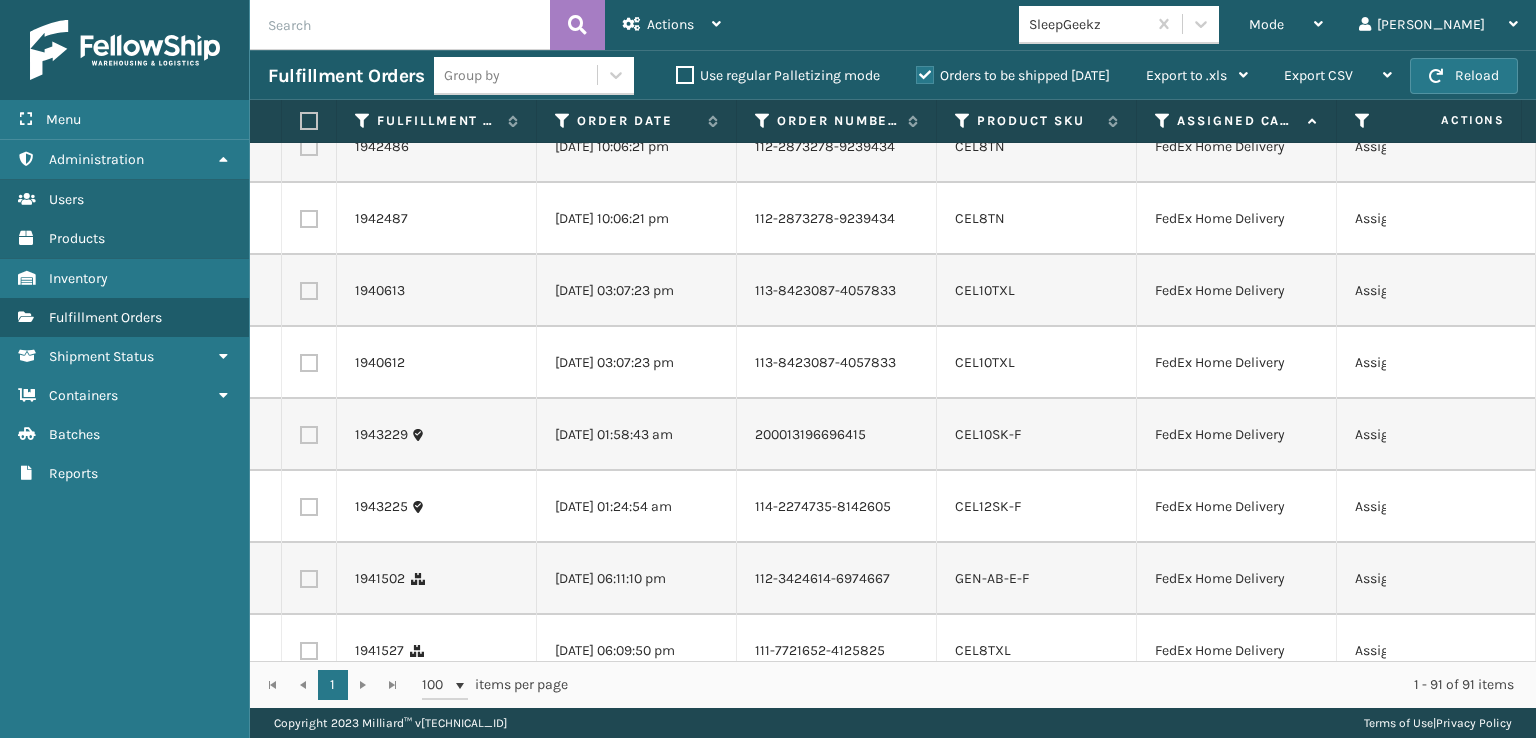 scroll, scrollTop: 2700, scrollLeft: 0, axis: vertical 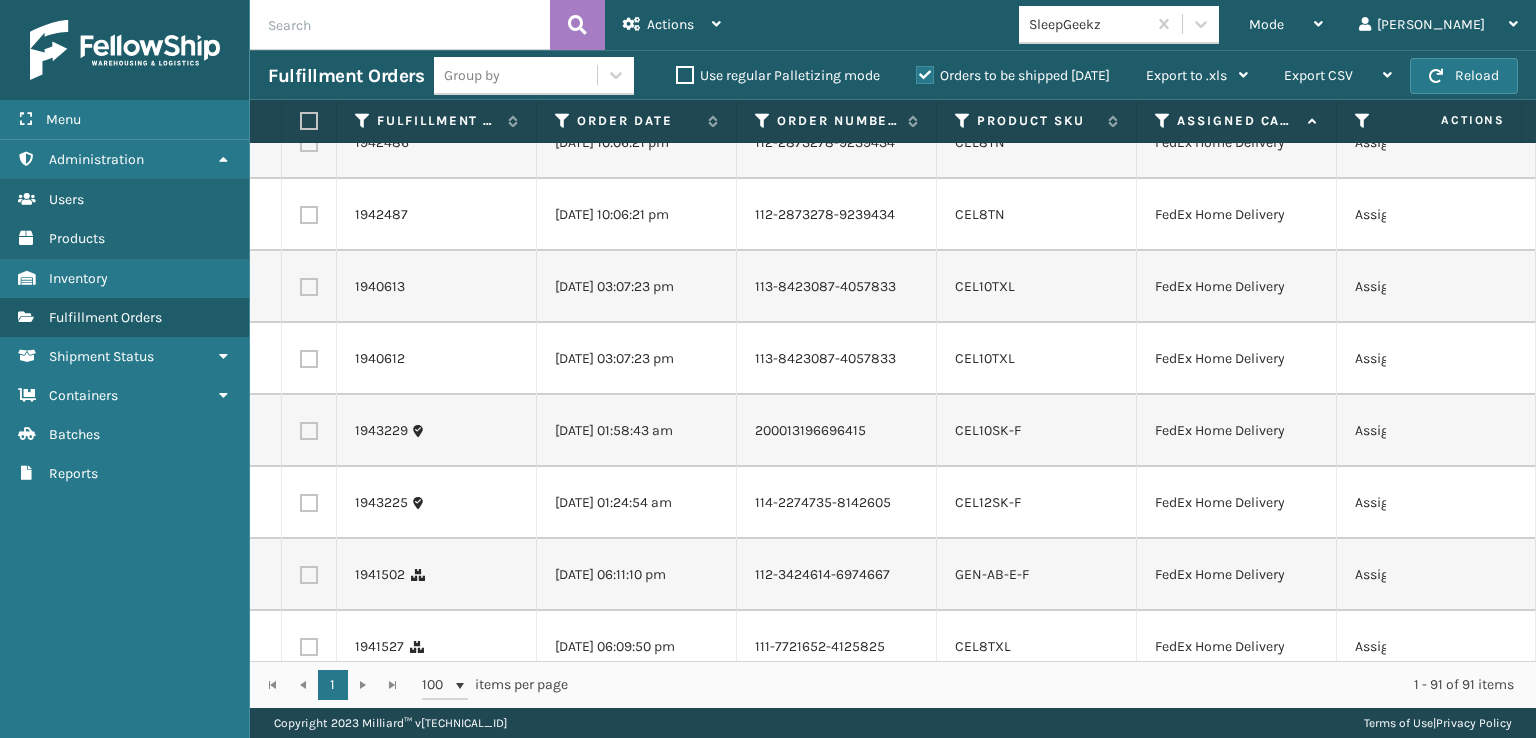 click at bounding box center [309, -73] 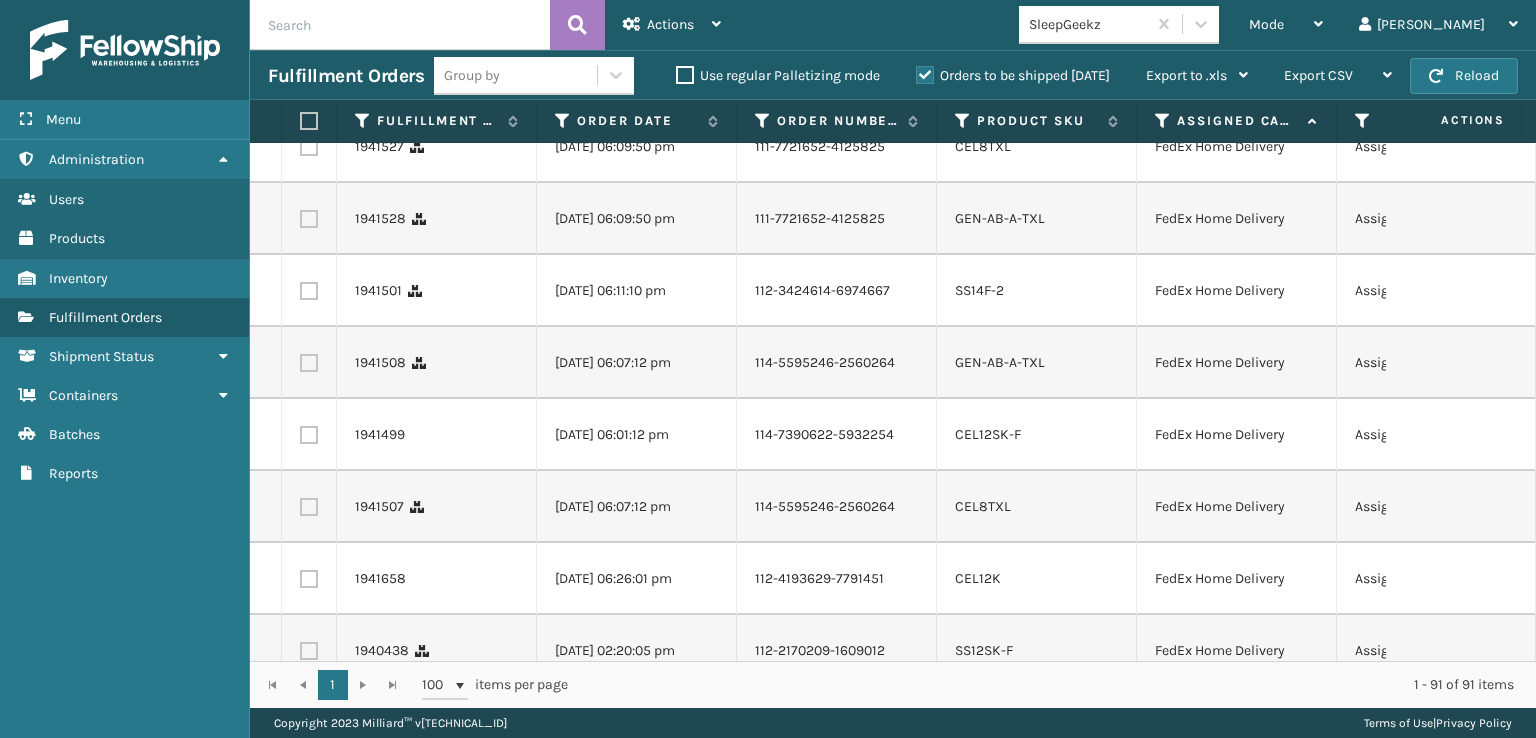 scroll, scrollTop: 3300, scrollLeft: 0, axis: vertical 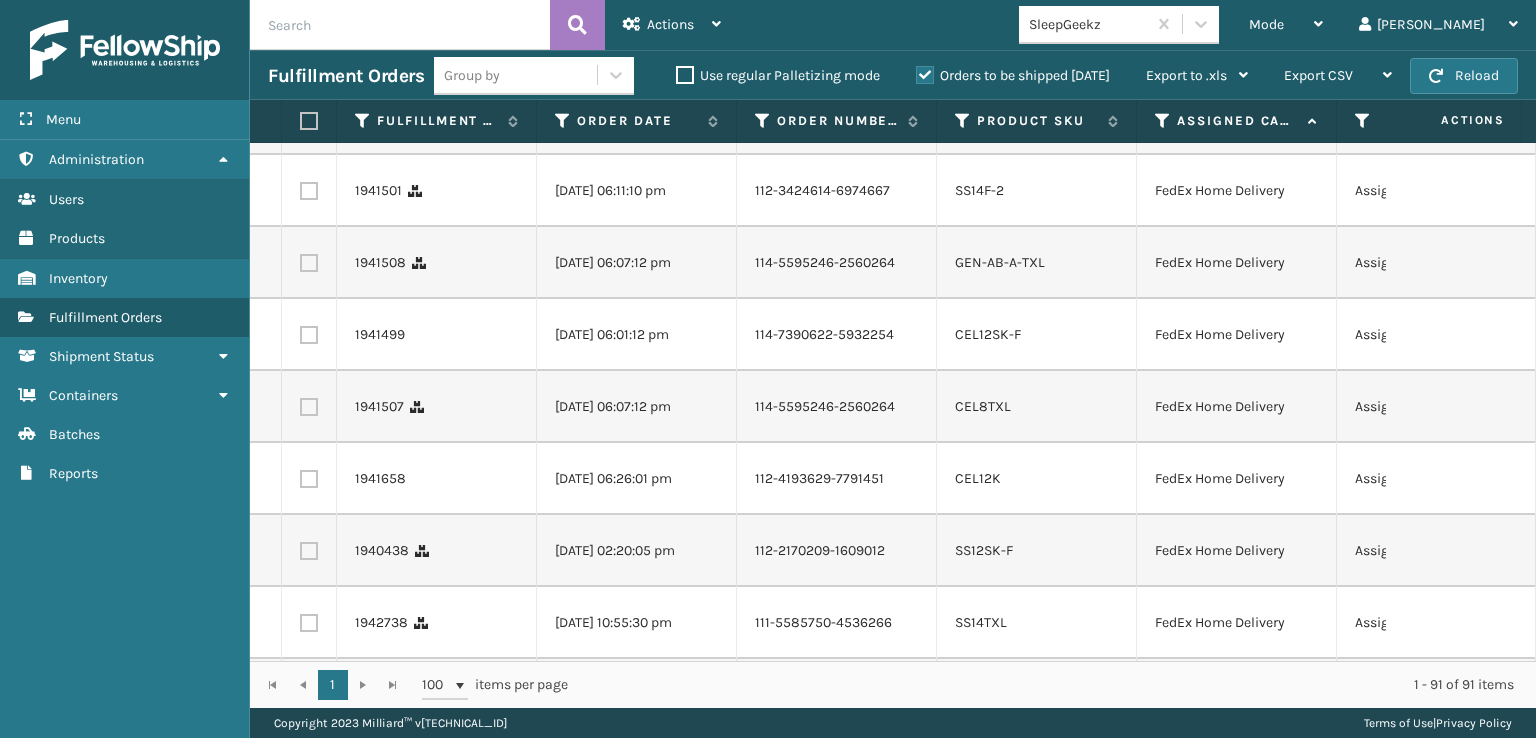 click at bounding box center (309, -25) 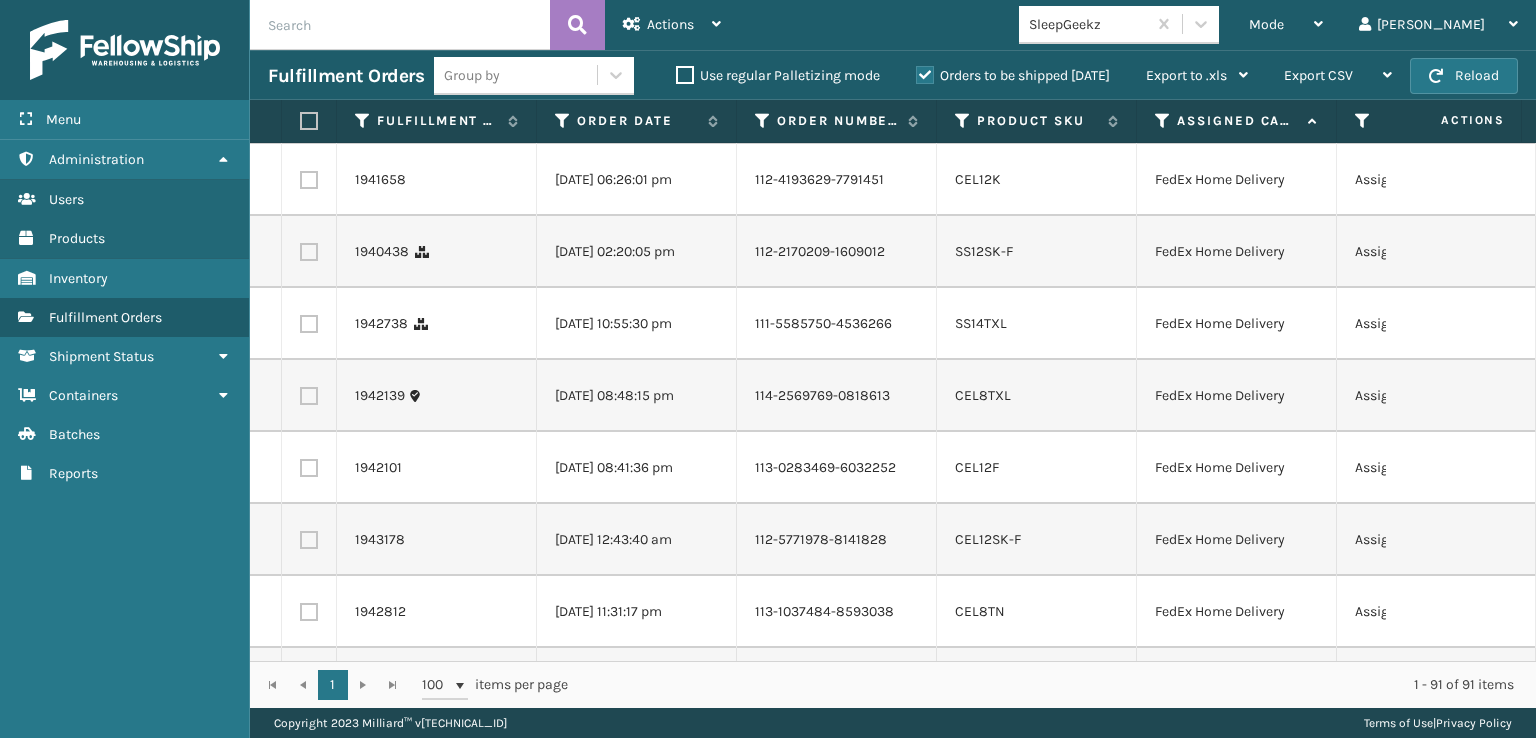 scroll, scrollTop: 3600, scrollLeft: 0, axis: vertical 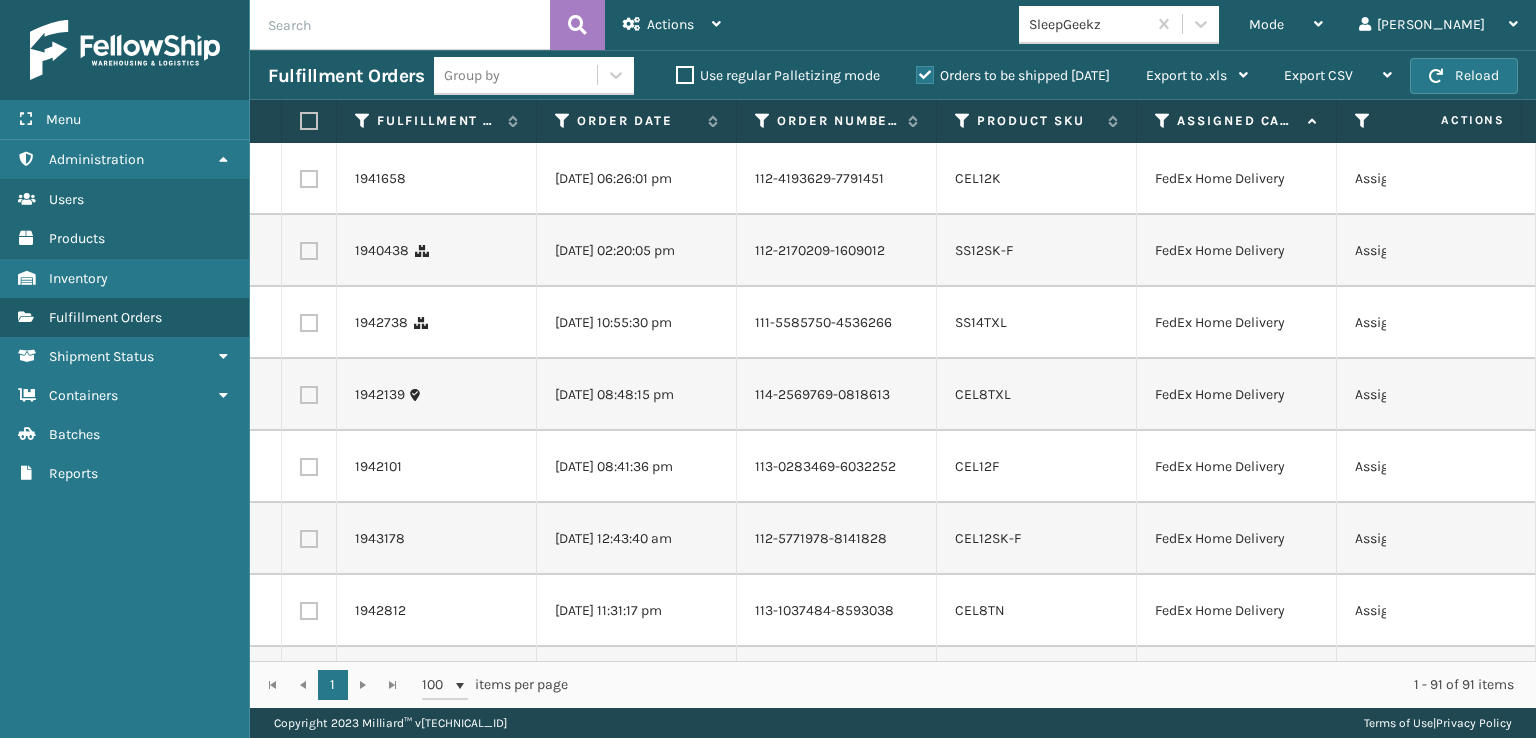 click at bounding box center (309, -181) 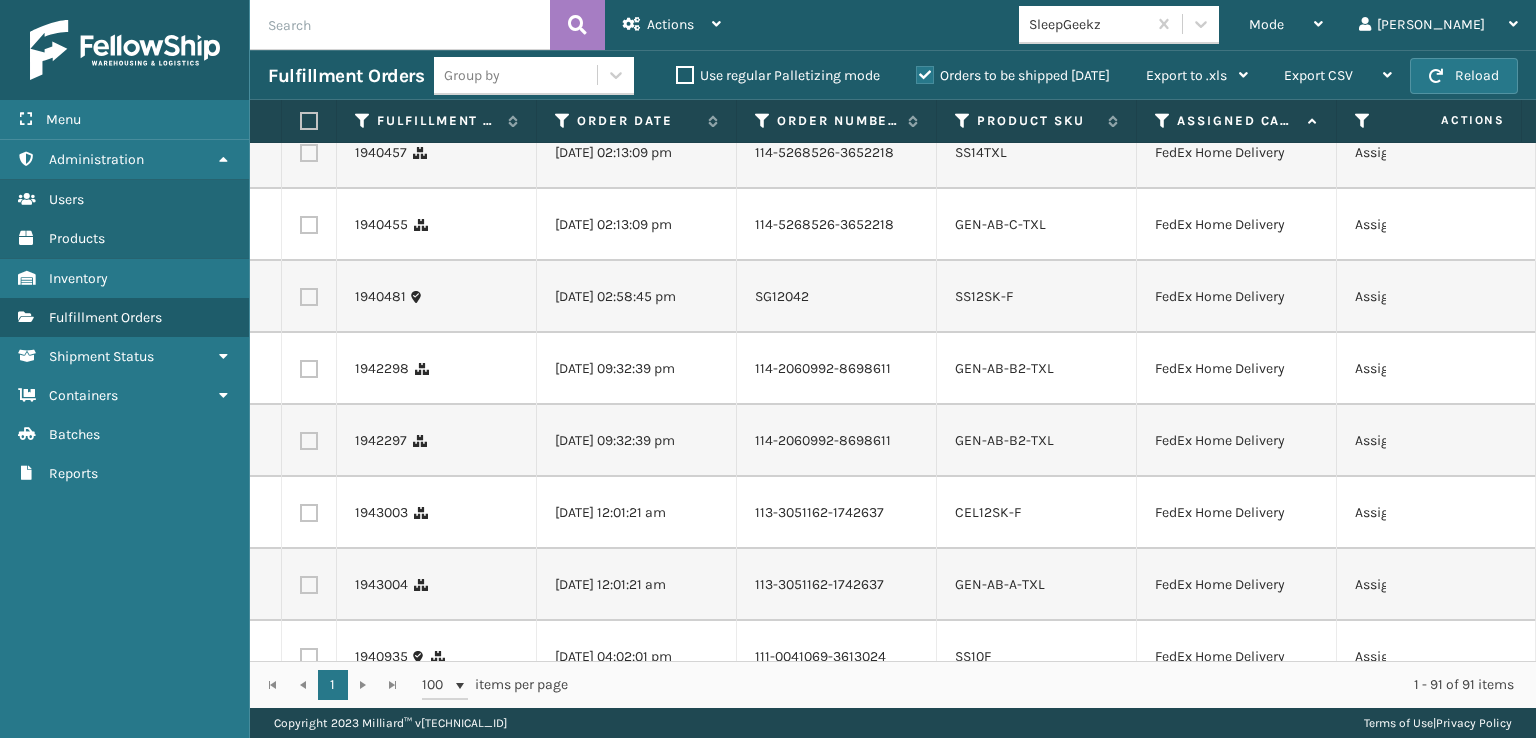 scroll, scrollTop: 4800, scrollLeft: 0, axis: vertical 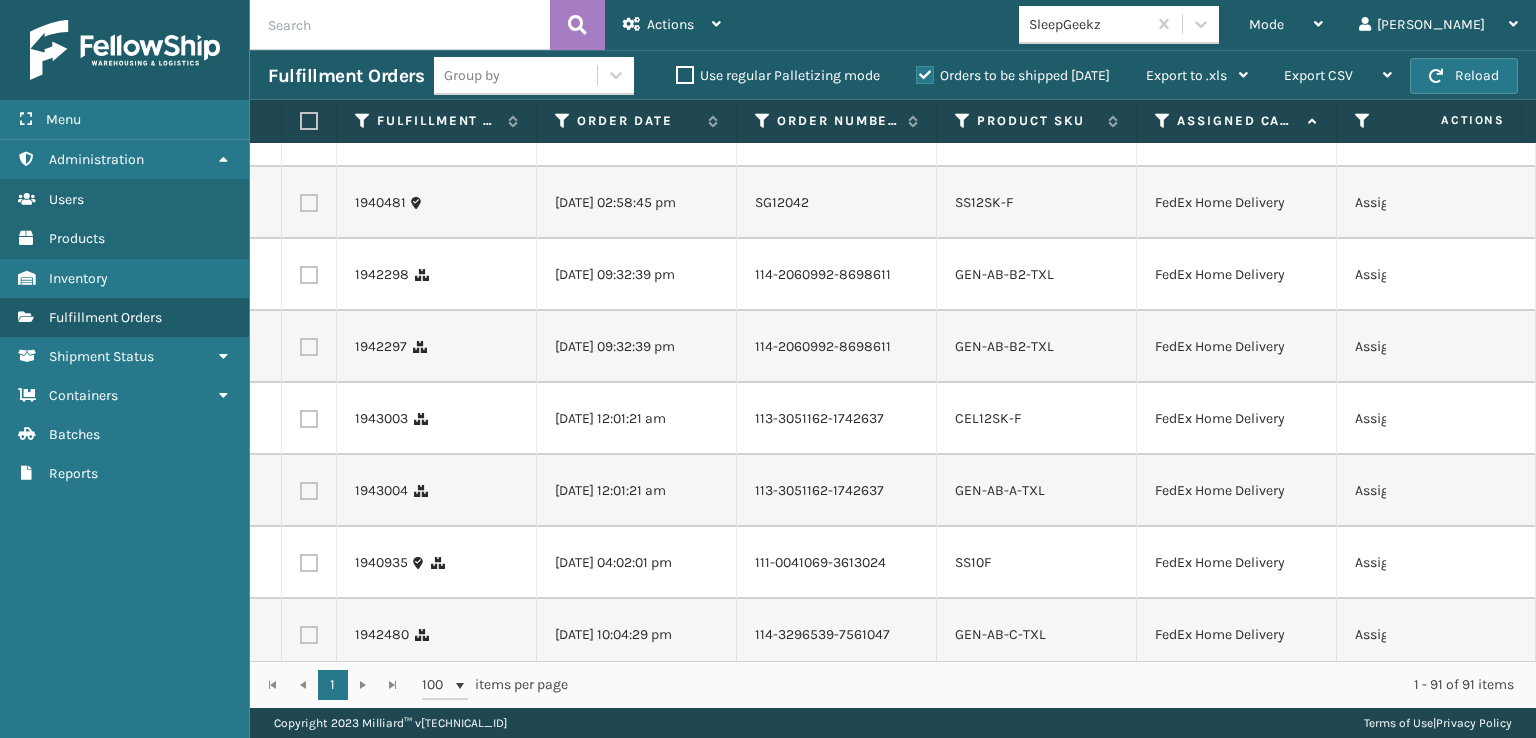click at bounding box center (309, -445) 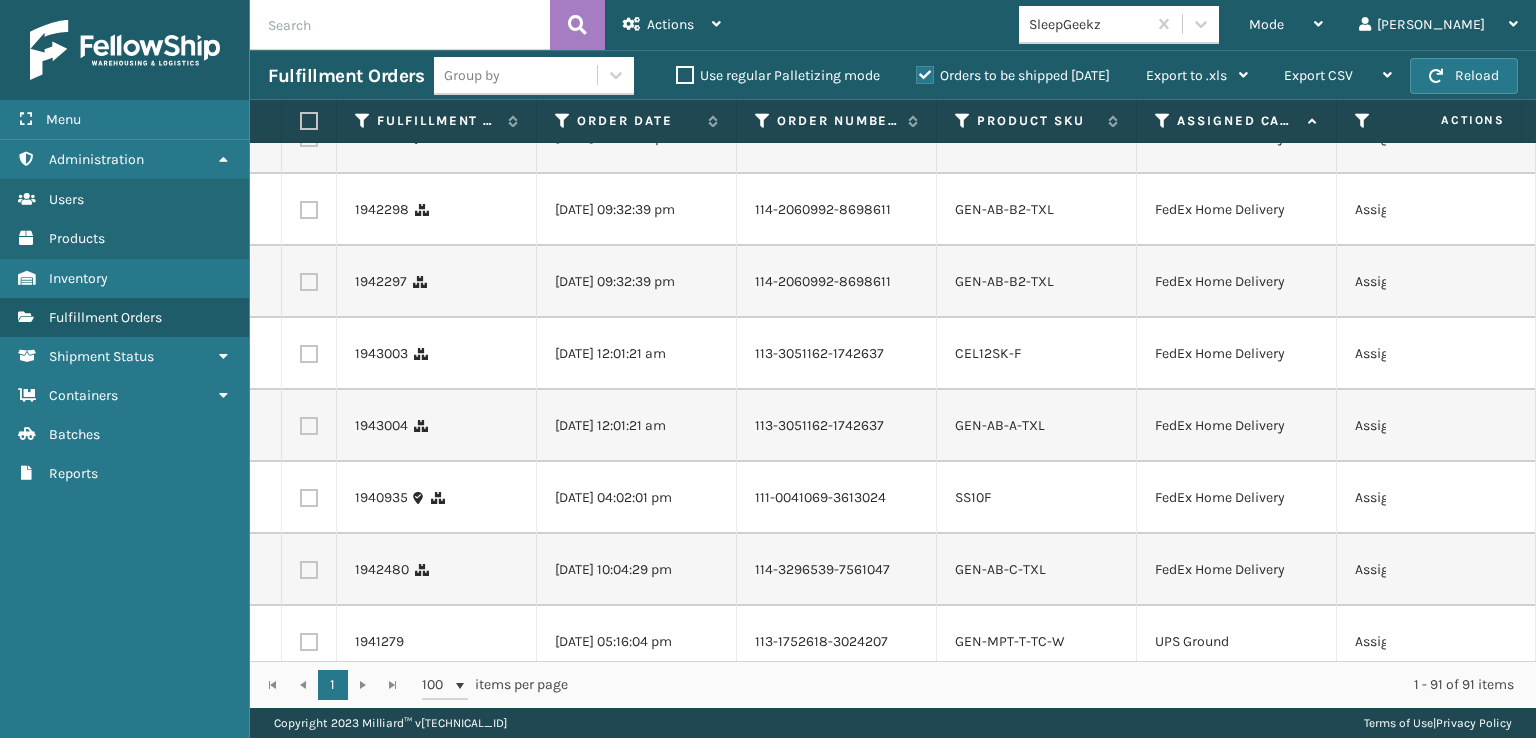 scroll, scrollTop: 4900, scrollLeft: 0, axis: vertical 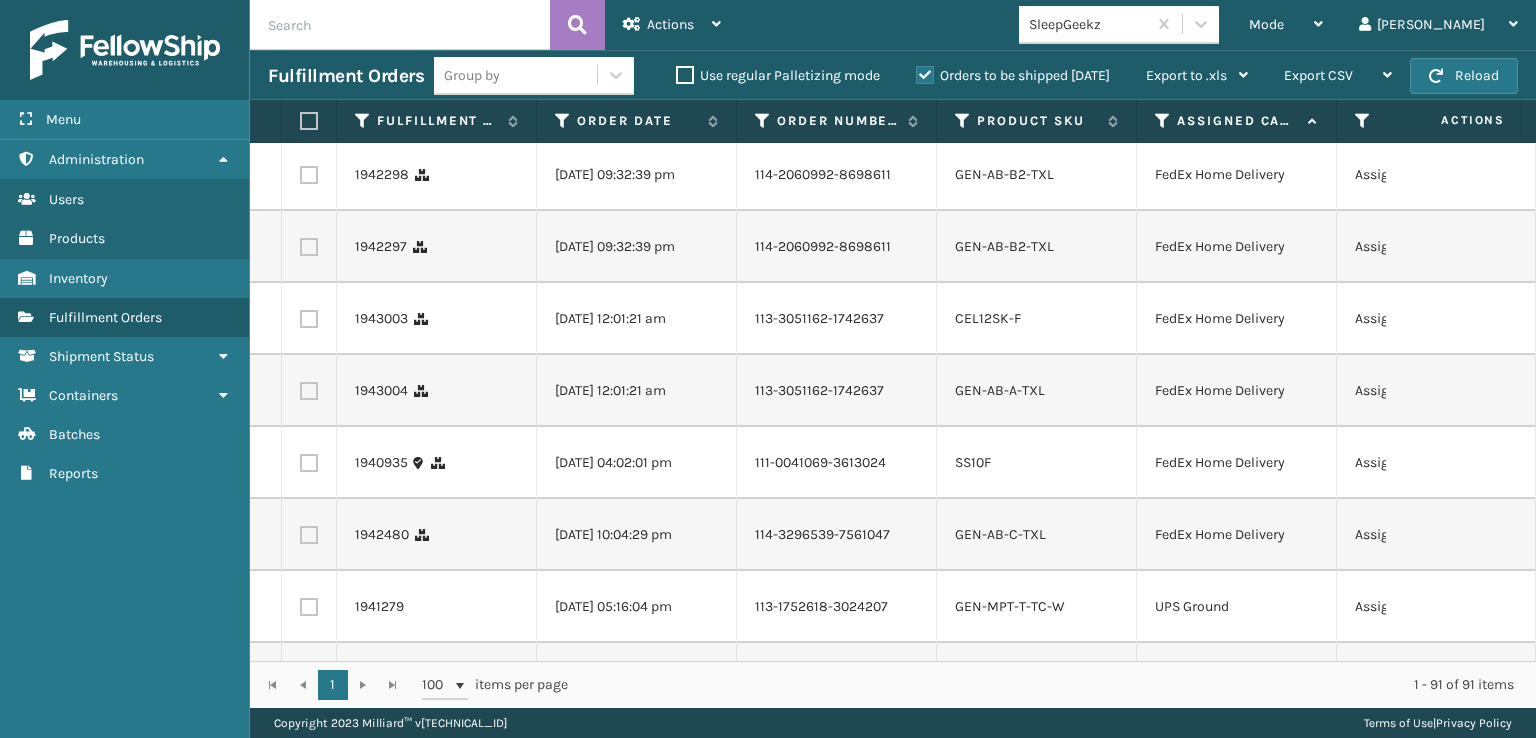click at bounding box center [309, -257] 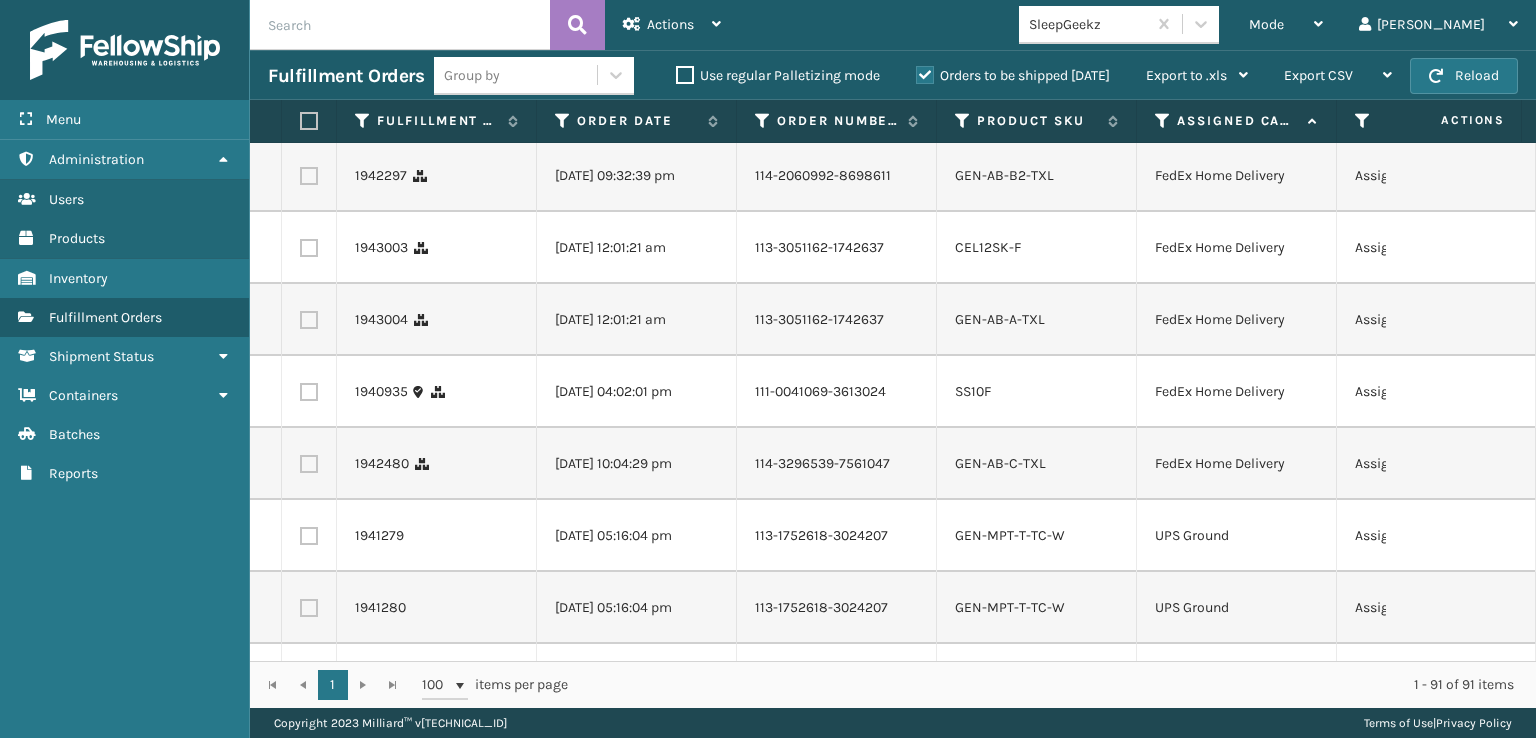 scroll, scrollTop: 5100, scrollLeft: 0, axis: vertical 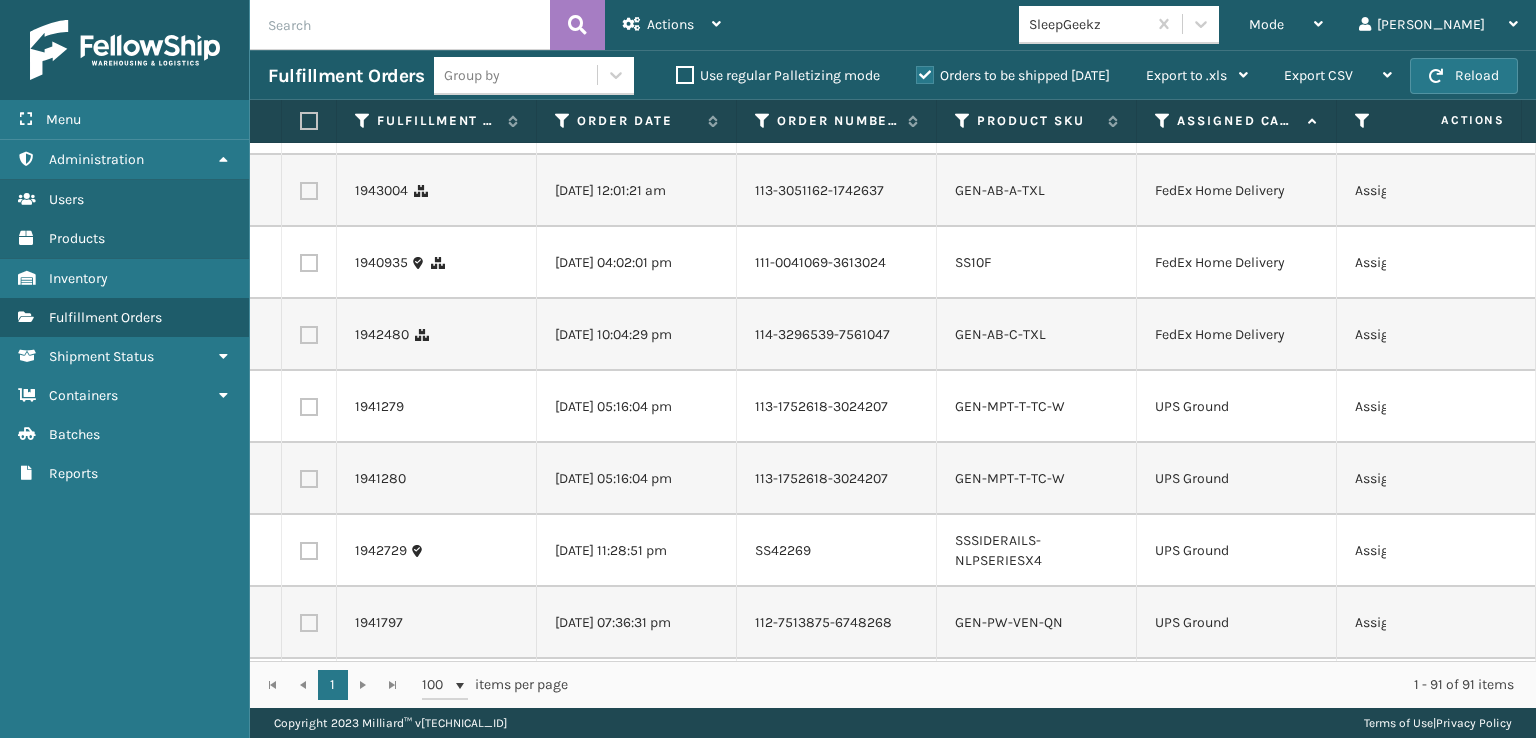 click at bounding box center [309, -313] 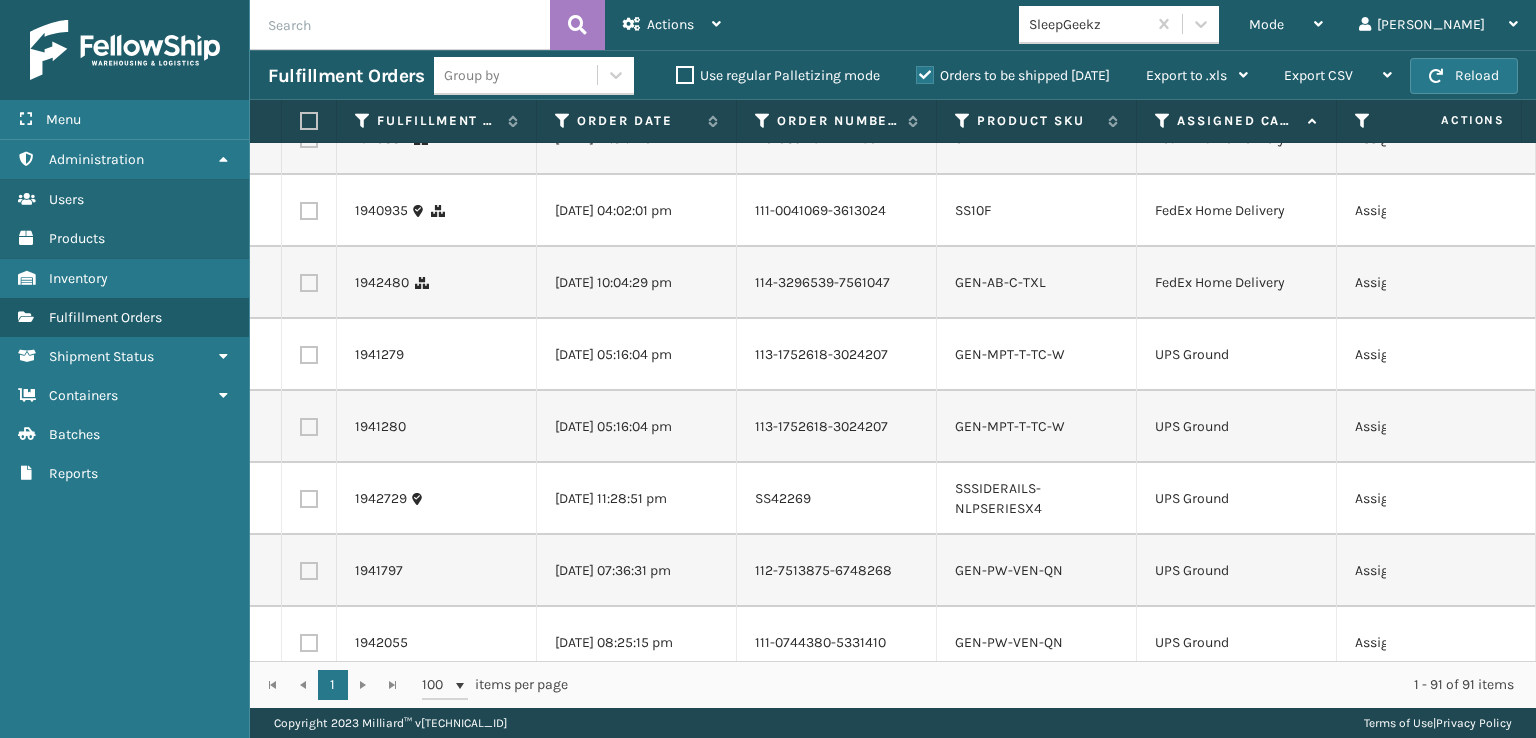 scroll, scrollTop: 5200, scrollLeft: 0, axis: vertical 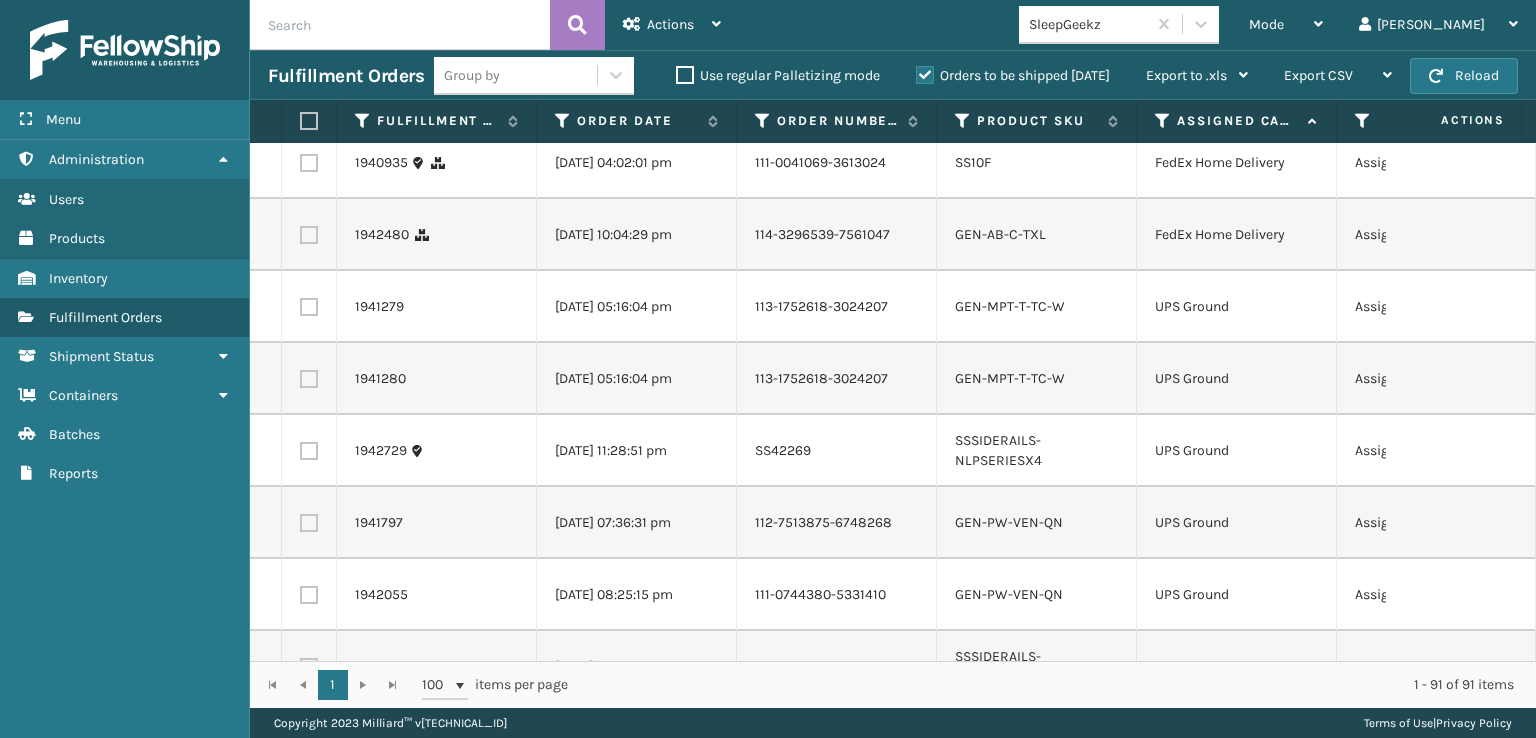 click at bounding box center (309, -269) 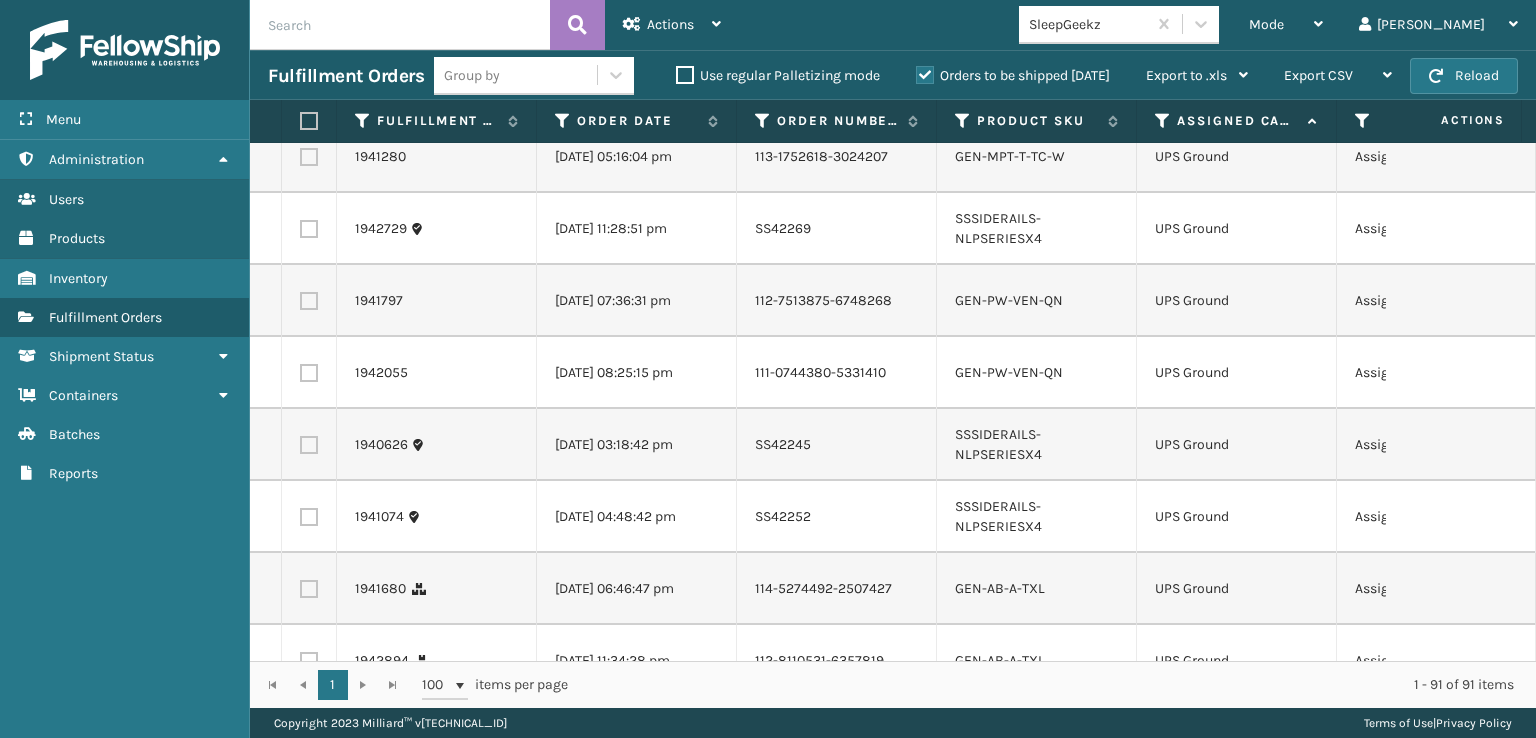 scroll, scrollTop: 5500, scrollLeft: 0, axis: vertical 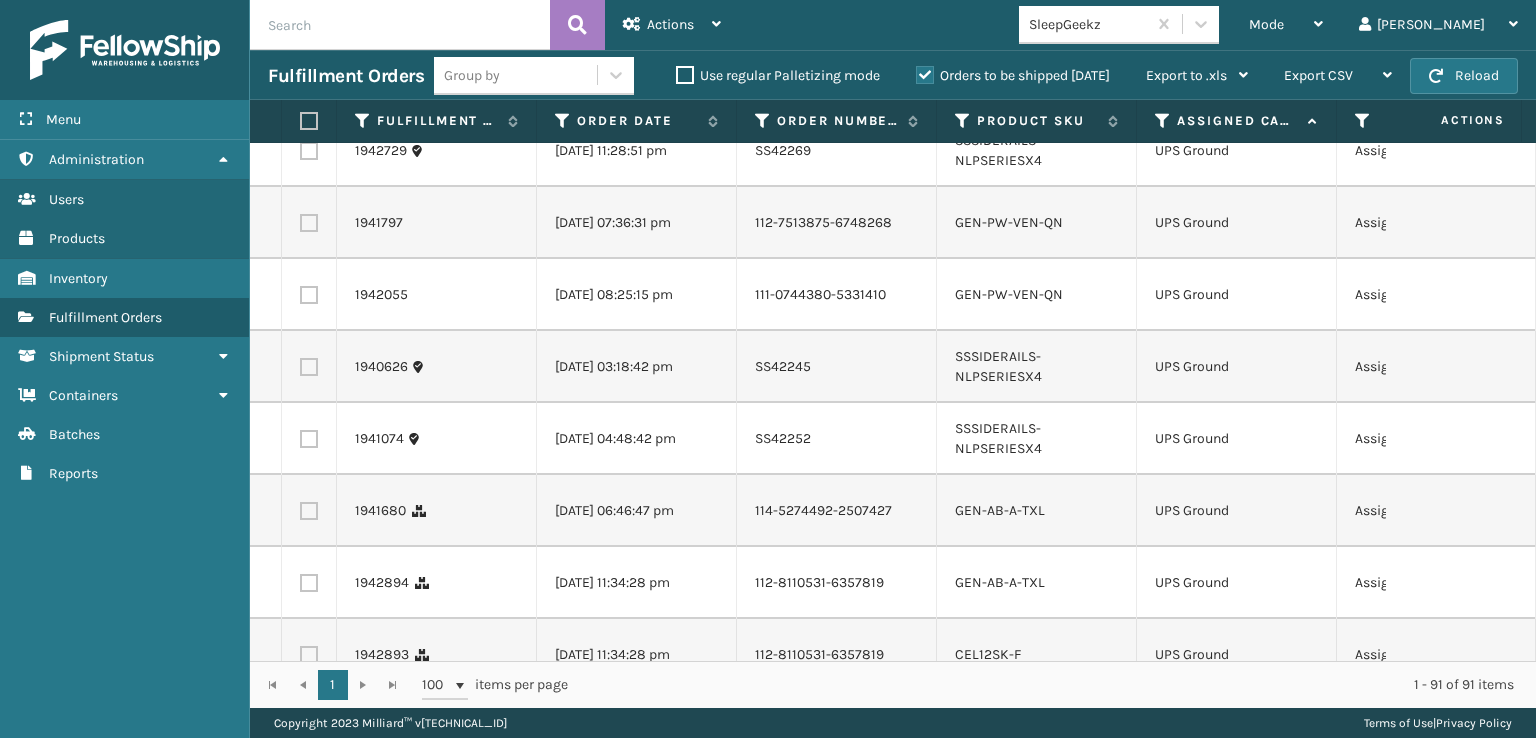 click at bounding box center (309, -425) 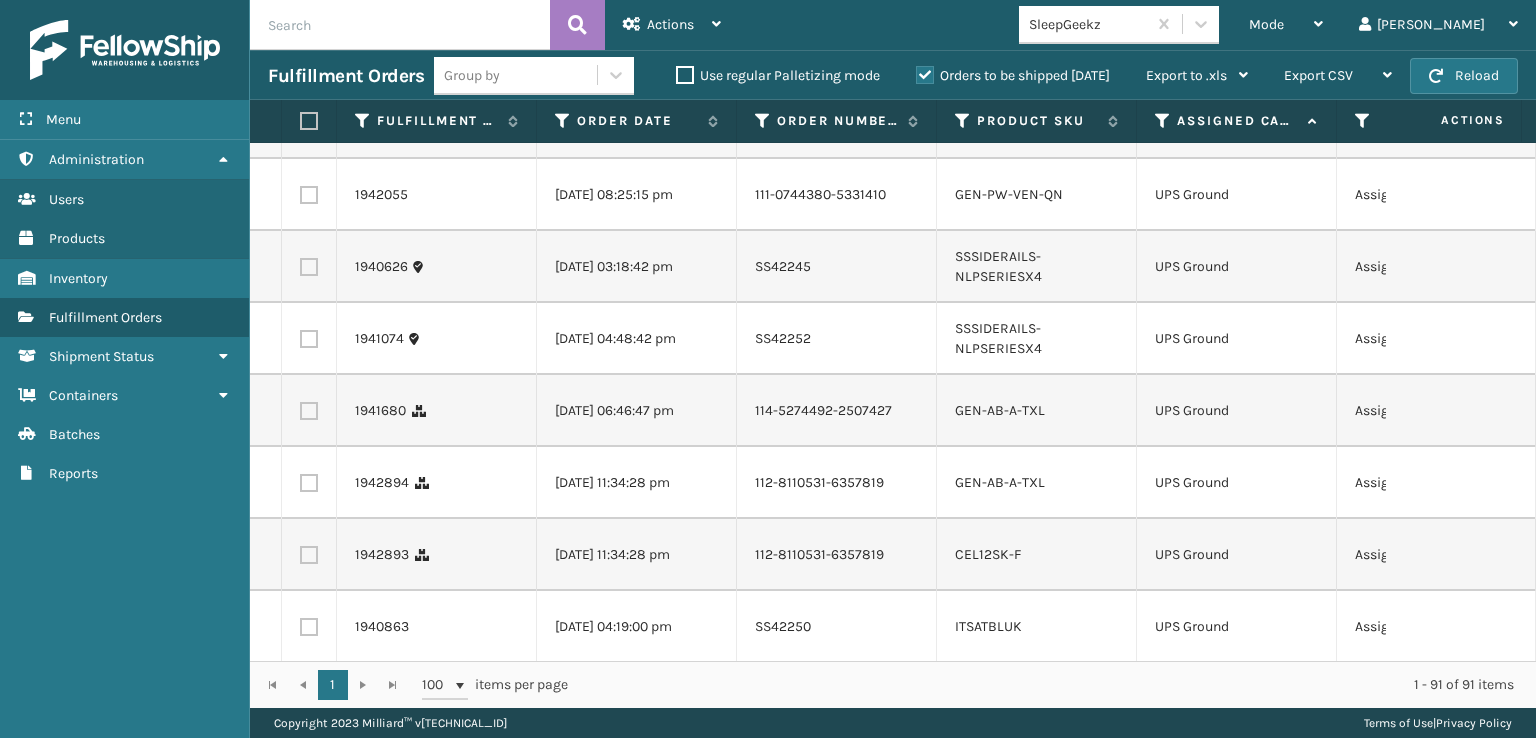 scroll, scrollTop: 5700, scrollLeft: 0, axis: vertical 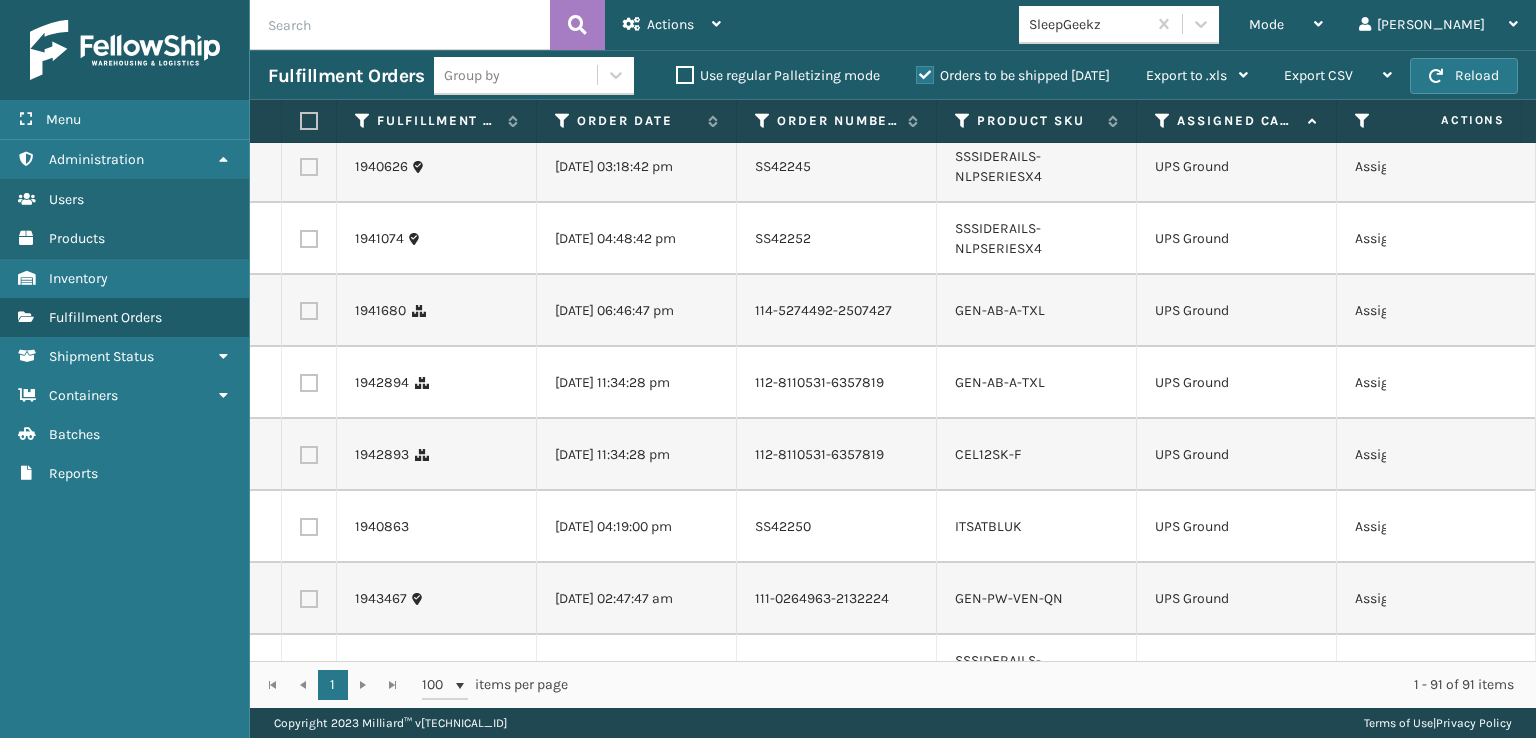 click at bounding box center (309, -409) 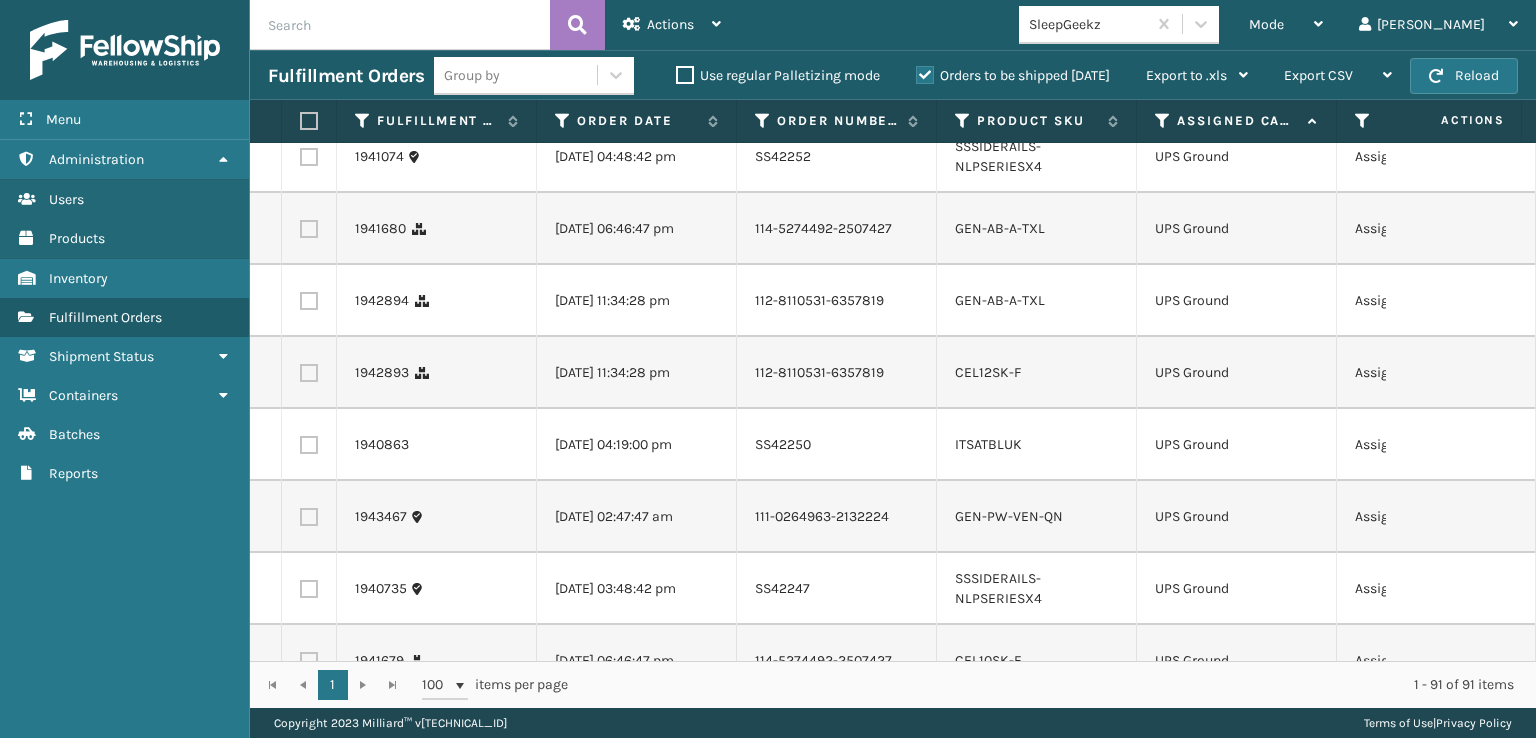 scroll, scrollTop: 5900, scrollLeft: 0, axis: vertical 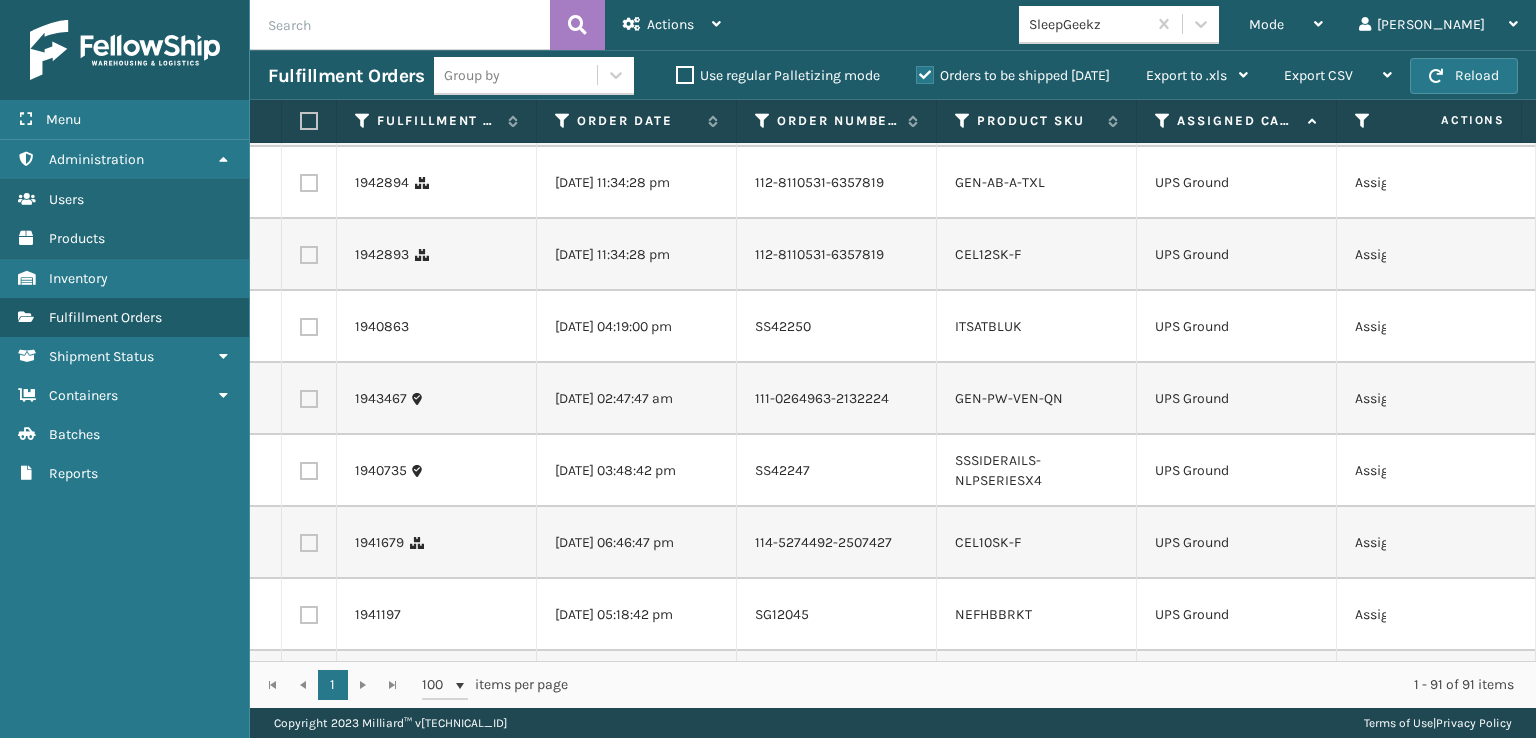 click at bounding box center [309, -465] 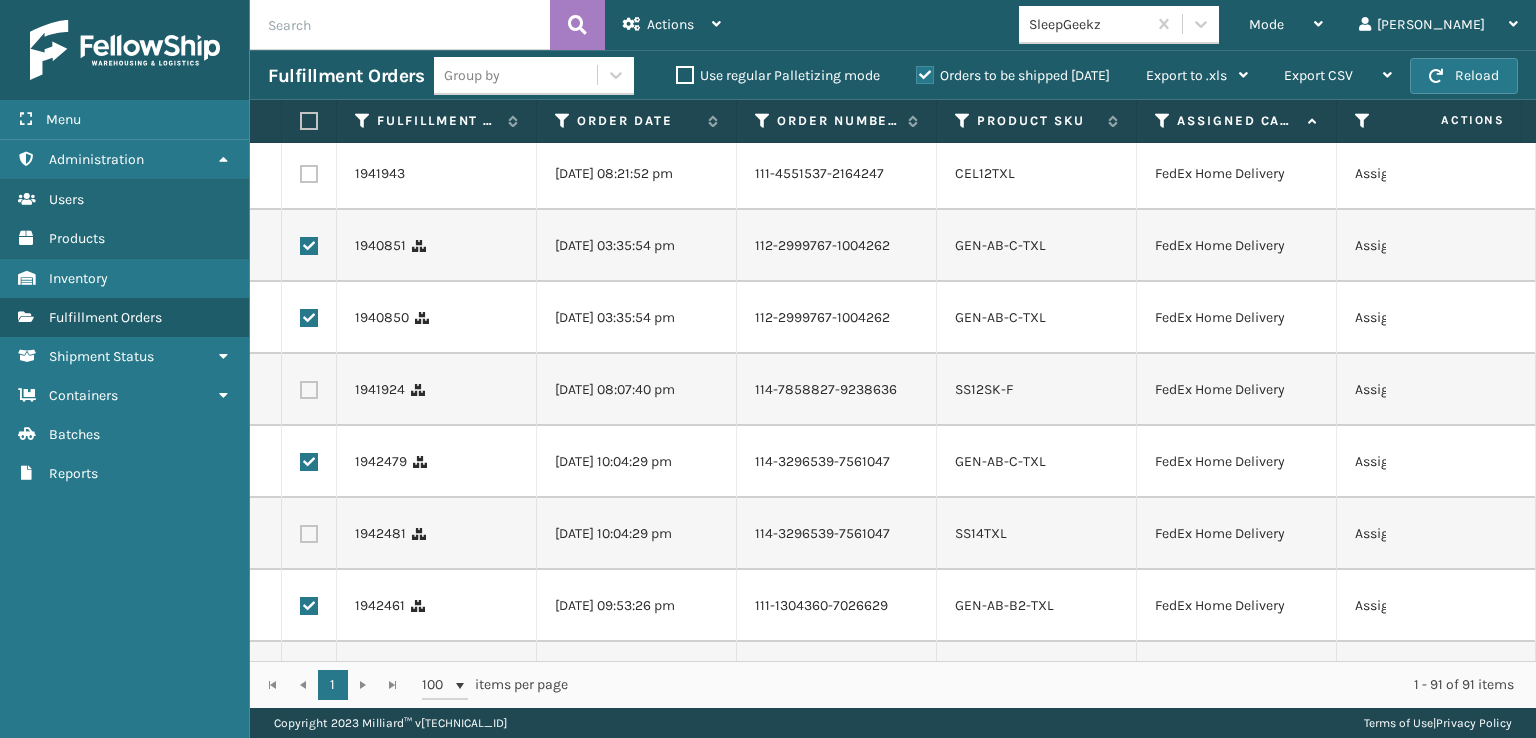 scroll, scrollTop: 2200, scrollLeft: 0, axis: vertical 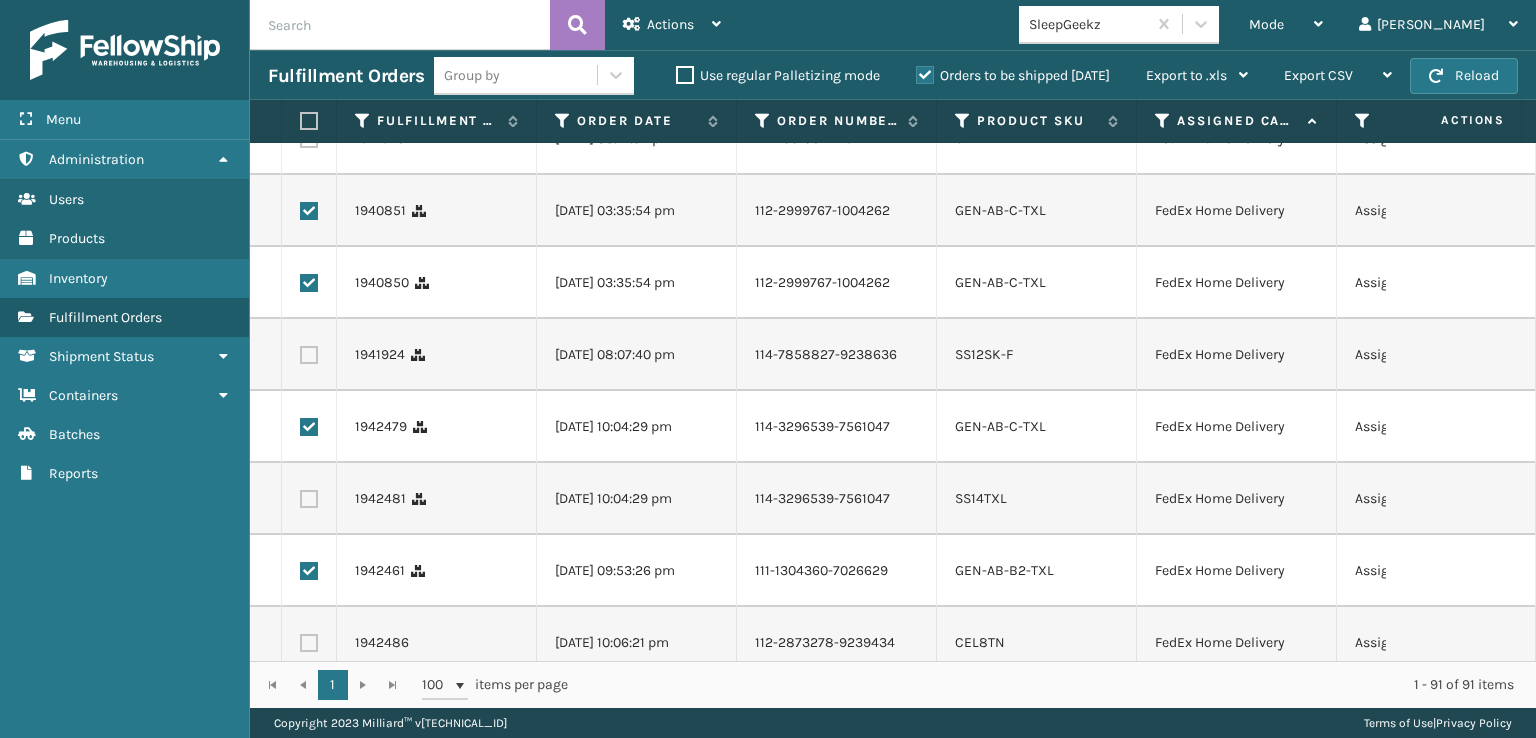 click at bounding box center [309, -5] 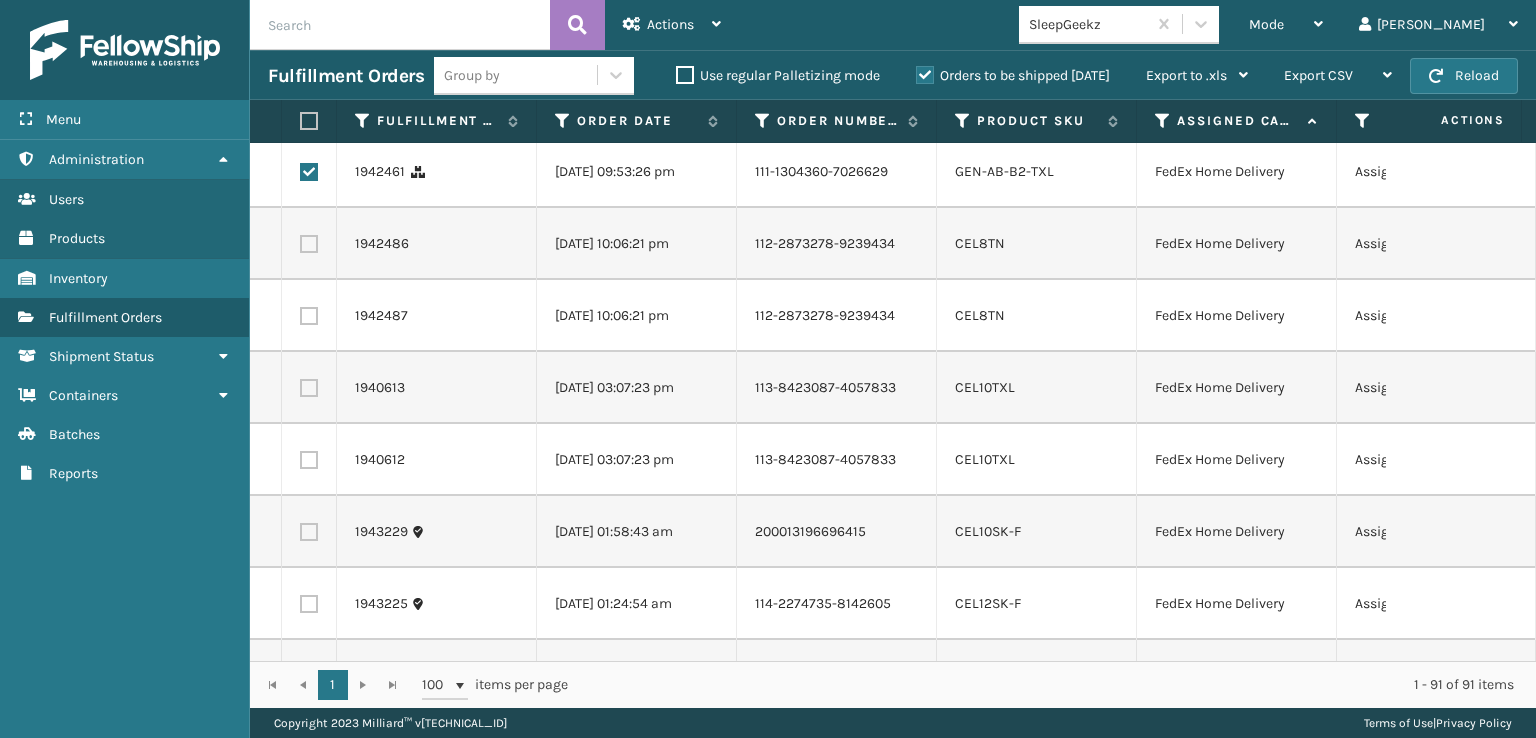 scroll, scrollTop: 2600, scrollLeft: 0, axis: vertical 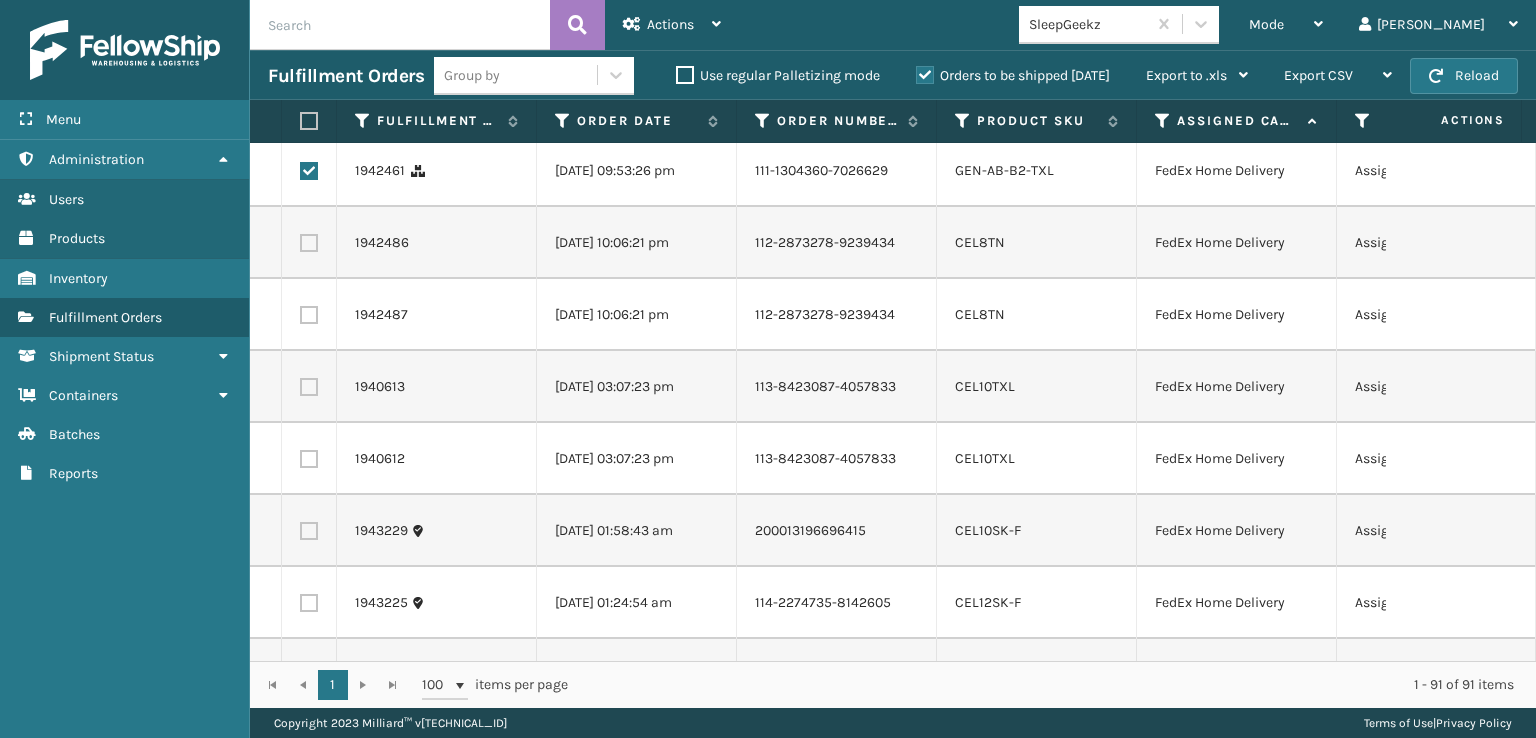 click at bounding box center [309, 99] 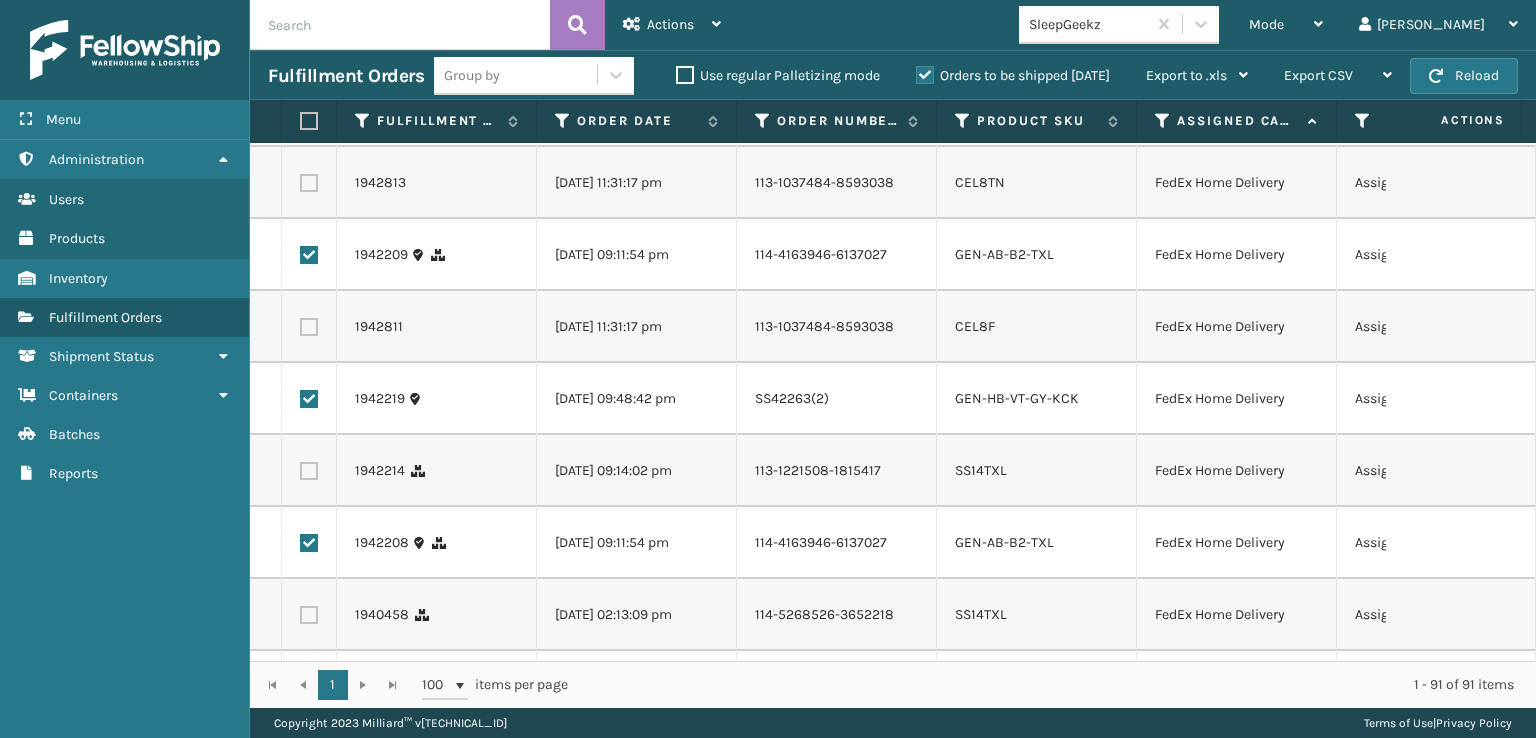 scroll, scrollTop: 4200, scrollLeft: 0, axis: vertical 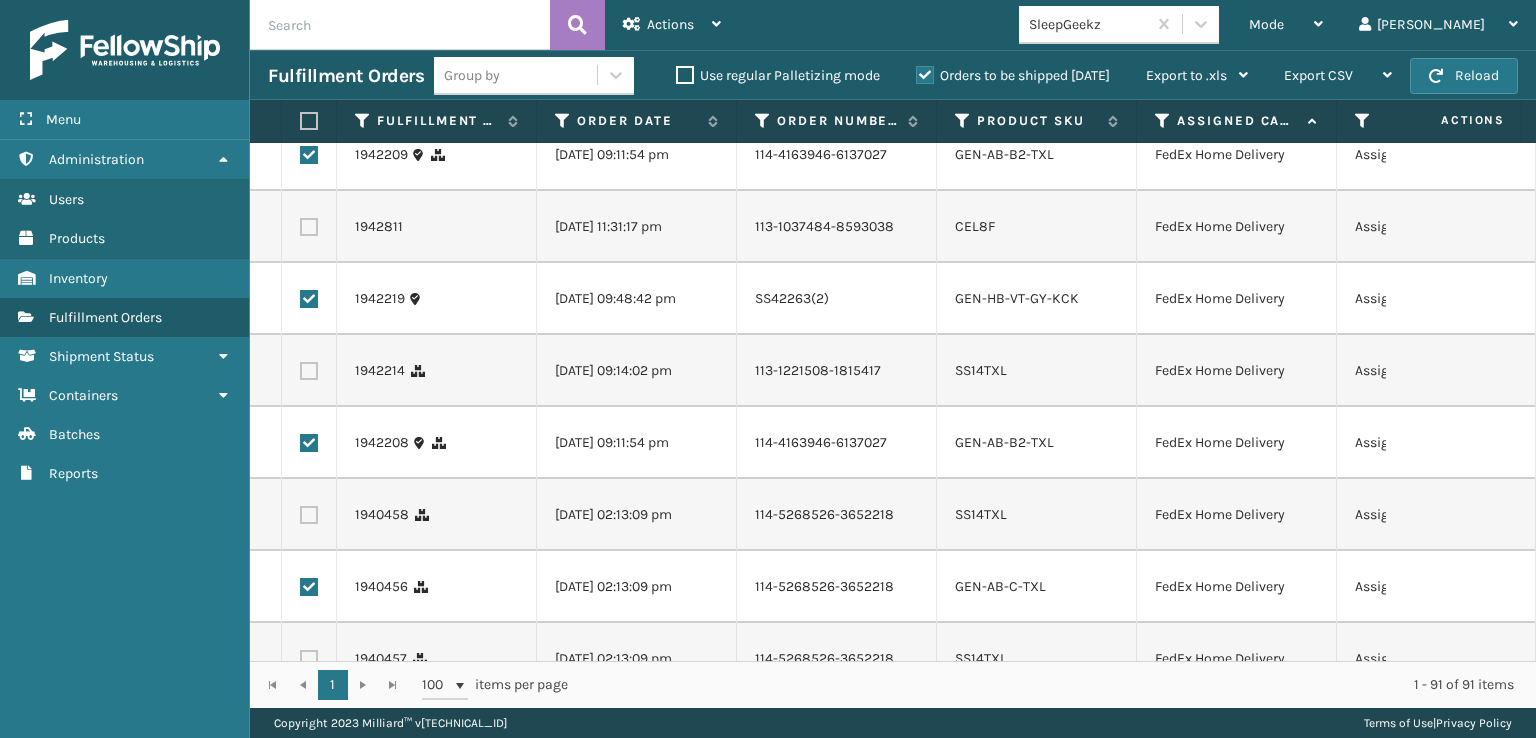 click at bounding box center (309, -277) 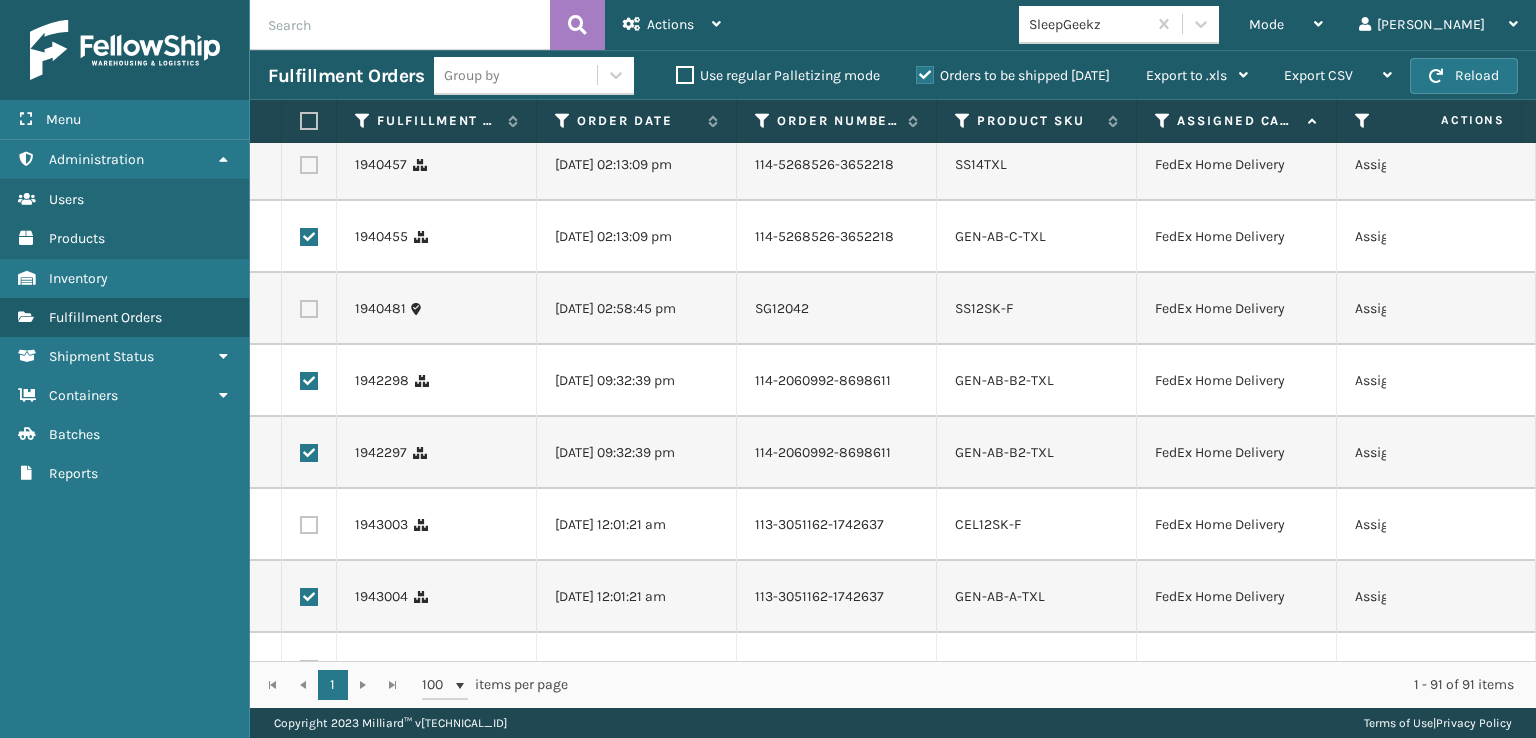 scroll, scrollTop: 4800, scrollLeft: 0, axis: vertical 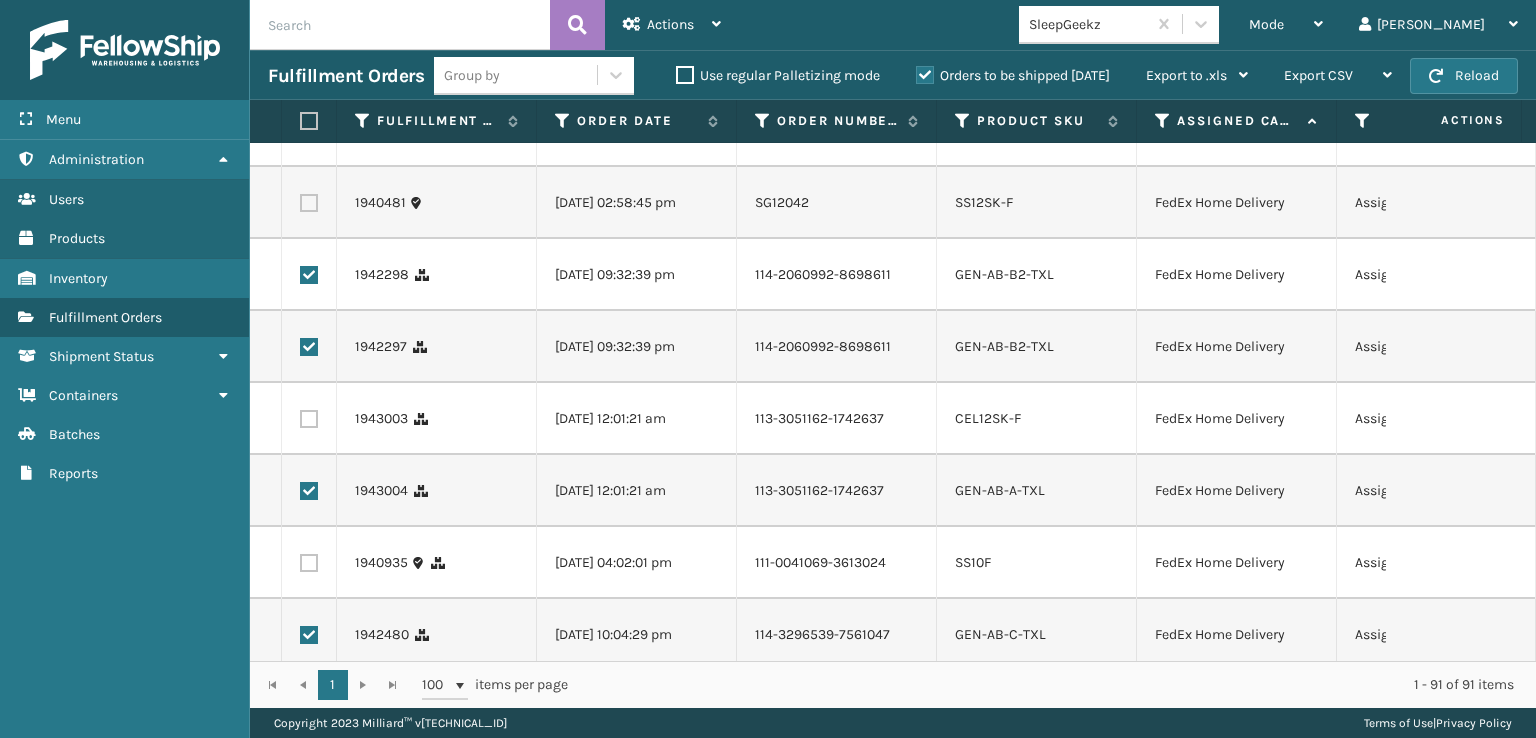 click at bounding box center [309, -229] 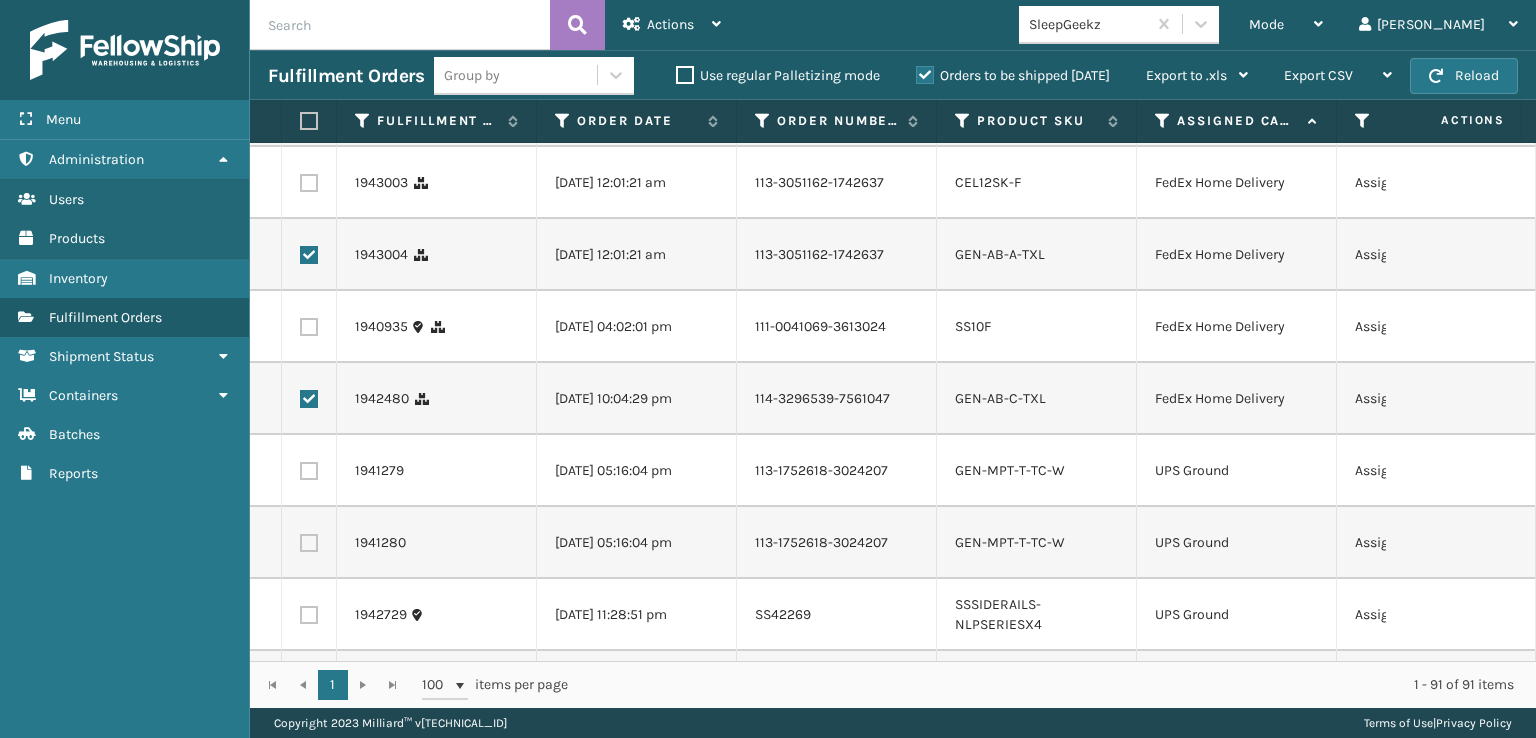 scroll, scrollTop: 5100, scrollLeft: 0, axis: vertical 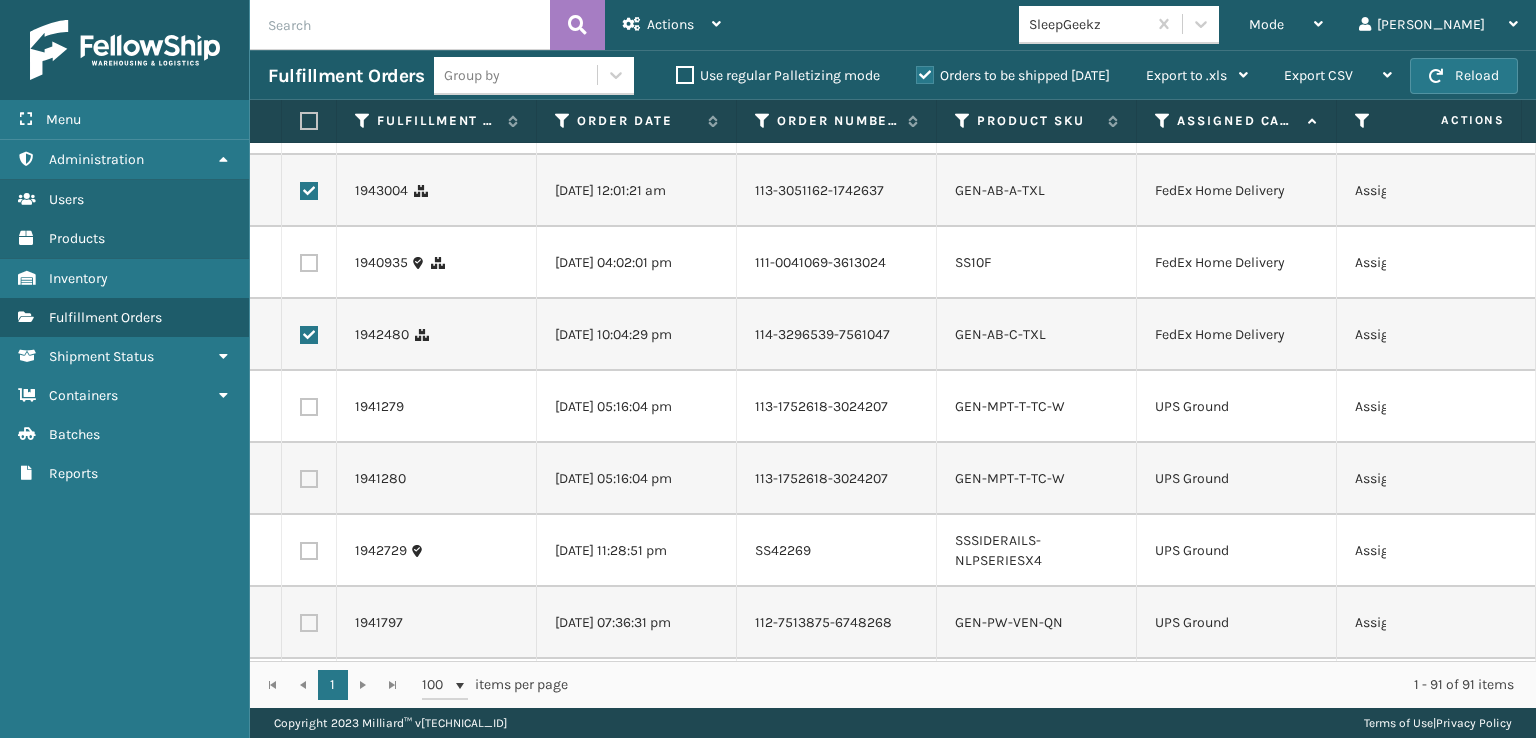 click at bounding box center [309, -385] 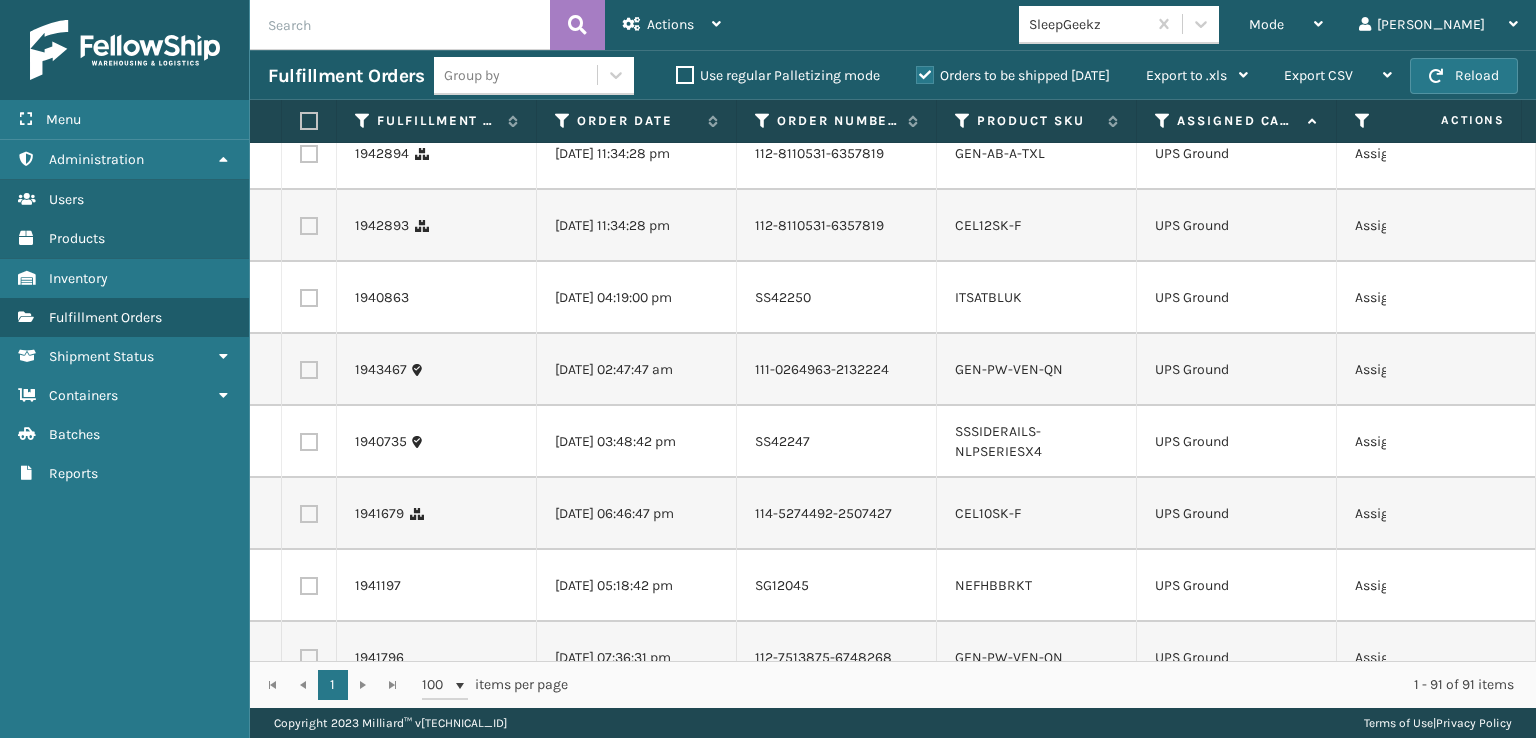 scroll, scrollTop: 6000, scrollLeft: 0, axis: vertical 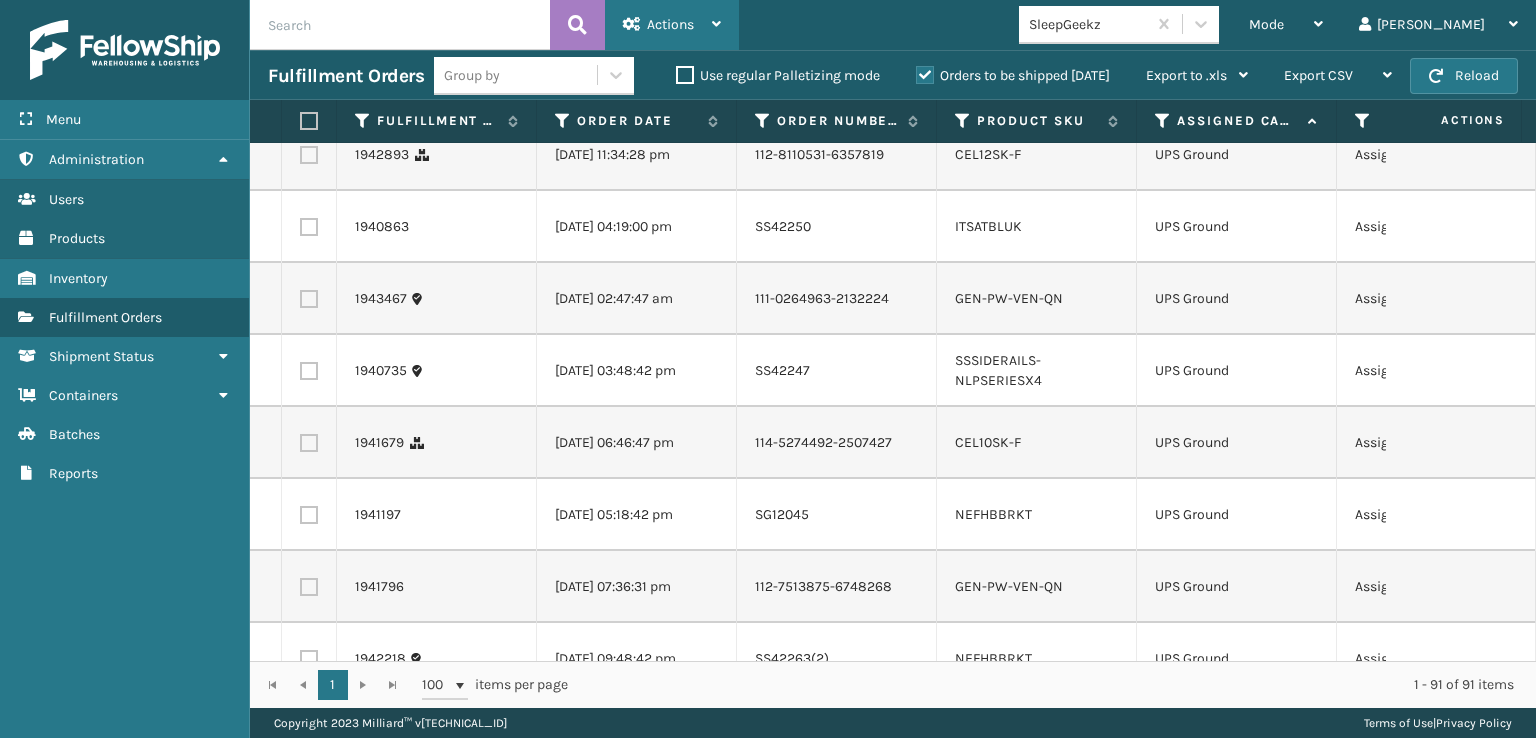 click on "Actions" at bounding box center [670, 24] 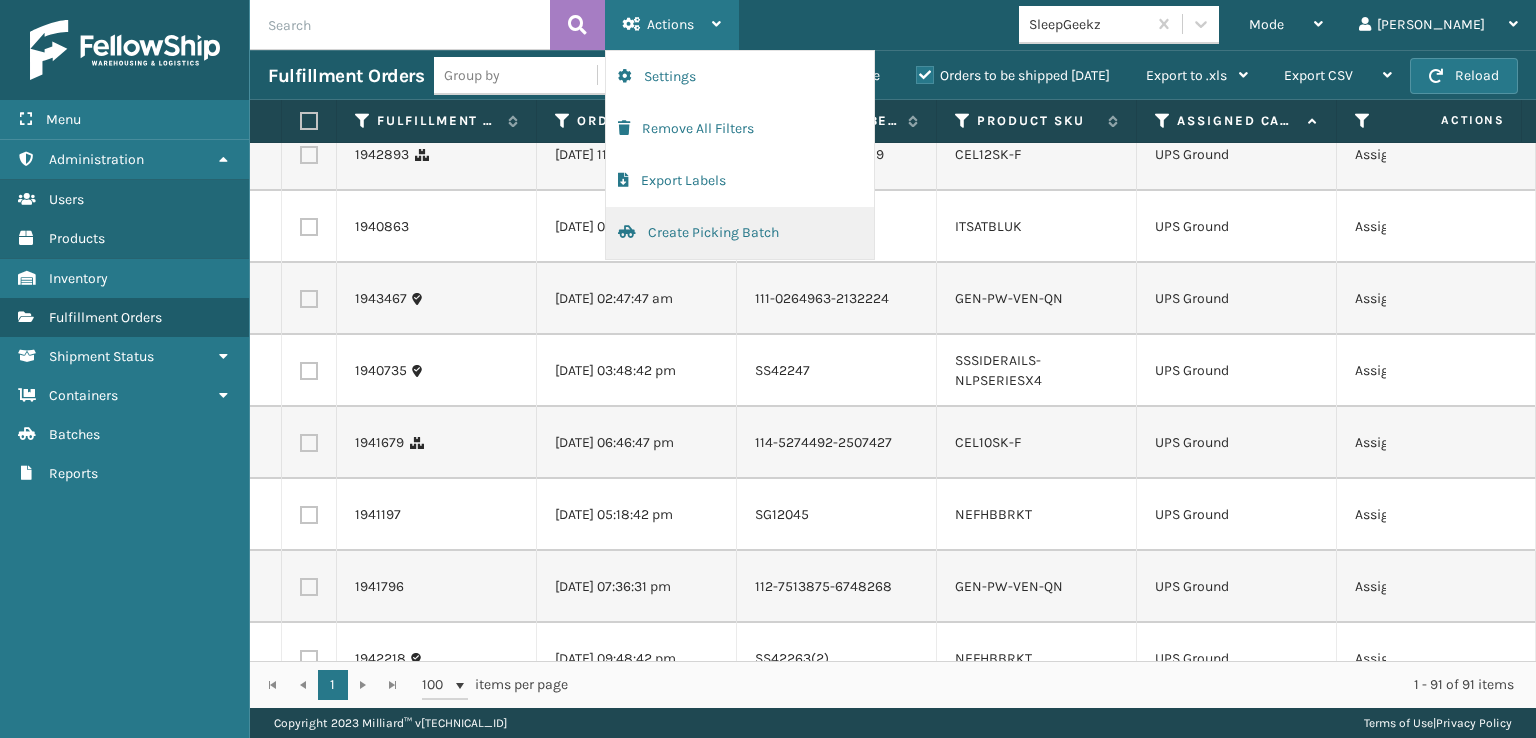 click on "Create Picking Batch" at bounding box center (740, 233) 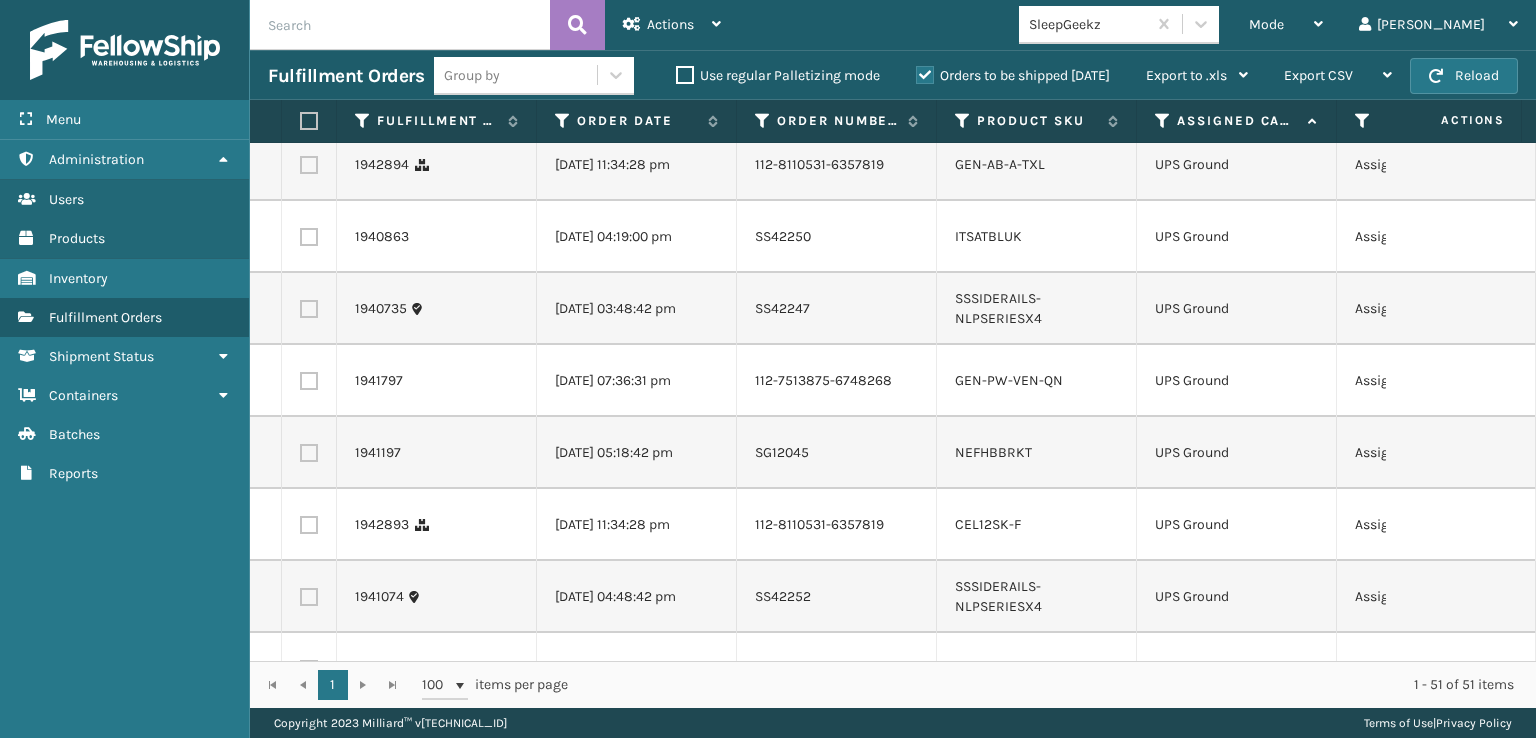scroll, scrollTop: 2700, scrollLeft: 0, axis: vertical 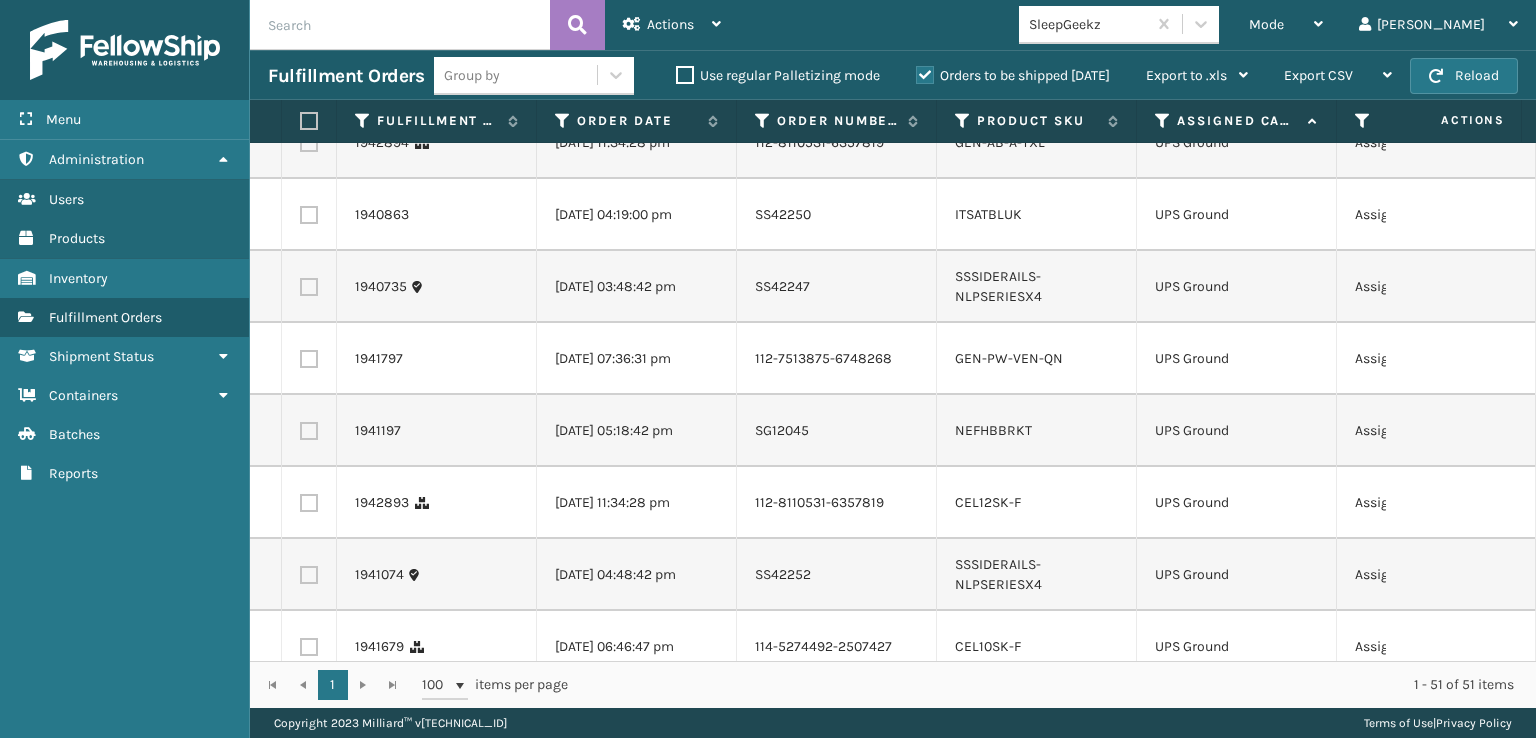 click at bounding box center [309, -73] 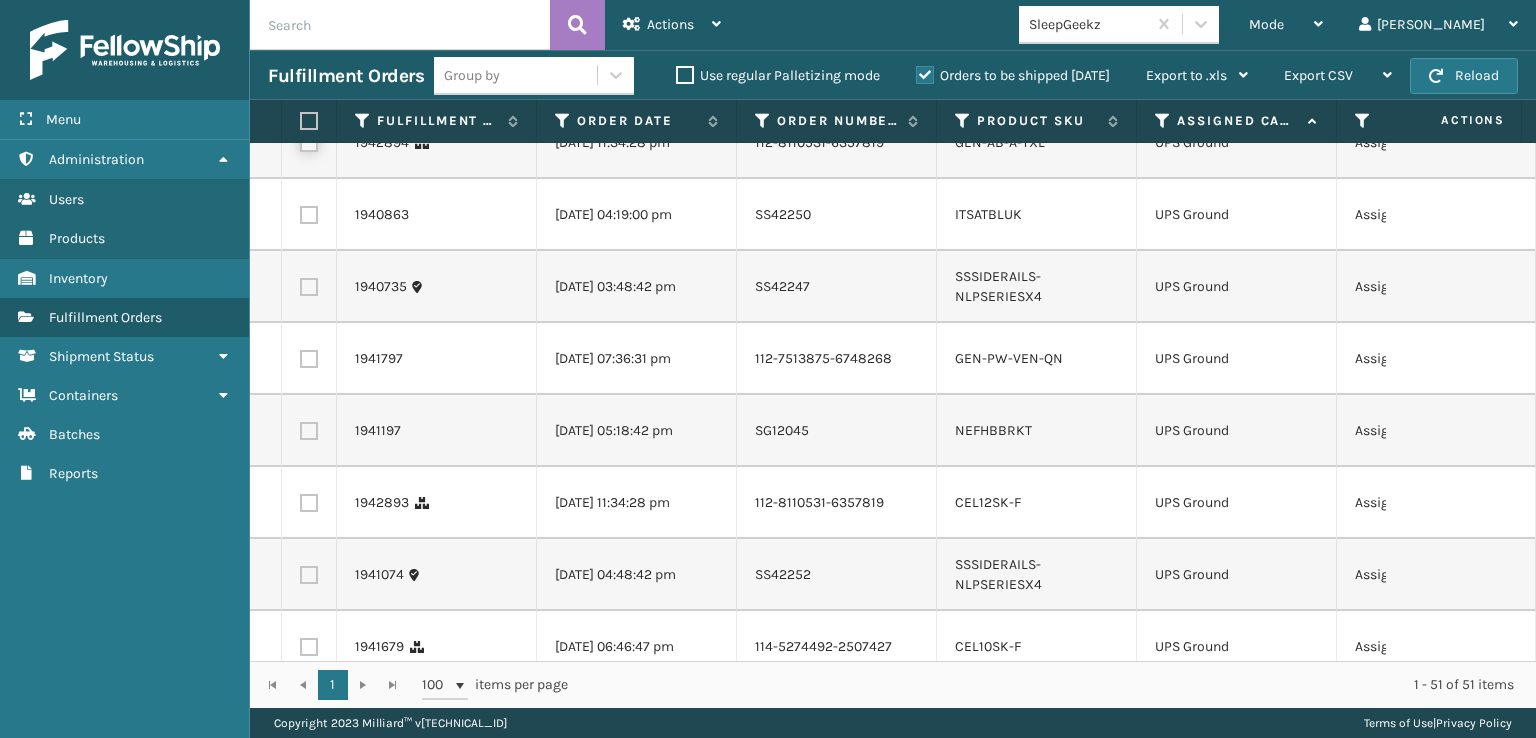 click at bounding box center [300, 140] 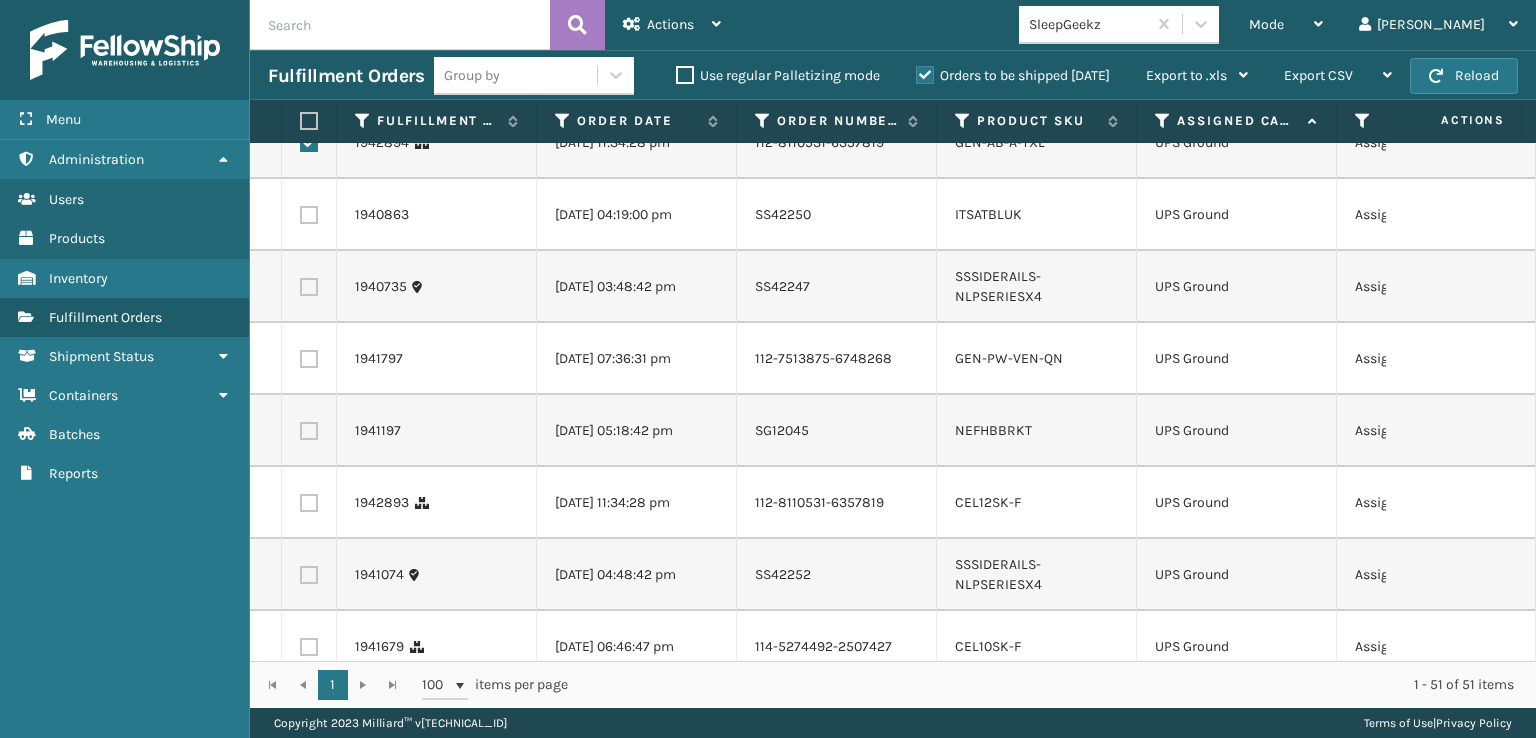 click at bounding box center [309, 143] 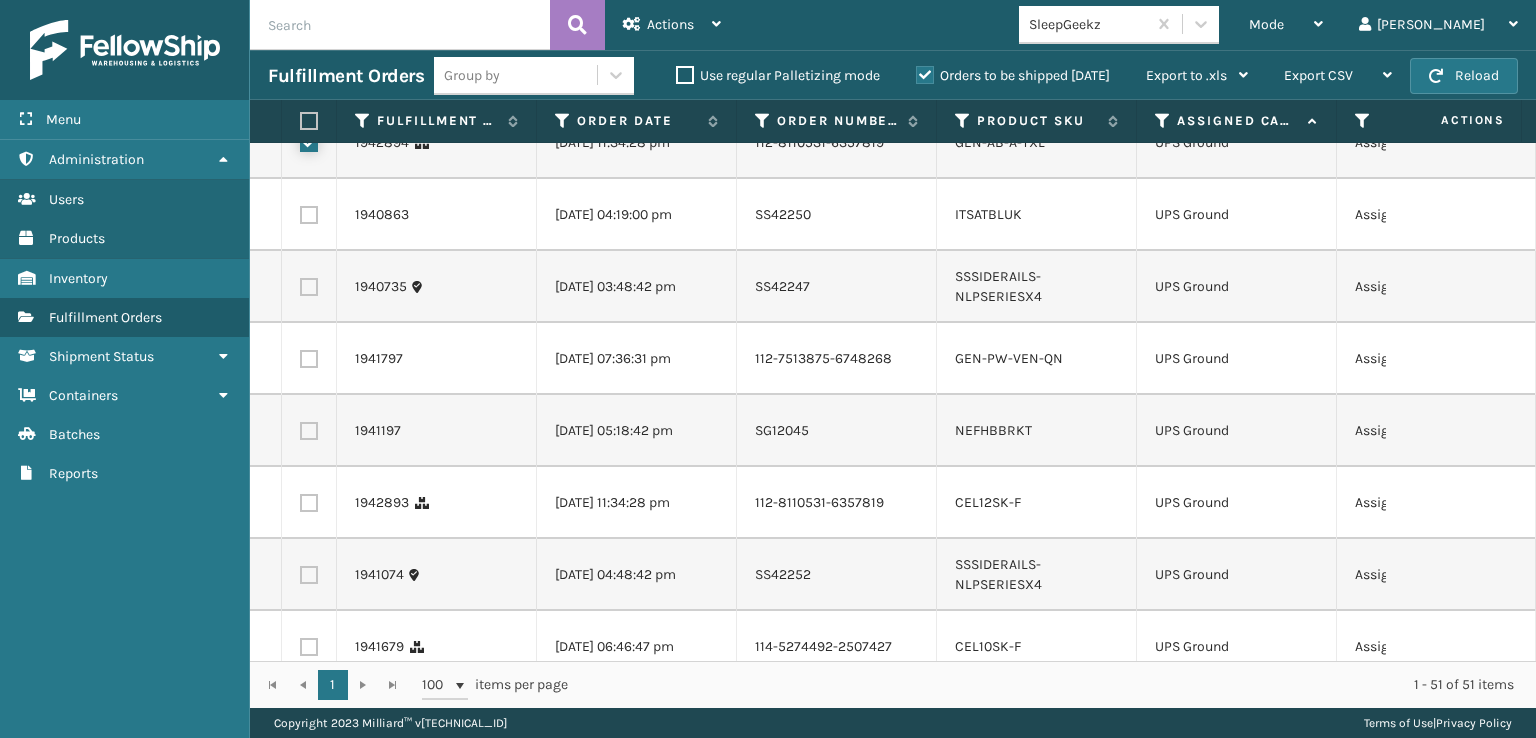 click at bounding box center [300, 140] 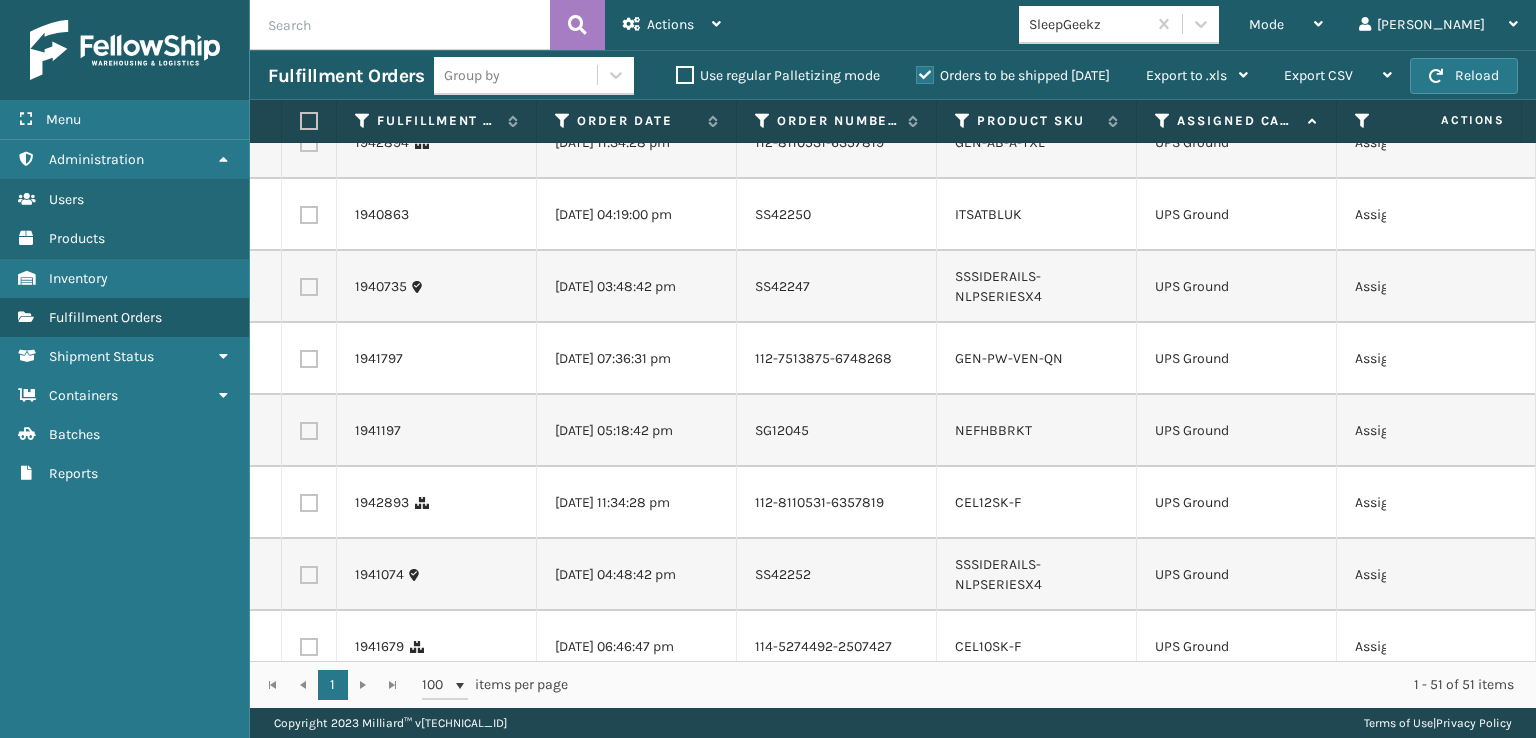 click at bounding box center (309, 215) 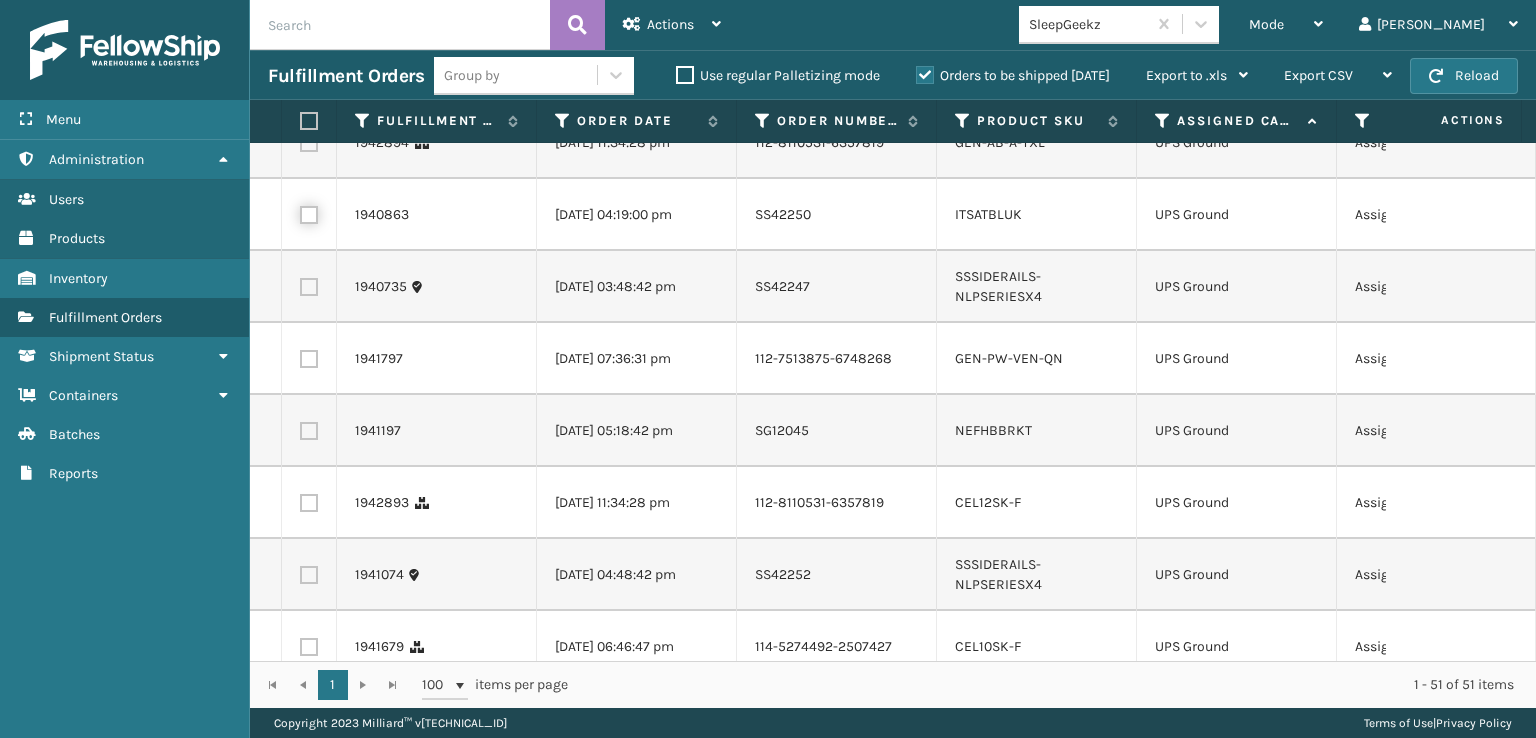 click at bounding box center (300, 212) 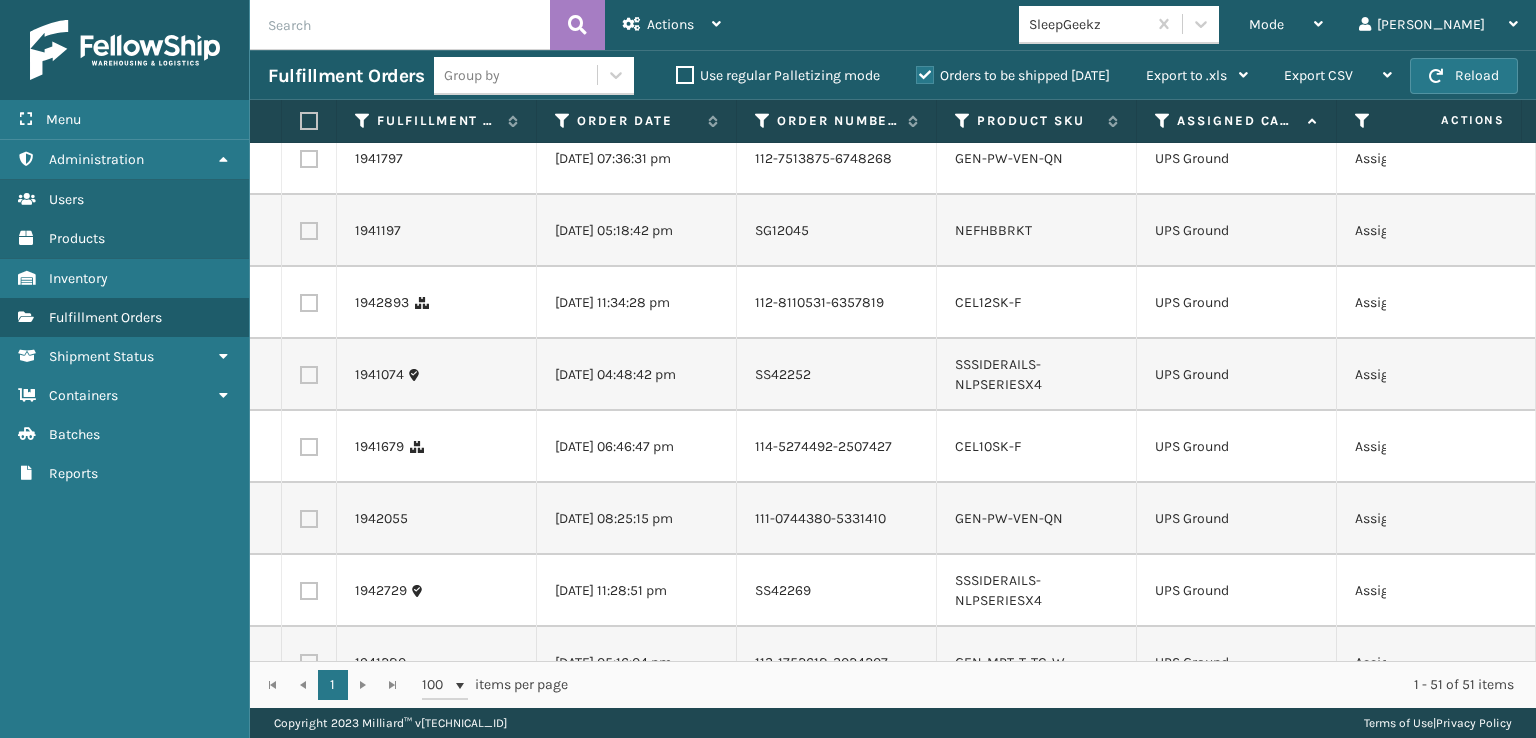 scroll, scrollTop: 3000, scrollLeft: 0, axis: vertical 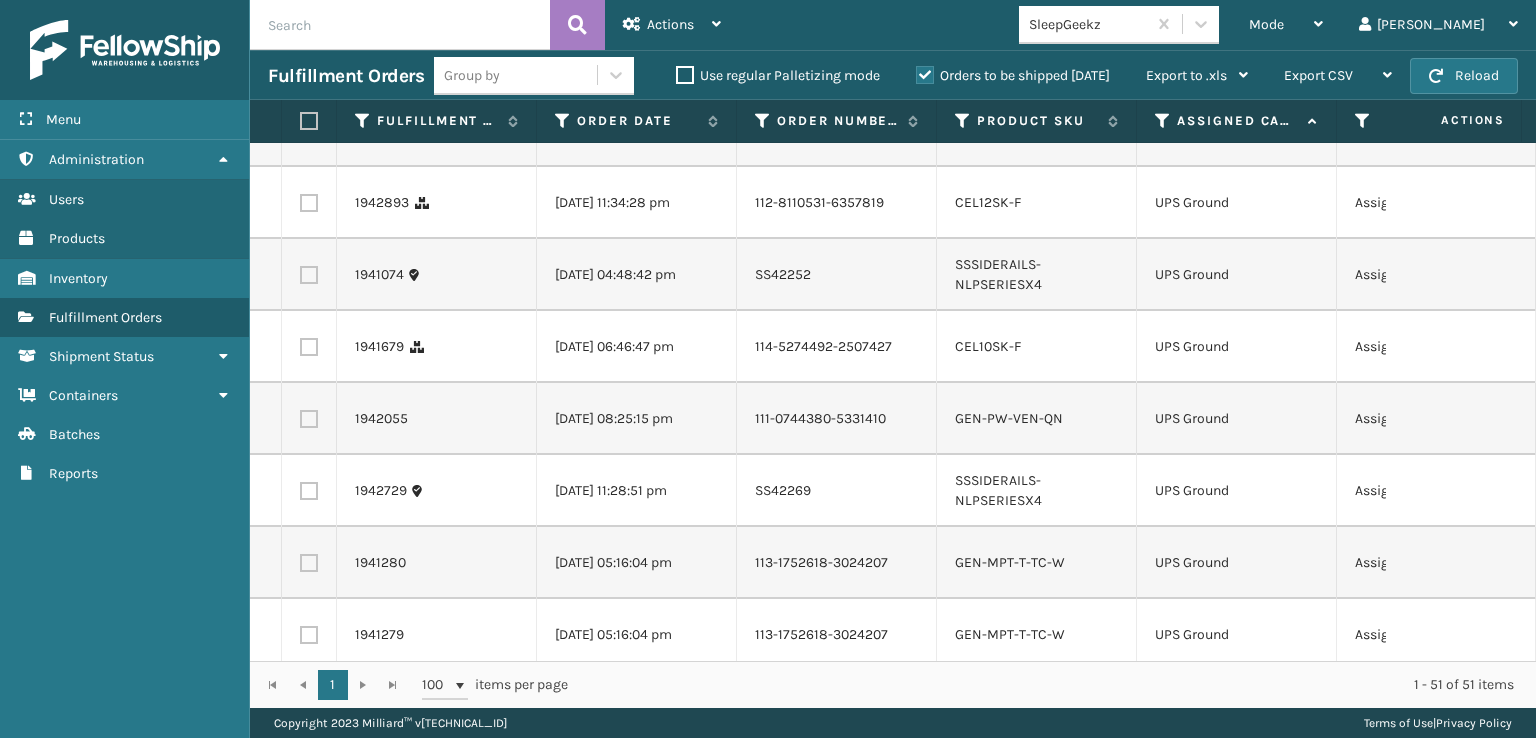 click at bounding box center (309, -13) 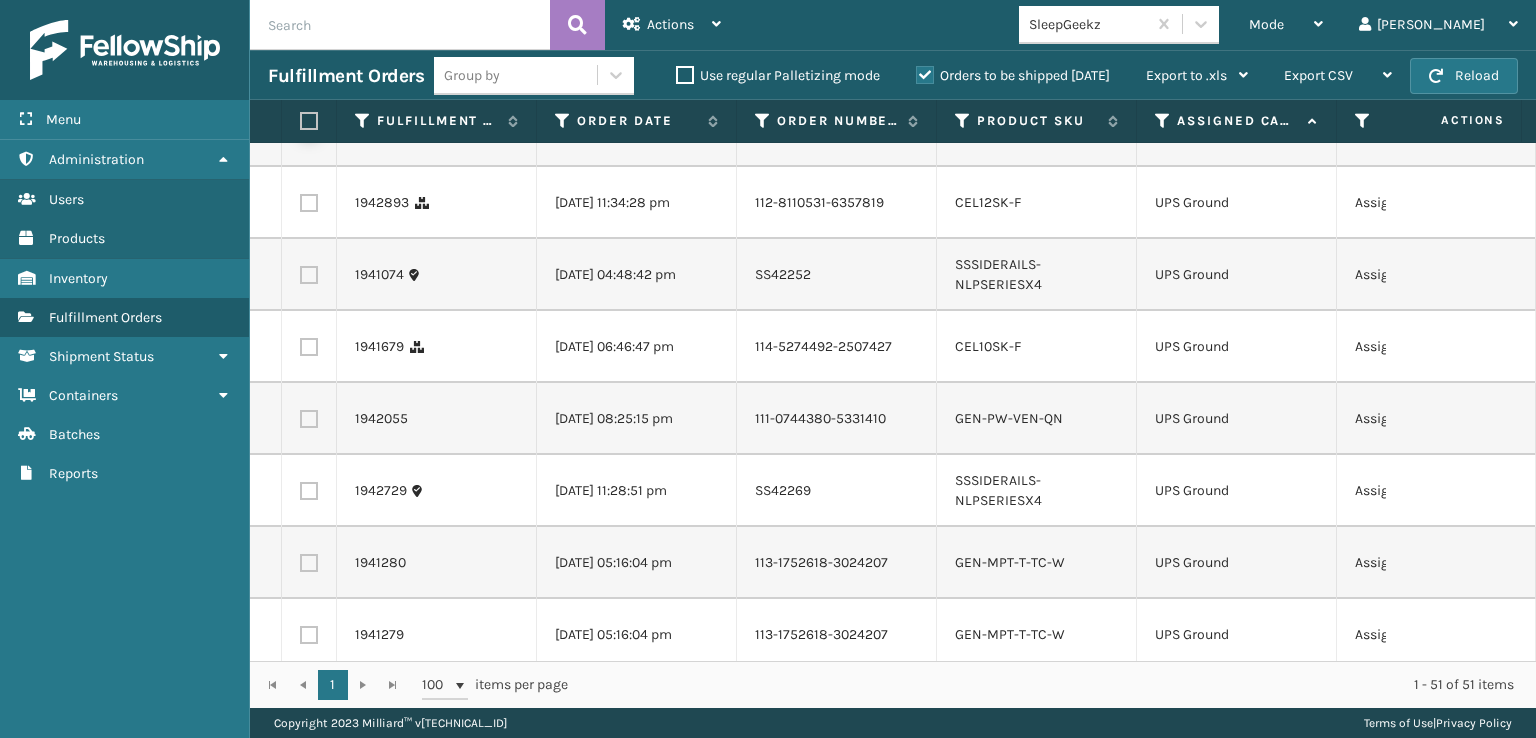 click at bounding box center (300, 128) 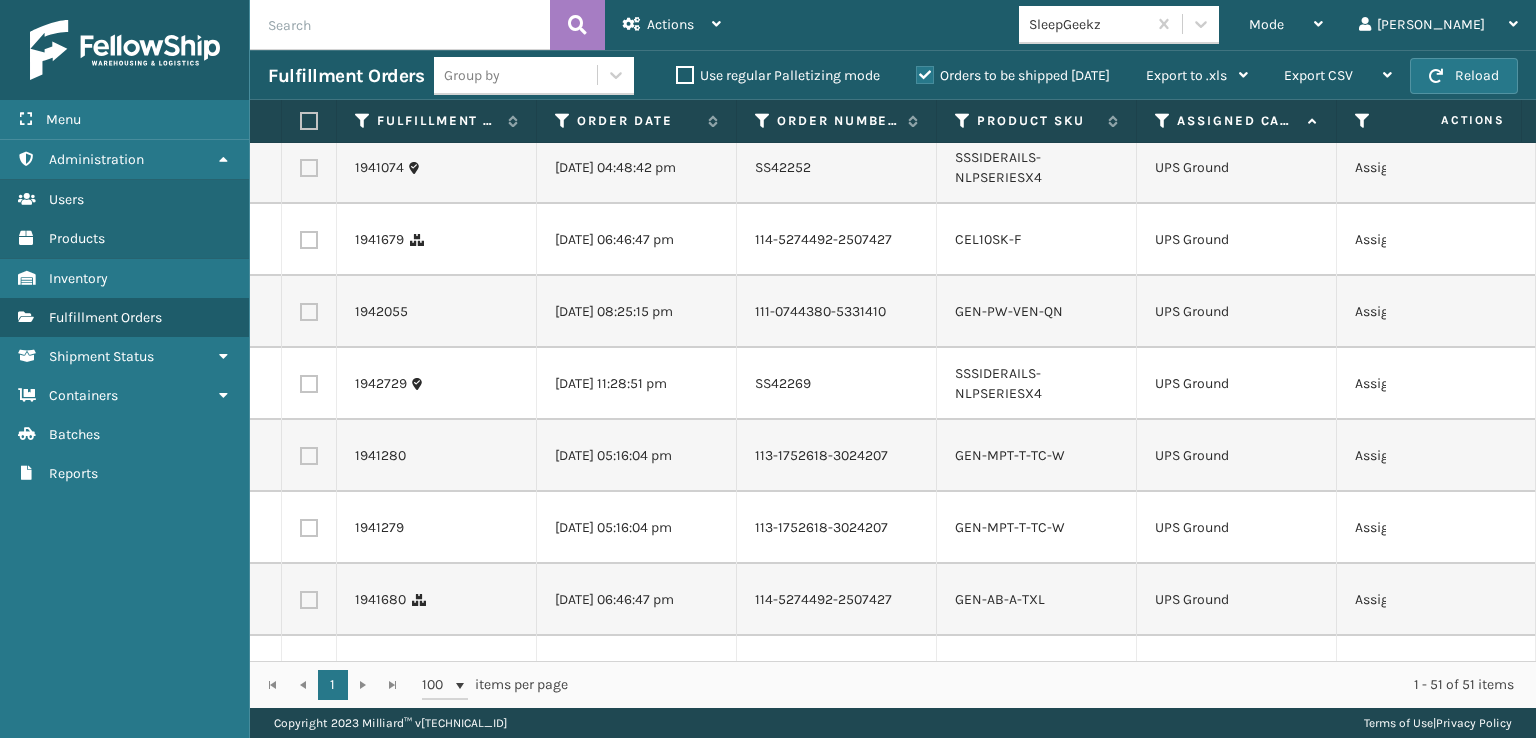 scroll, scrollTop: 3200, scrollLeft: 0, axis: vertical 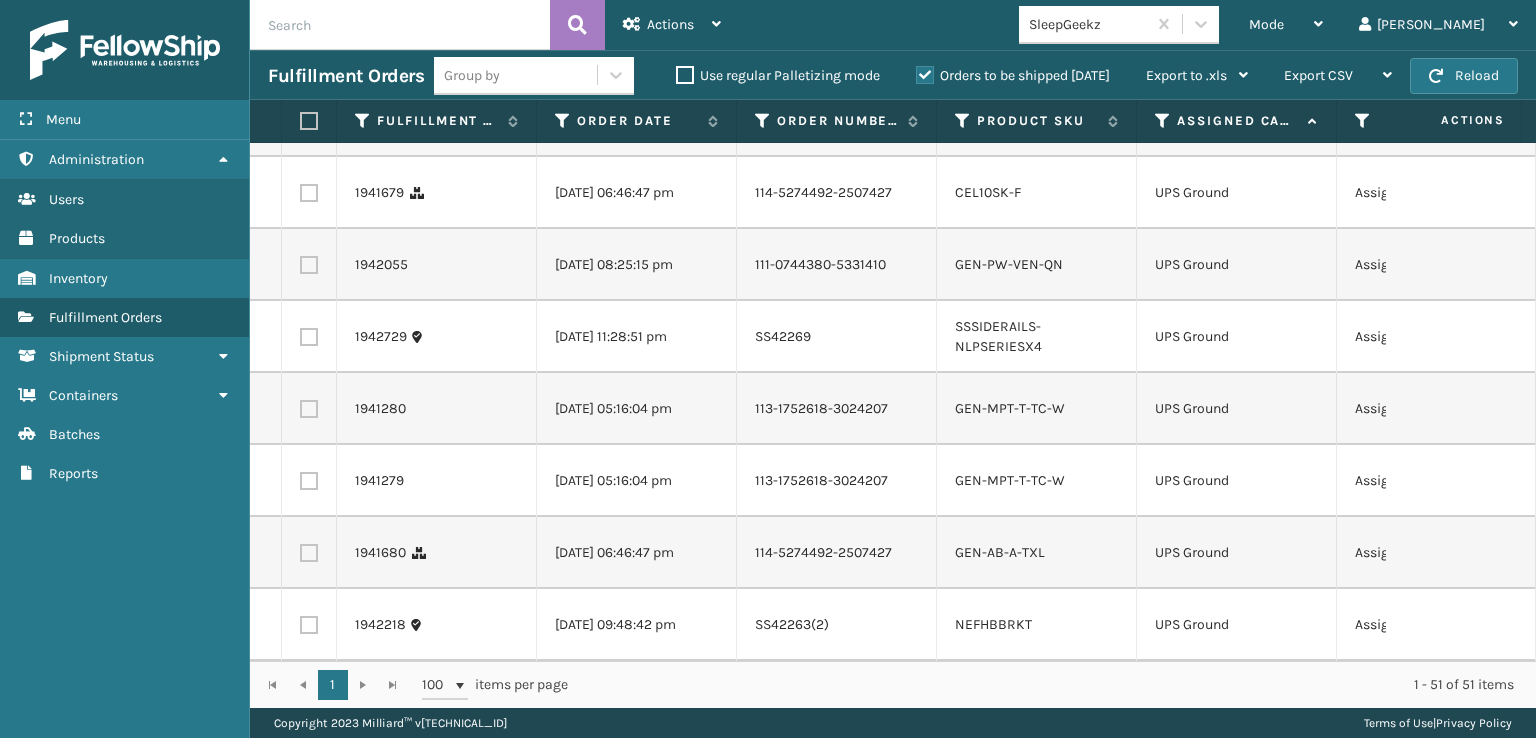 click at bounding box center (309, 121) 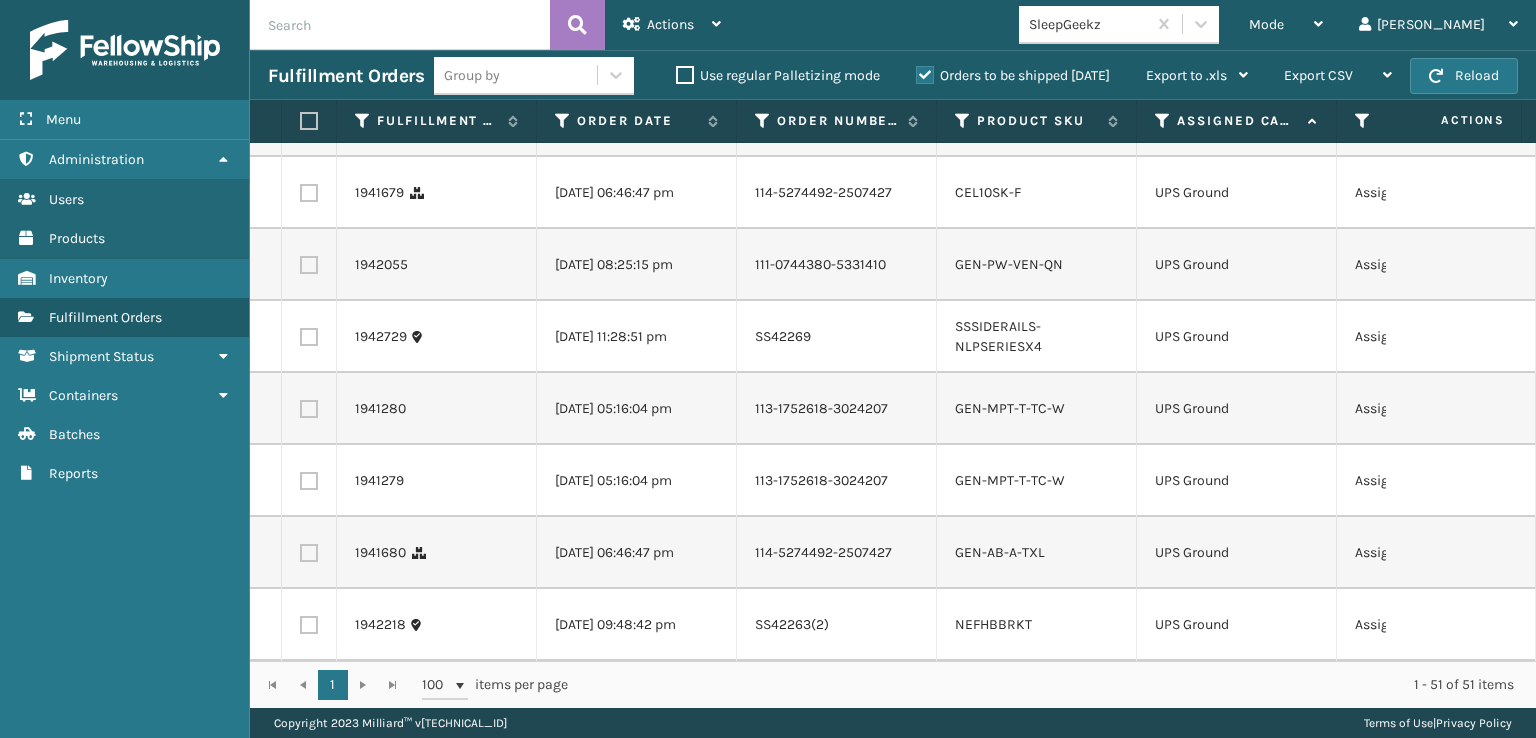 click at bounding box center [300, 118] 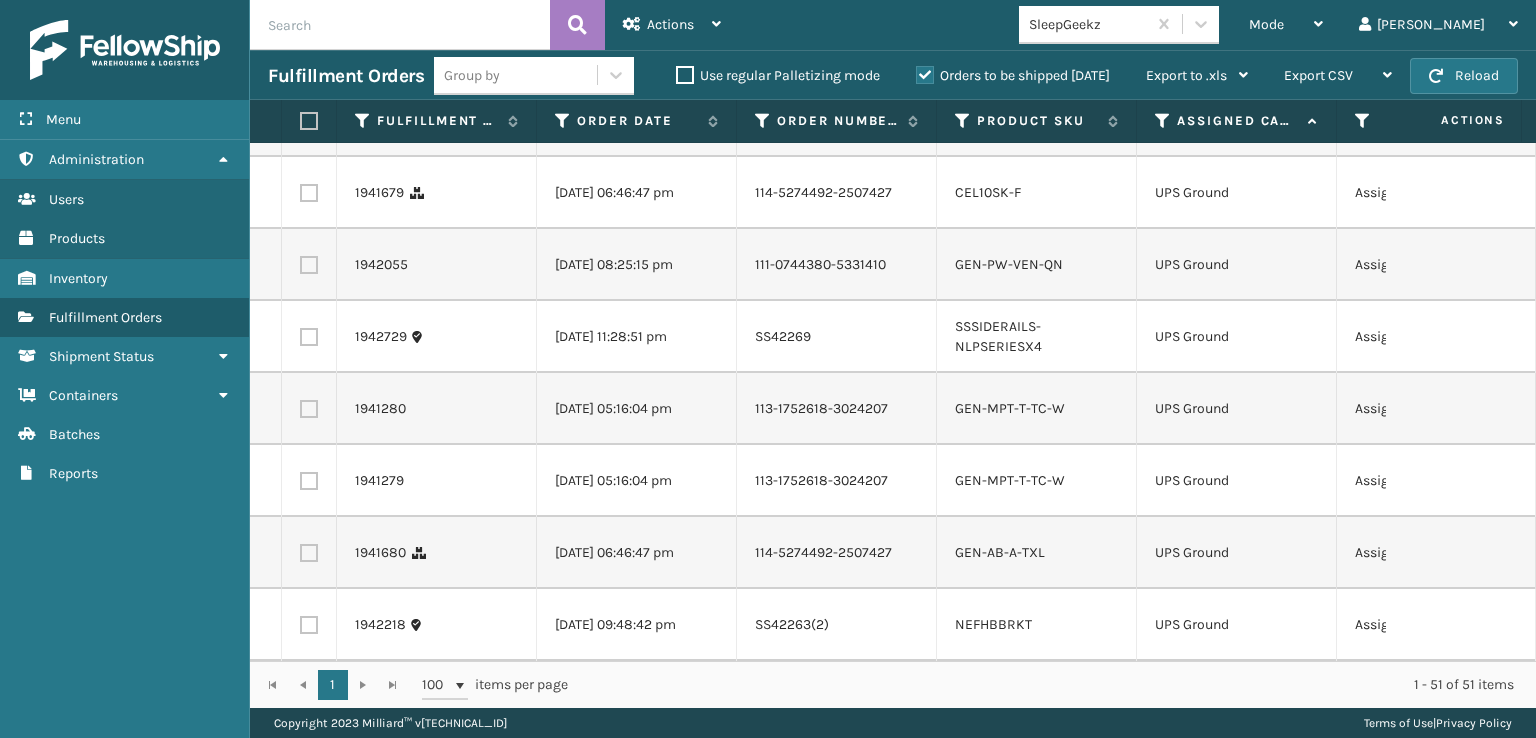 click at bounding box center [309, 265] 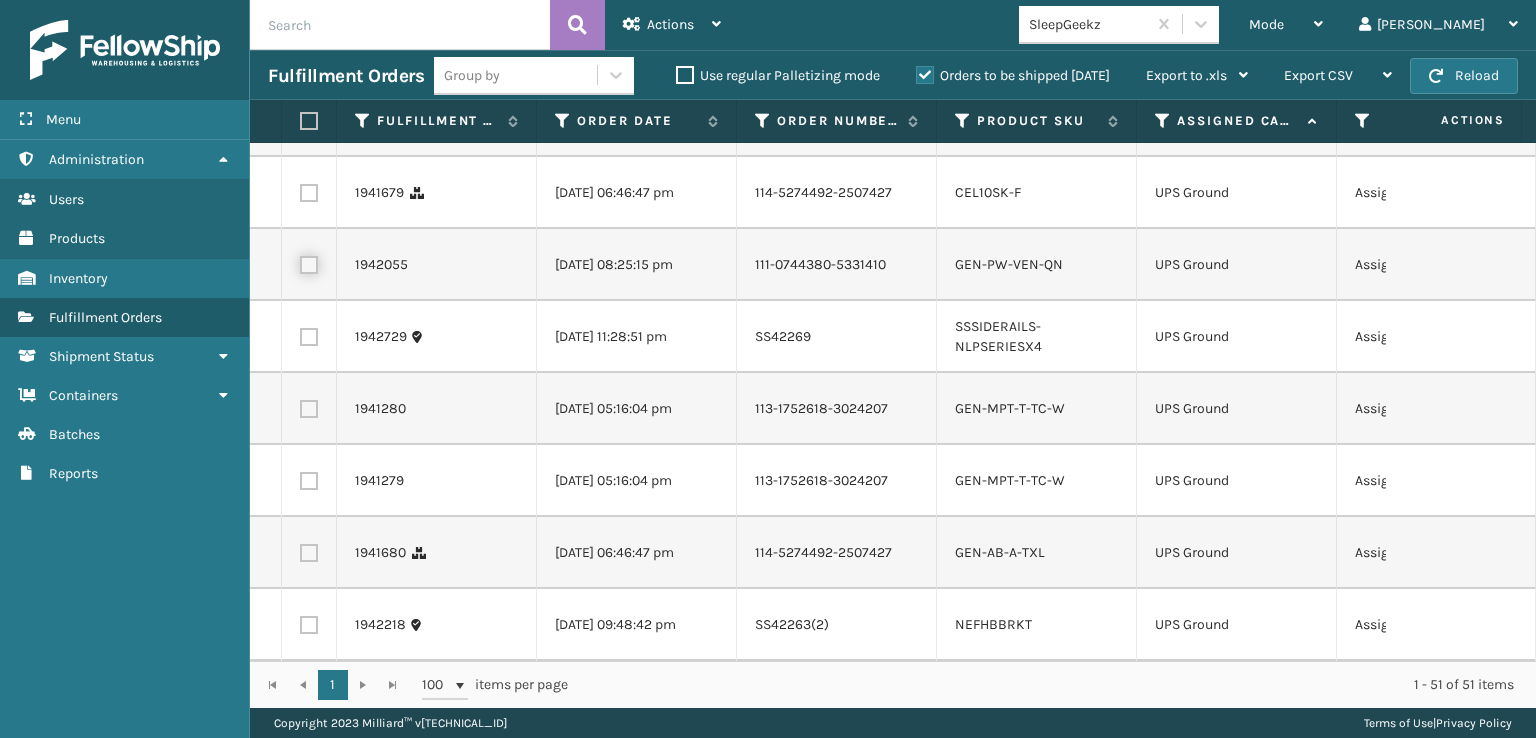 click at bounding box center [300, 262] 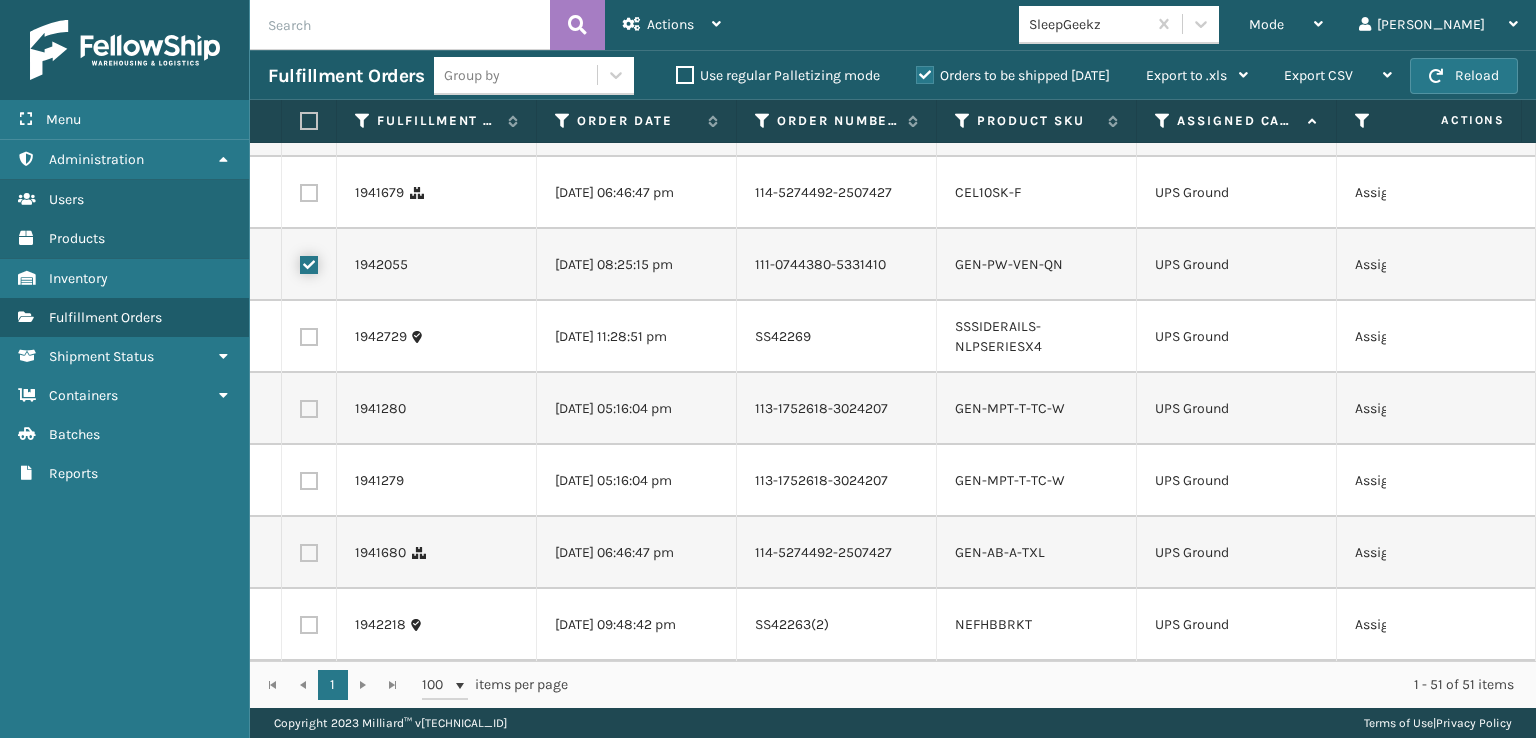 checkbox on "true" 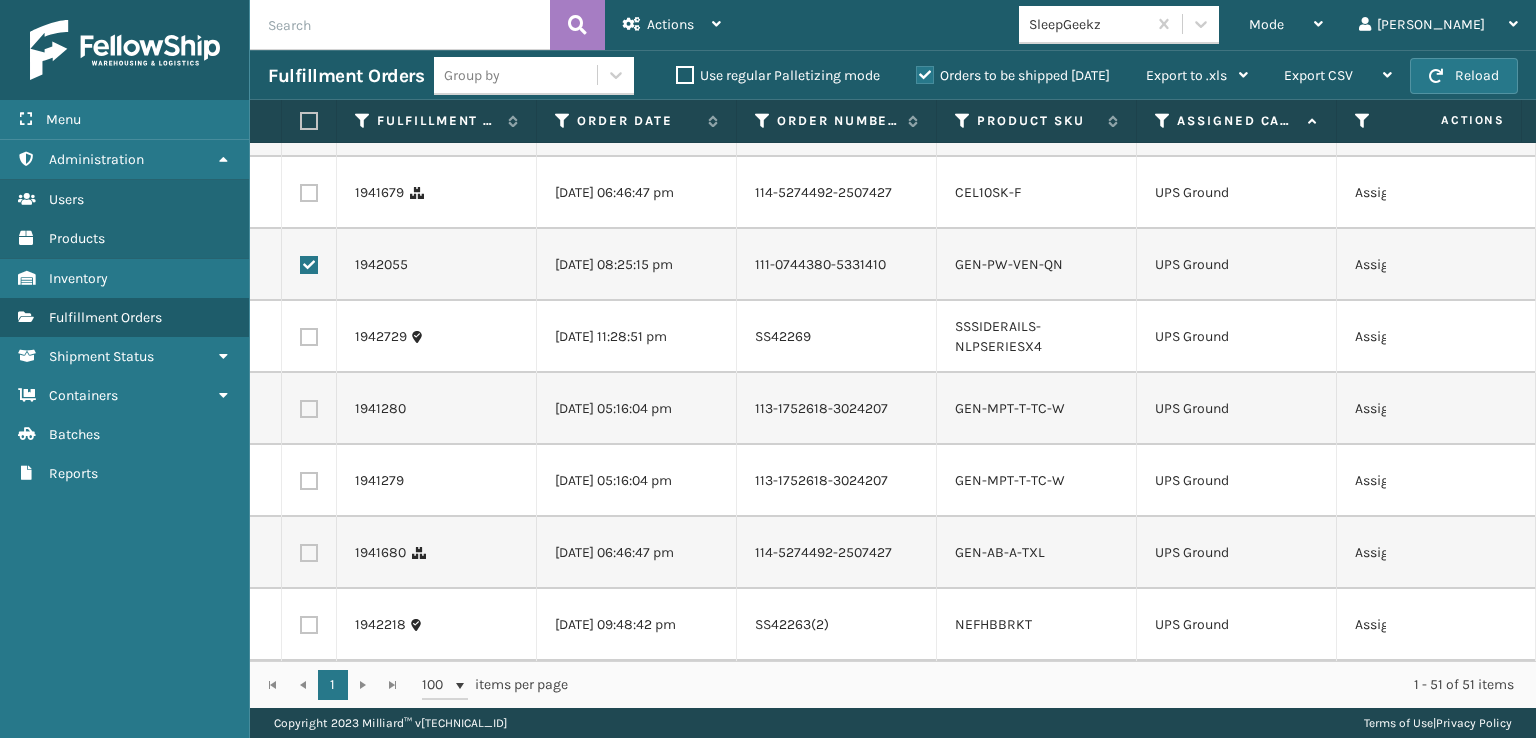 click at bounding box center (309, 337) 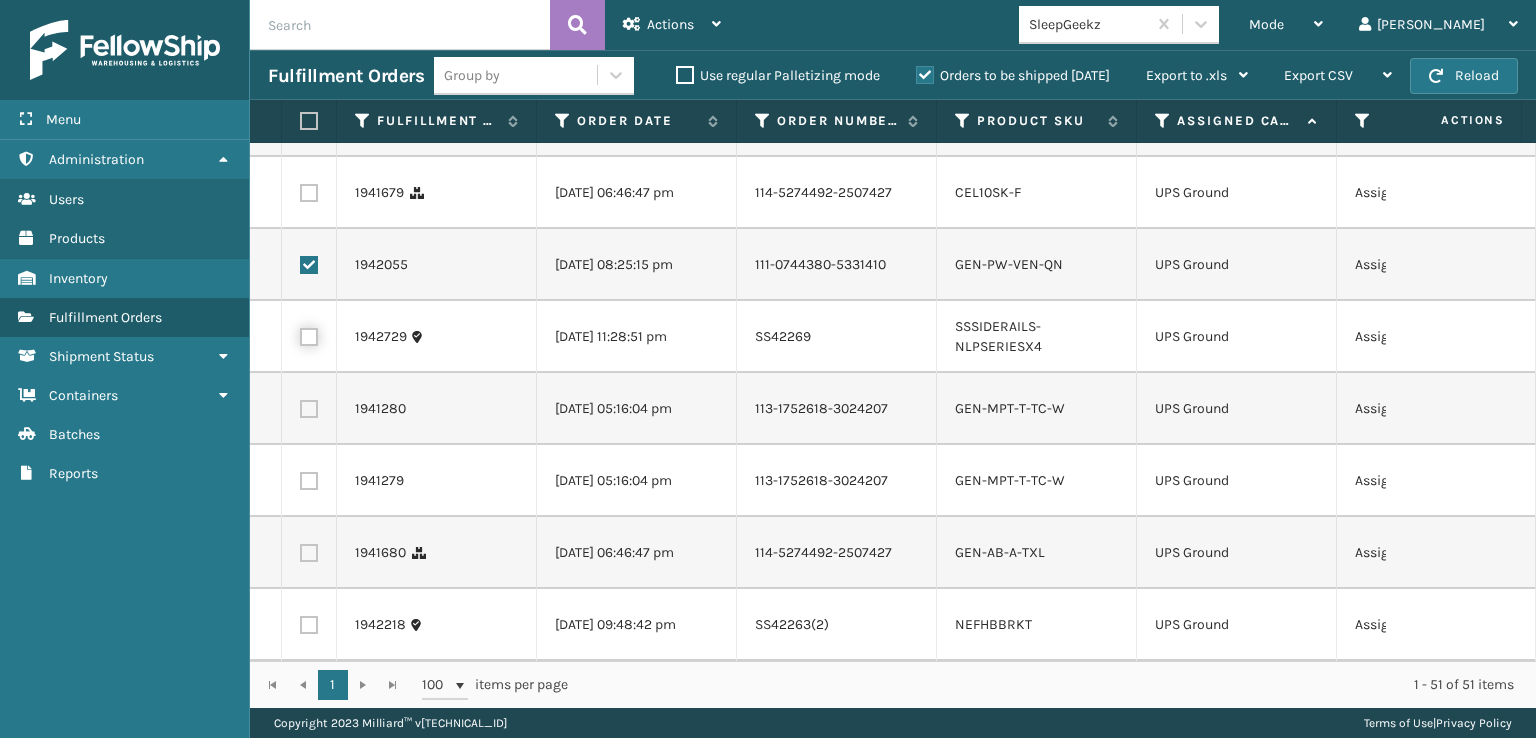 click at bounding box center (300, 334) 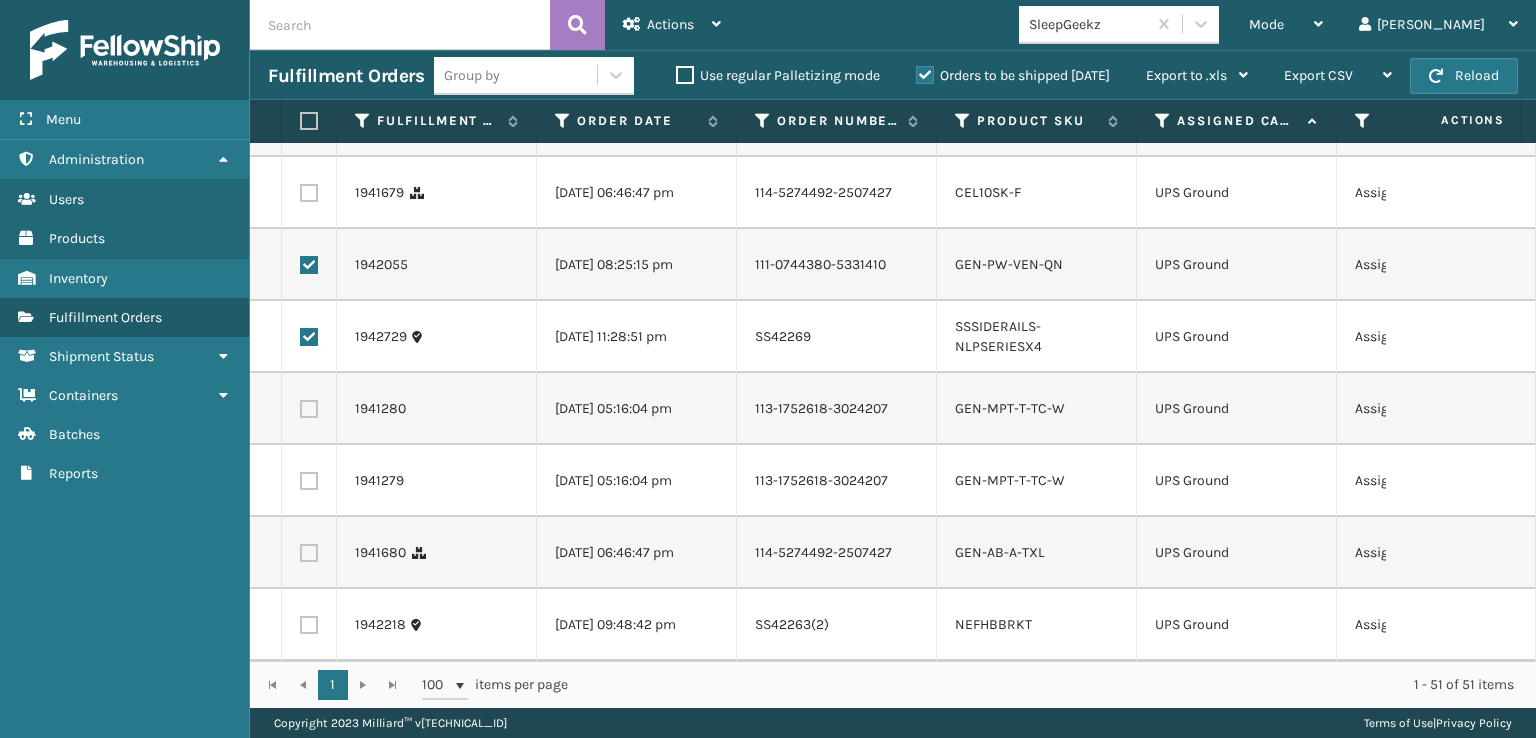 click at bounding box center (309, 409) 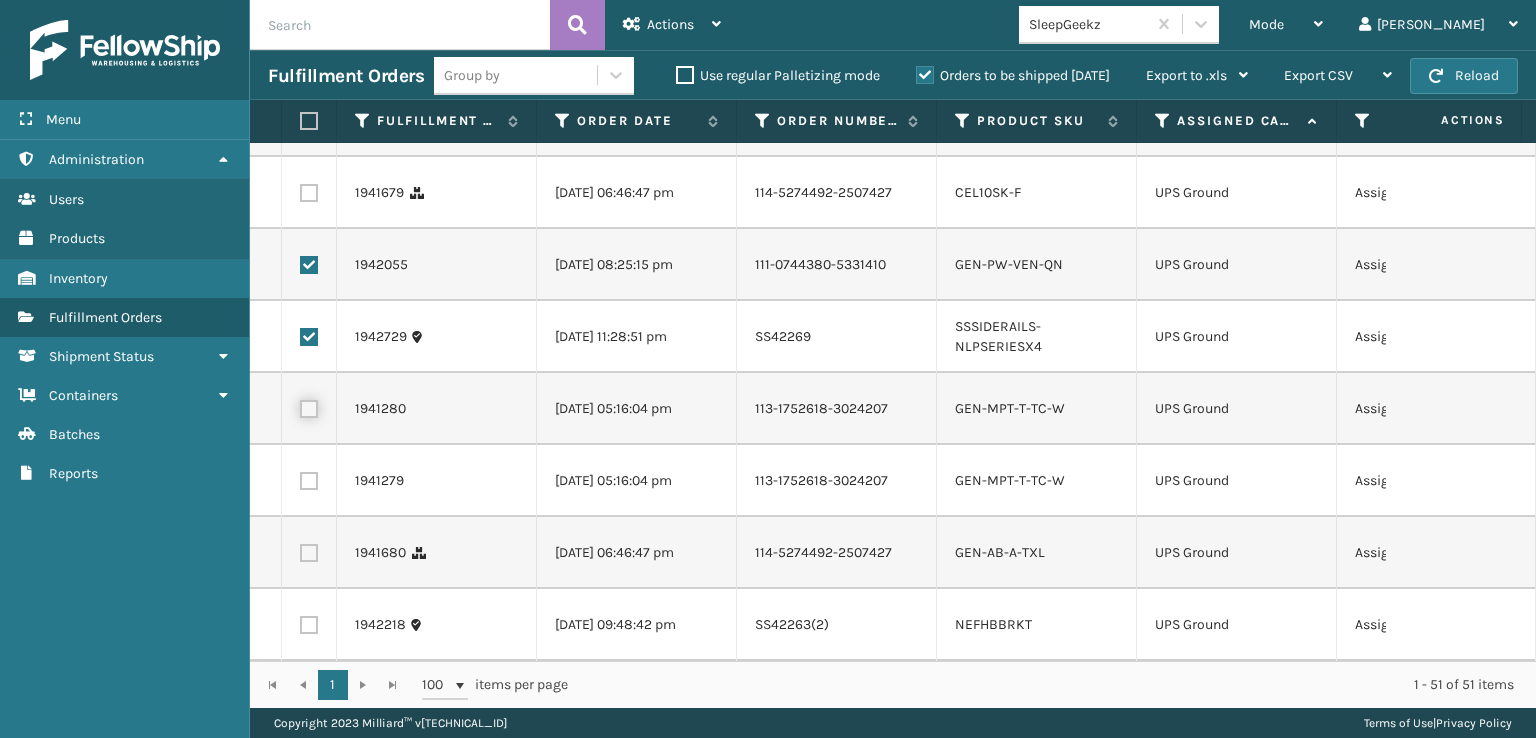click at bounding box center (300, 406) 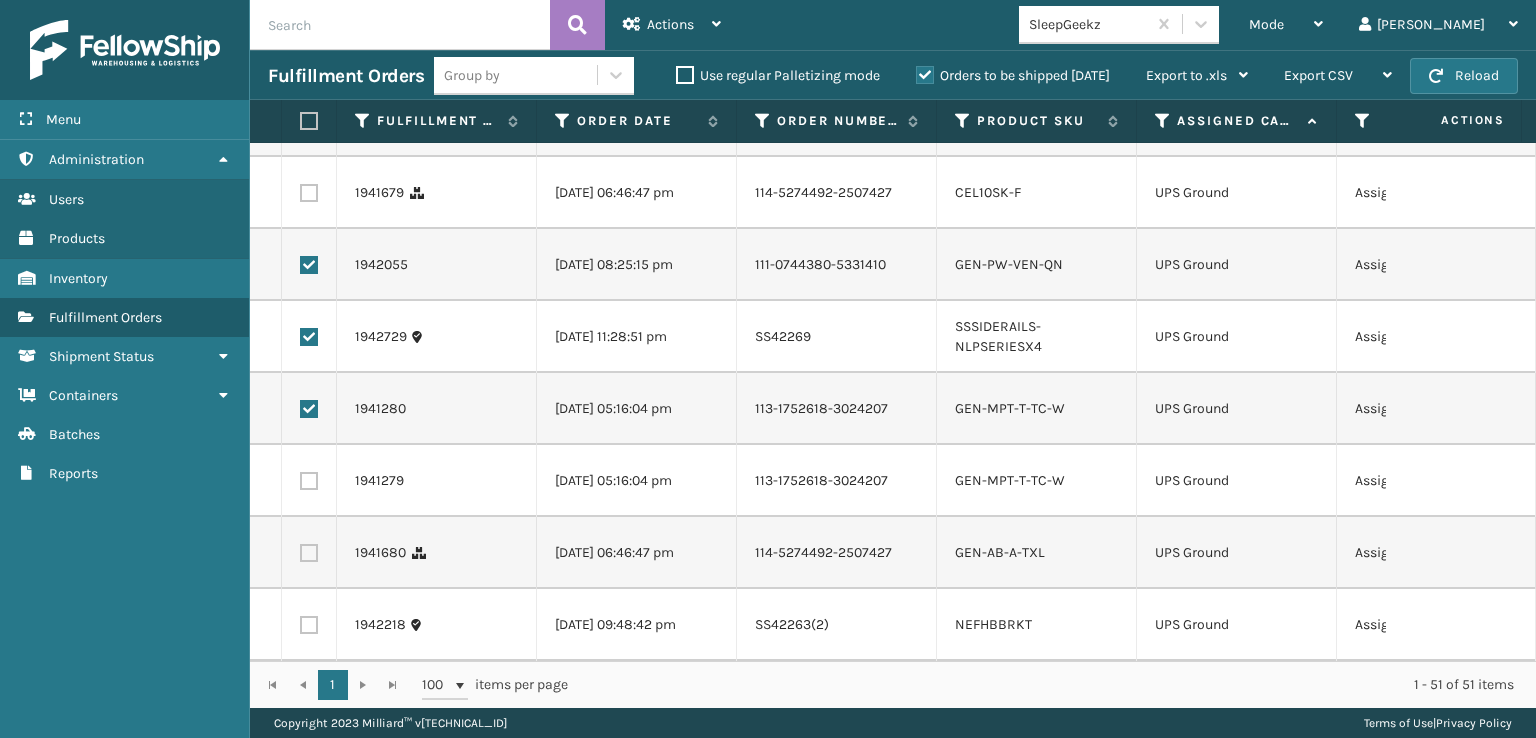 click at bounding box center (309, 481) 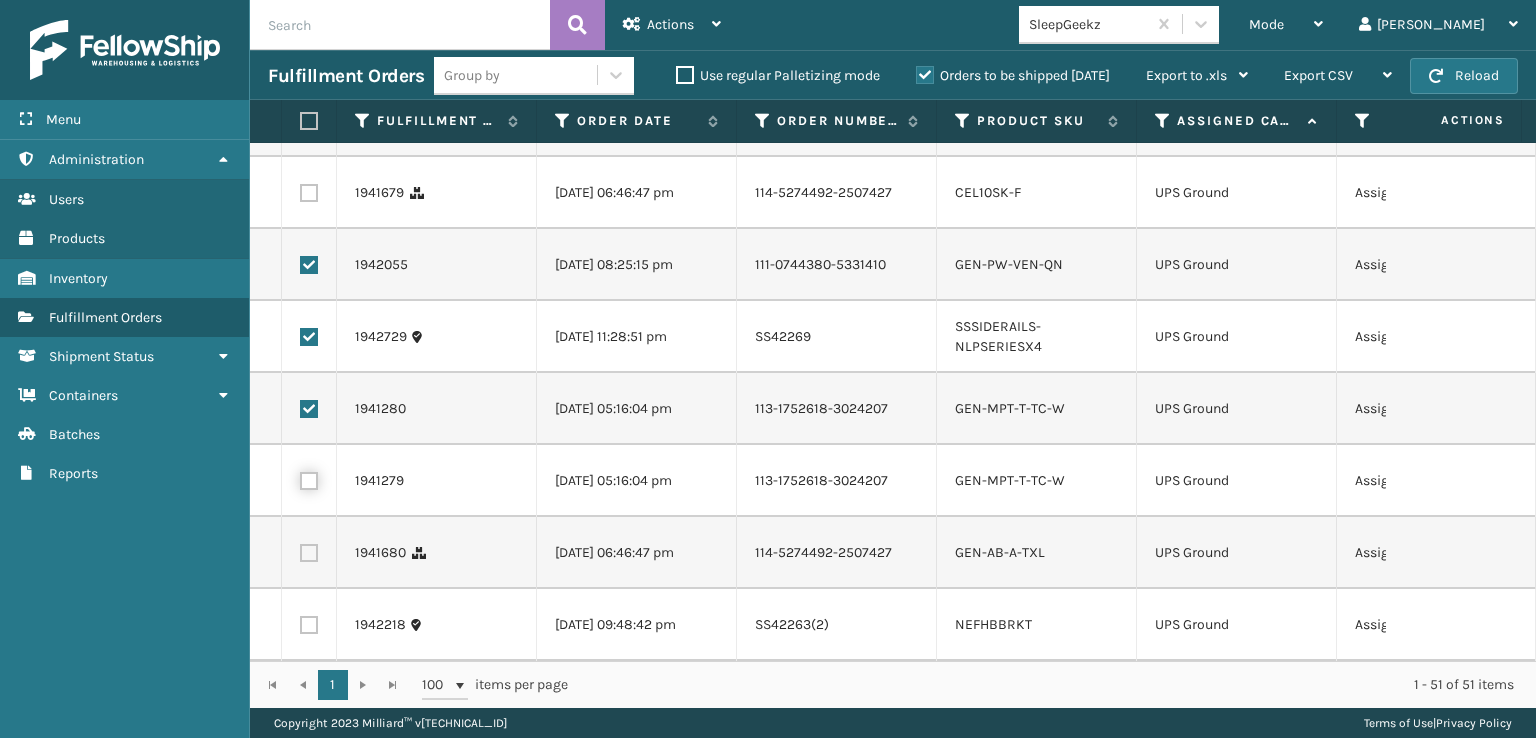 click at bounding box center (300, 478) 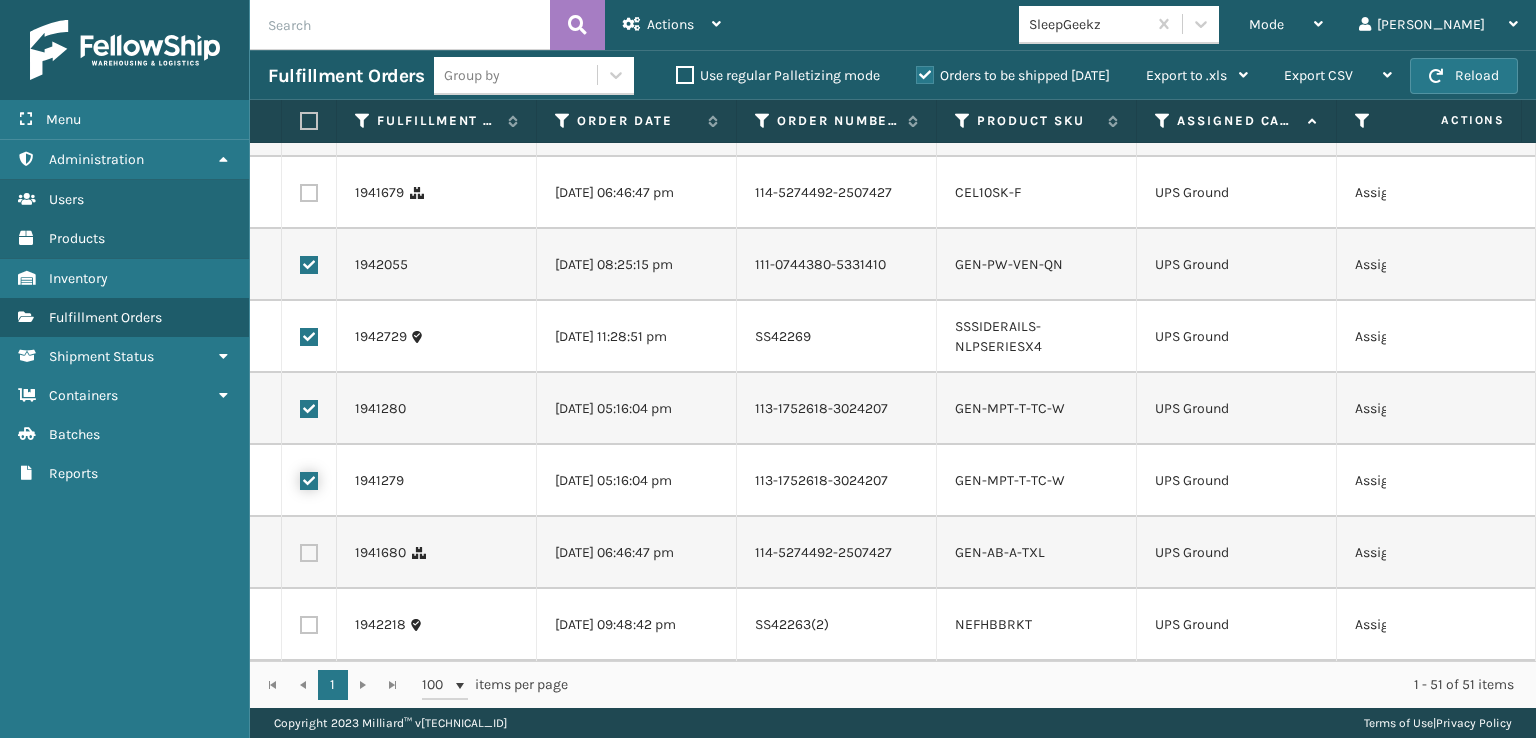 scroll, scrollTop: 3576, scrollLeft: 0, axis: vertical 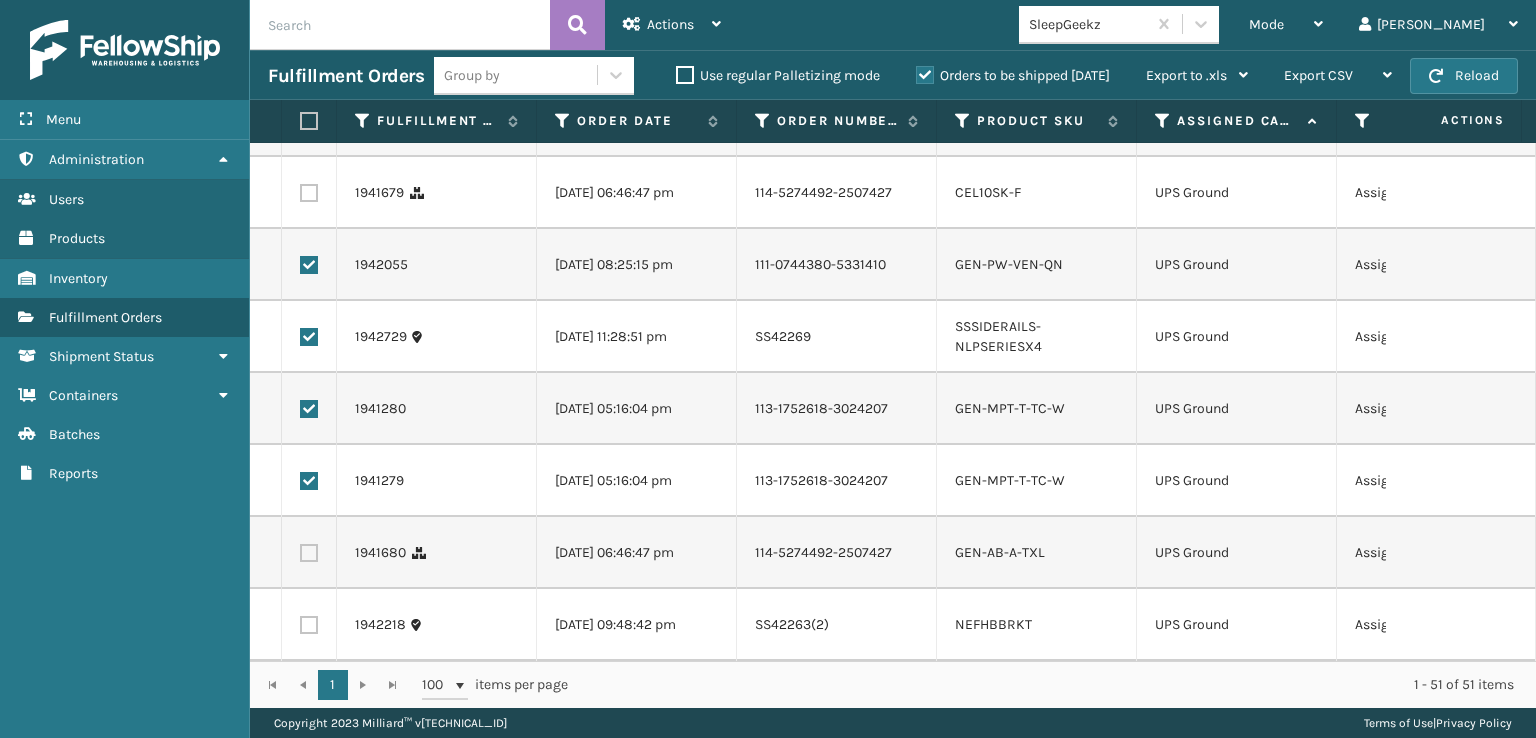 click at bounding box center [309, 625] 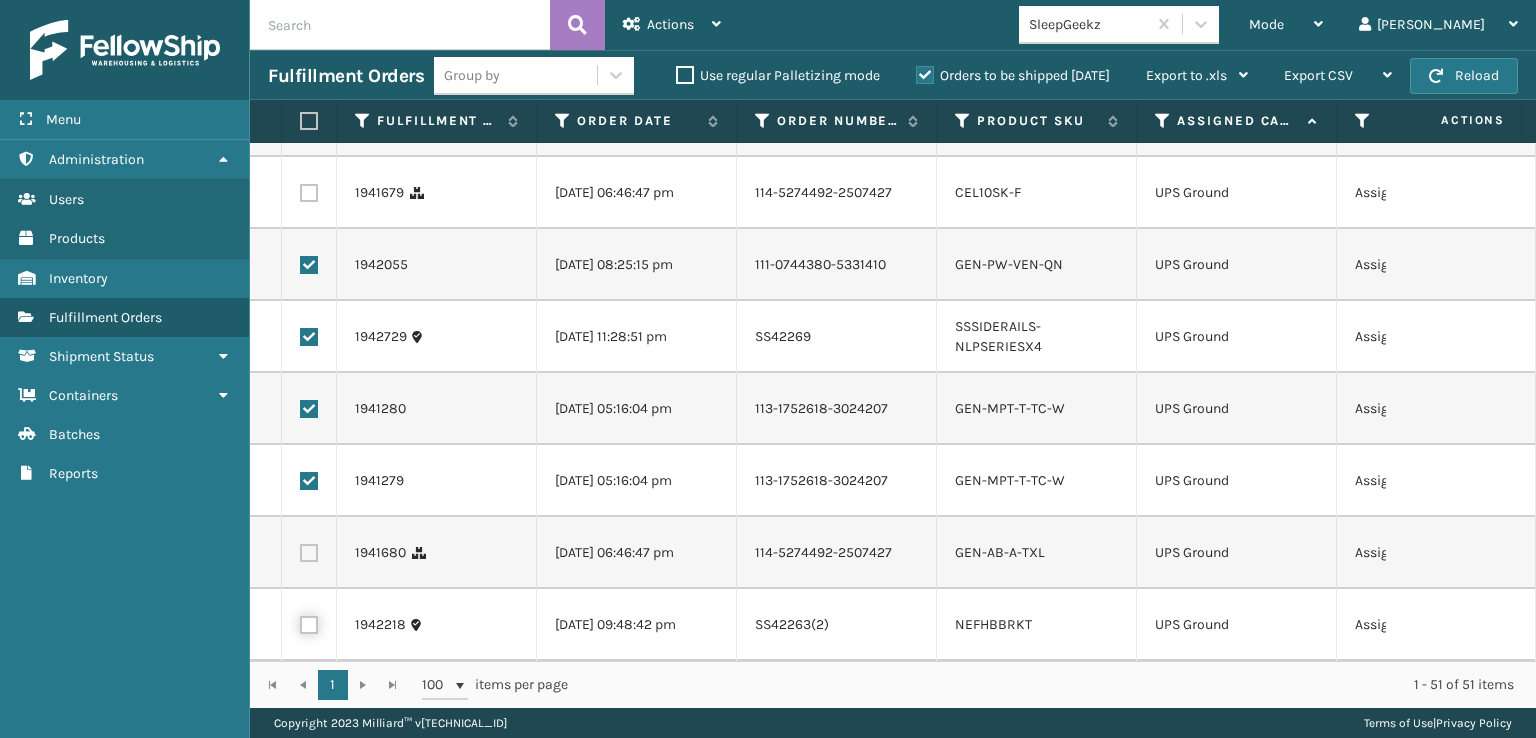 click at bounding box center (300, 622) 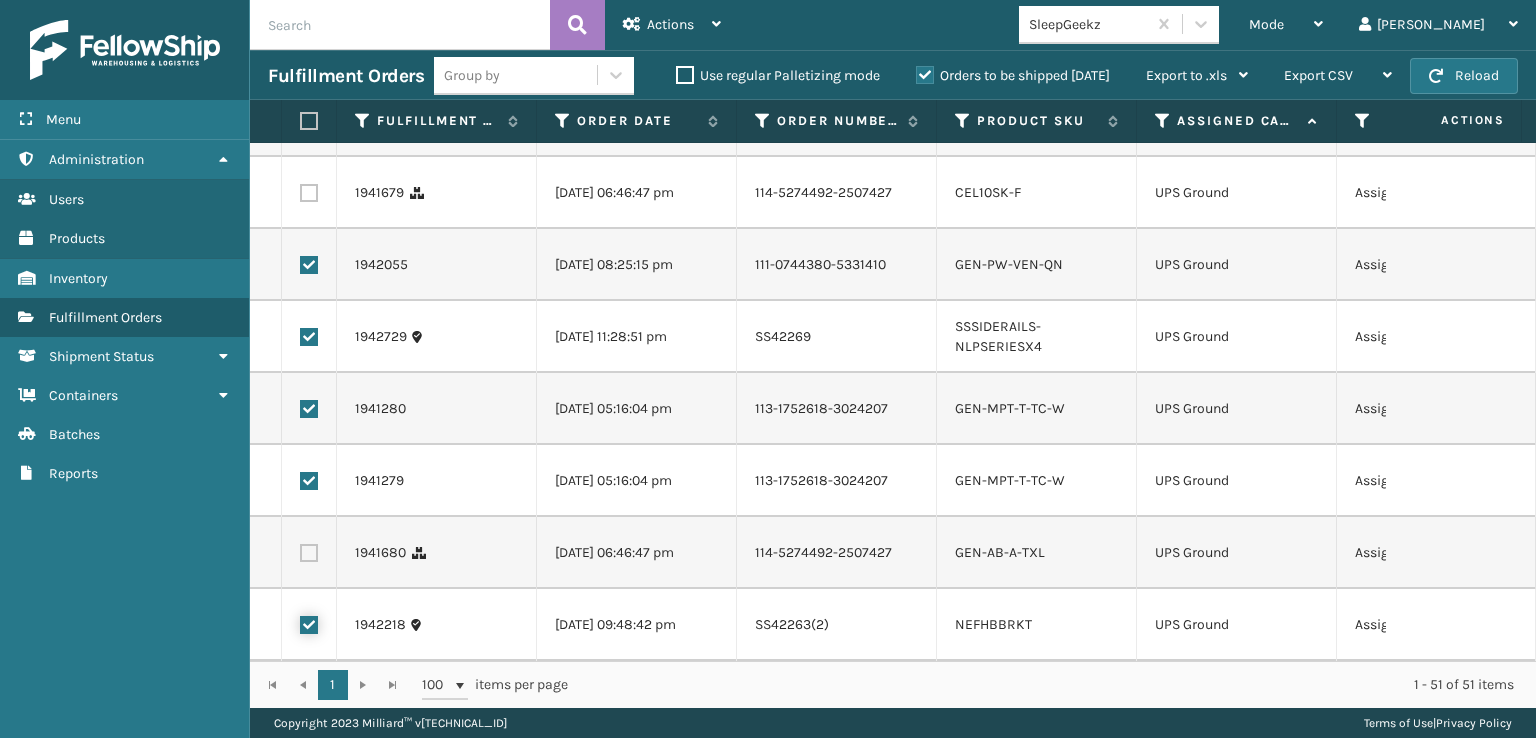 checkbox on "true" 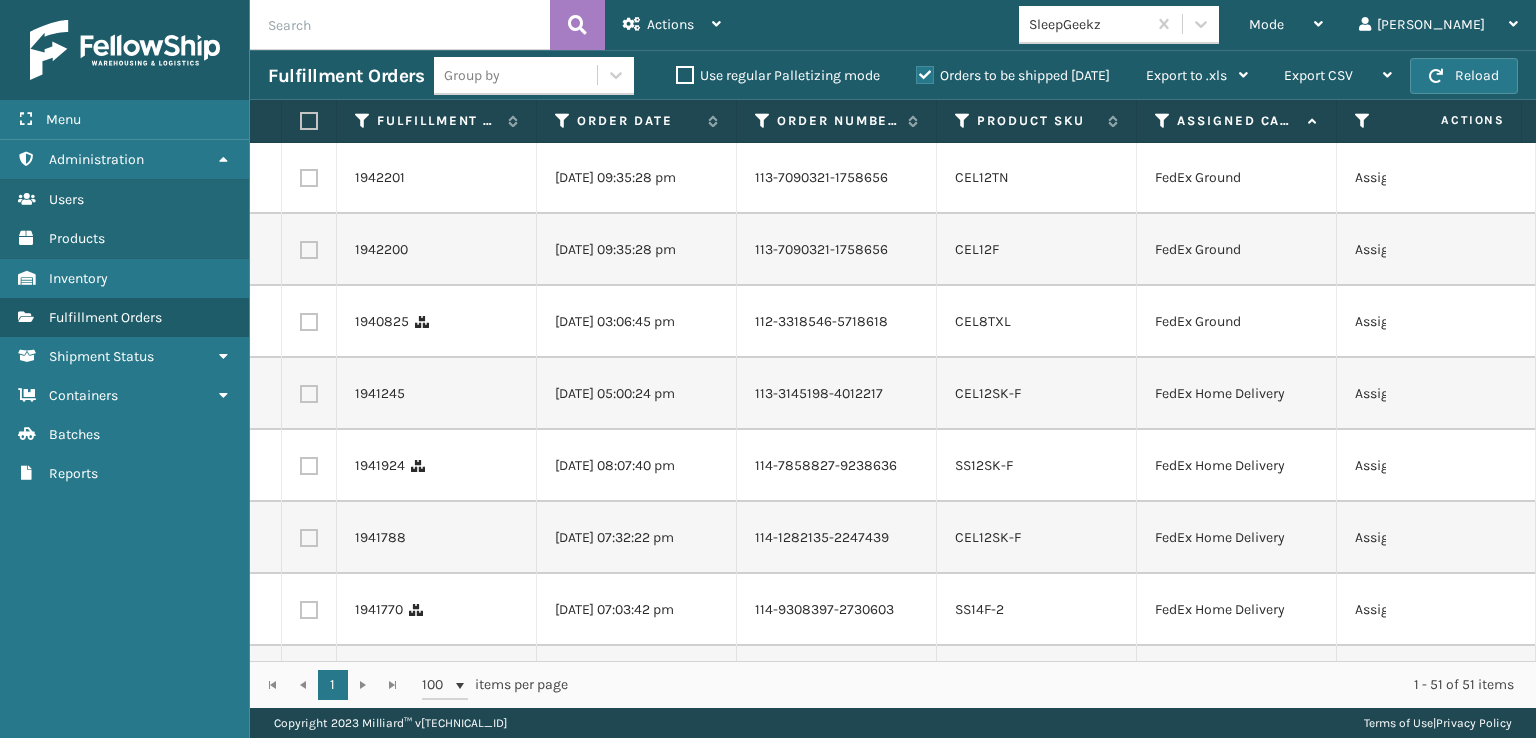 scroll, scrollTop: 0, scrollLeft: 0, axis: both 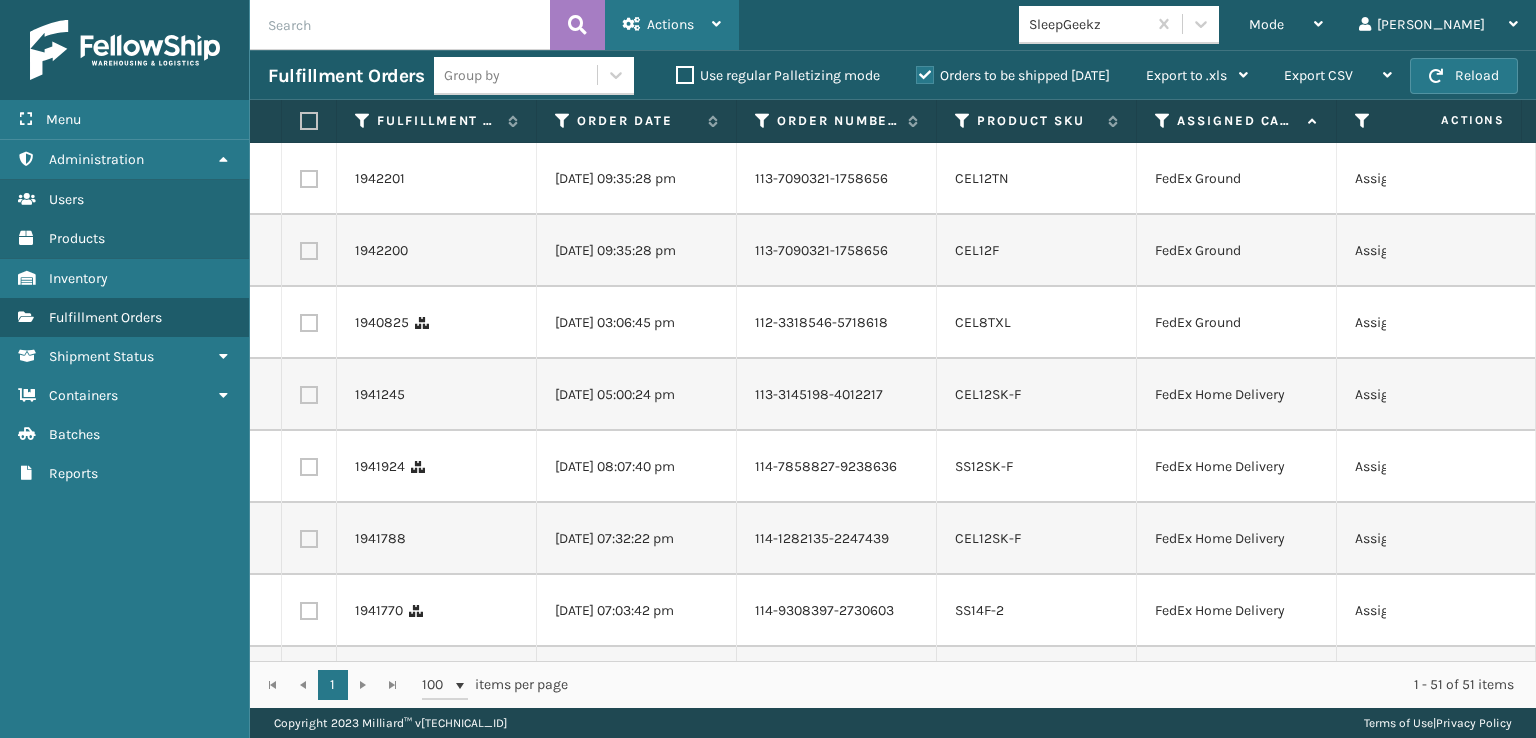 click on "Actions" at bounding box center (672, 25) 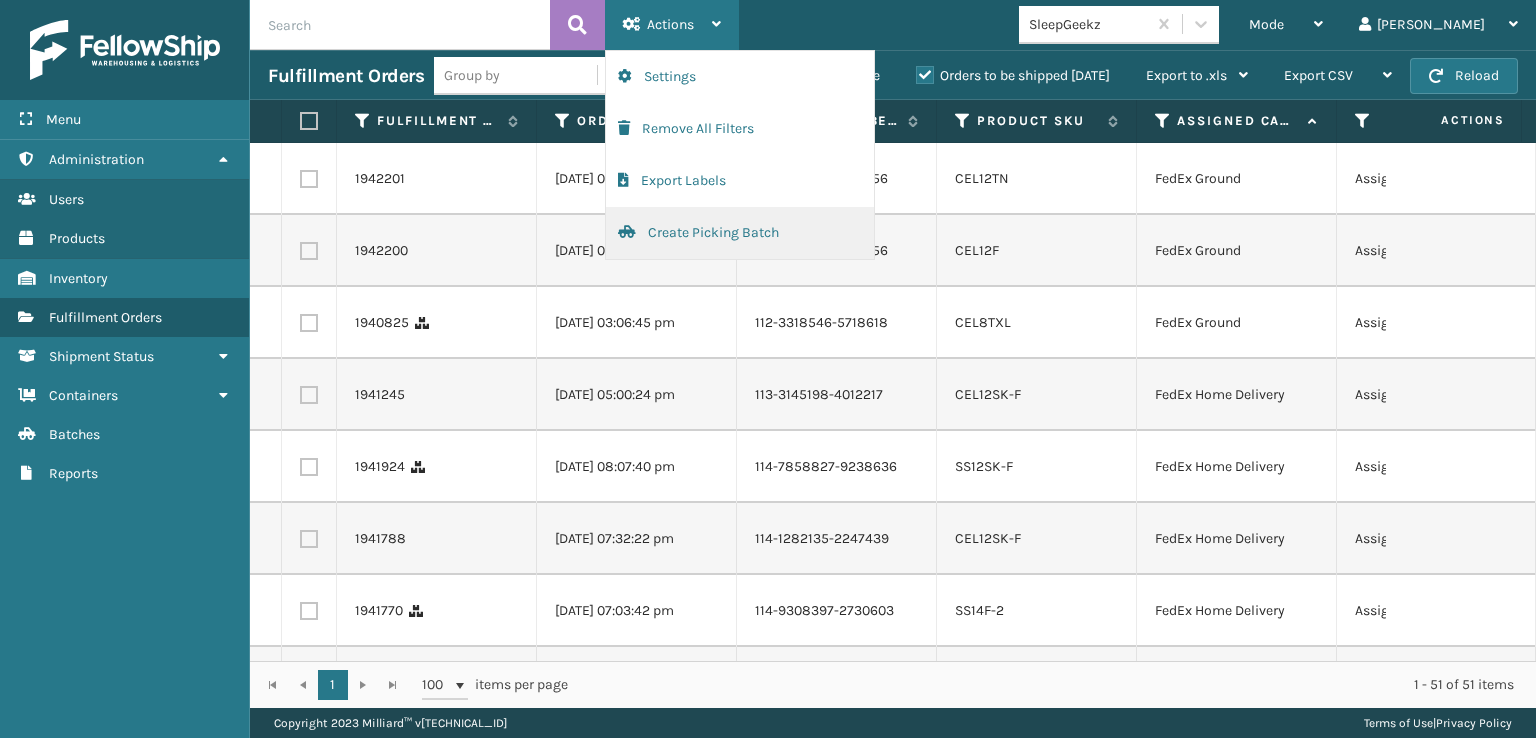 click on "Create Picking Batch" at bounding box center [740, 233] 